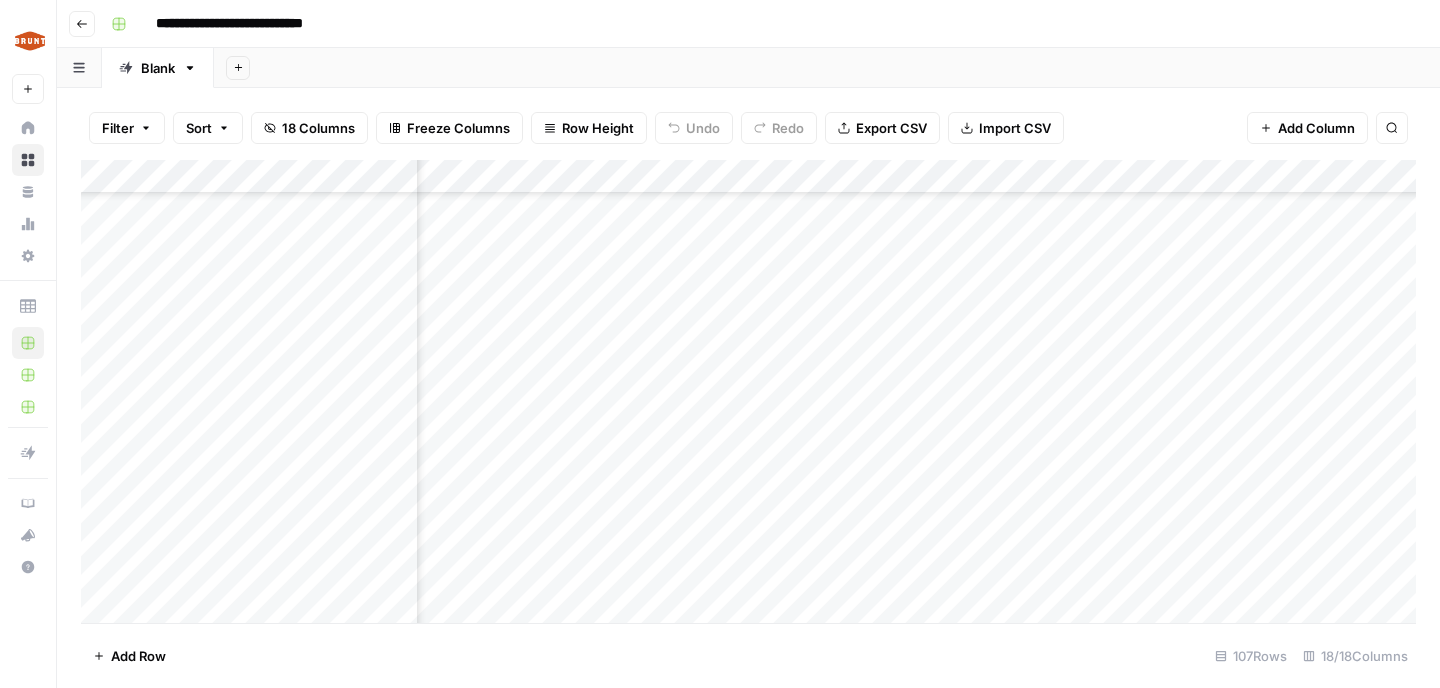 scroll, scrollTop: 0, scrollLeft: 0, axis: both 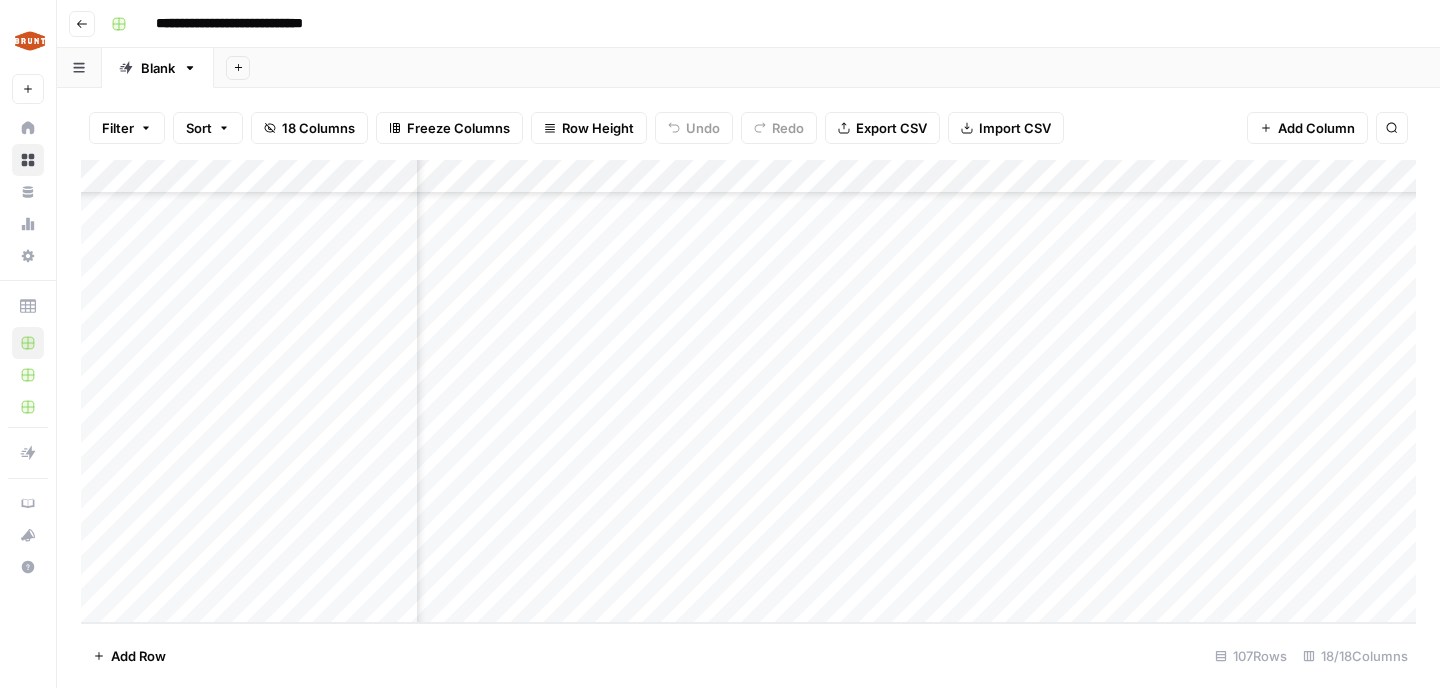 click on "Add Column" at bounding box center (748, 391) 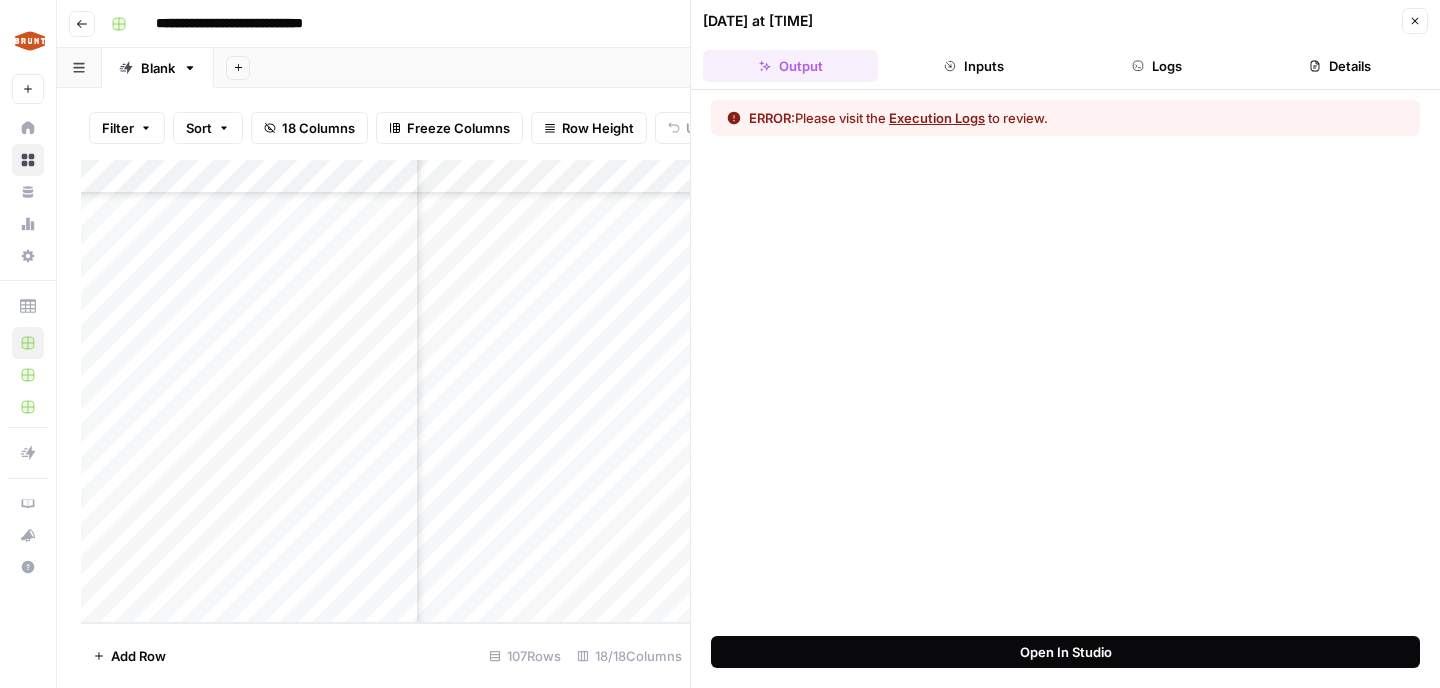click on "Open In Studio" at bounding box center (1066, 652) 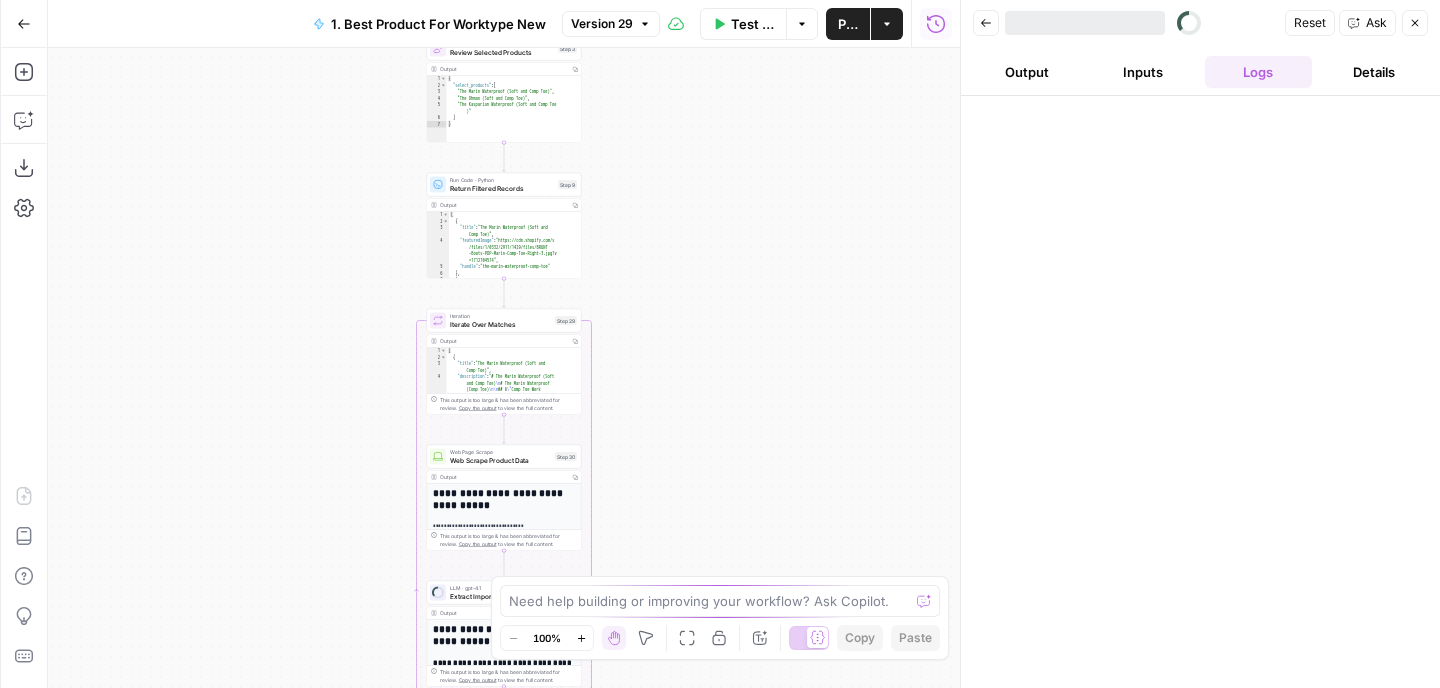 scroll, scrollTop: 0, scrollLeft: 0, axis: both 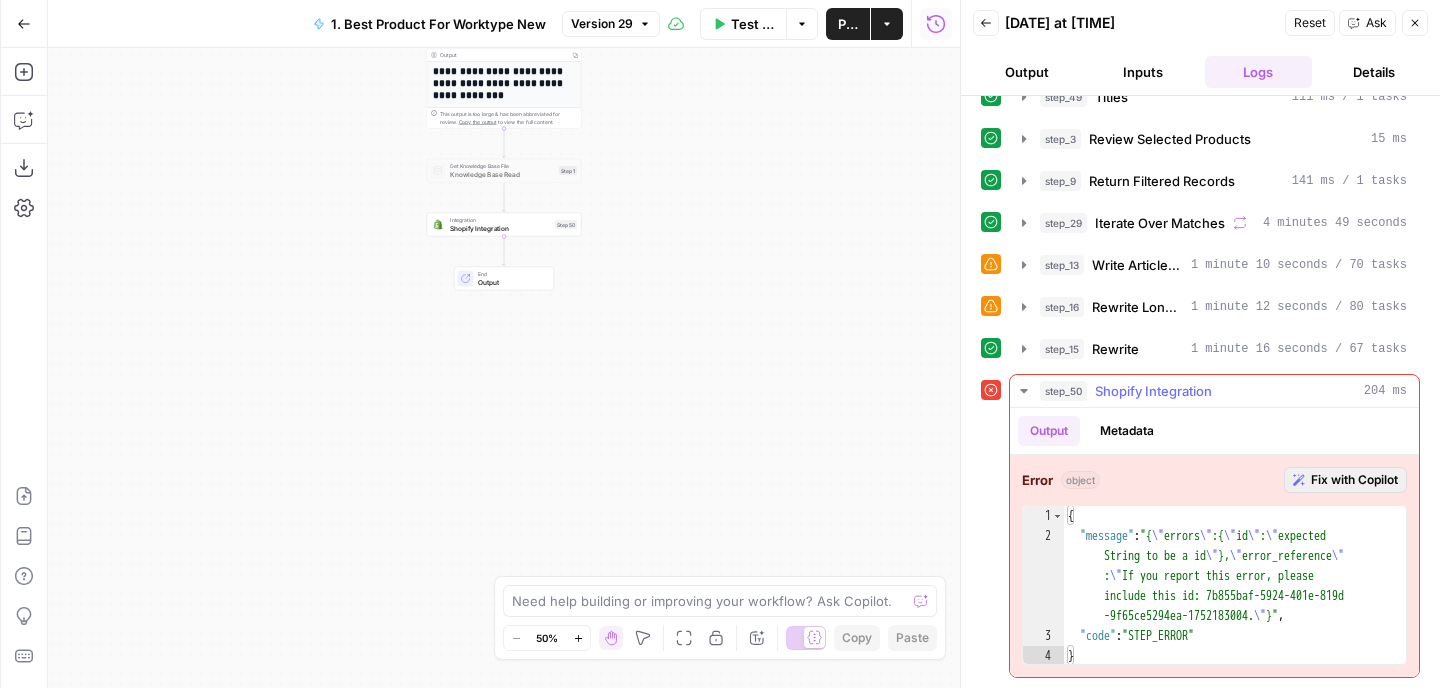 click on "Fix with Copilot" at bounding box center [1354, 480] 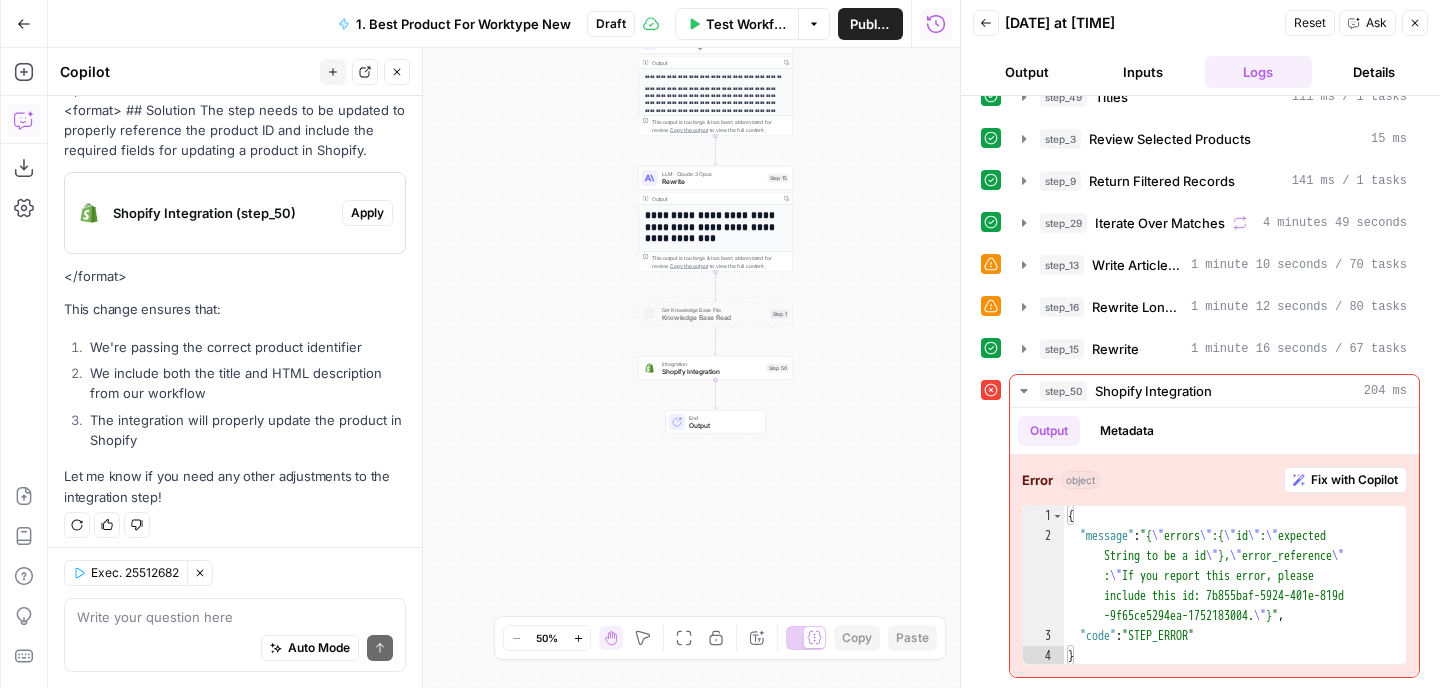 scroll, scrollTop: 314, scrollLeft: 0, axis: vertical 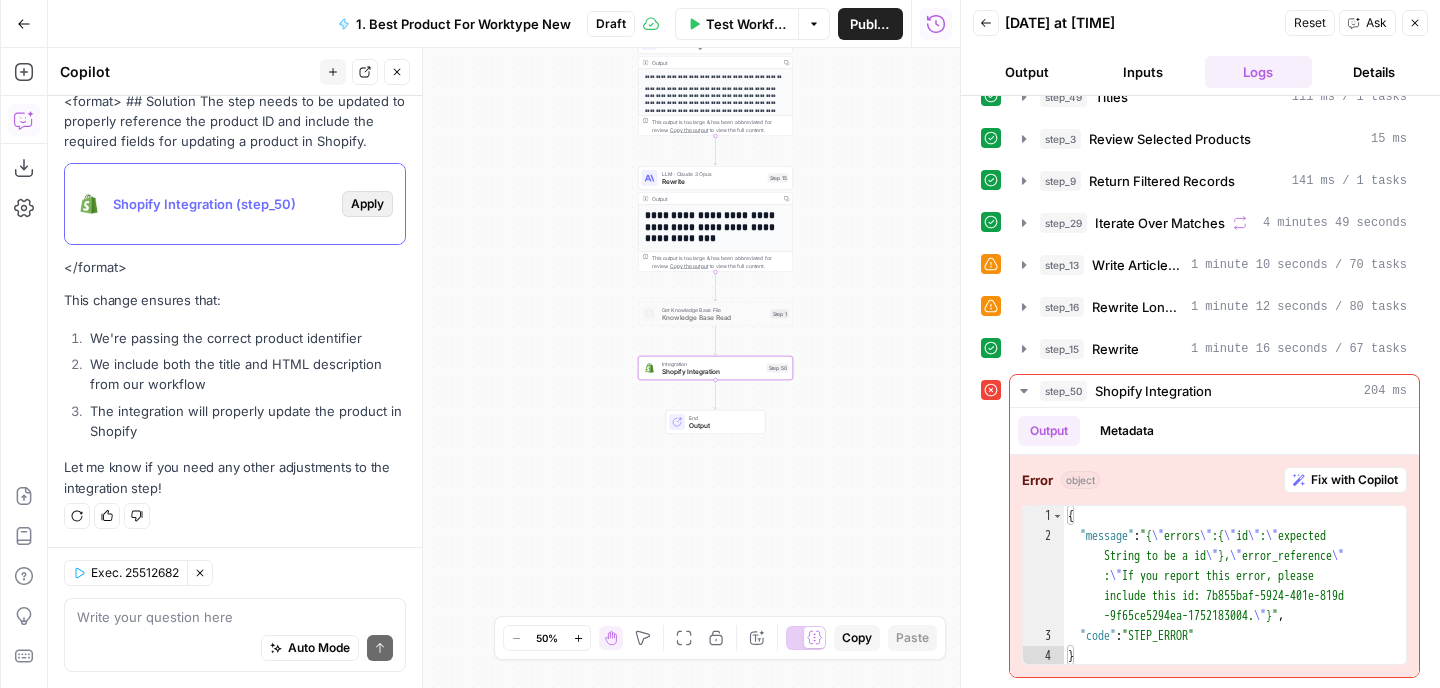 click on "Apply" at bounding box center (367, 204) 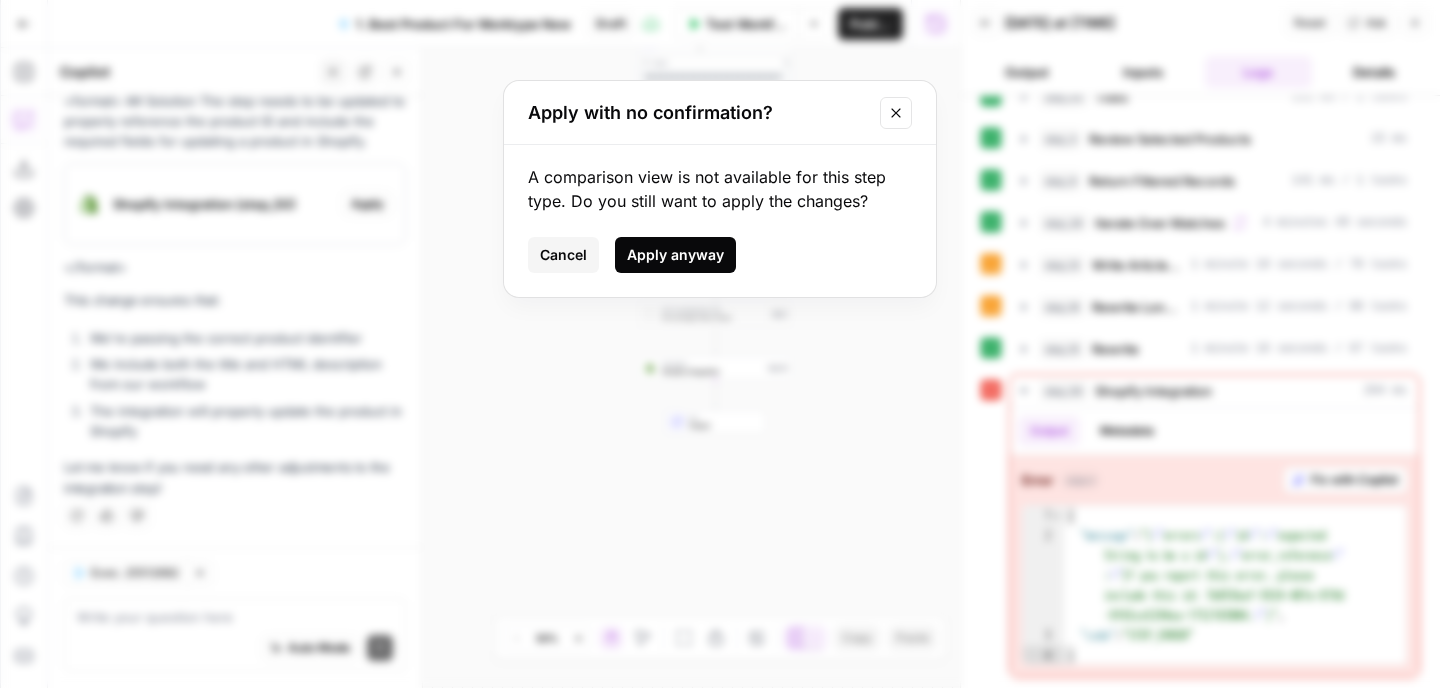 click on "Apply anyway" at bounding box center [675, 255] 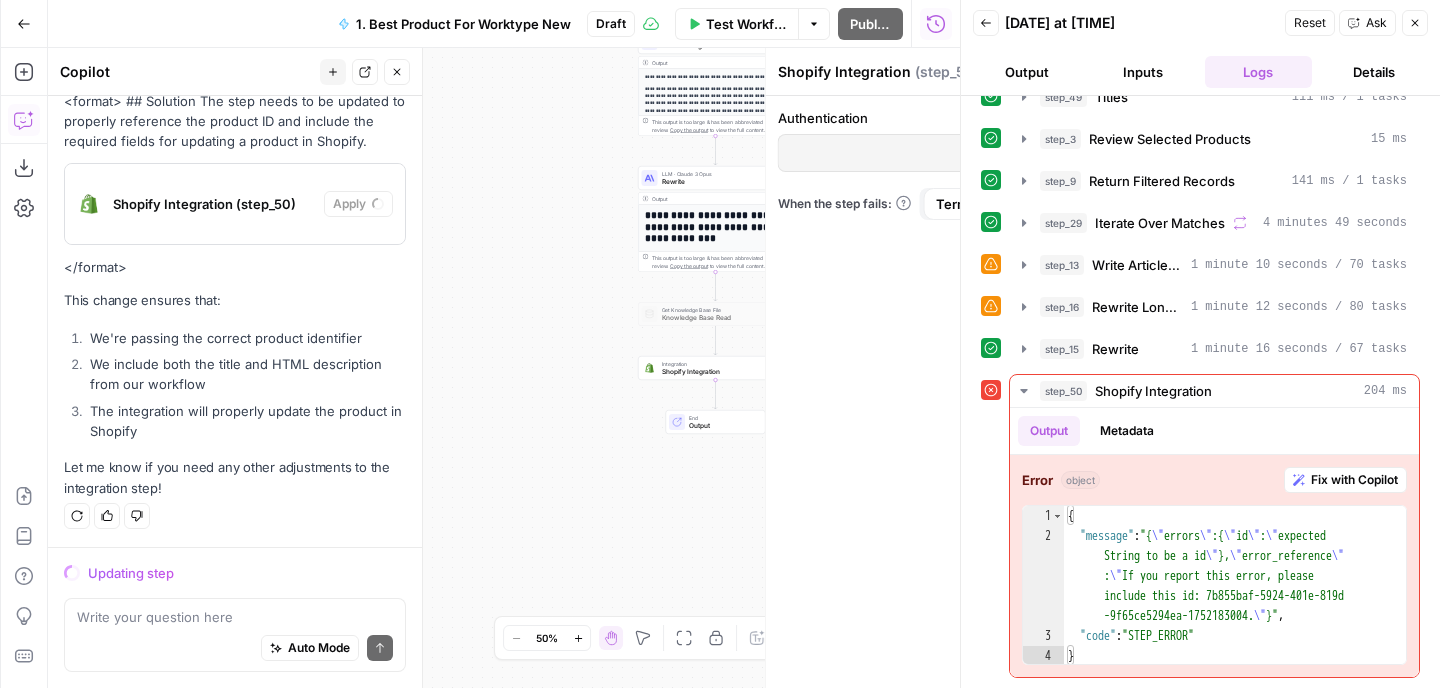 type on "Shopify" 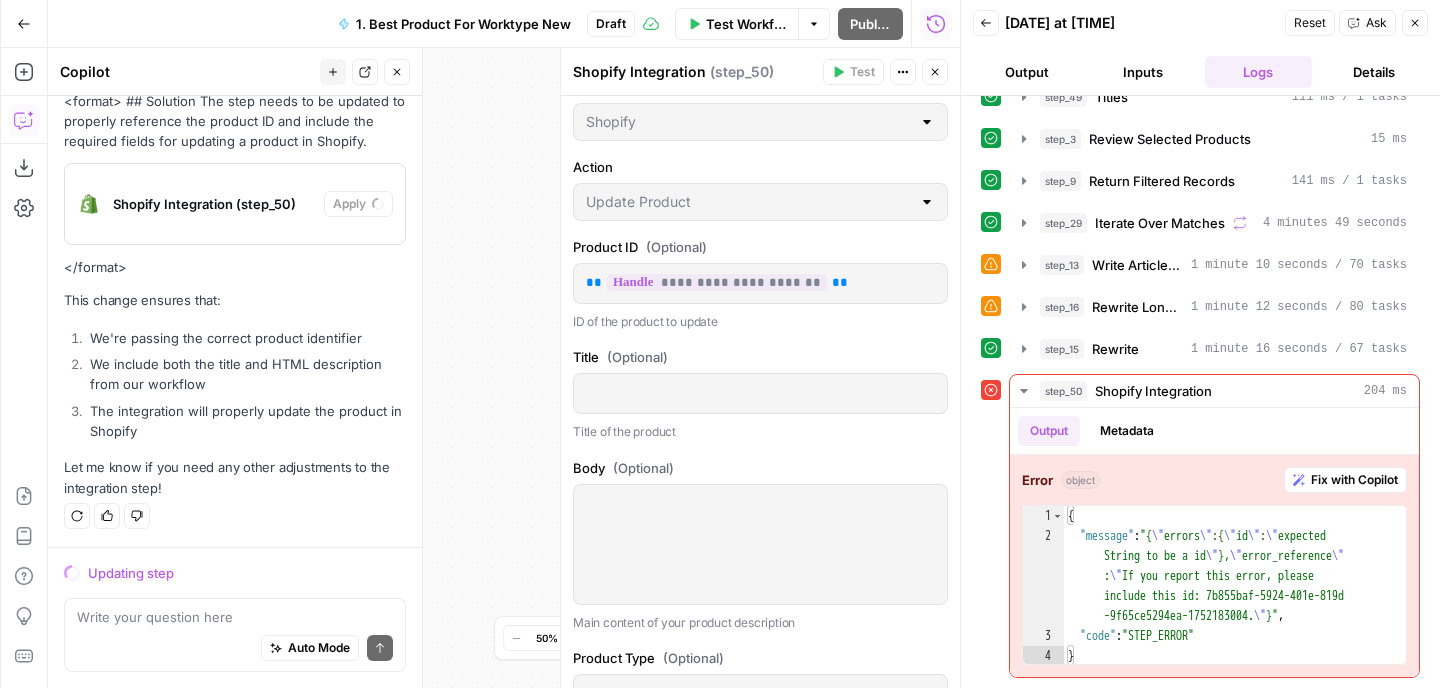 scroll, scrollTop: 0, scrollLeft: 0, axis: both 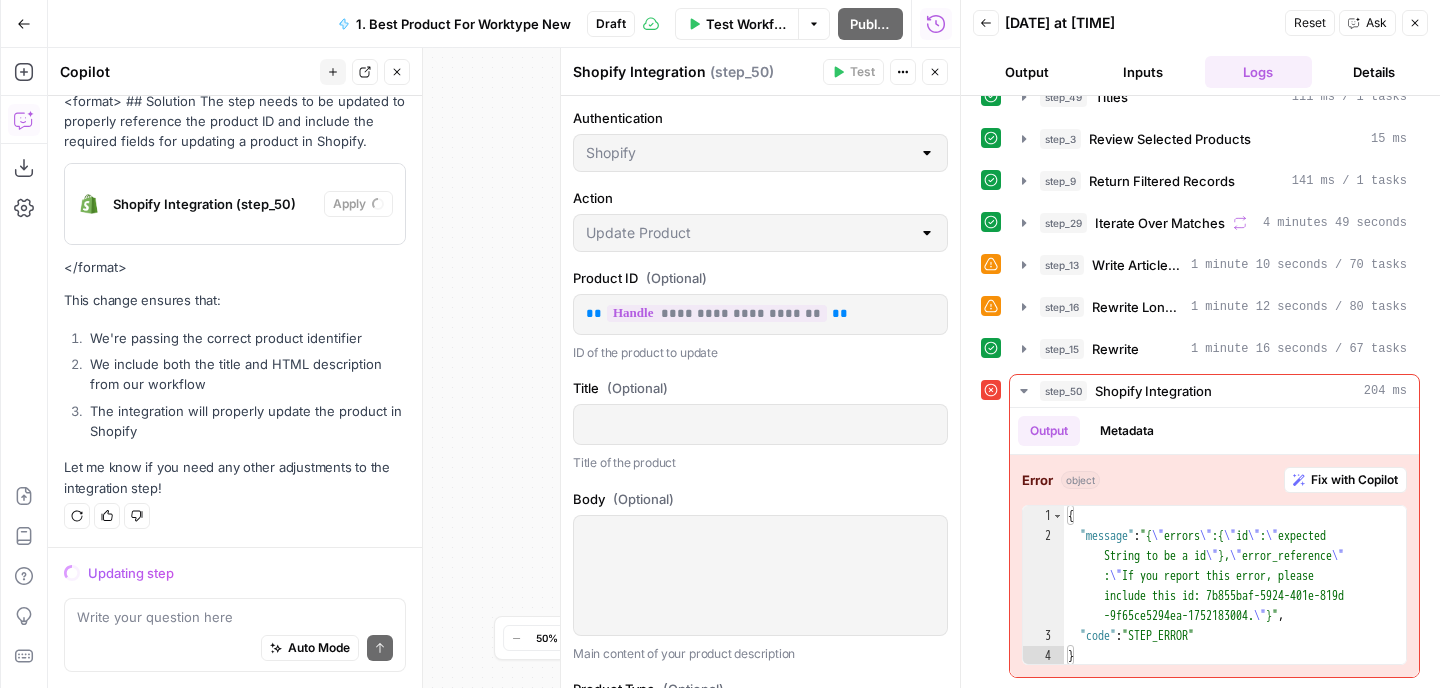 click at bounding box center (927, 233) 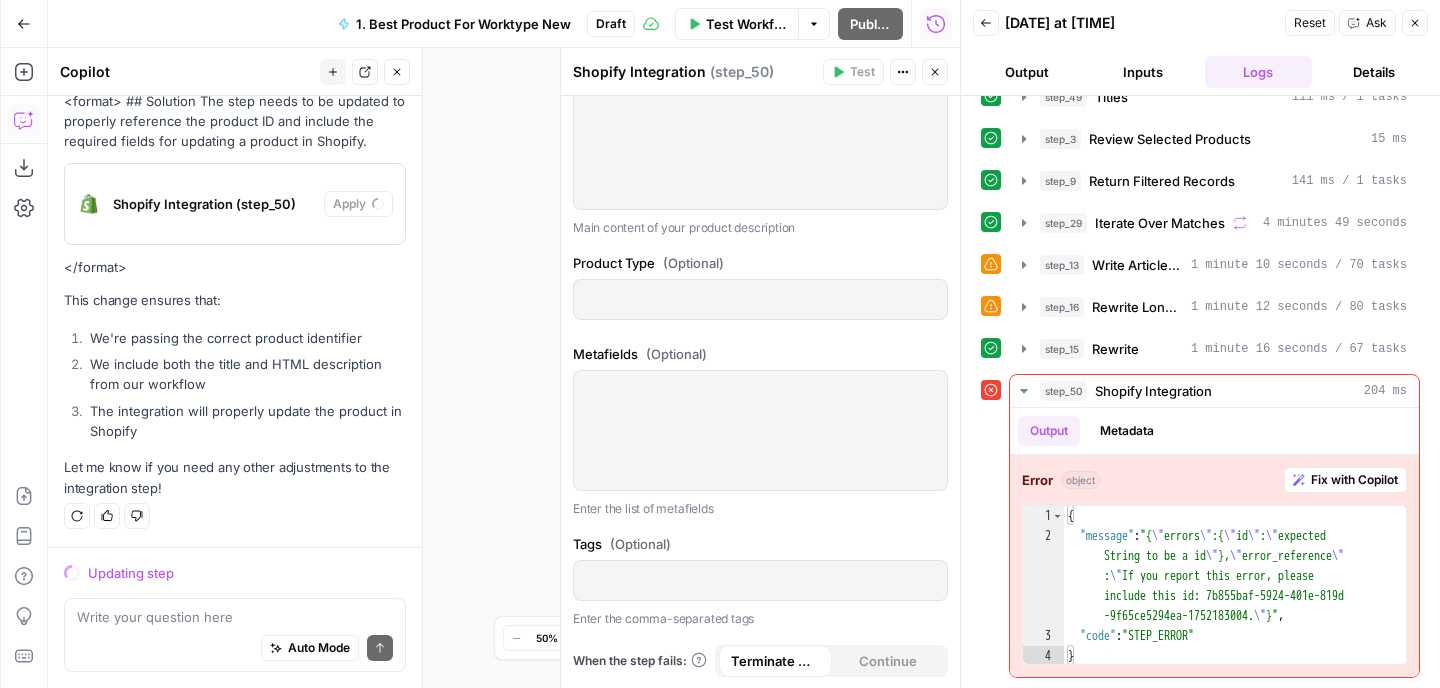 scroll, scrollTop: 0, scrollLeft: 0, axis: both 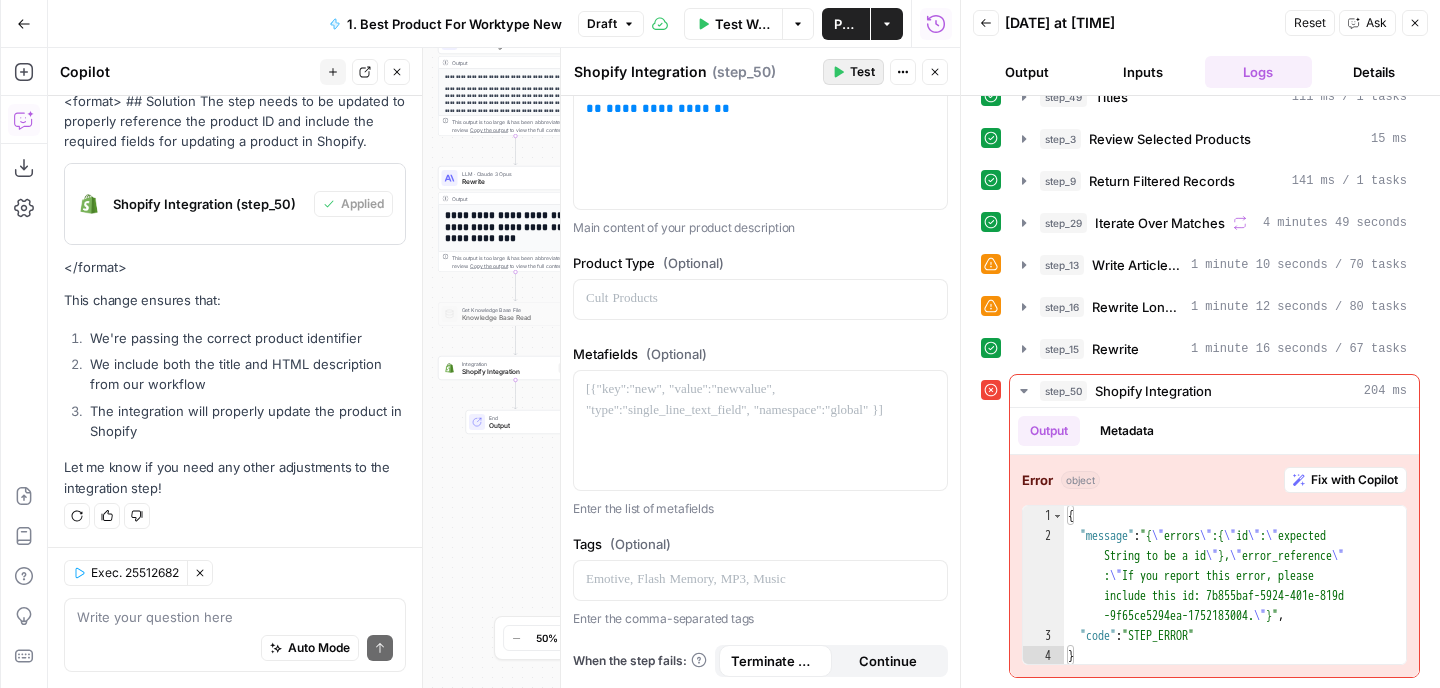click on "Test" at bounding box center [862, 72] 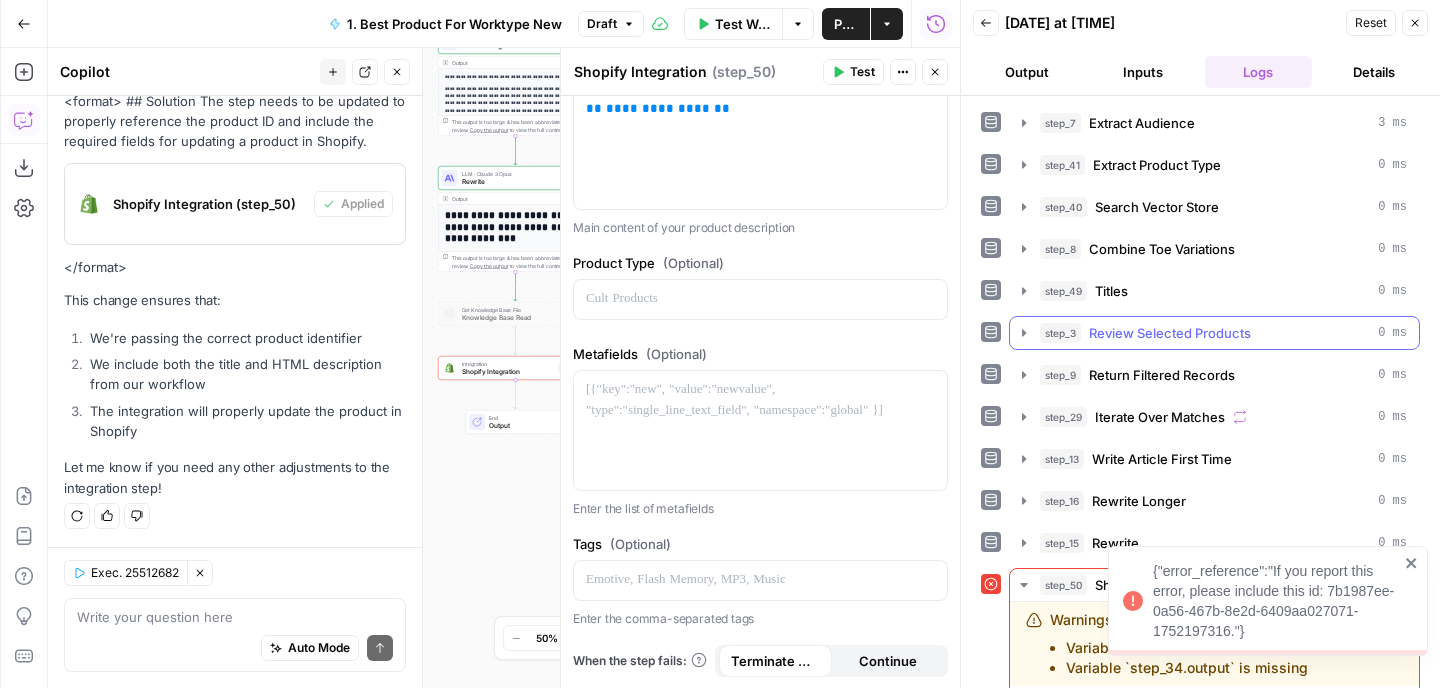 scroll, scrollTop: 258, scrollLeft: 0, axis: vertical 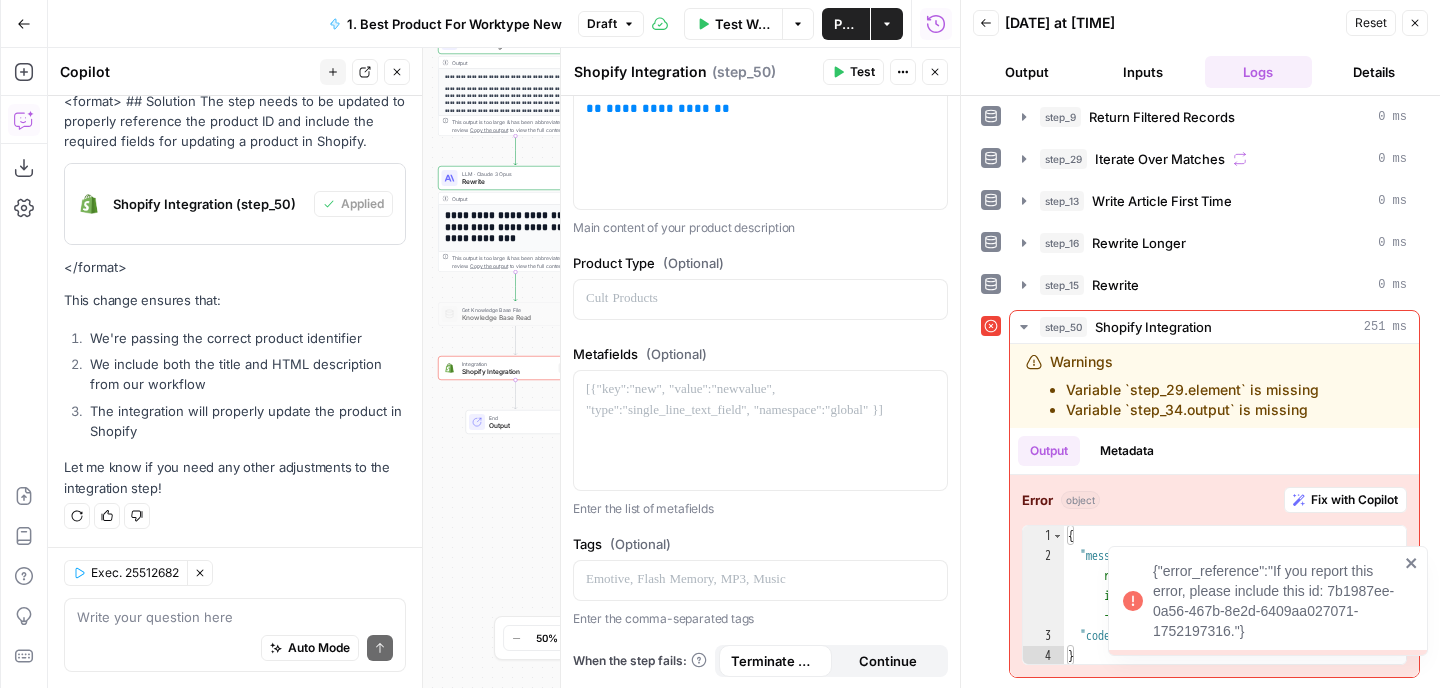 click 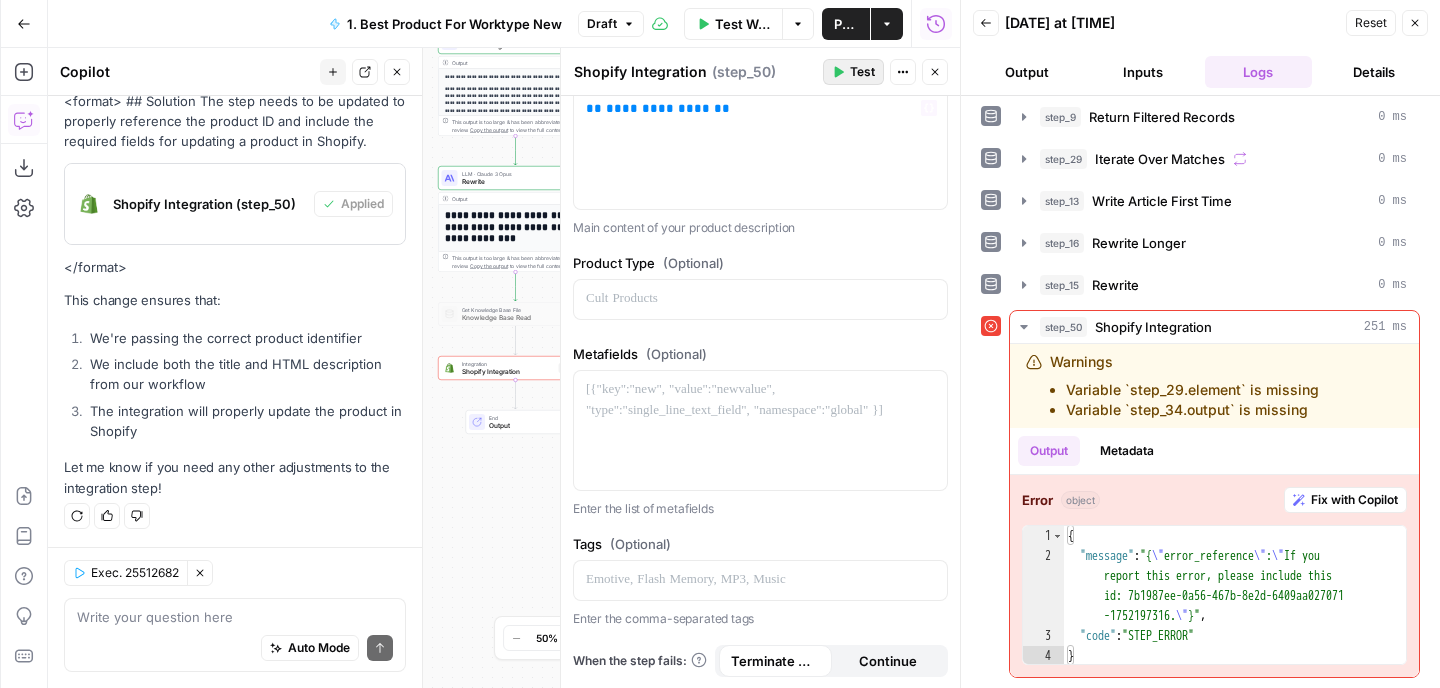 click on "Test" at bounding box center (862, 72) 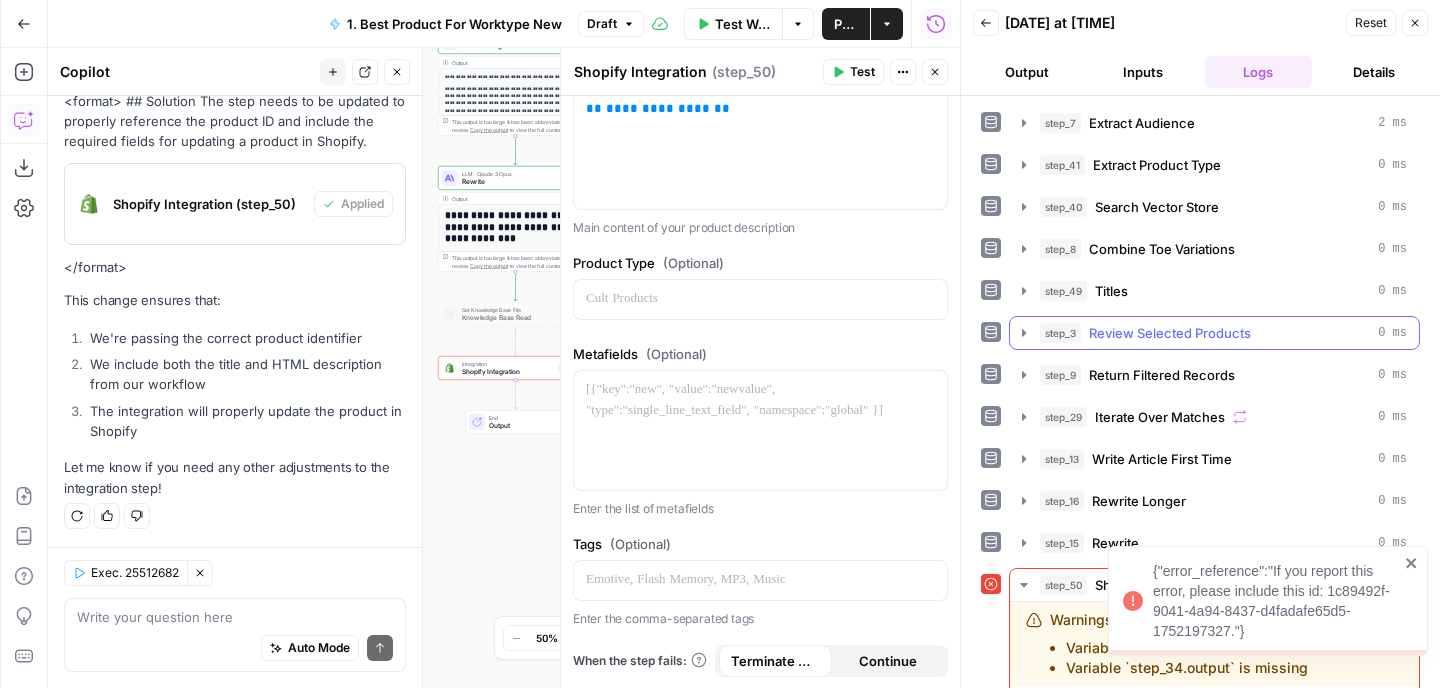scroll, scrollTop: 258, scrollLeft: 0, axis: vertical 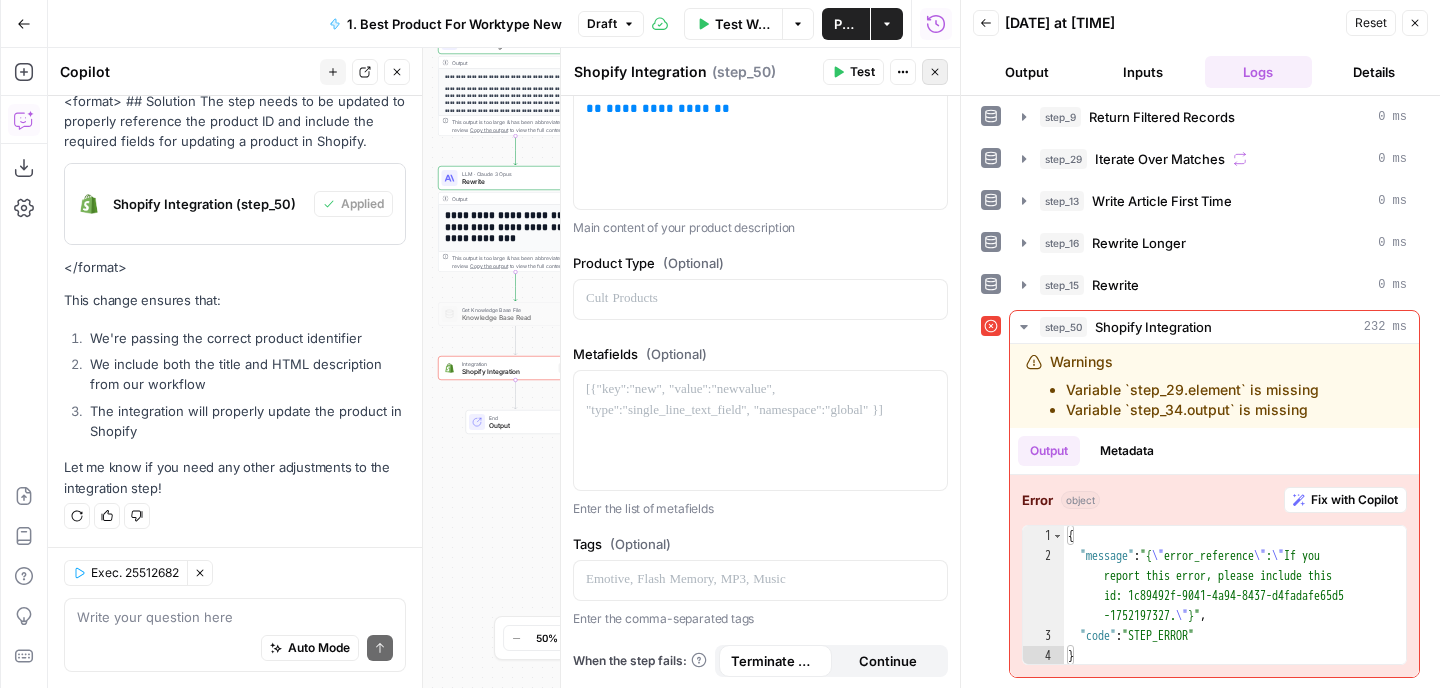 click on "Close" at bounding box center [935, 72] 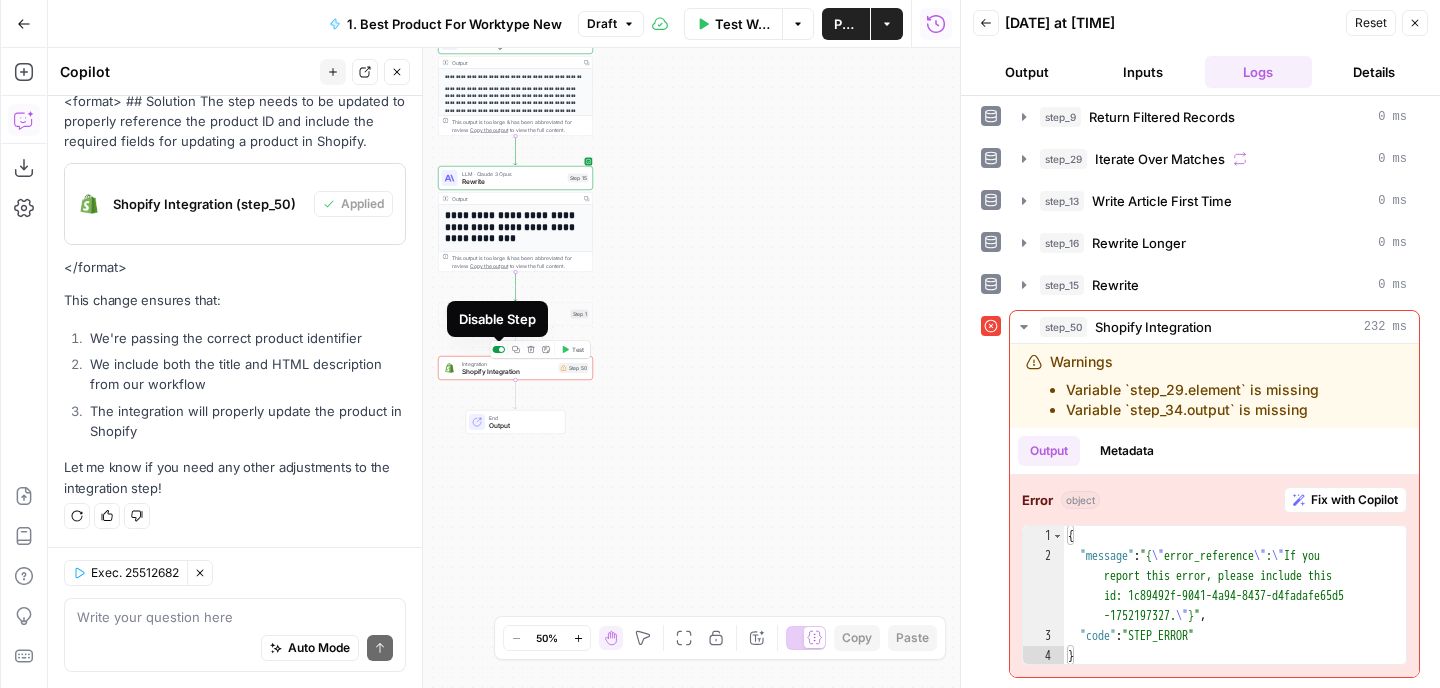 click at bounding box center [498, 349] 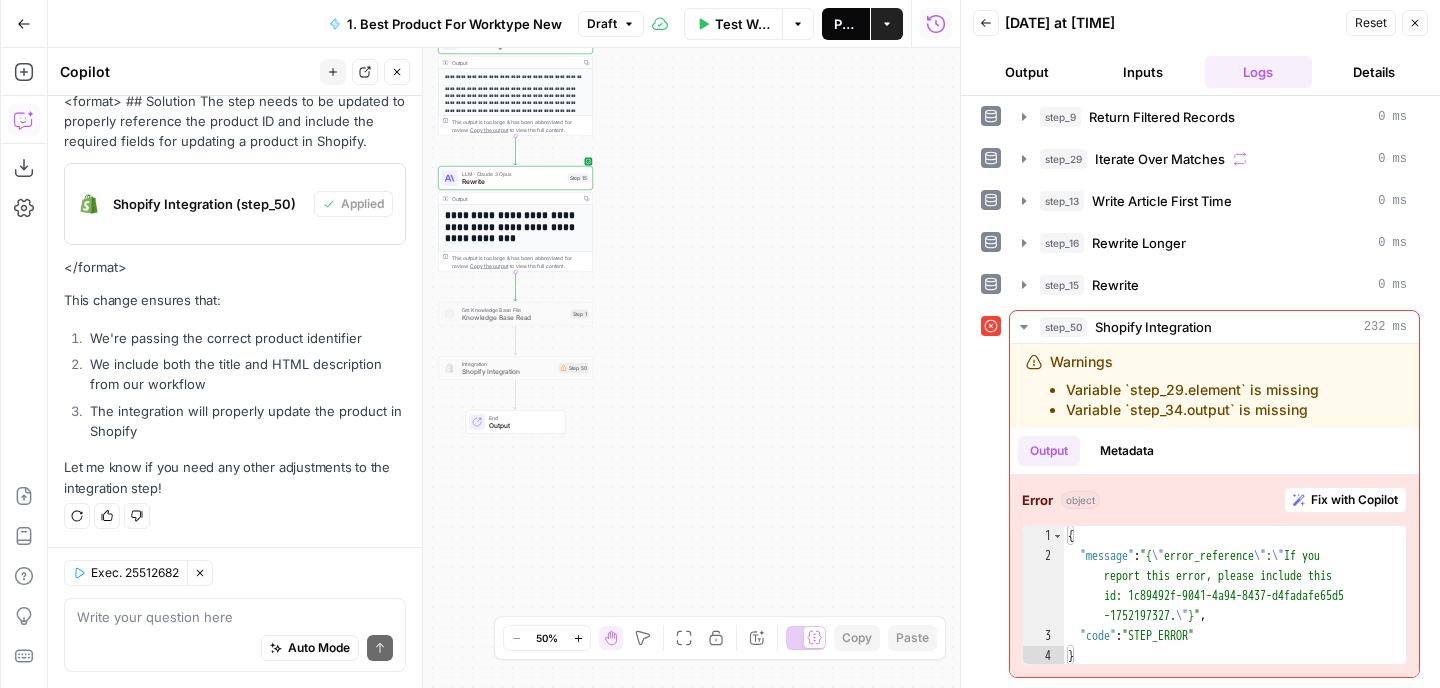 click on "Publish" at bounding box center (846, 24) 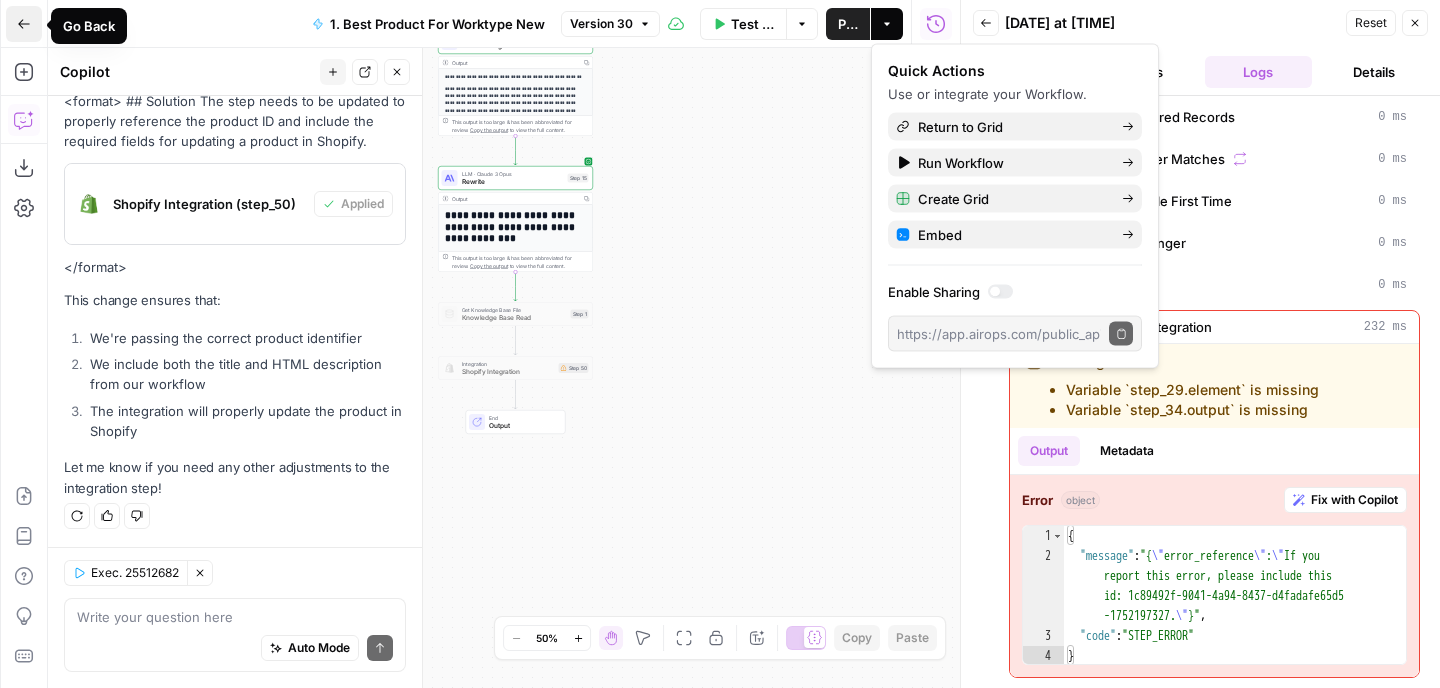 click on "Go Back" at bounding box center [24, 24] 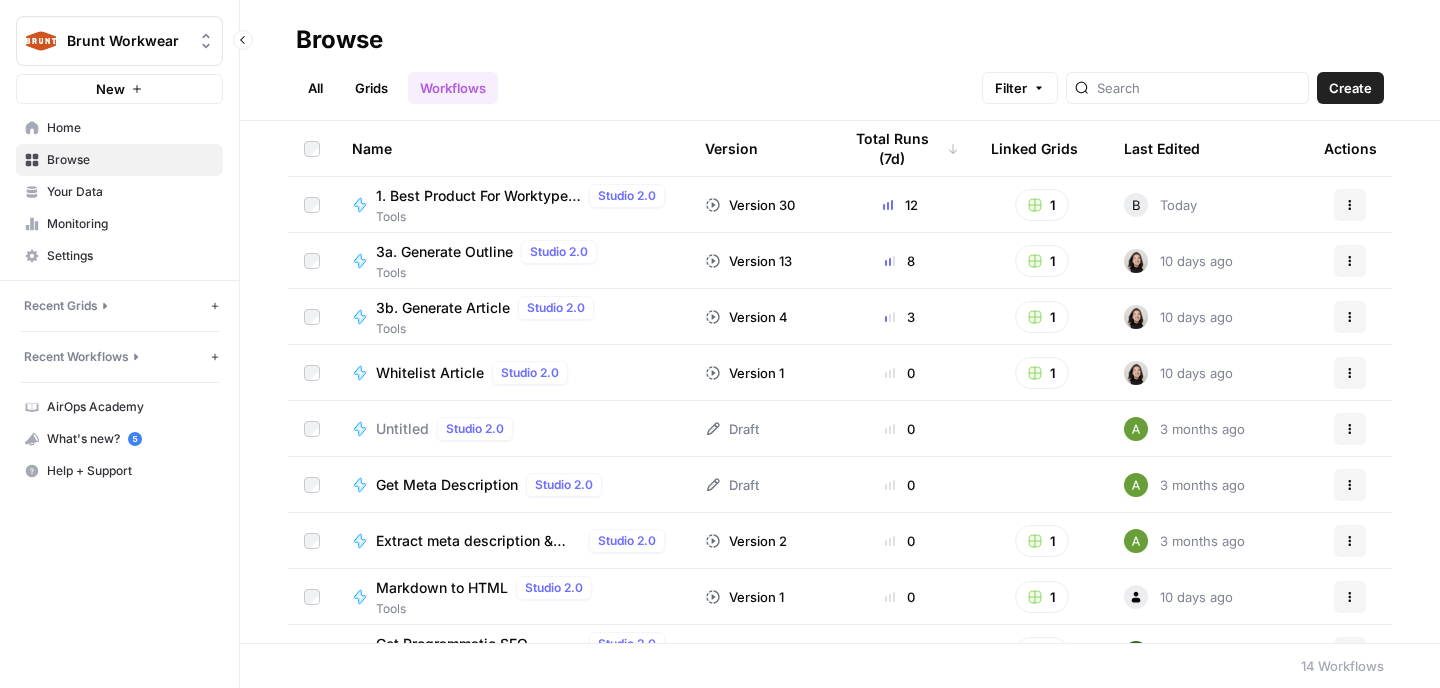 click on "Recent Grids" at bounding box center [61, 306] 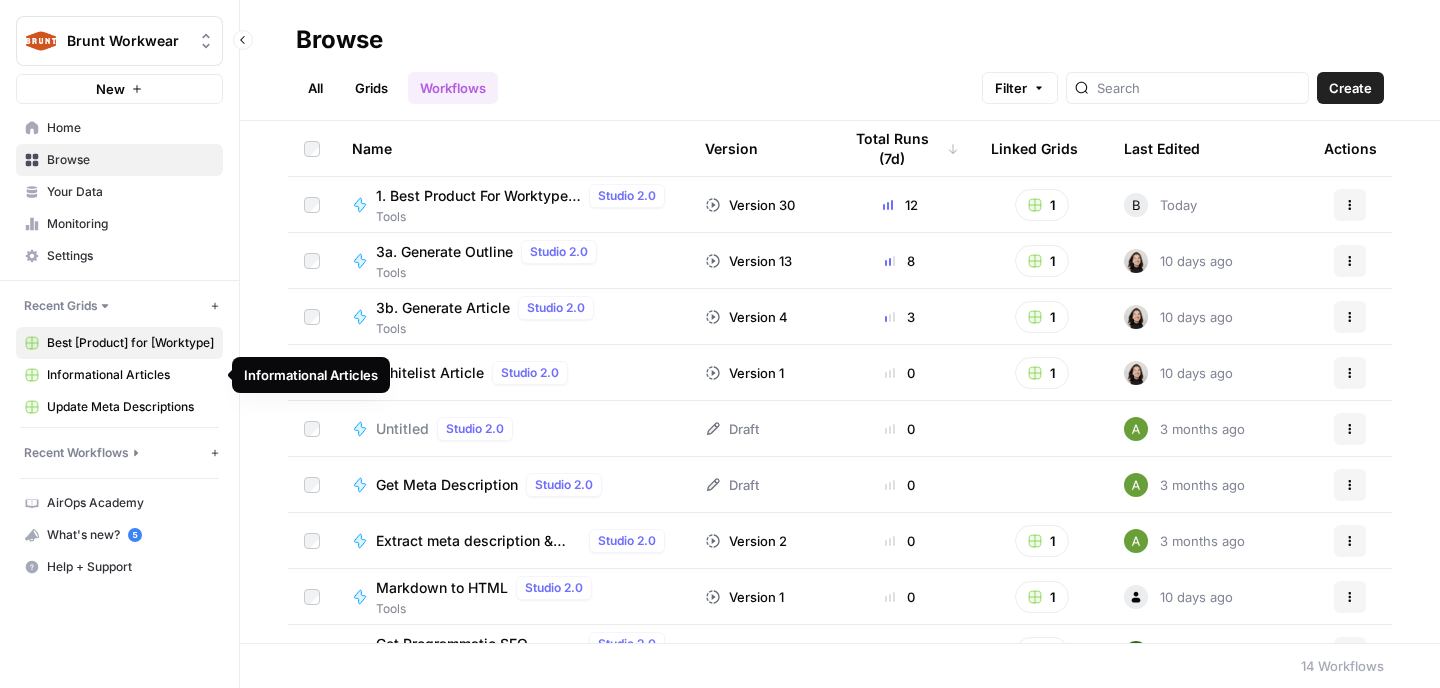 click on "Best [Product] for [Worktype]" at bounding box center (130, 343) 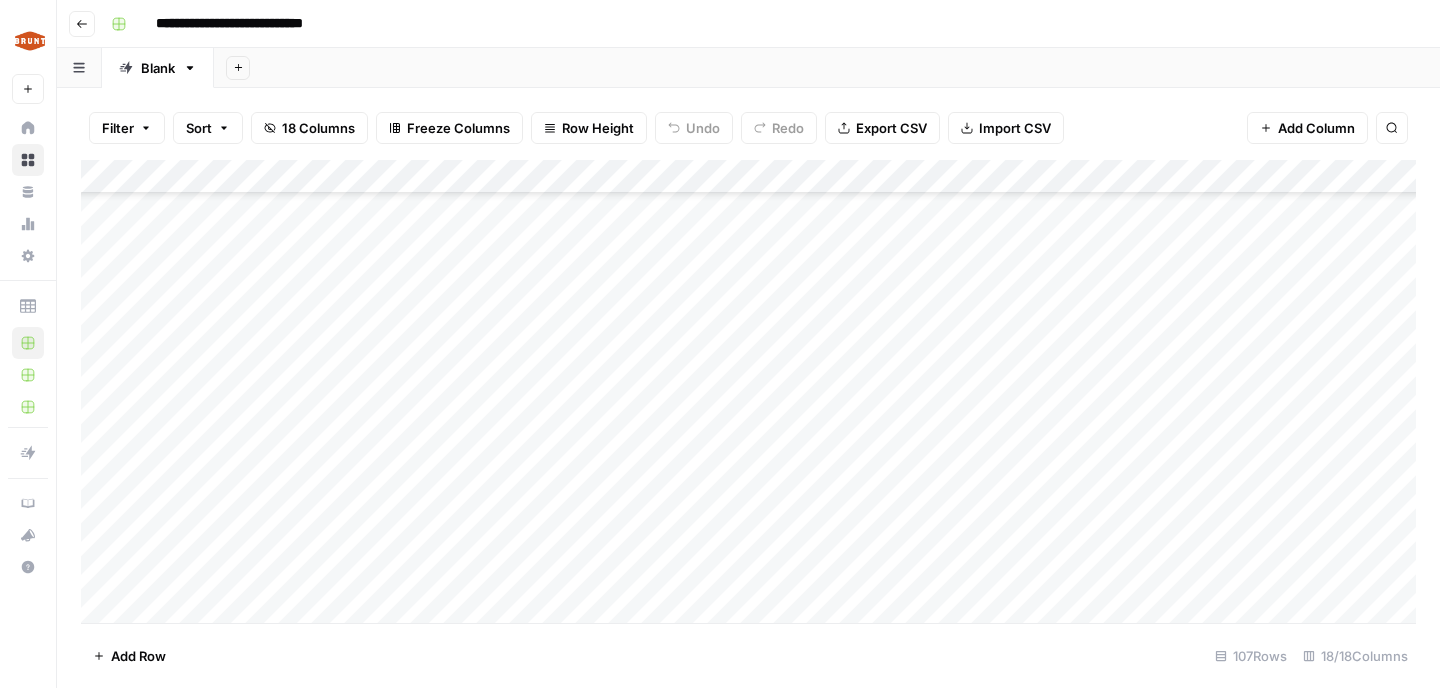 scroll, scrollTop: 3241, scrollLeft: 2, axis: both 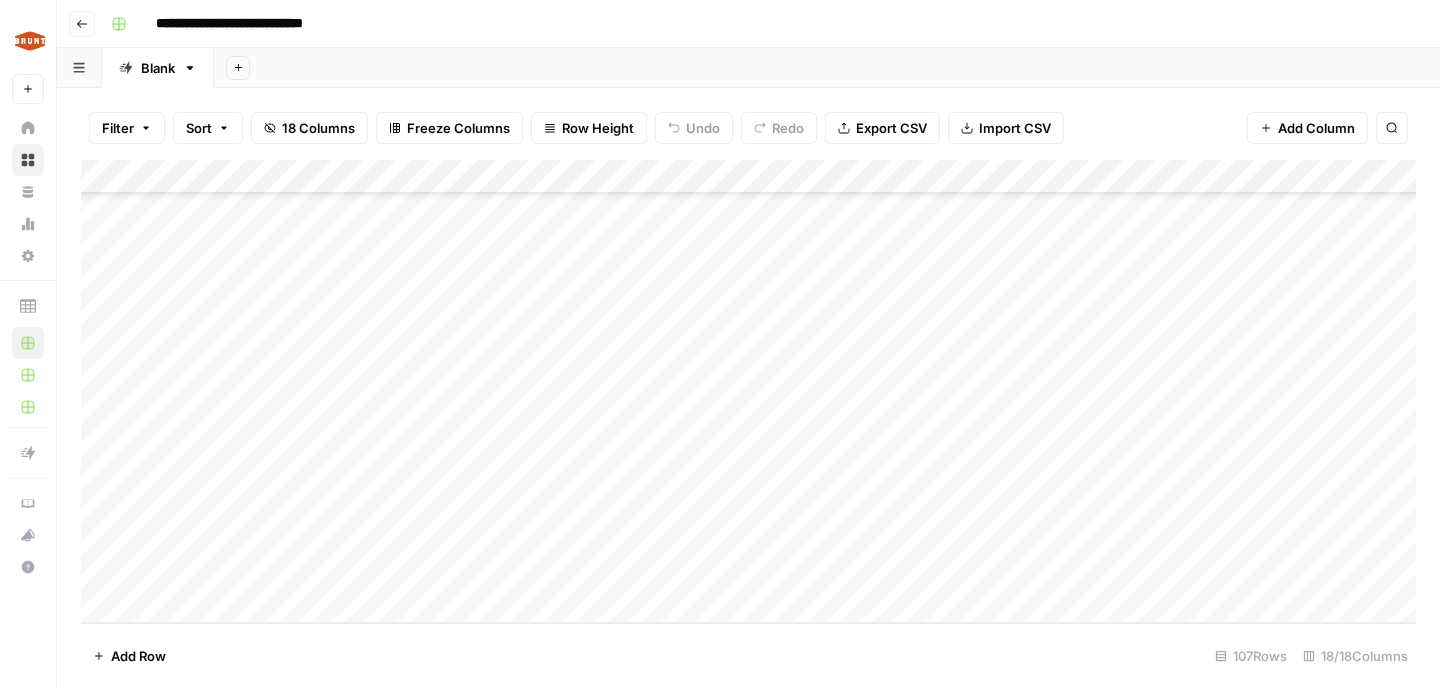 click on "Add Column" at bounding box center [748, 391] 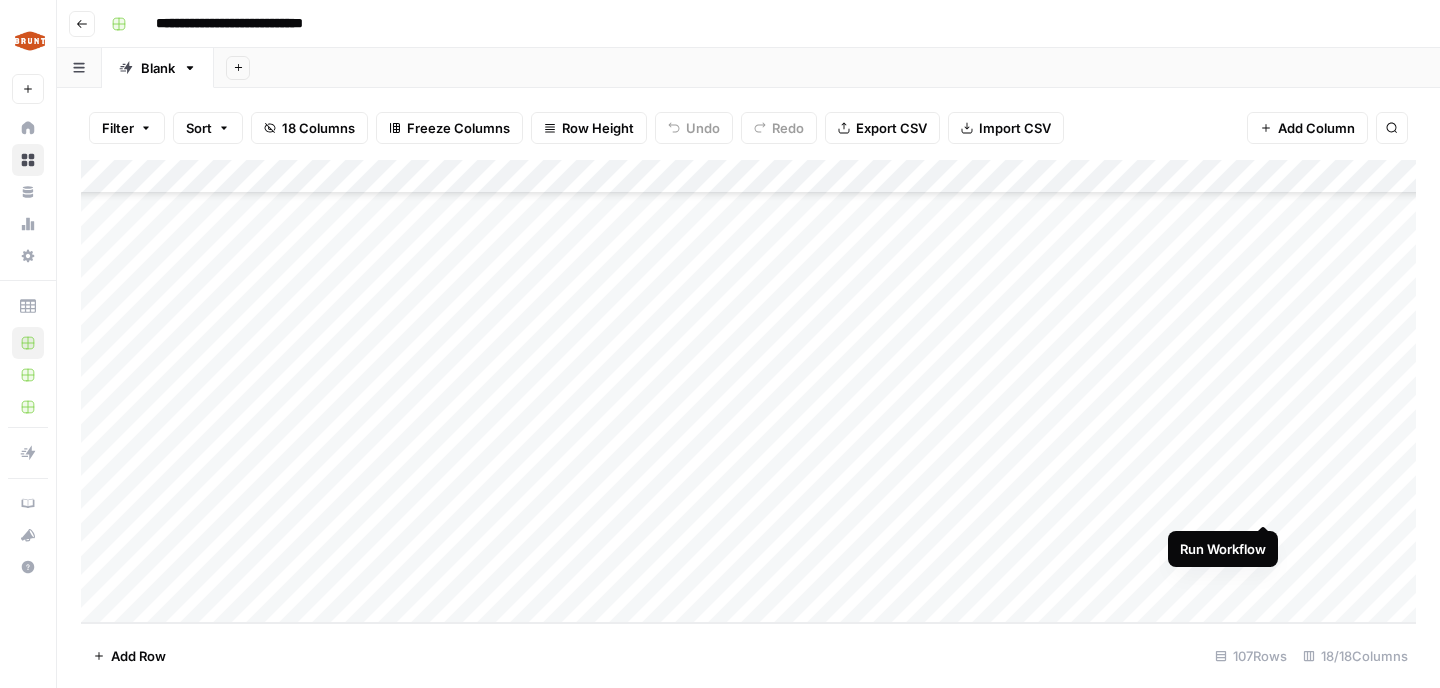 click on "Add Column" at bounding box center (748, 391) 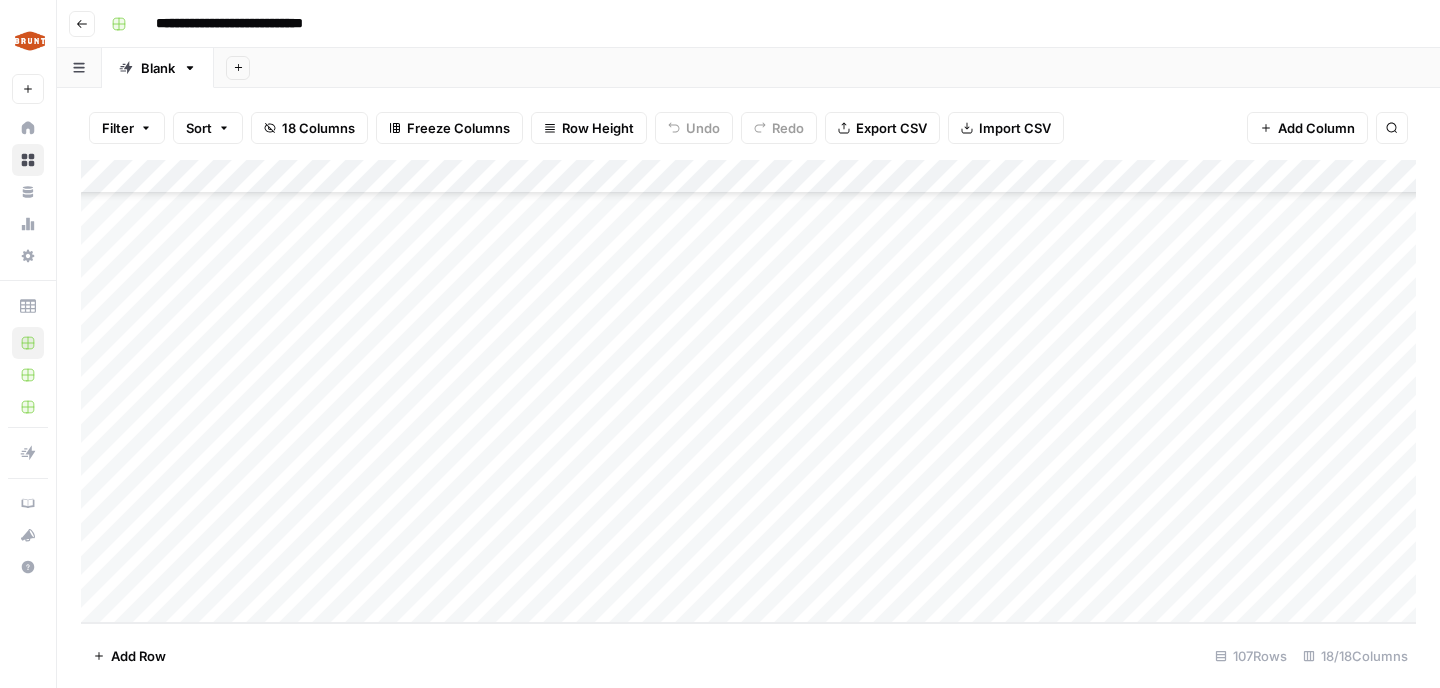 click on "Add Column" at bounding box center [748, 391] 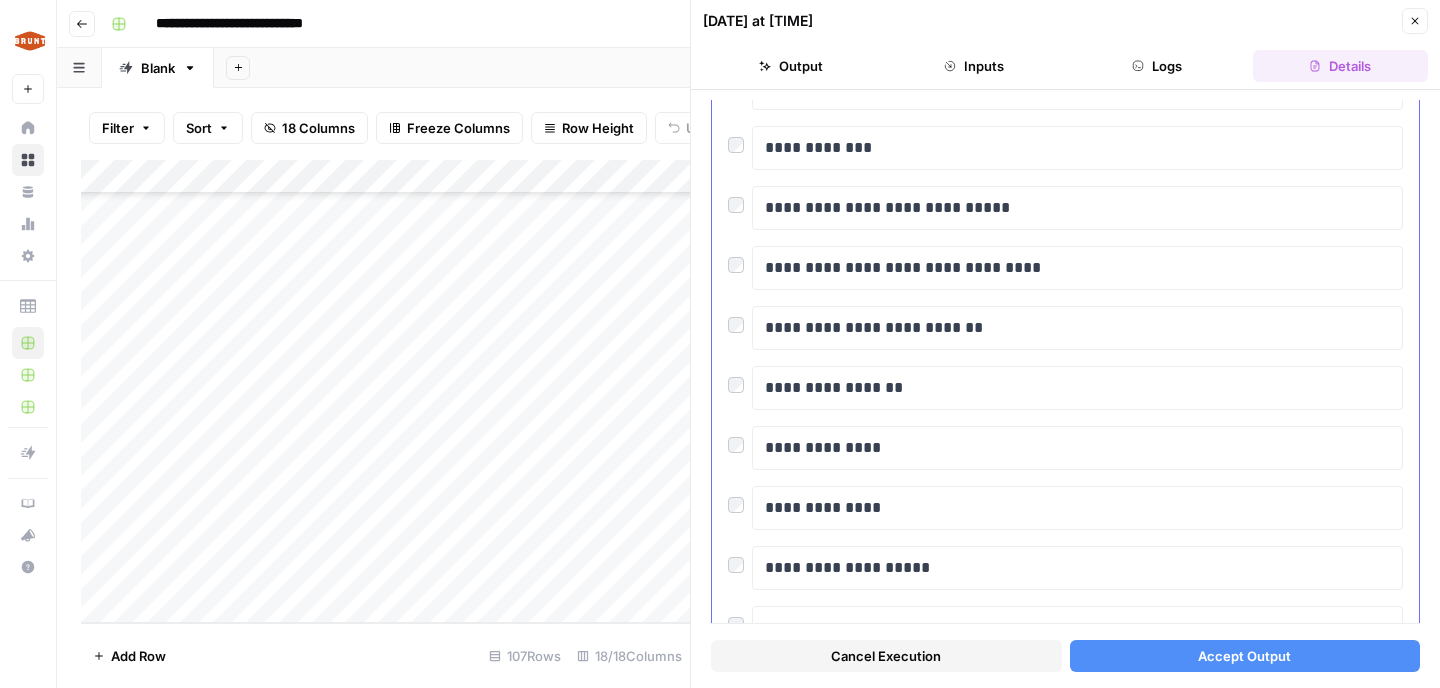 scroll, scrollTop: 3254, scrollLeft: 0, axis: vertical 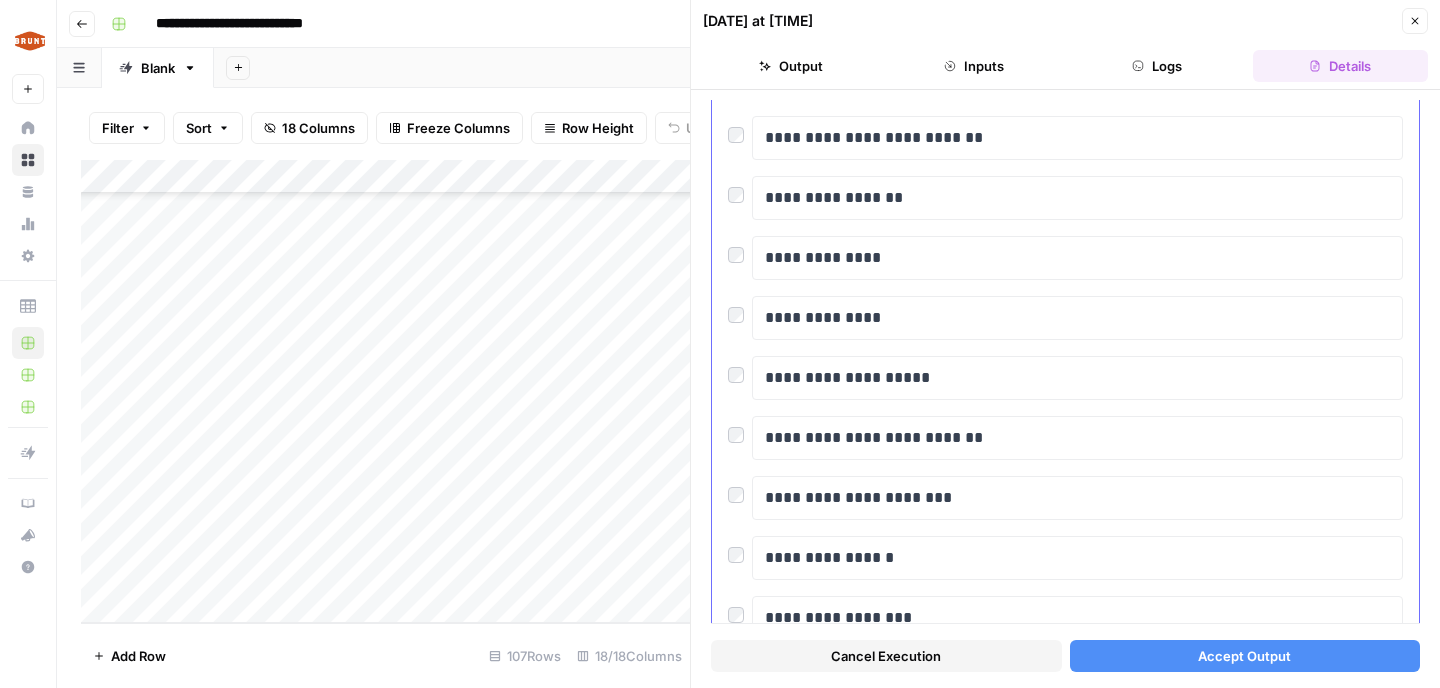 click on "Accept Output" at bounding box center [1244, 656] 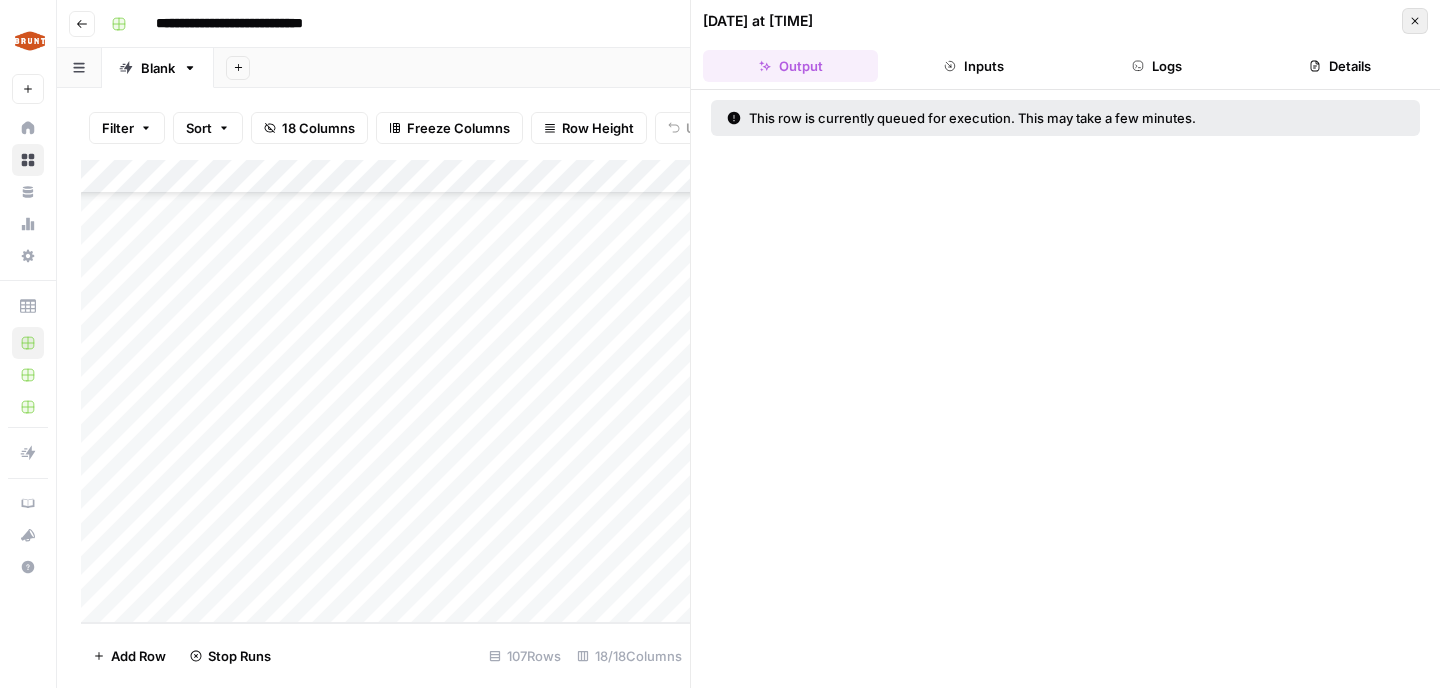 click 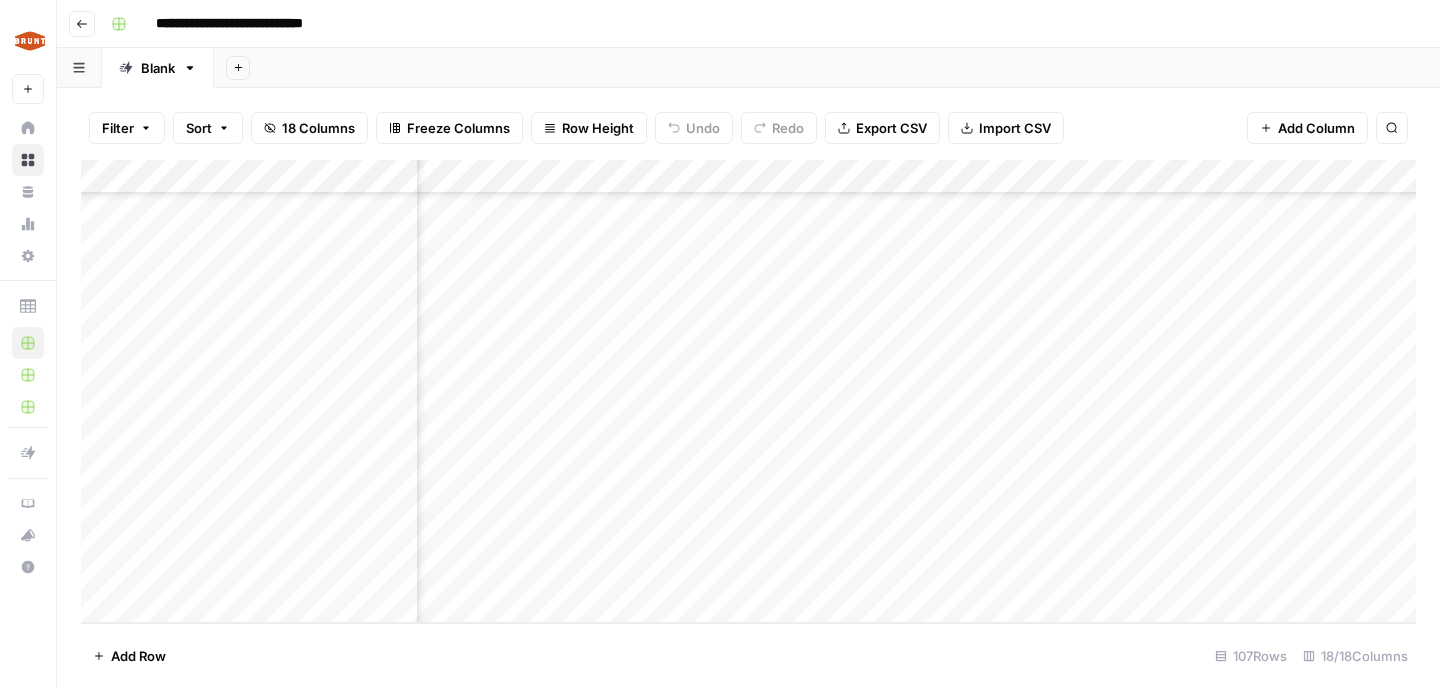 scroll, scrollTop: 3241, scrollLeft: 805, axis: both 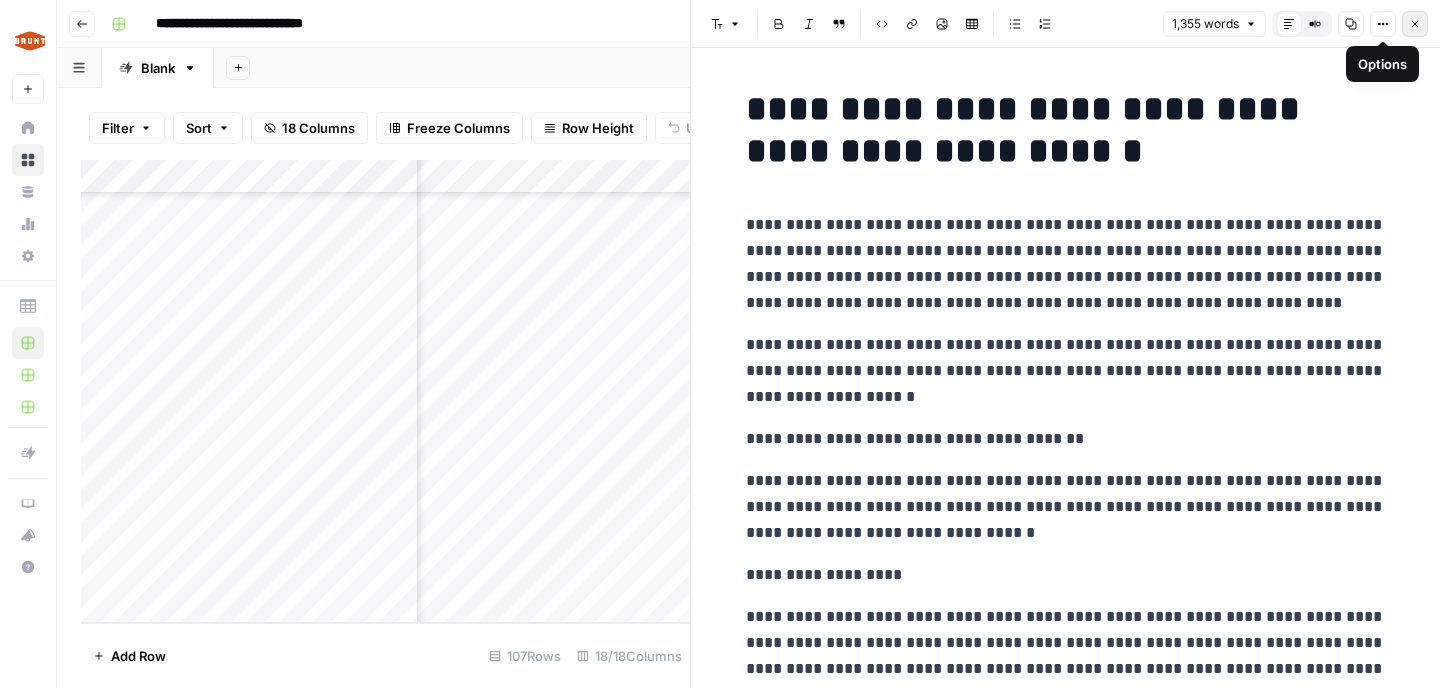 click 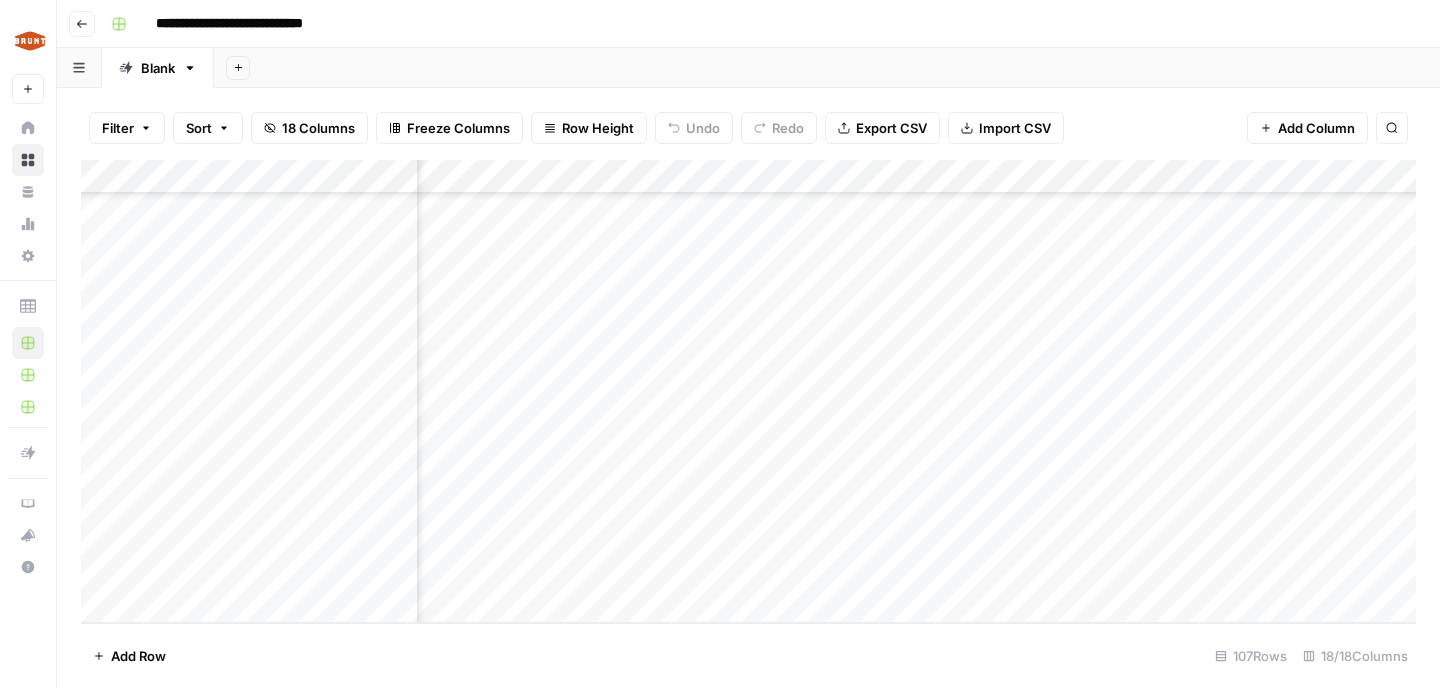 scroll, scrollTop: 3241, scrollLeft: 849, axis: both 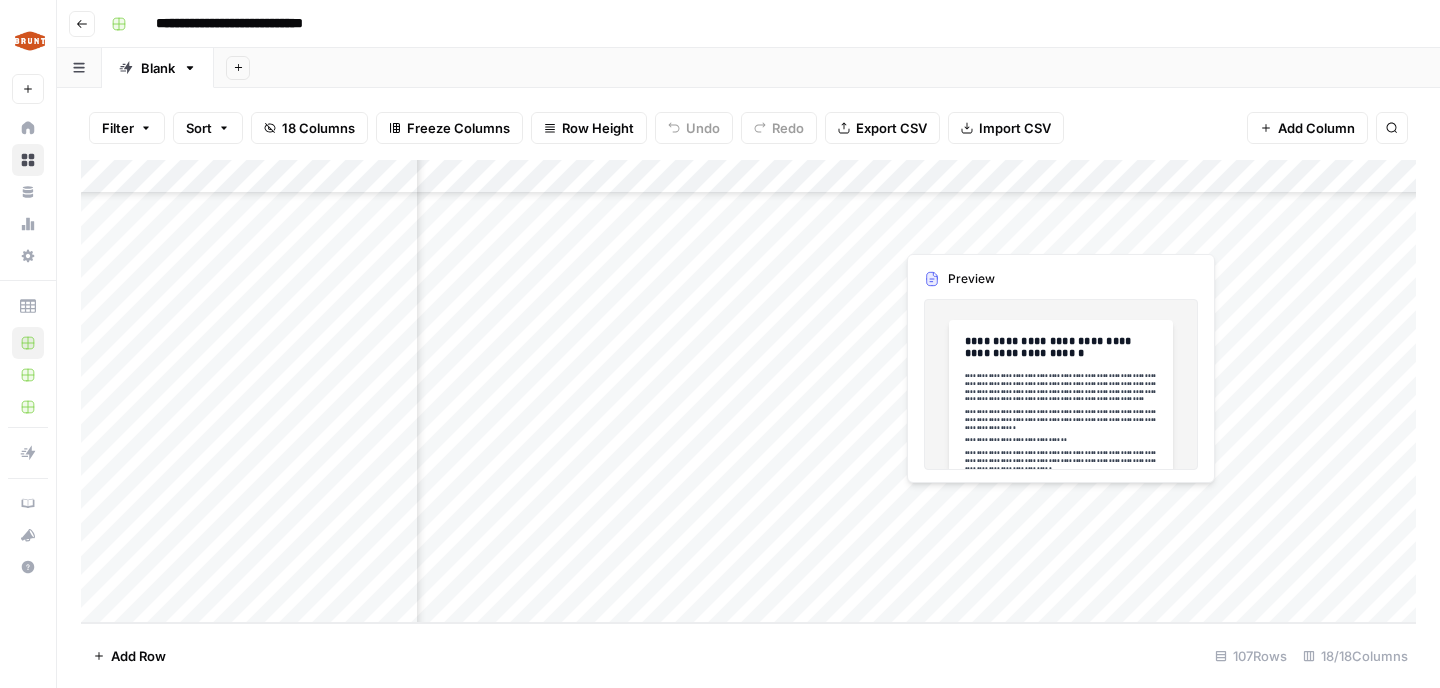 click on "Add Column" at bounding box center [748, 391] 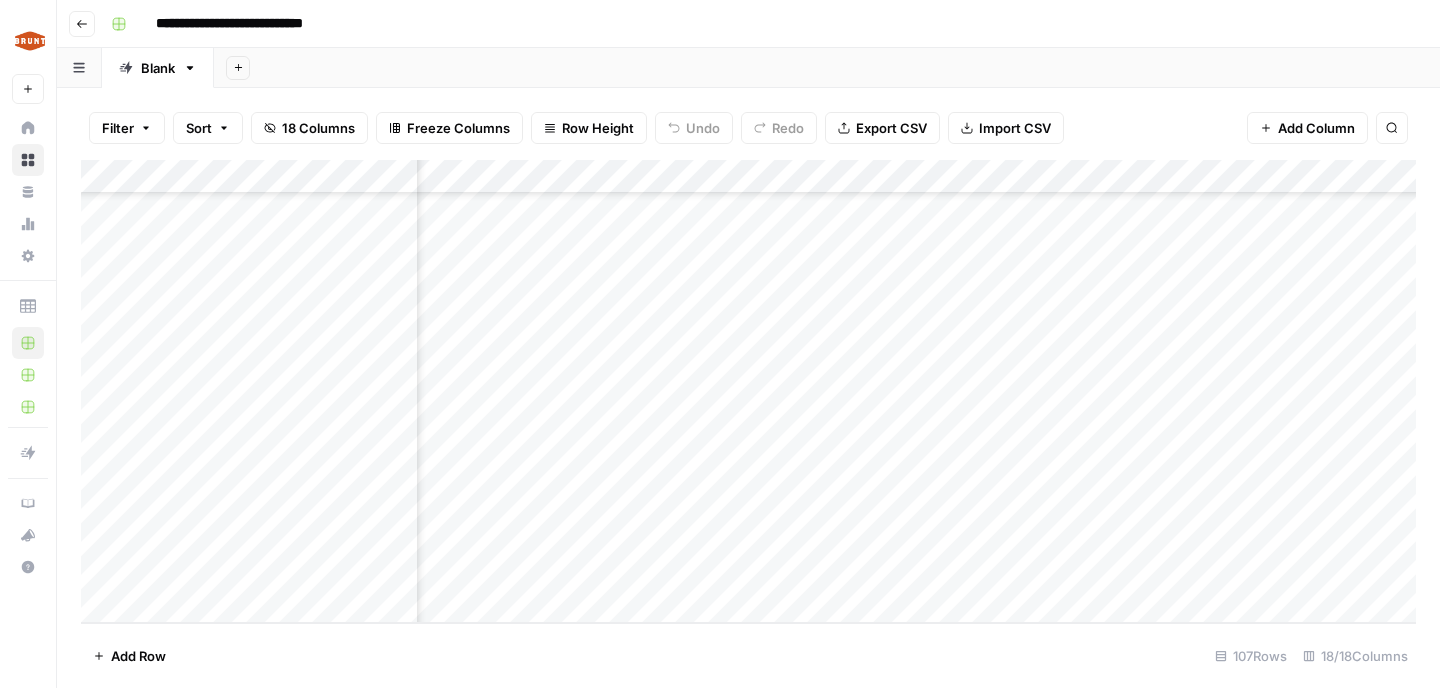 click on "Add Column" at bounding box center (748, 391) 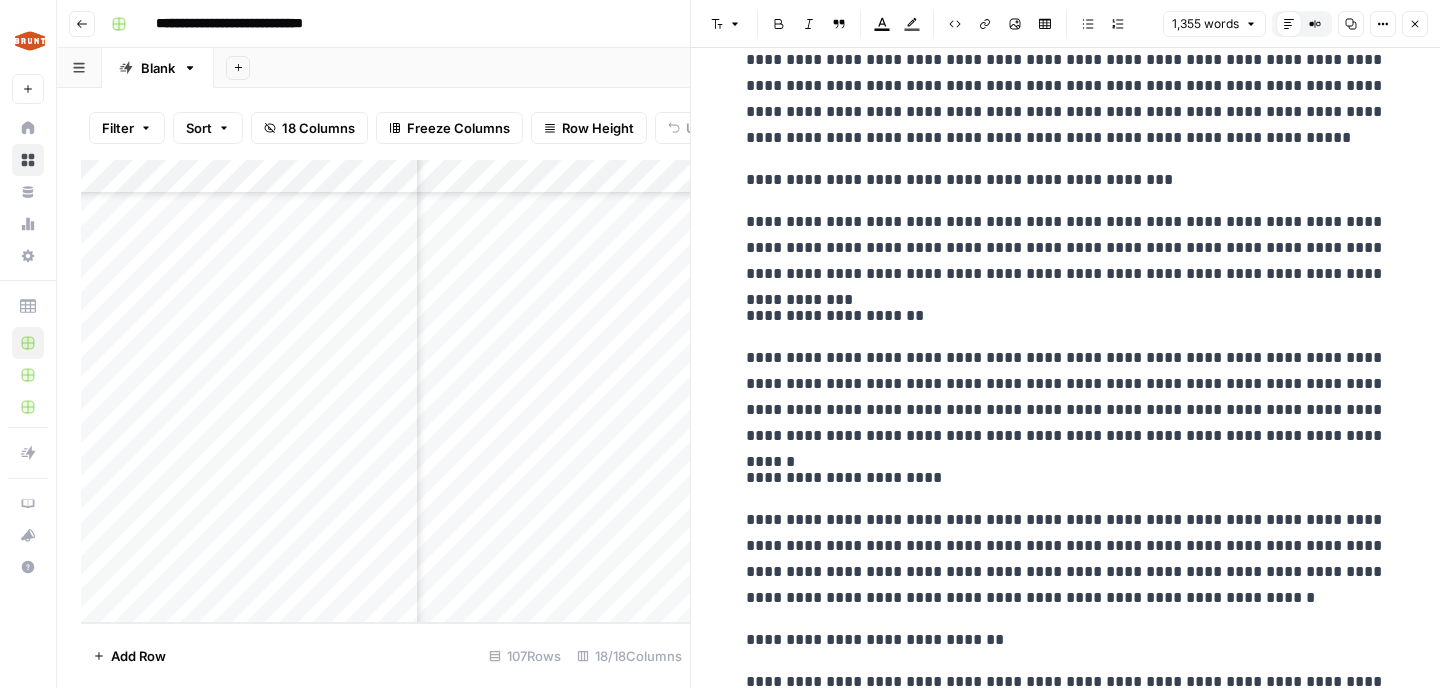 scroll, scrollTop: 0, scrollLeft: 0, axis: both 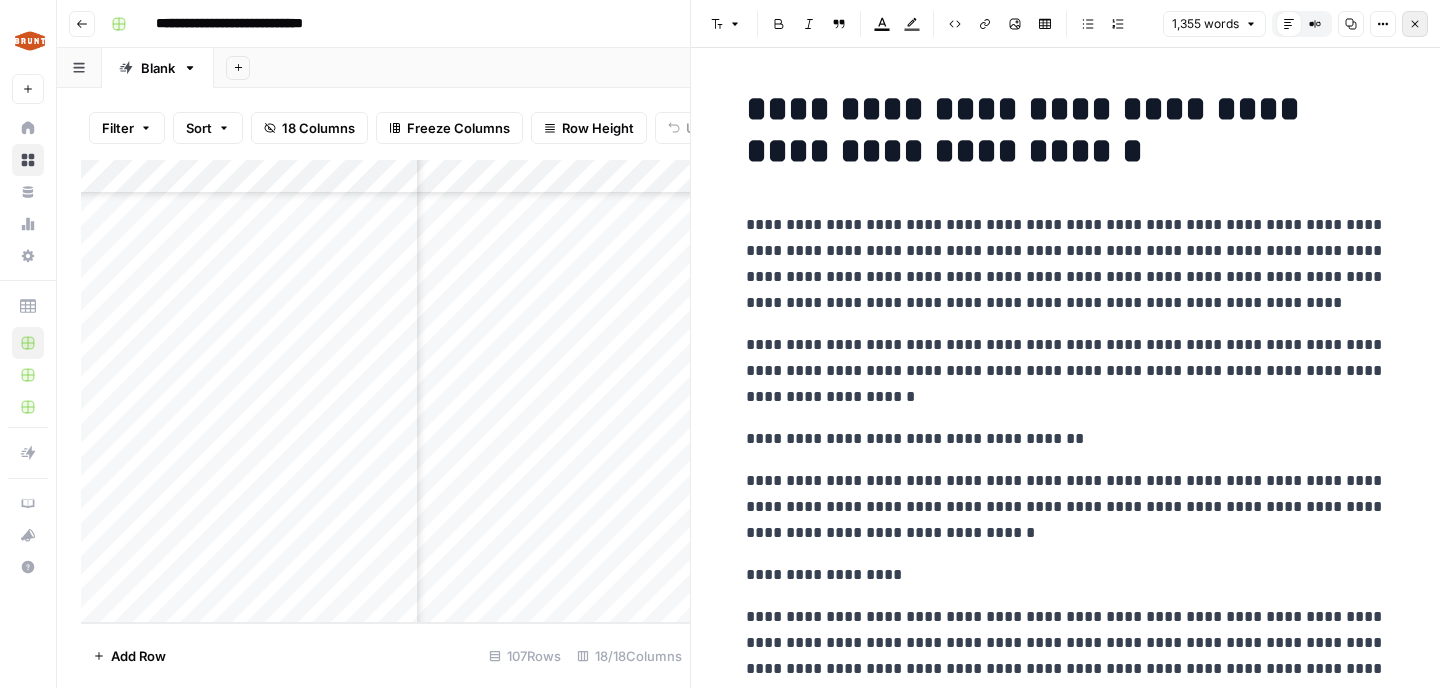 click on "Close" at bounding box center [1415, 24] 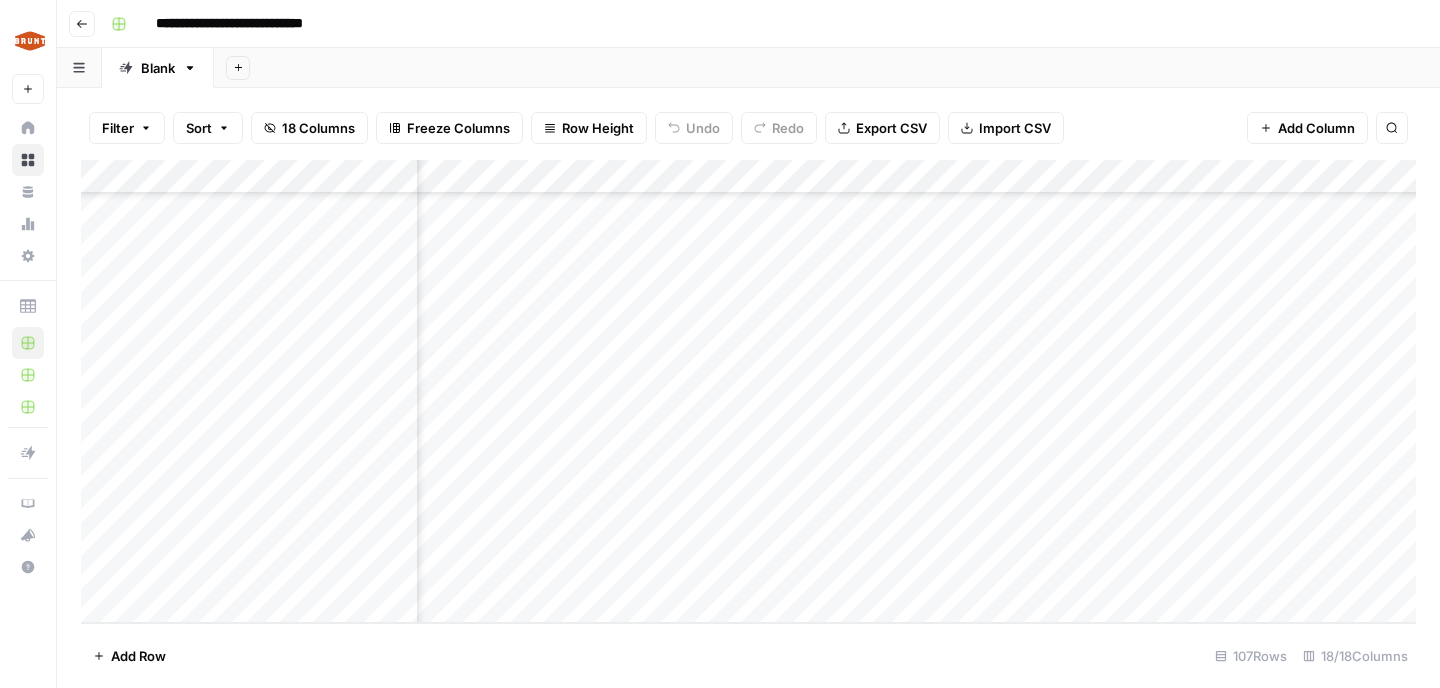 scroll, scrollTop: 3241, scrollLeft: 624, axis: both 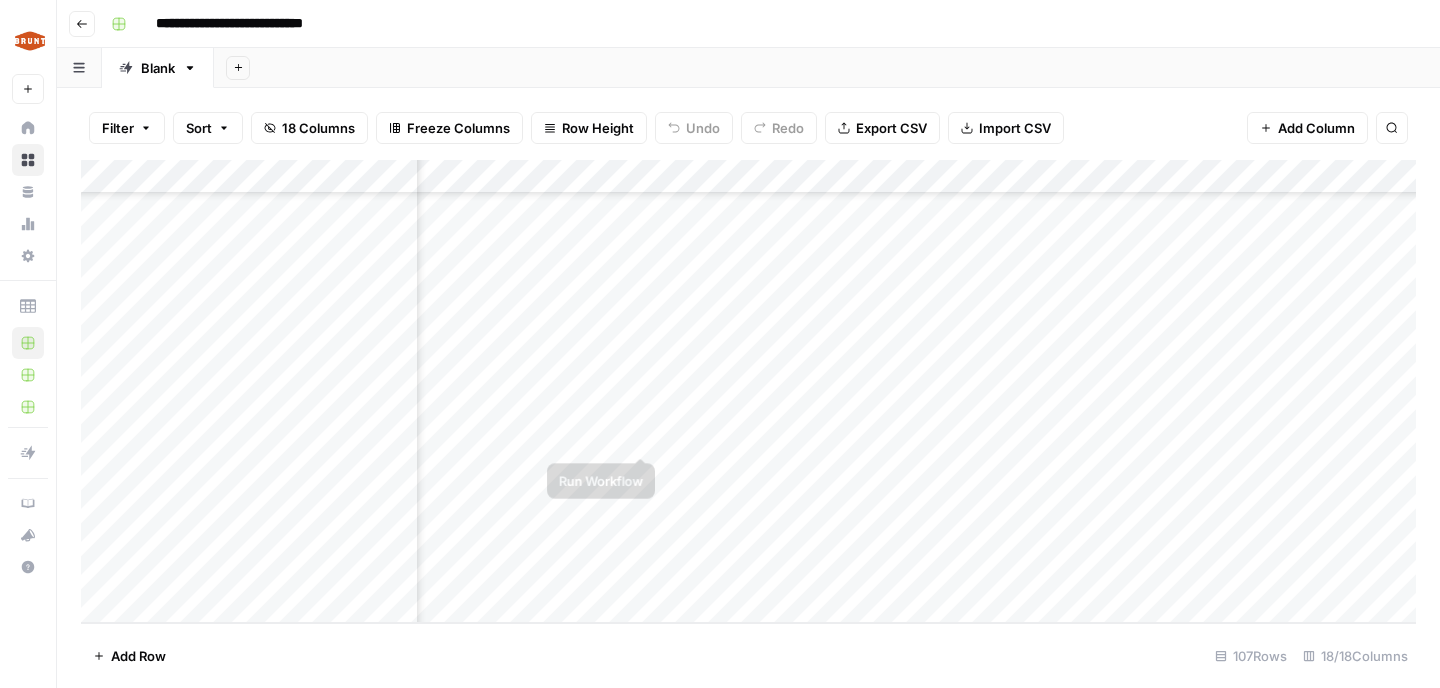 click on "Add Column" at bounding box center (748, 391) 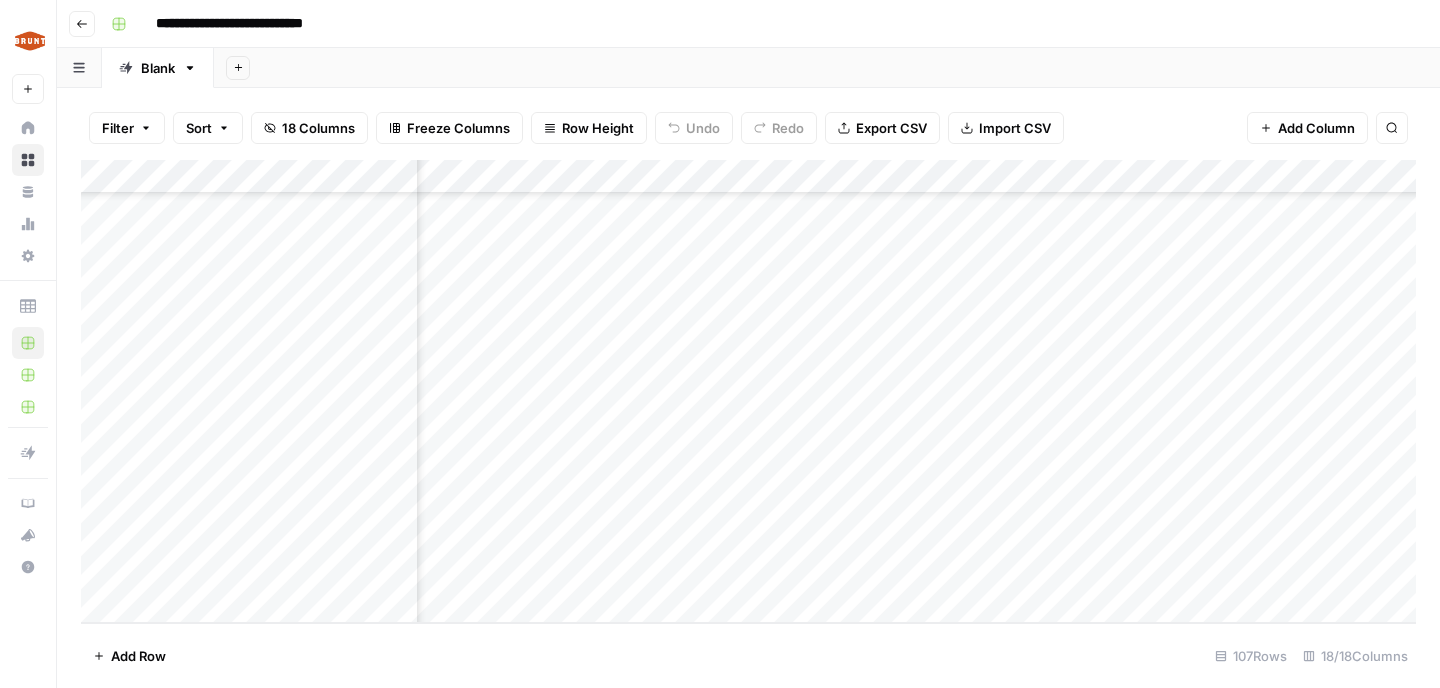 click on "Add Column" at bounding box center [748, 391] 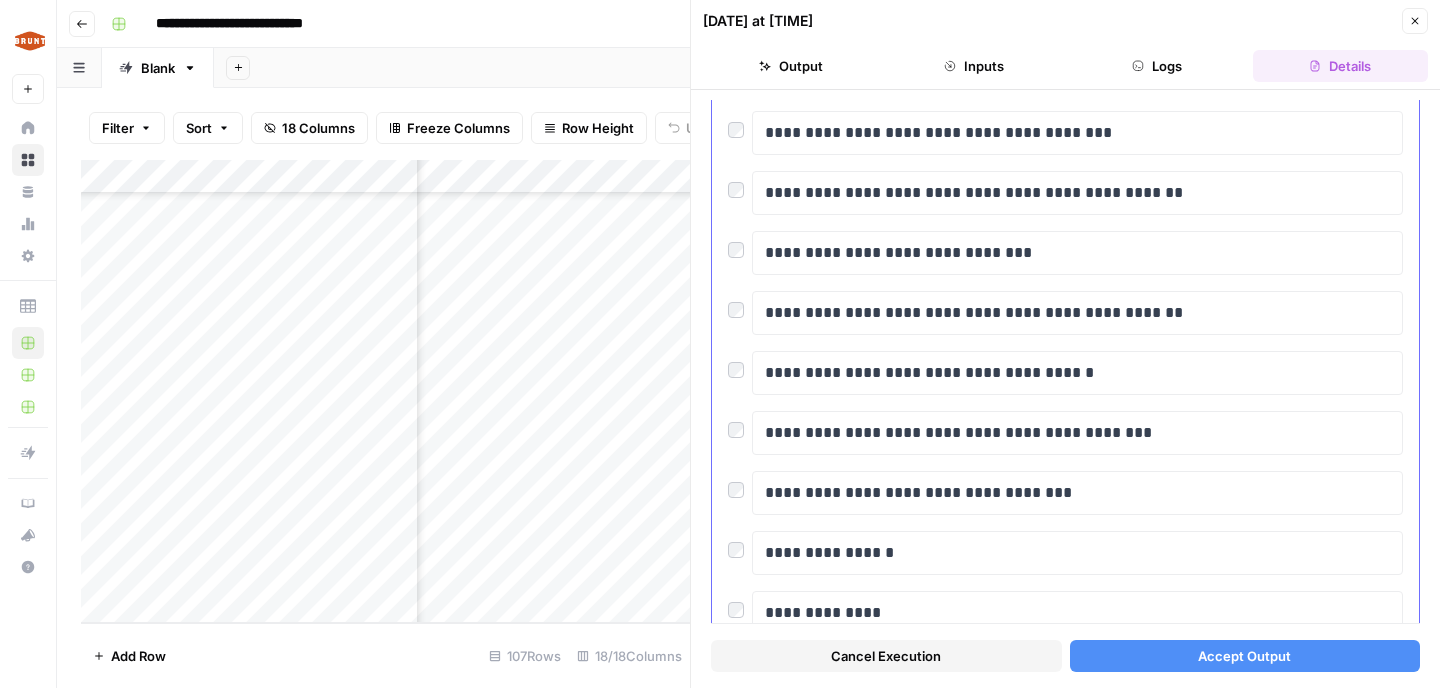 scroll, scrollTop: 1624, scrollLeft: 0, axis: vertical 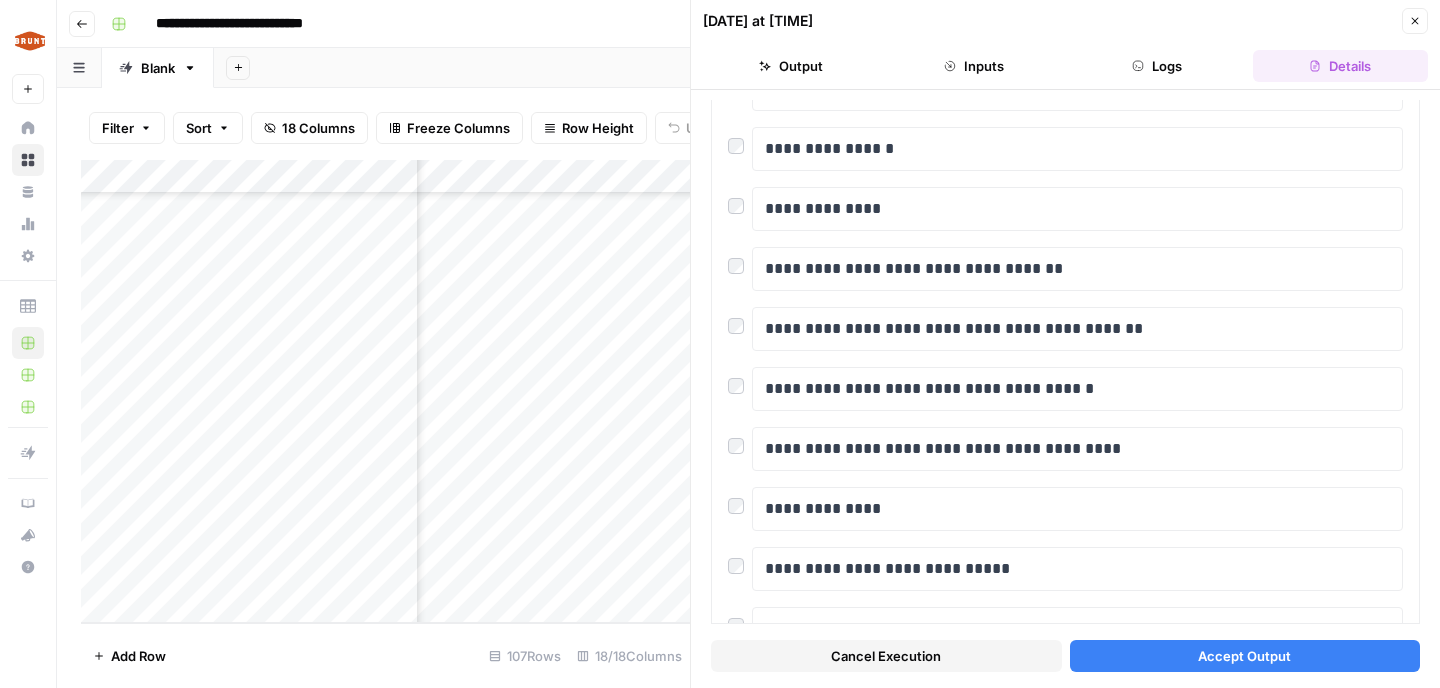 click on "Accept Output" at bounding box center [1245, 656] 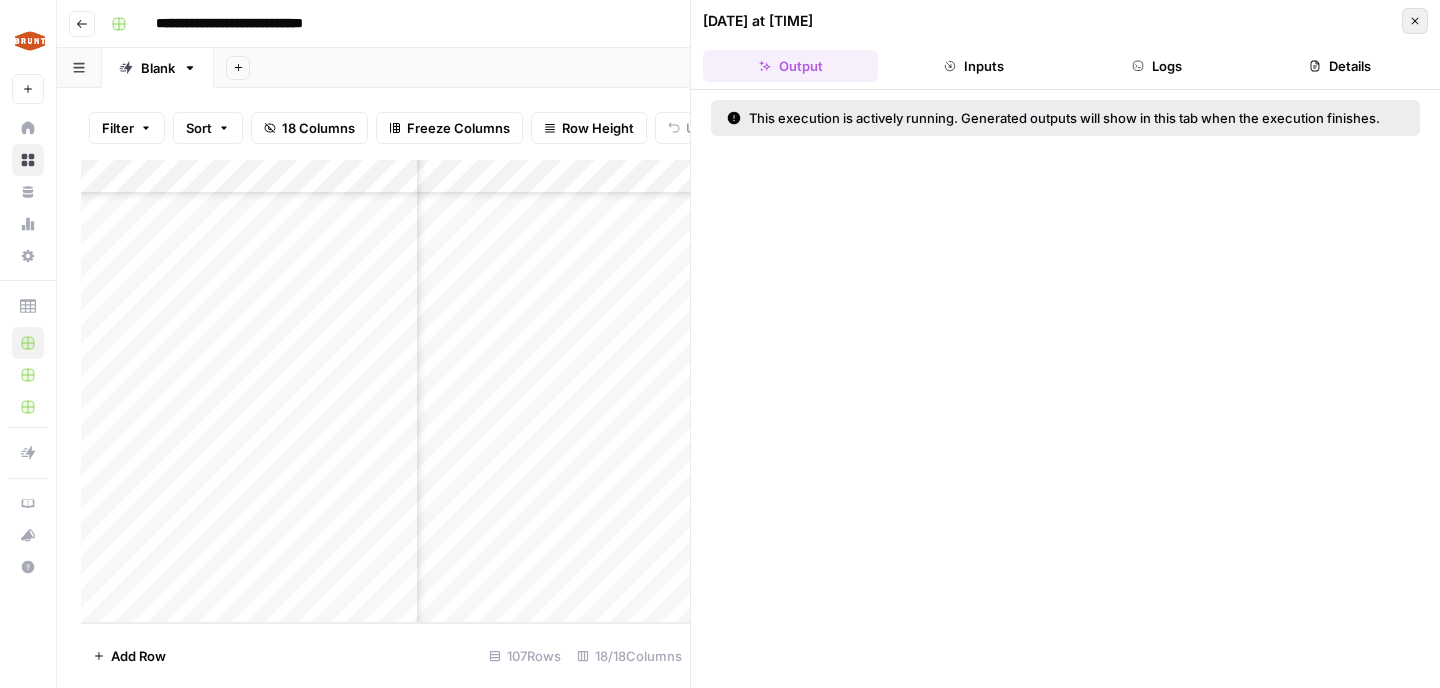 click 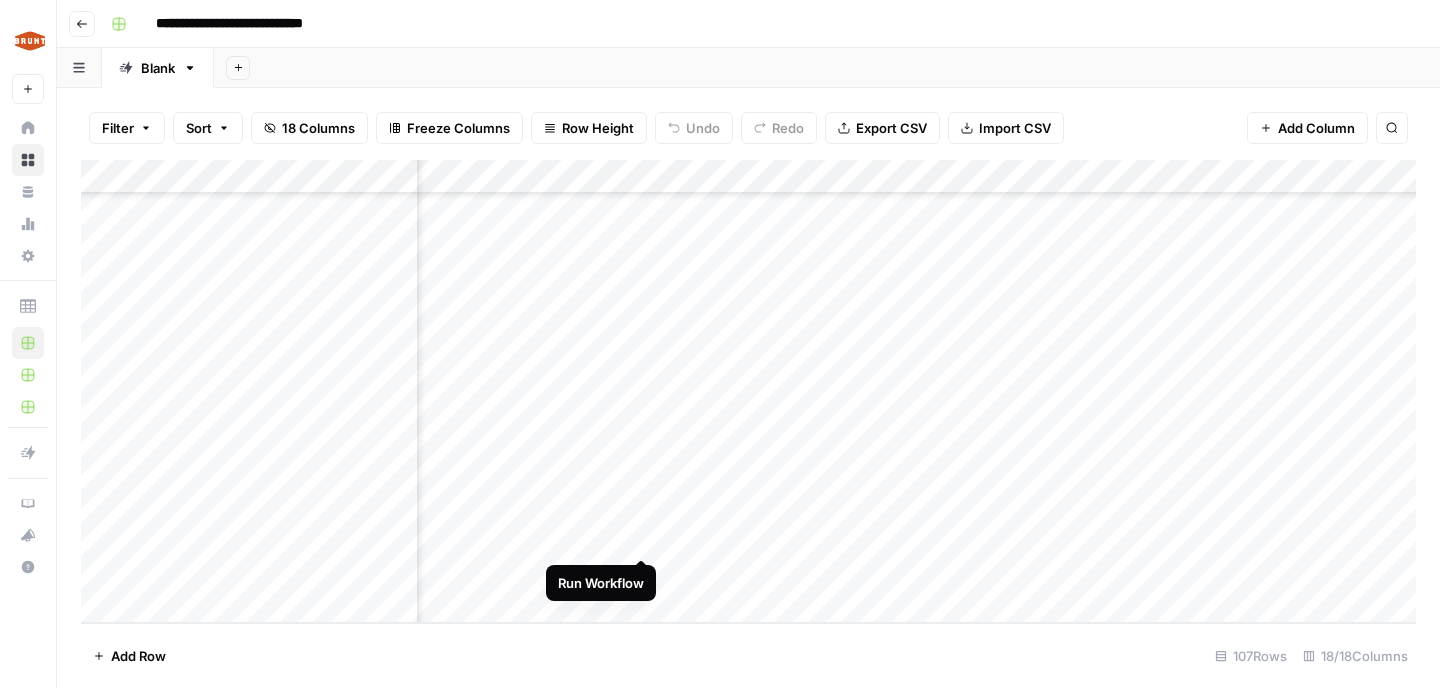 click on "Add Column" at bounding box center [748, 391] 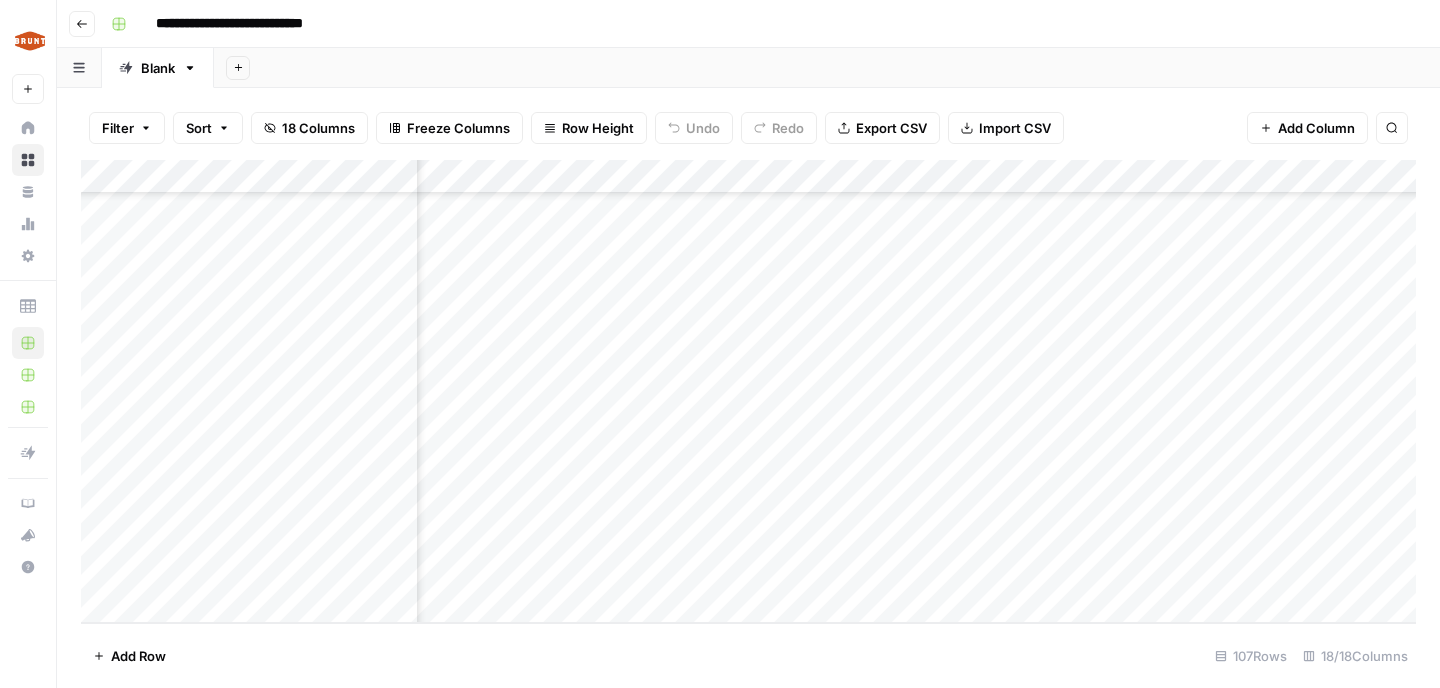 click on "Add Column" at bounding box center (748, 391) 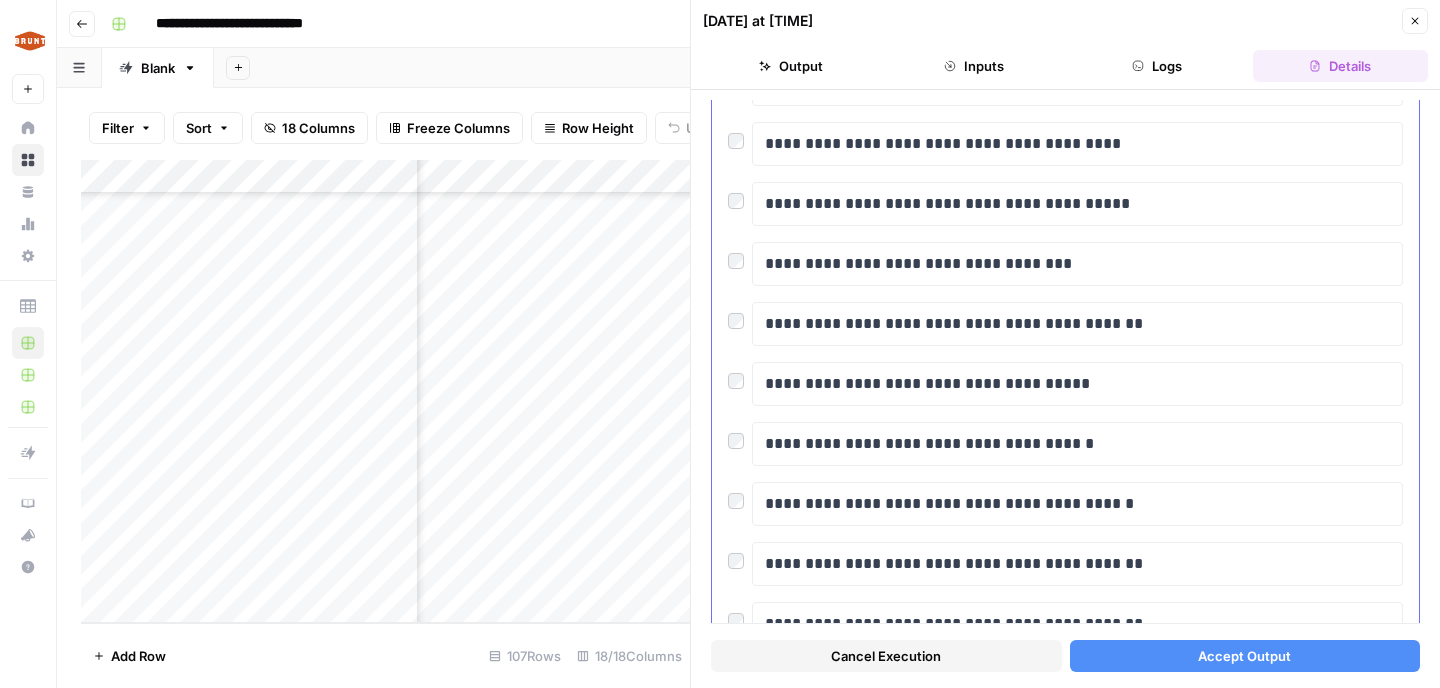 scroll, scrollTop: 239, scrollLeft: 0, axis: vertical 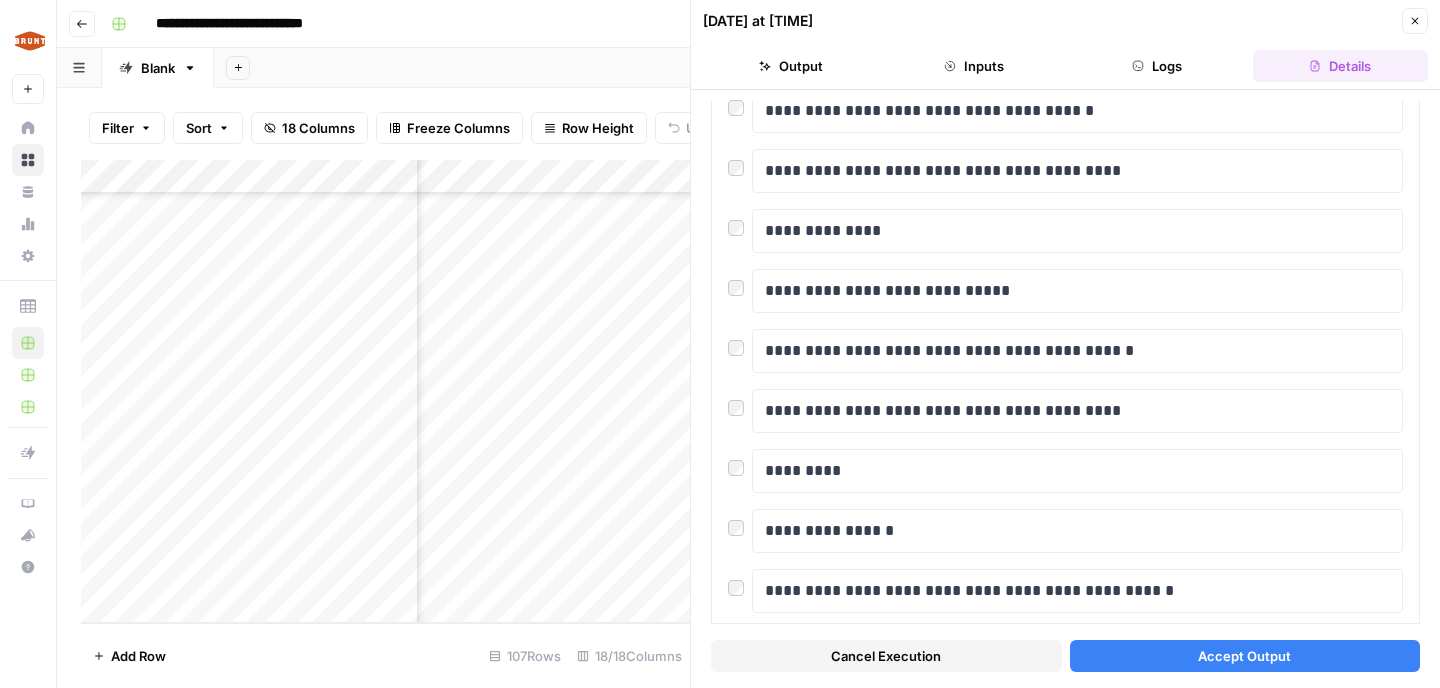 click on "Accept Output" at bounding box center [1245, 656] 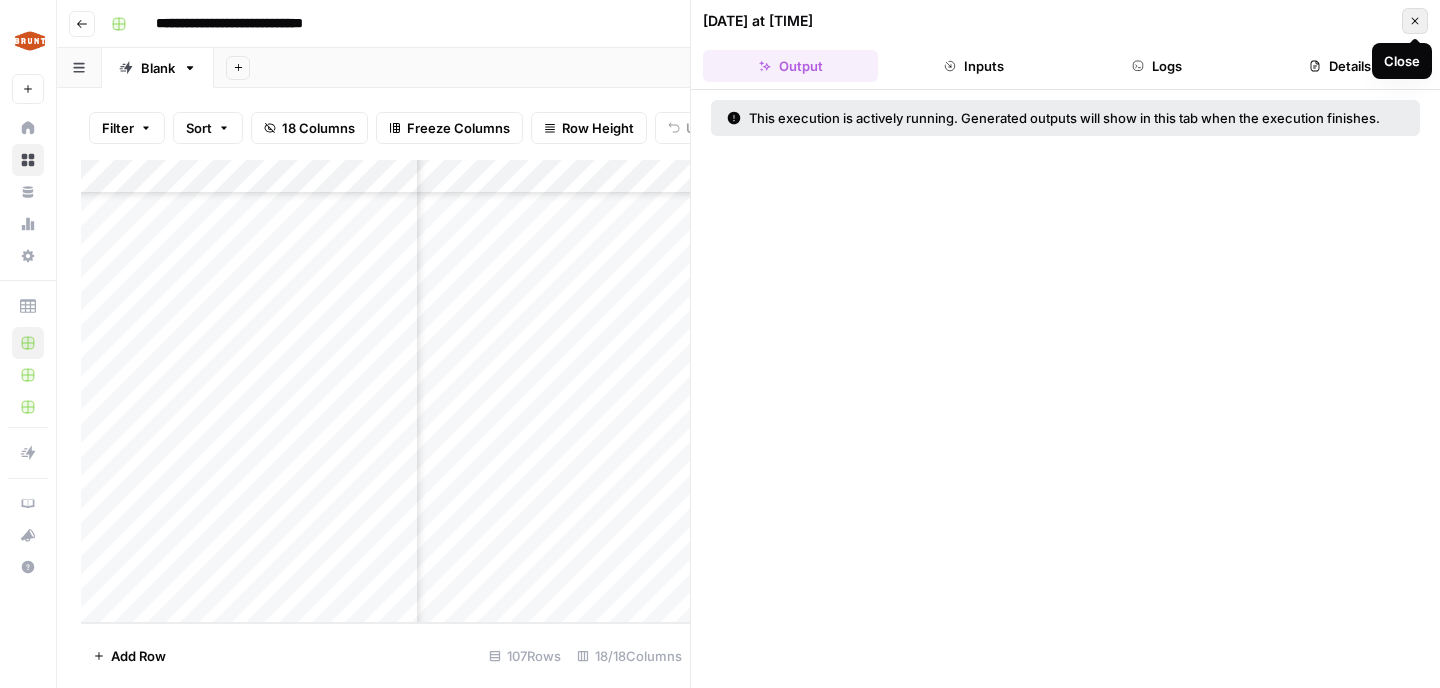 click 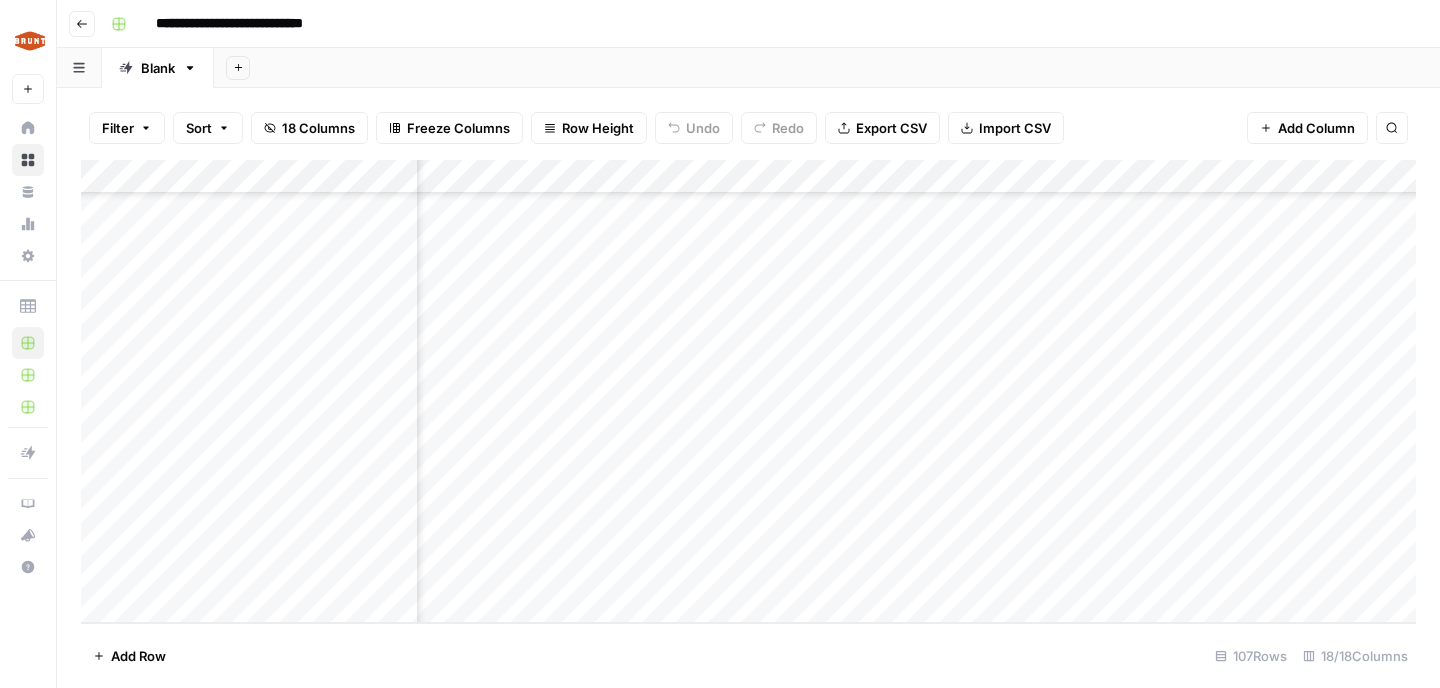 scroll, scrollTop: 3241, scrollLeft: 1243, axis: both 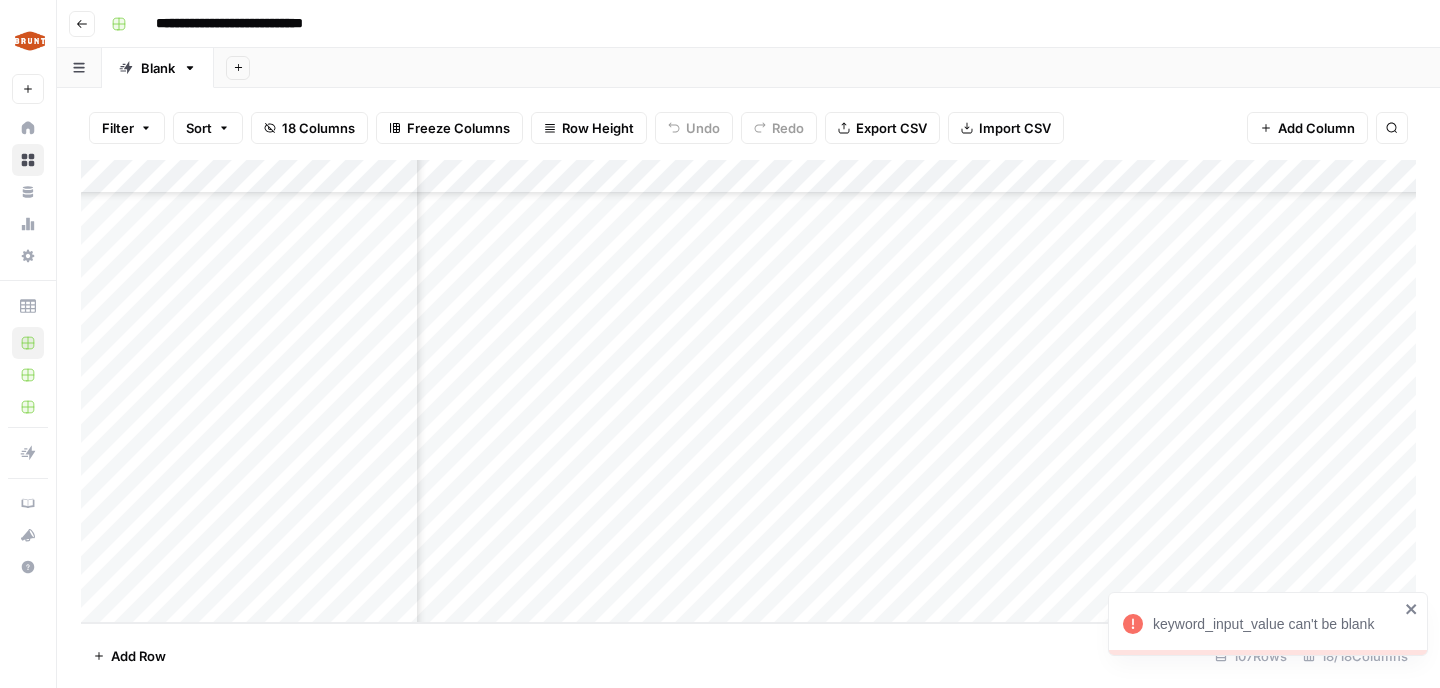 click on "Add Column" at bounding box center [748, 391] 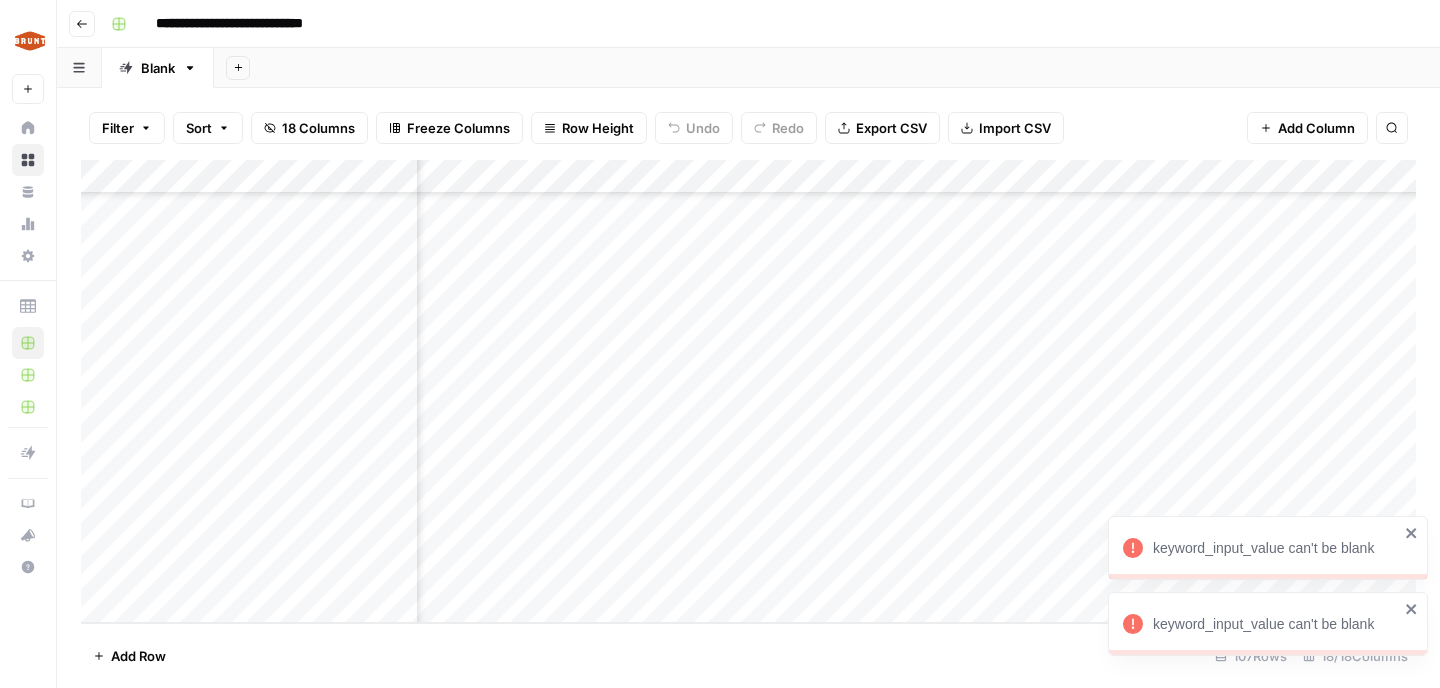 click 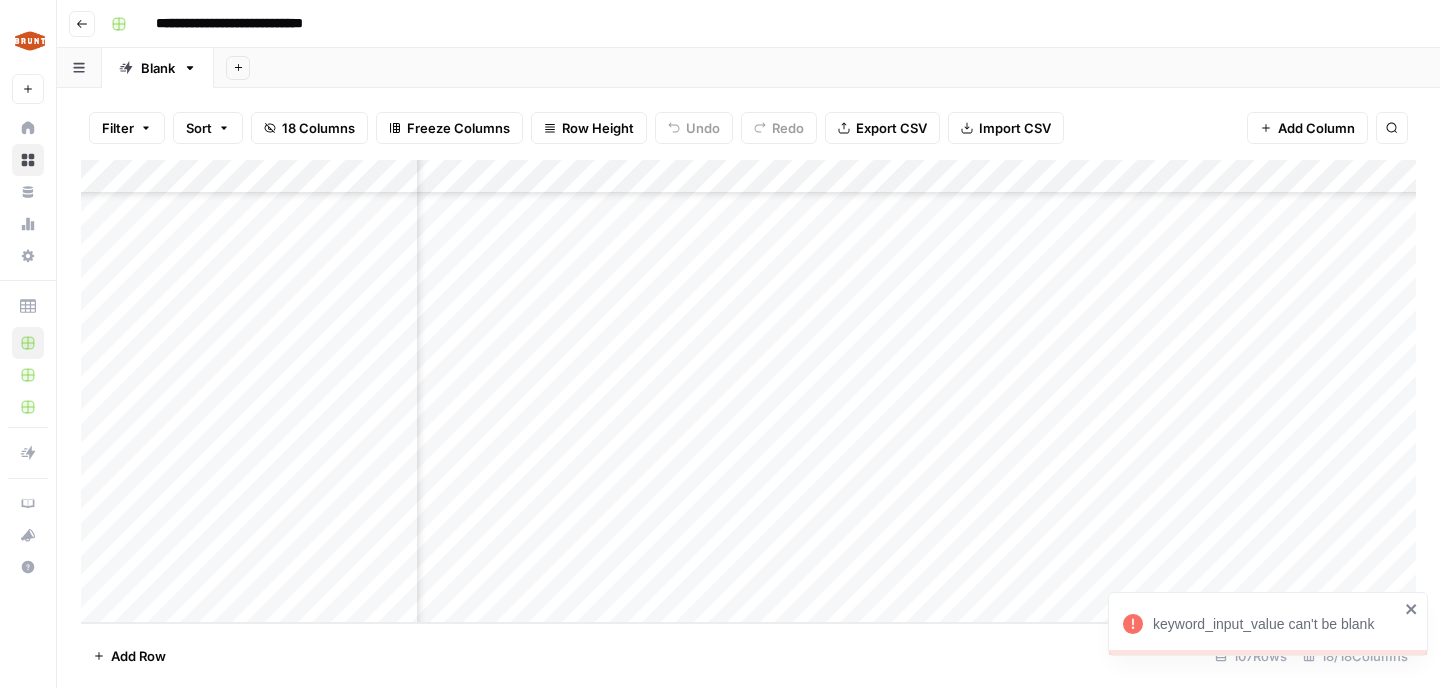 click on "**********" at bounding box center (720, 344) 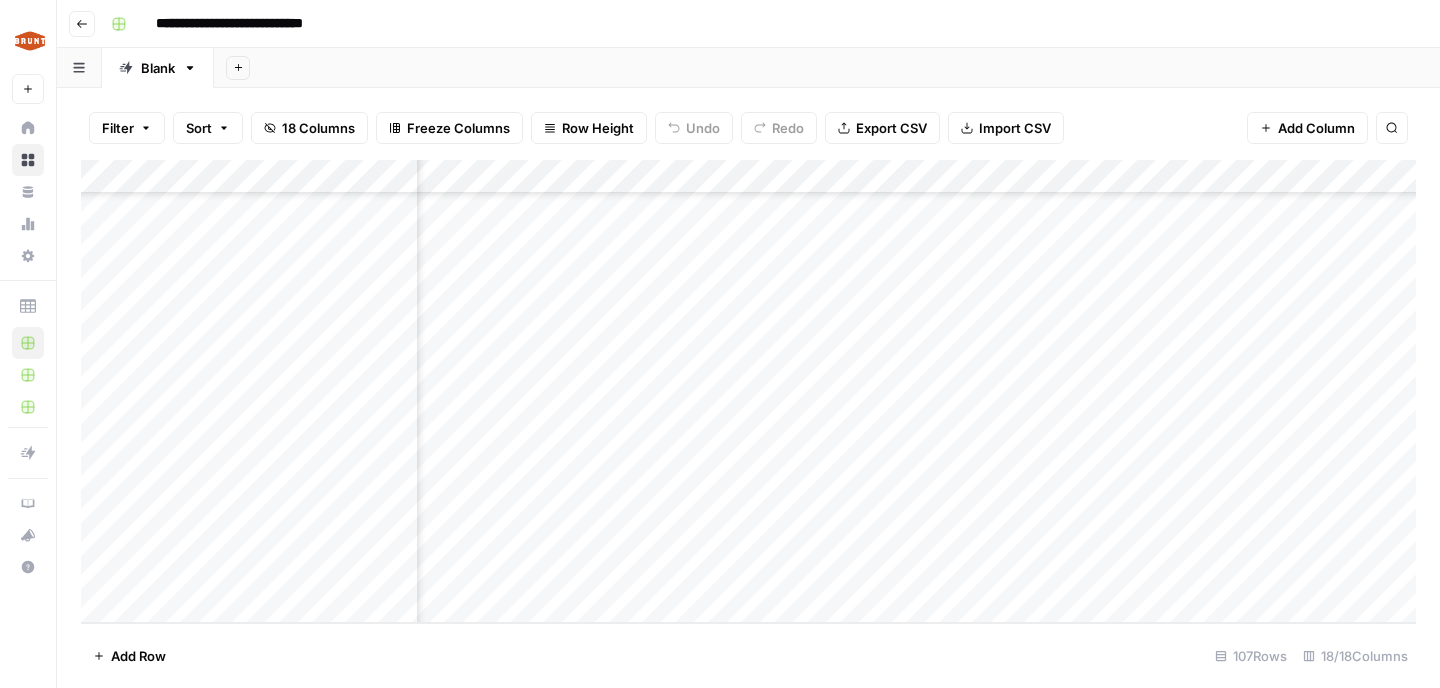 click on "Add Column" at bounding box center [748, 391] 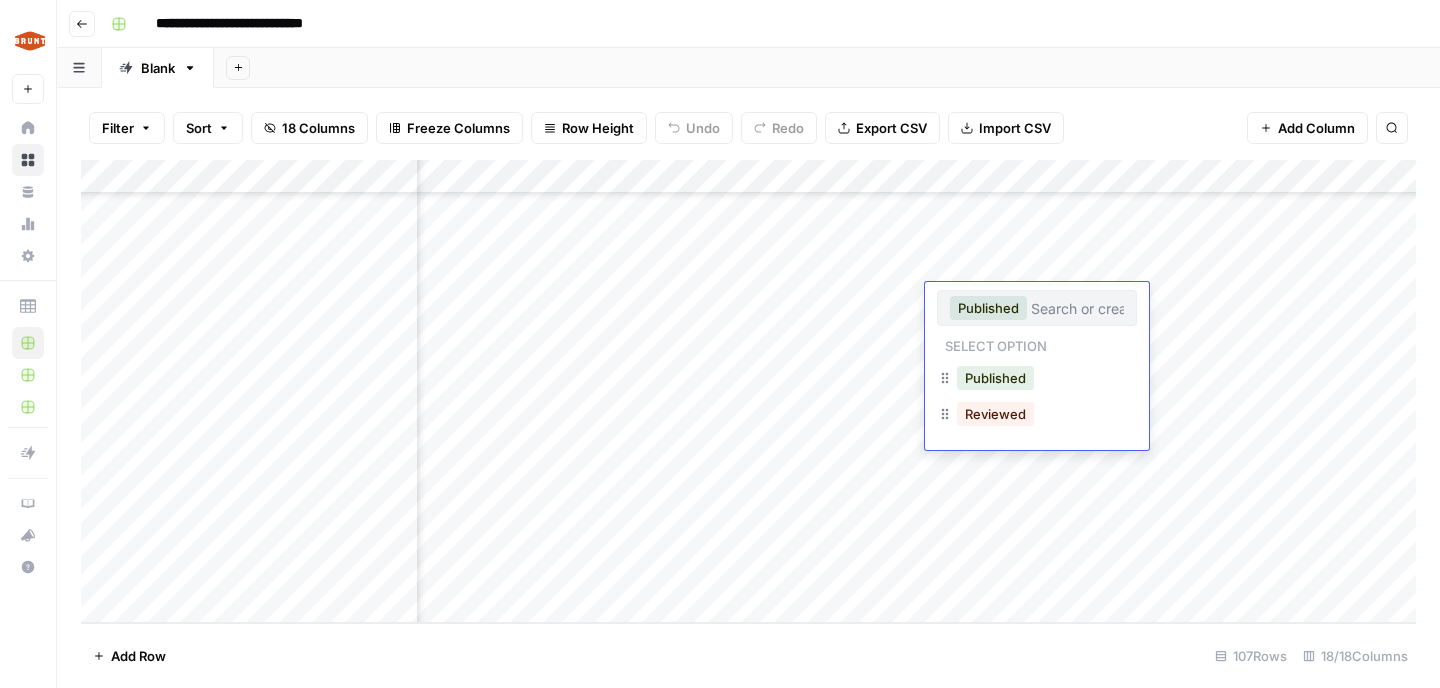 click on "Add Column" at bounding box center [748, 391] 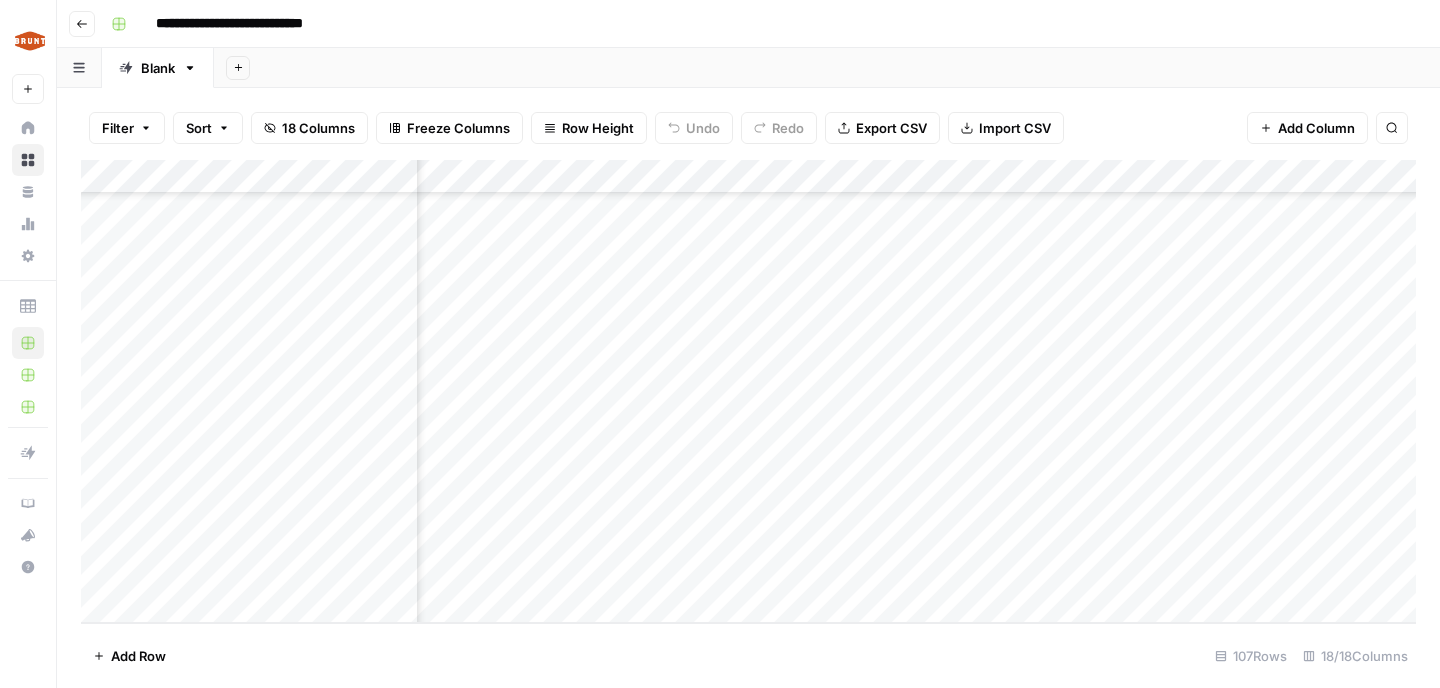 click on "Add Column" at bounding box center (748, 391) 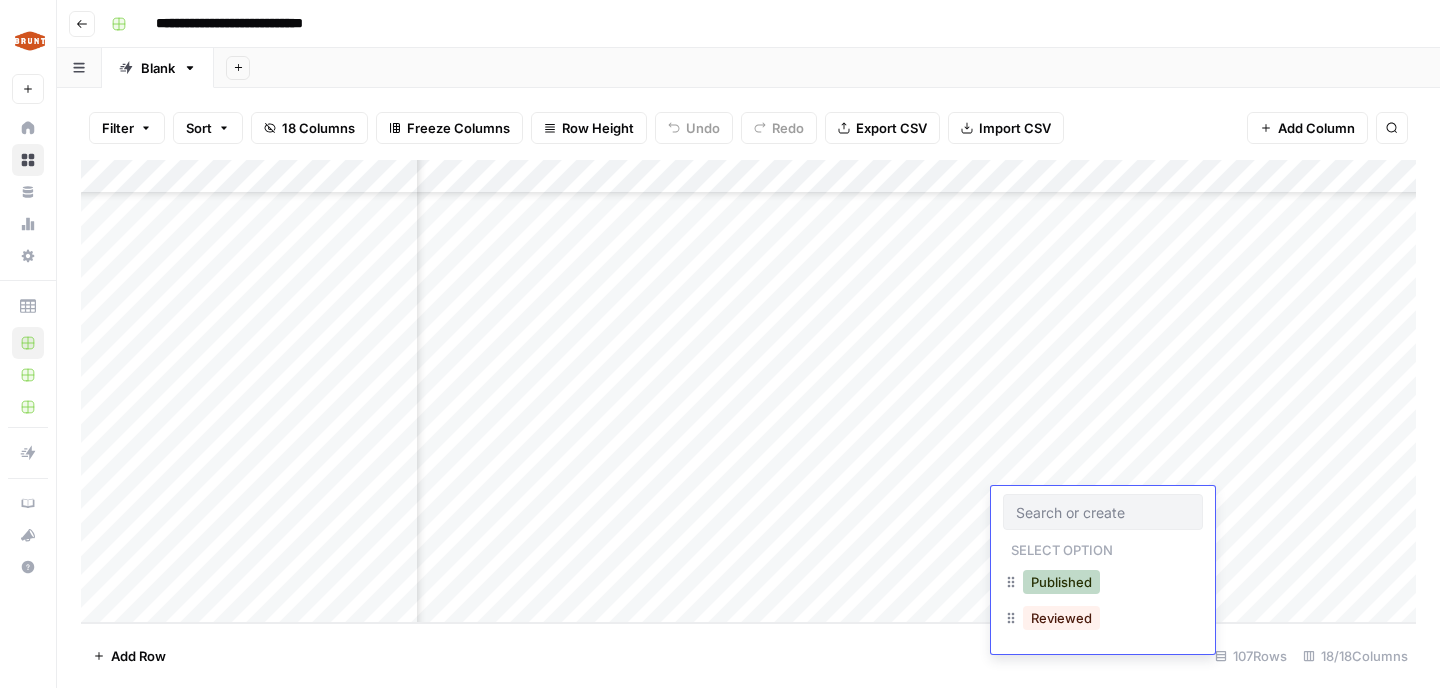 click on "Published" at bounding box center (1061, 582) 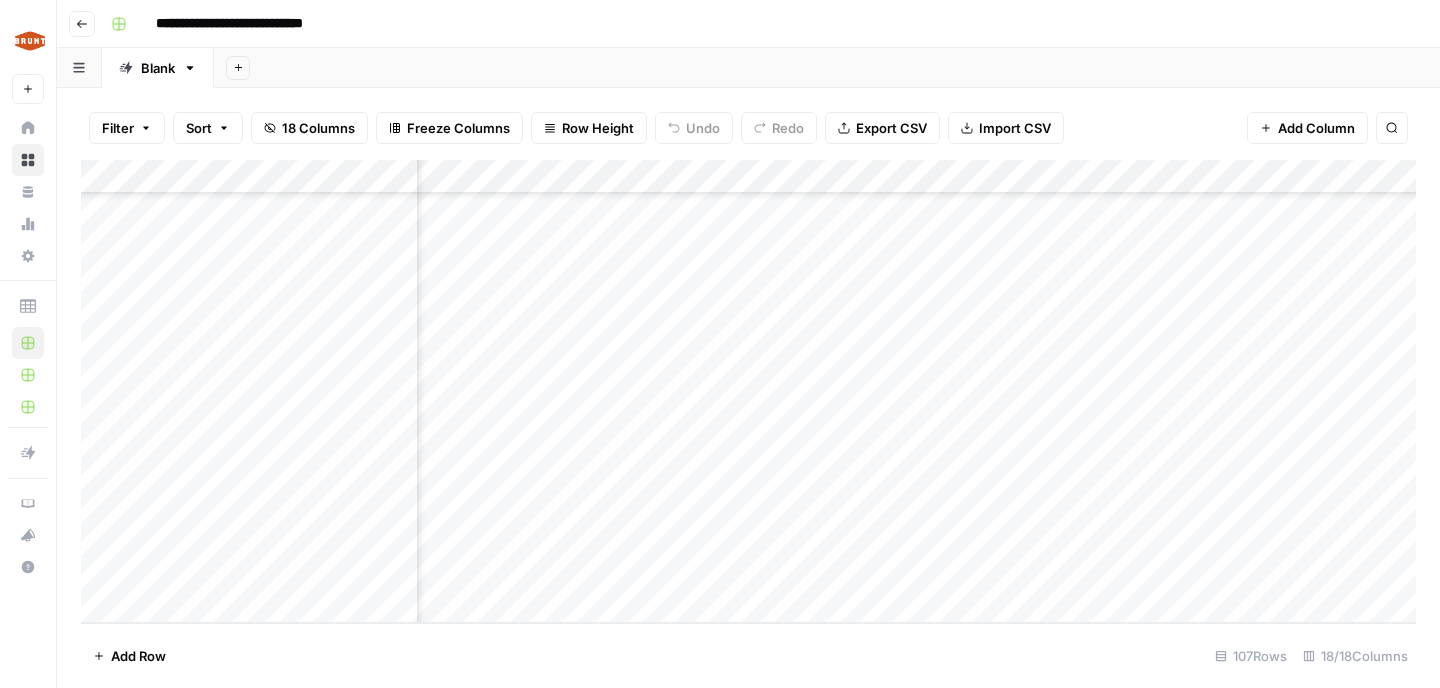 scroll, scrollTop: 3241, scrollLeft: 373, axis: both 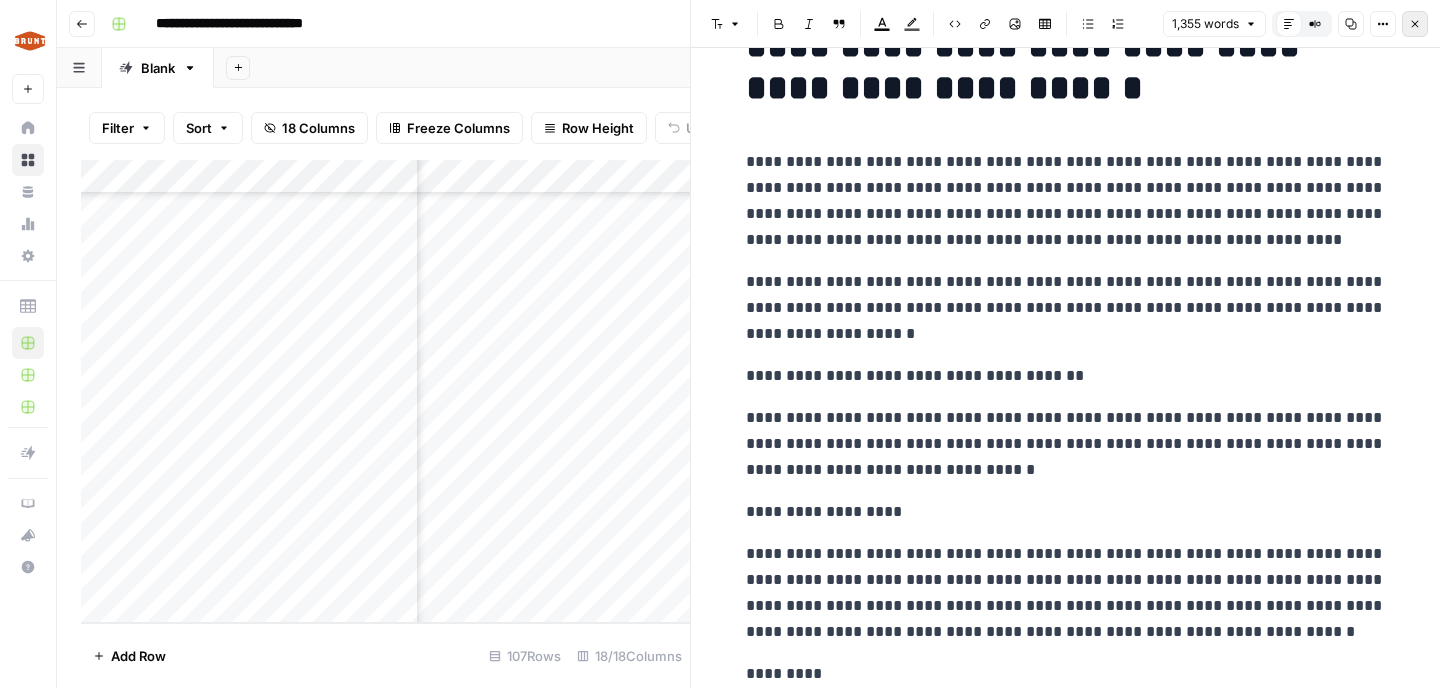 click 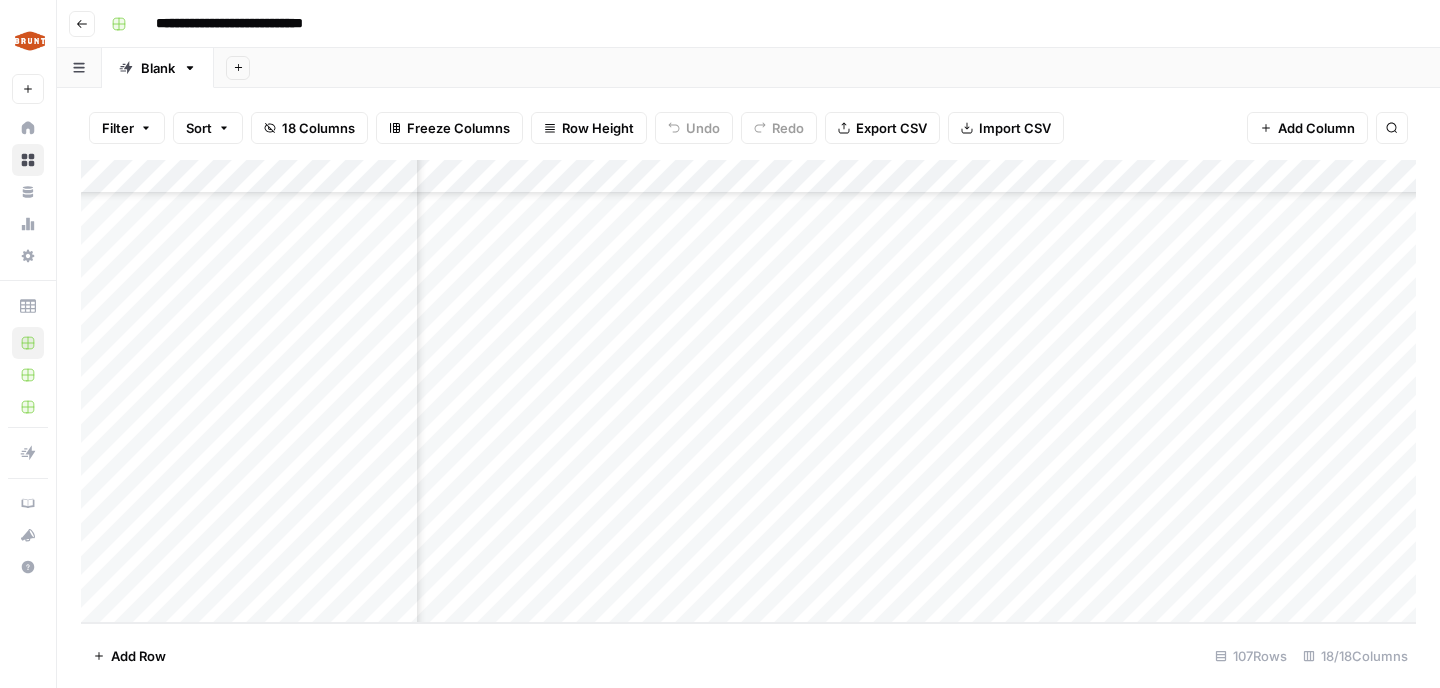 scroll, scrollTop: 3241, scrollLeft: 593, axis: both 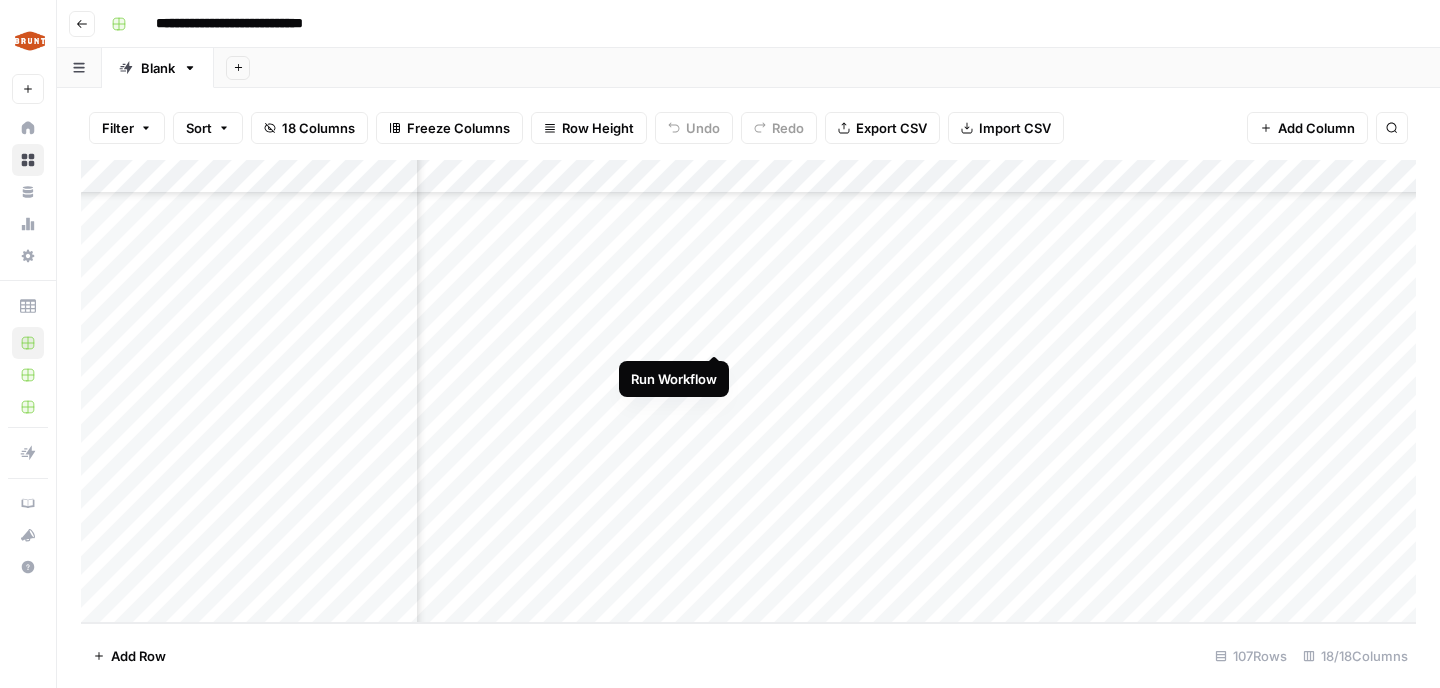 click on "Add Column" at bounding box center (748, 391) 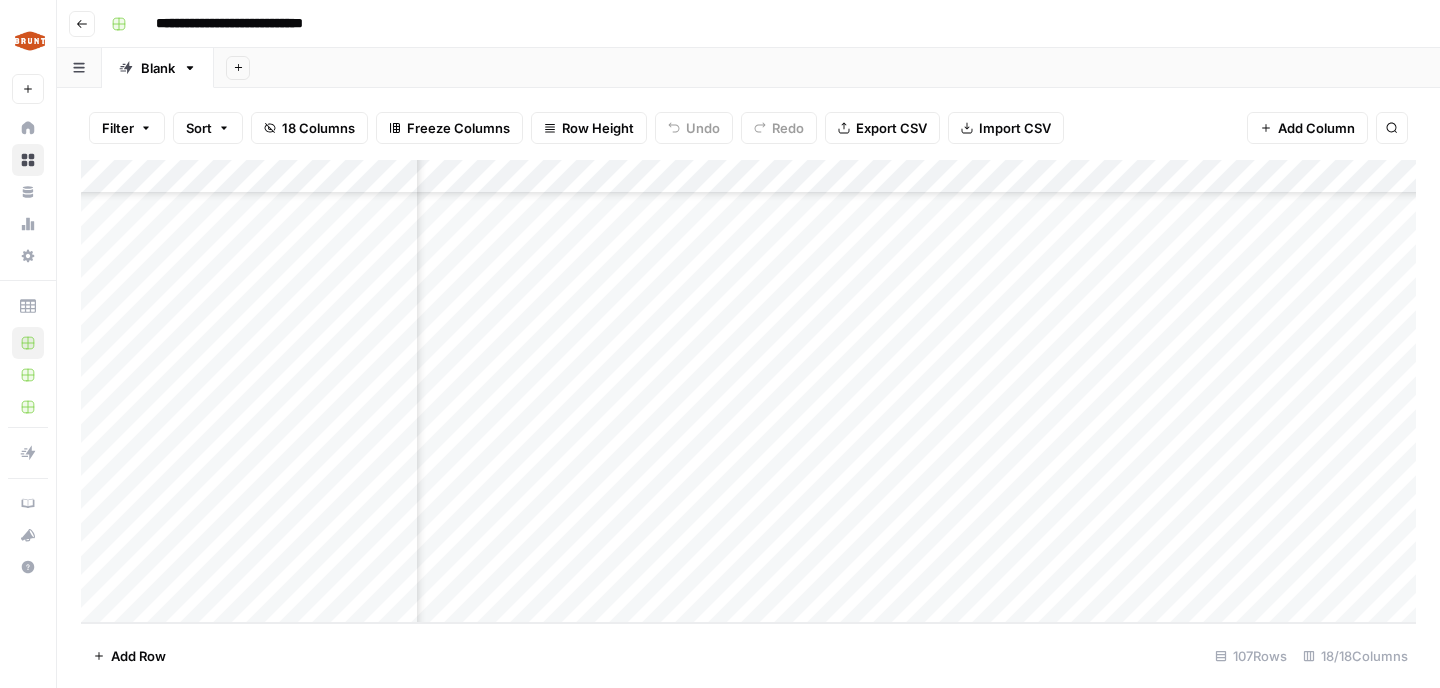click on "Add Column" at bounding box center (748, 391) 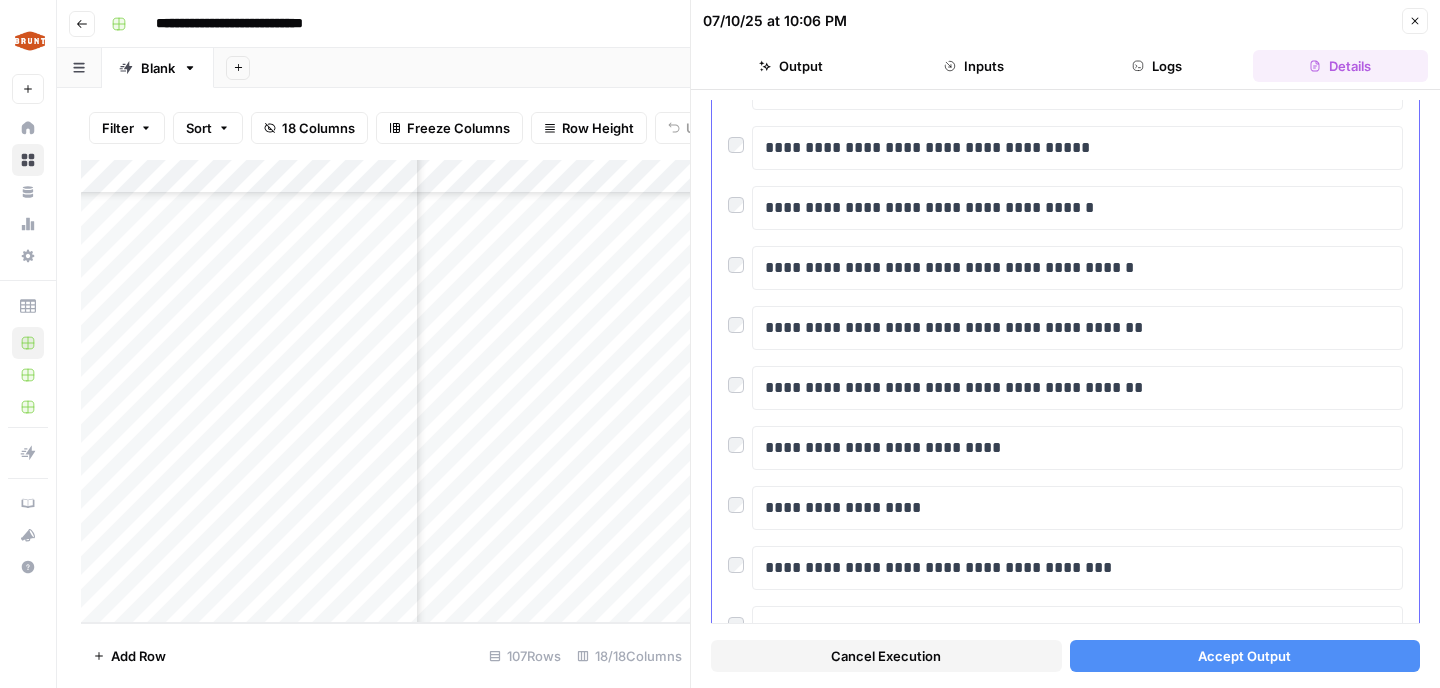 scroll, scrollTop: 290, scrollLeft: 0, axis: vertical 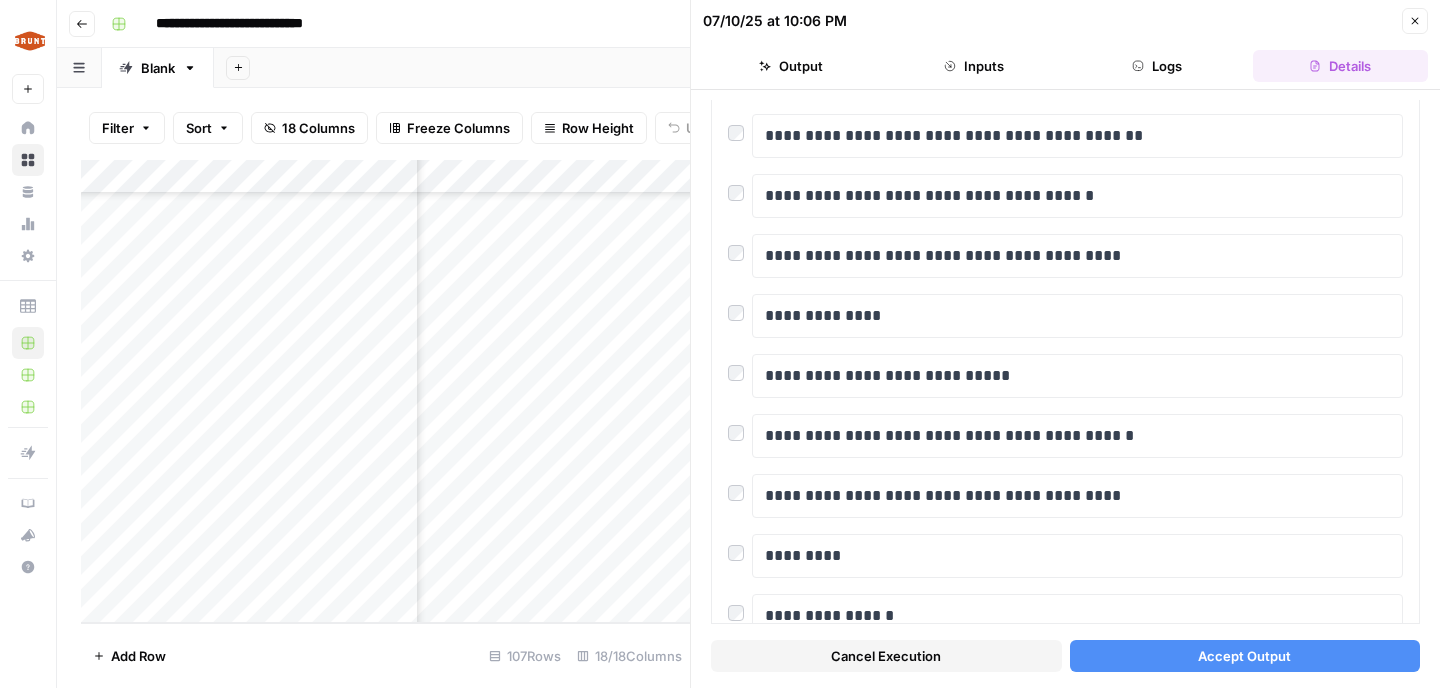 click on "Accept Output" at bounding box center [1244, 656] 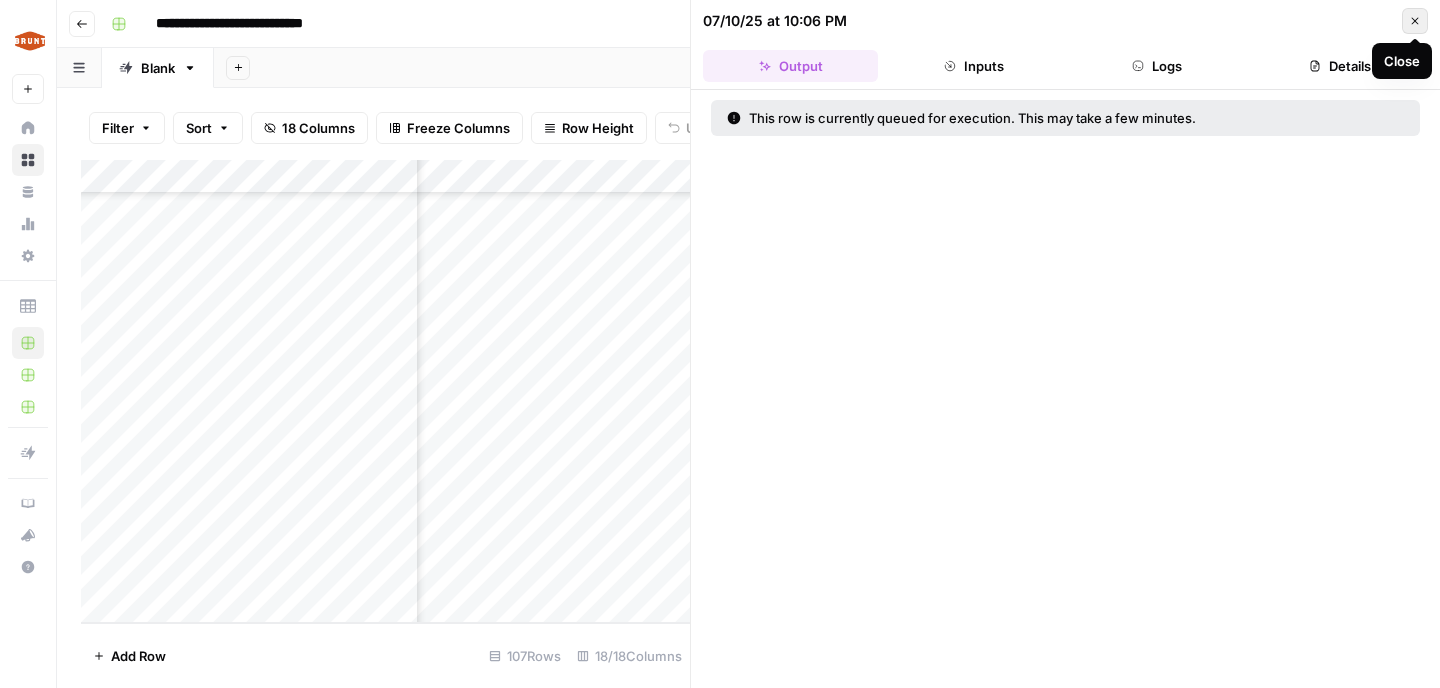 click 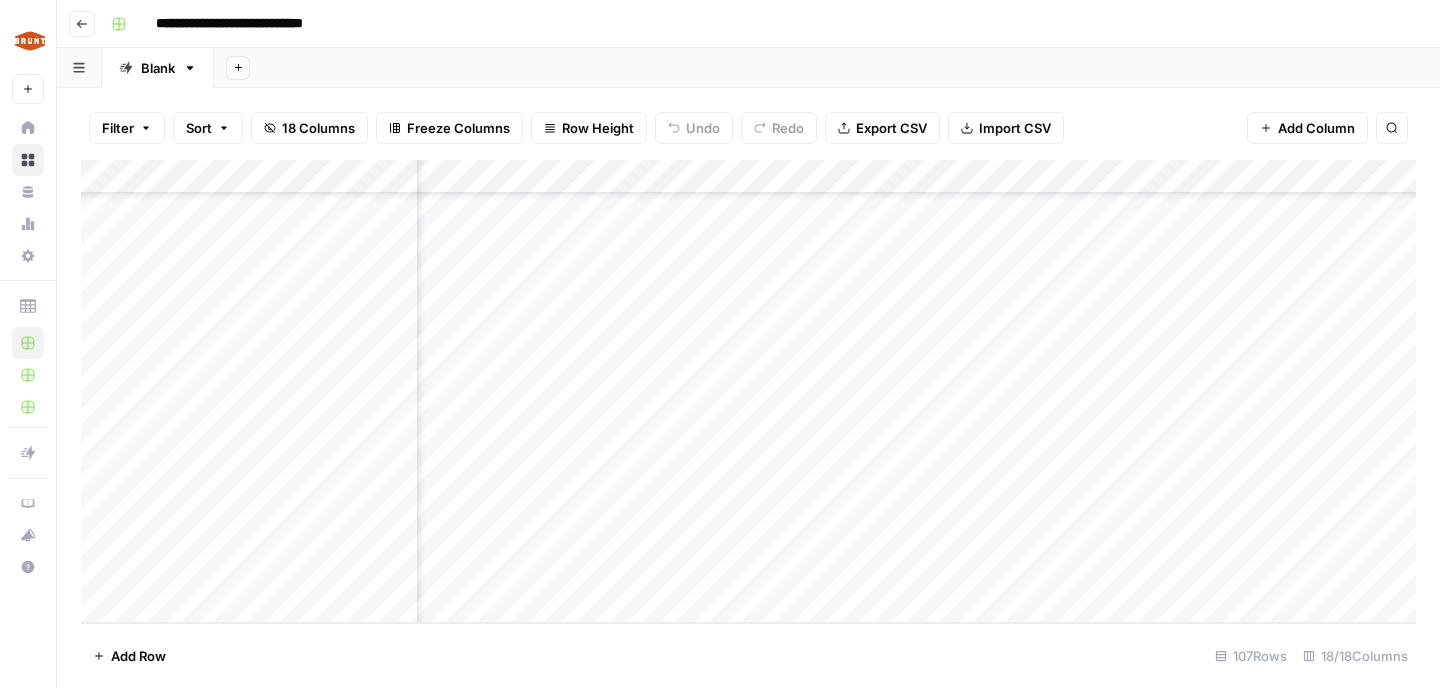 click on "Add Column" at bounding box center (748, 391) 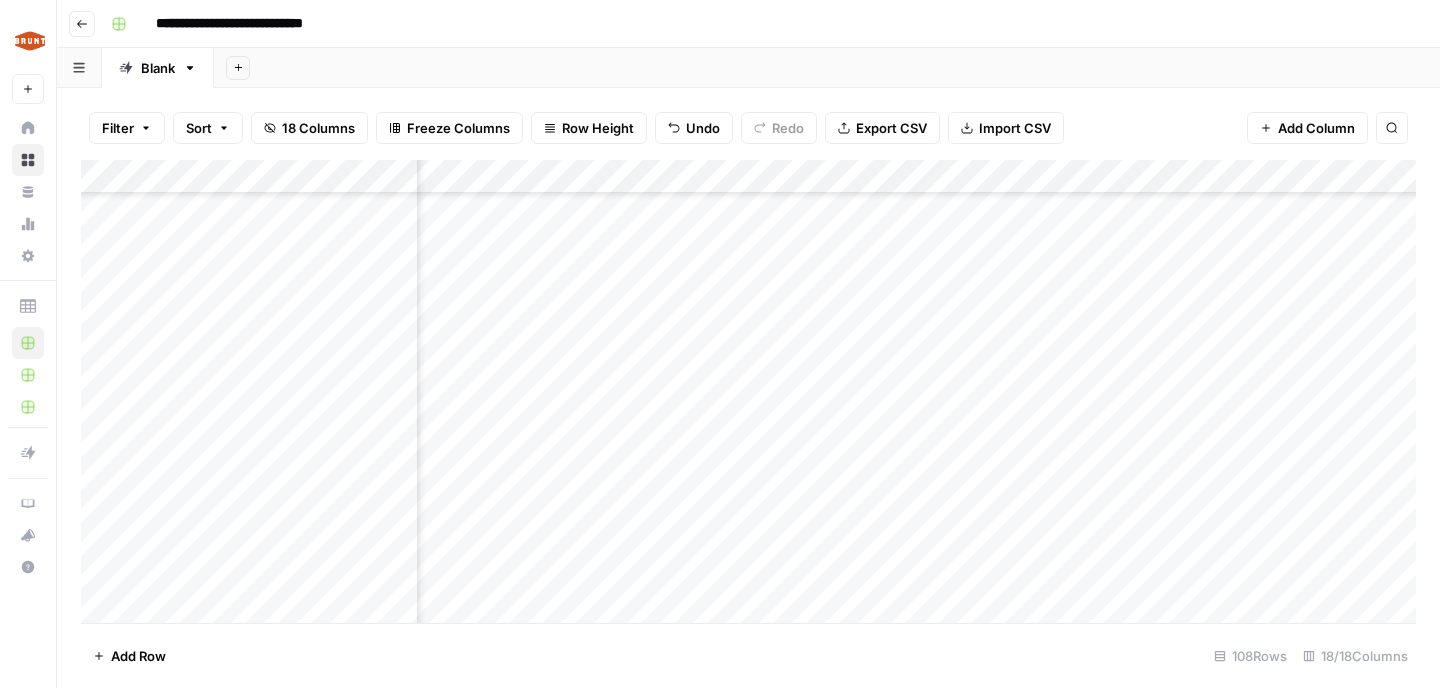 scroll, scrollTop: 3275, scrollLeft: 550, axis: both 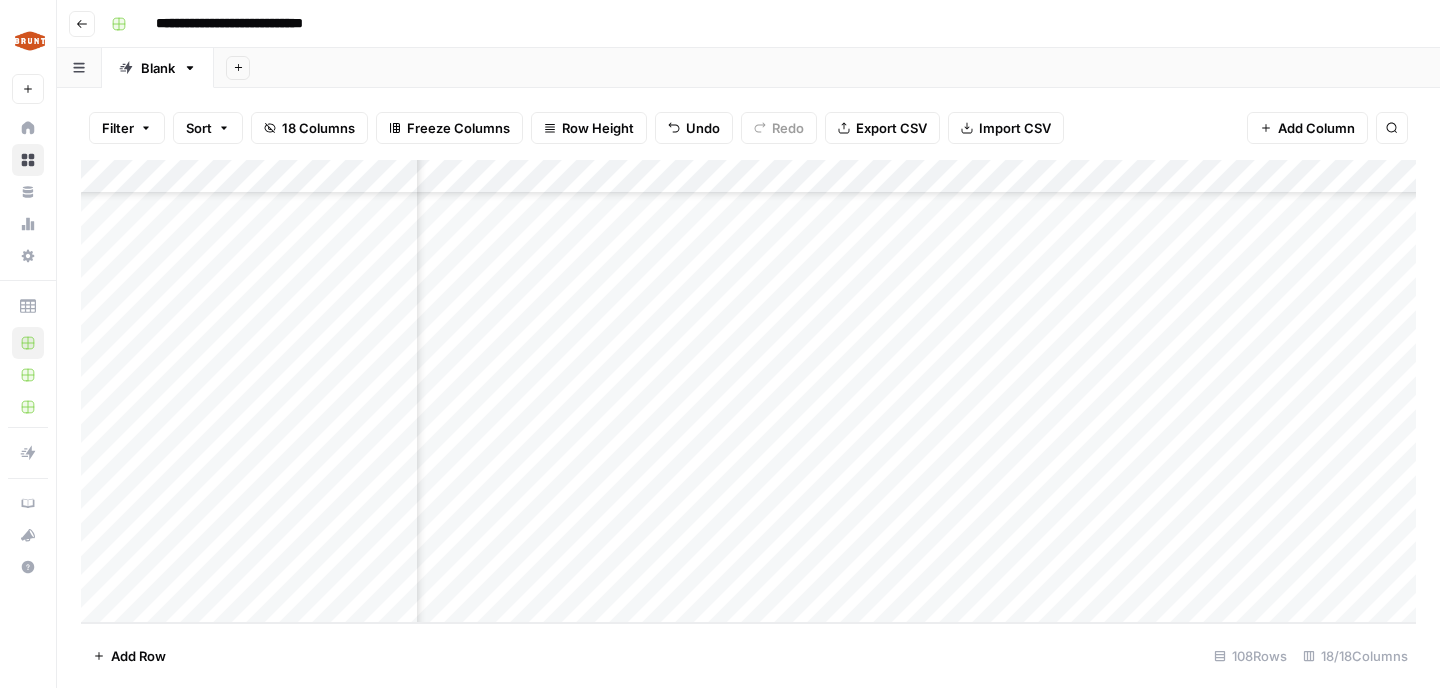 click on "Add Column" at bounding box center [748, 391] 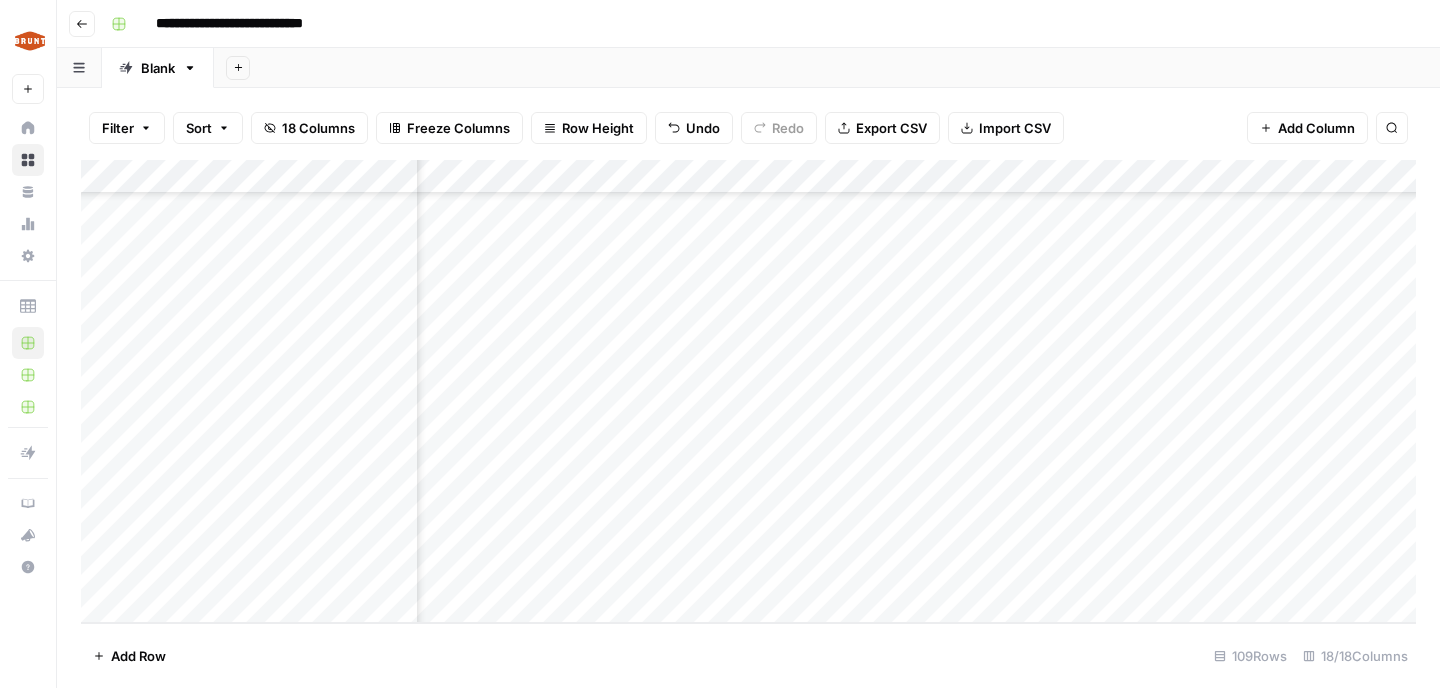 click on "Add Column" at bounding box center (748, 391) 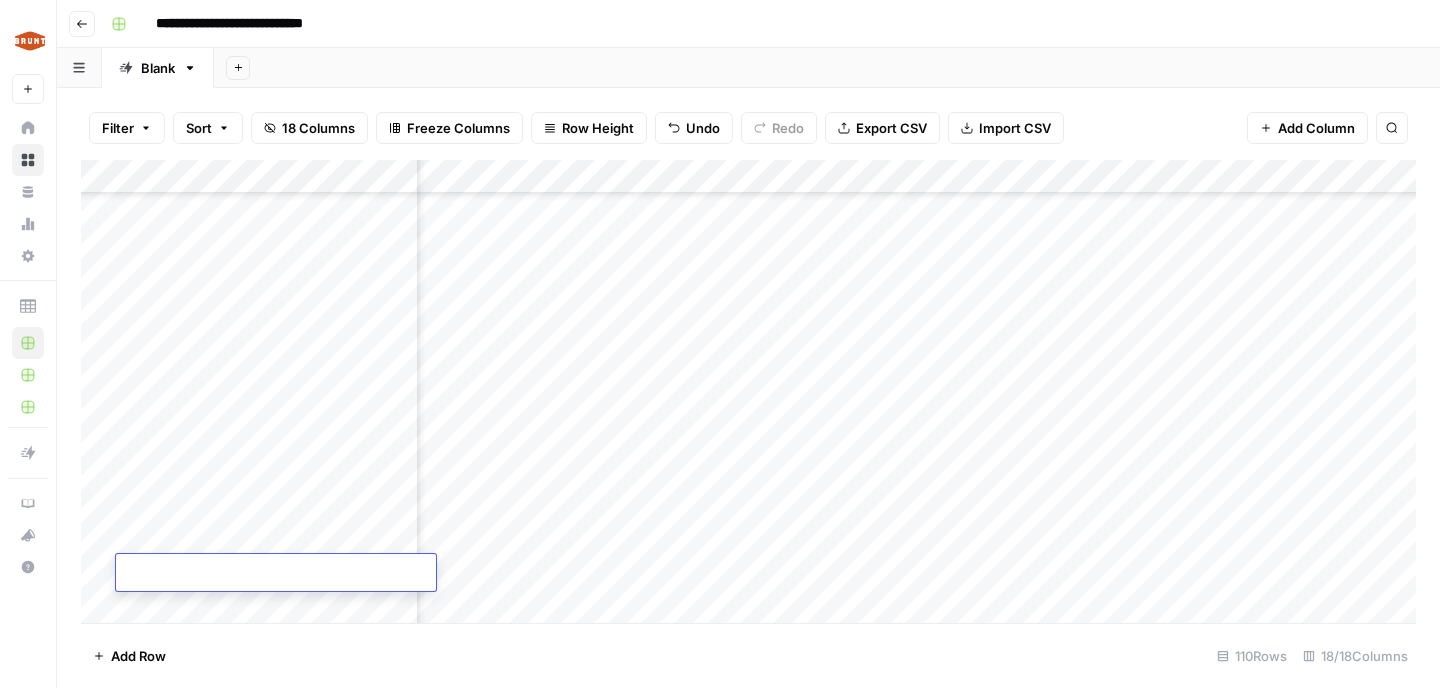scroll, scrollTop: 3343, scrollLeft: 550, axis: both 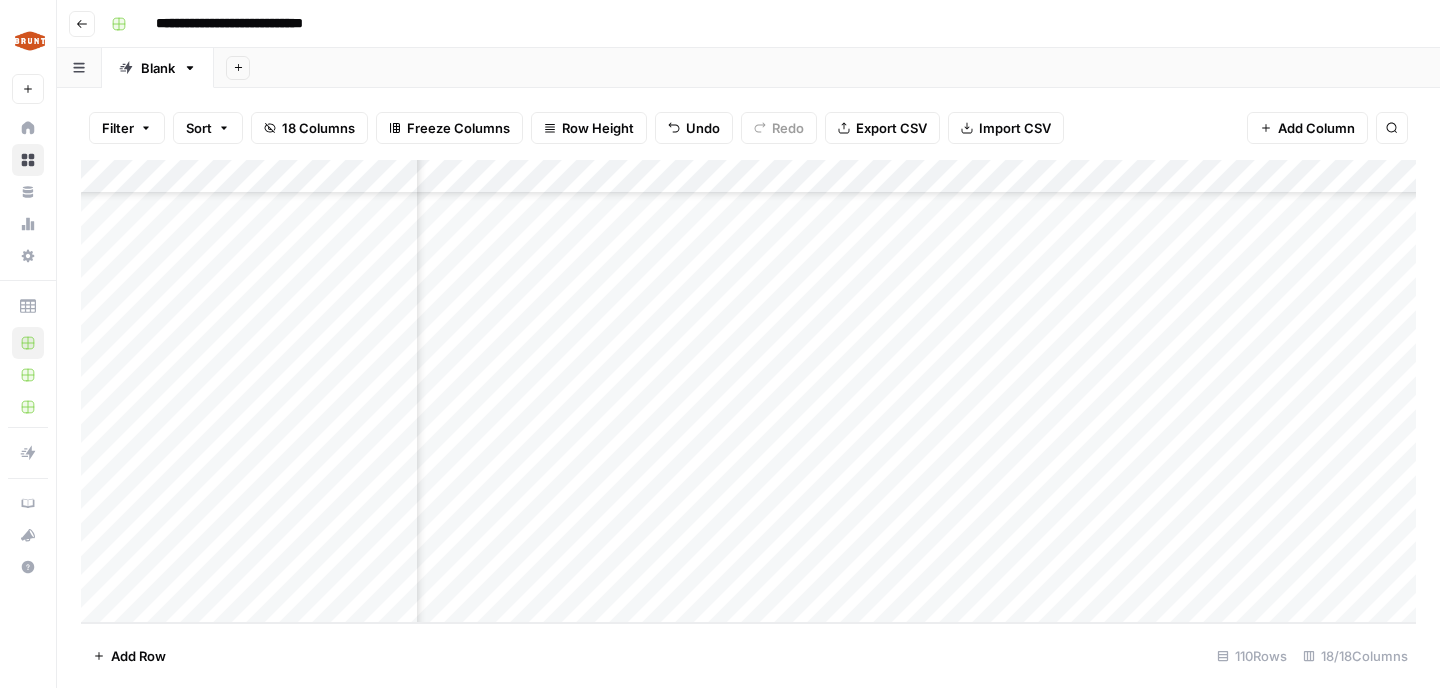 click on "Add Column" at bounding box center (748, 391) 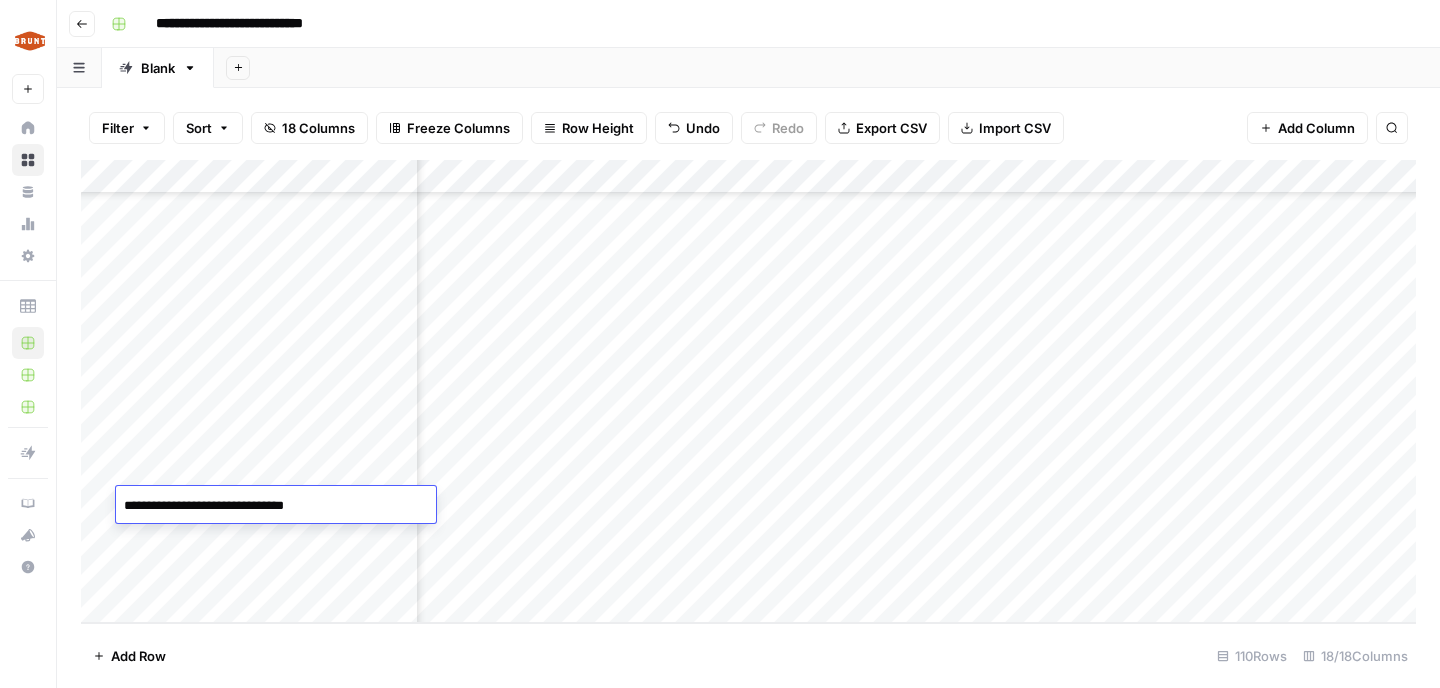 click on "**********" at bounding box center [276, 506] 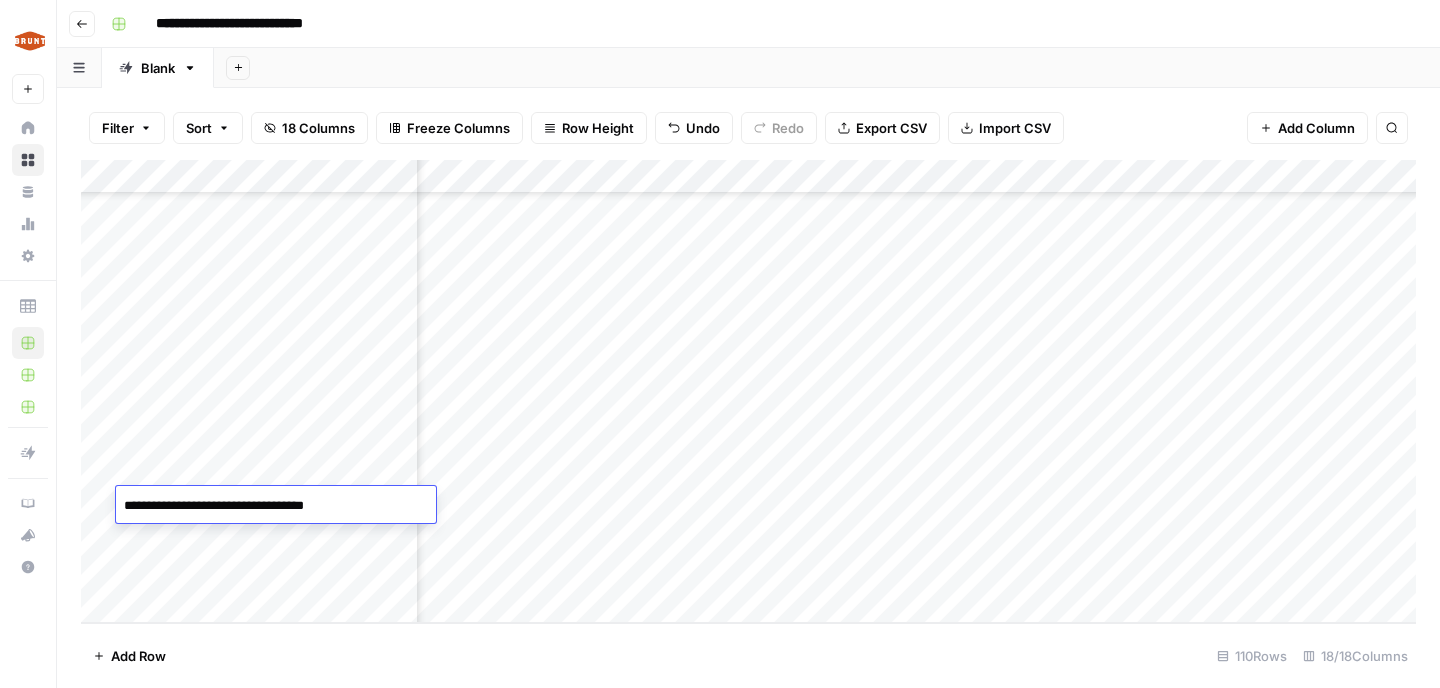 type on "**********" 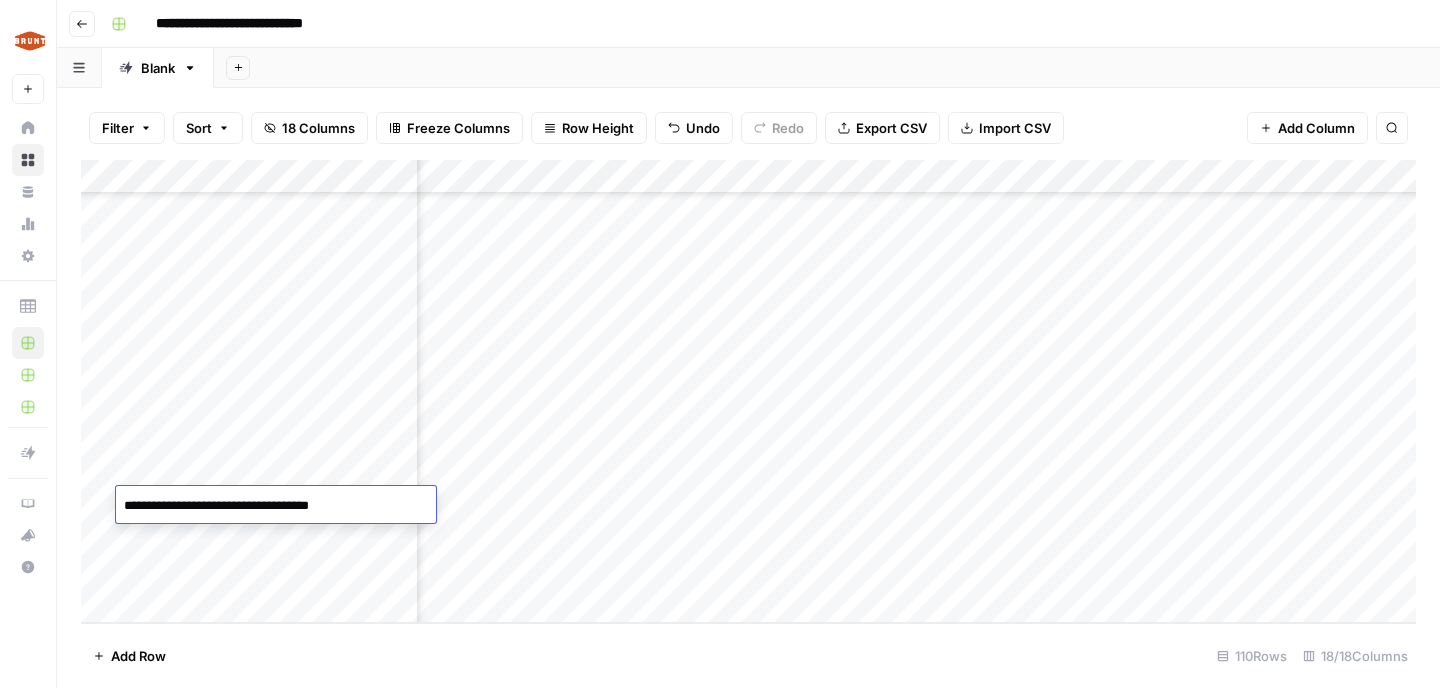 scroll, scrollTop: 3343, scrollLeft: 0, axis: vertical 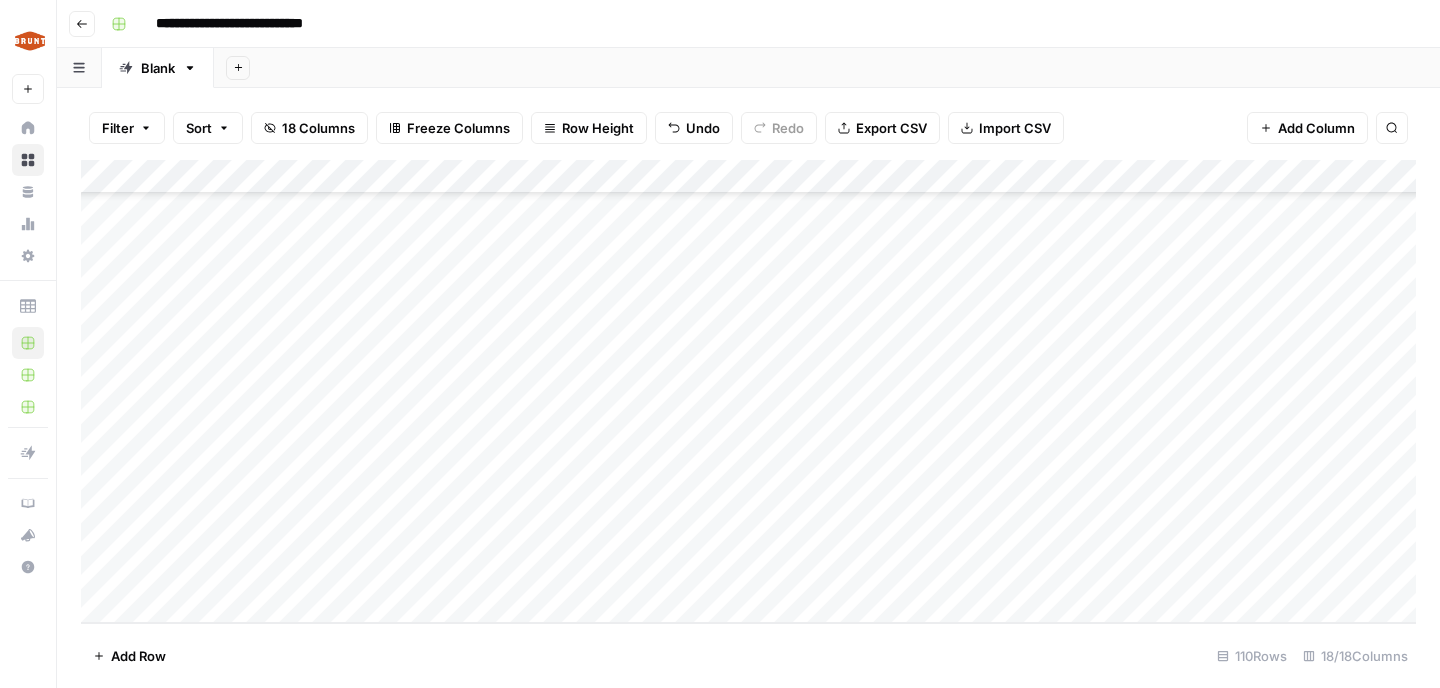 click on "Add Column" at bounding box center (748, 391) 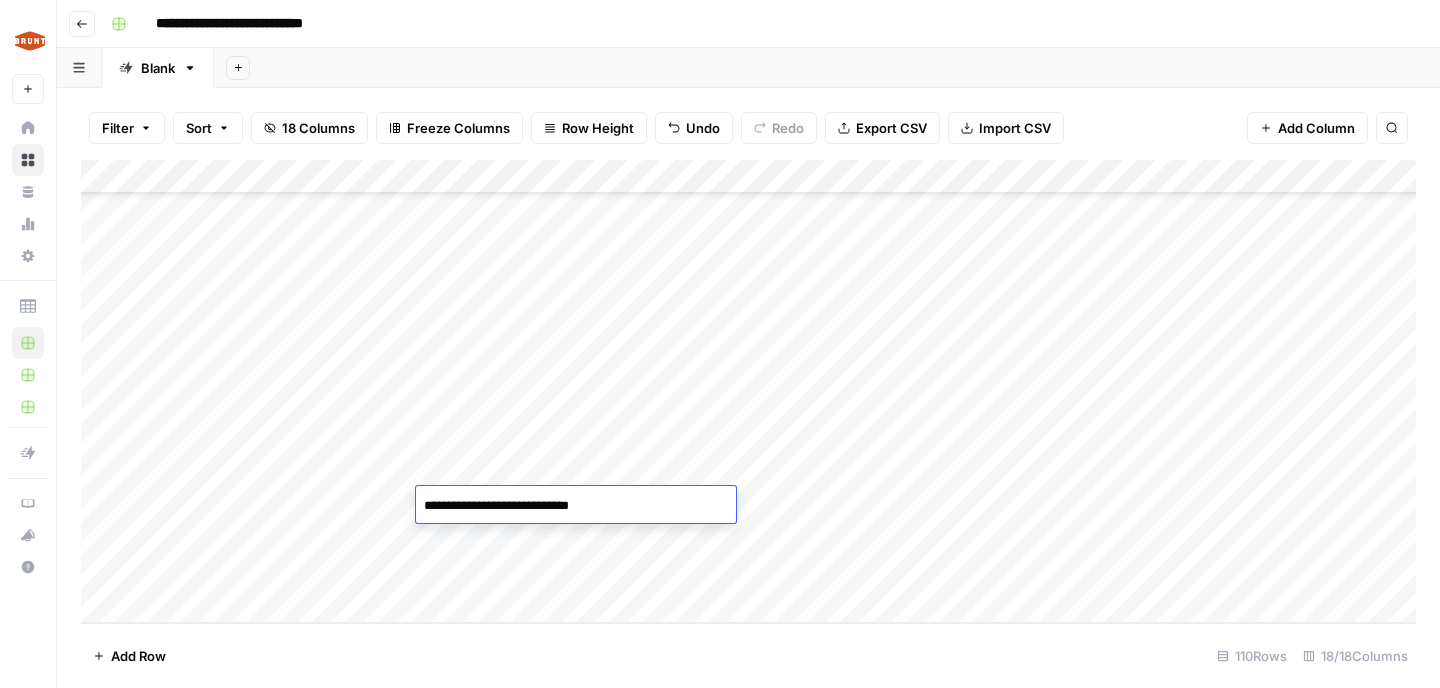 type on "**********" 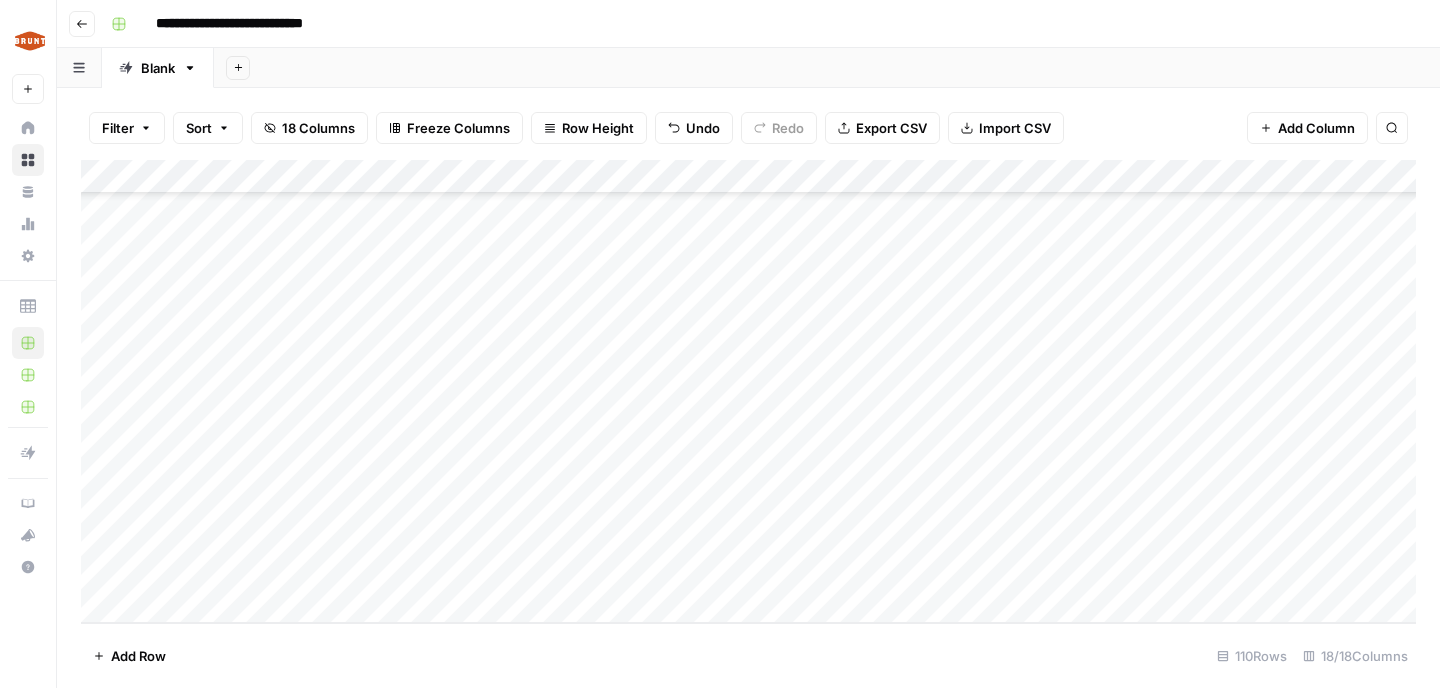 click on "Add Row 110  Rows 18/18  Columns" at bounding box center (748, 655) 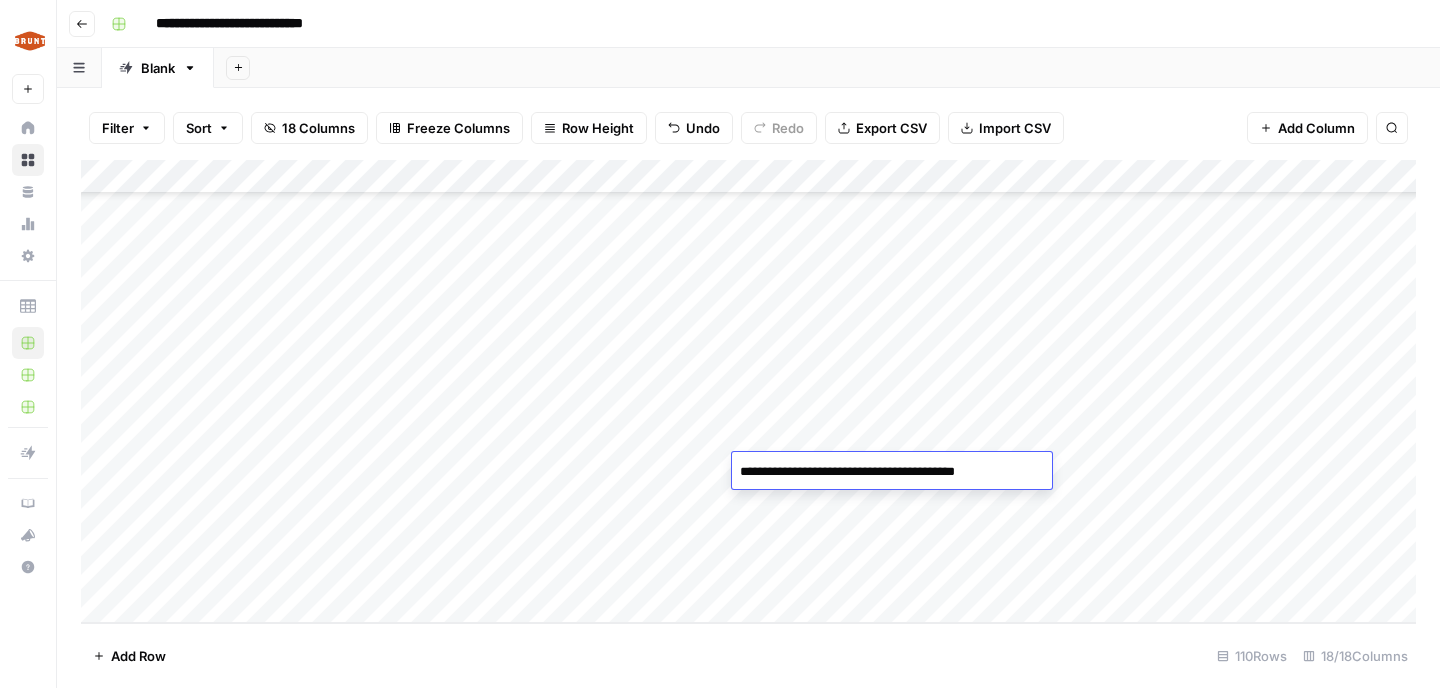 click on "**********" at bounding box center (892, 472) 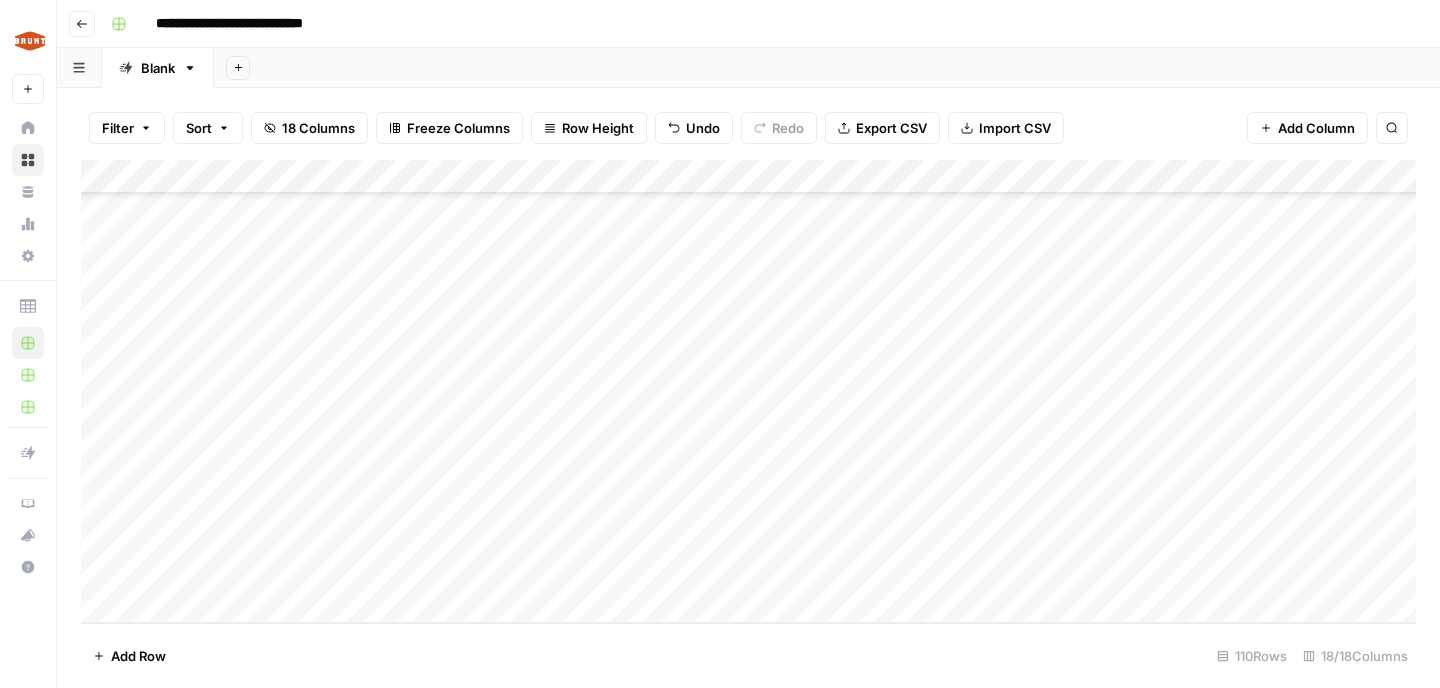 click on "Add Column" at bounding box center (748, 391) 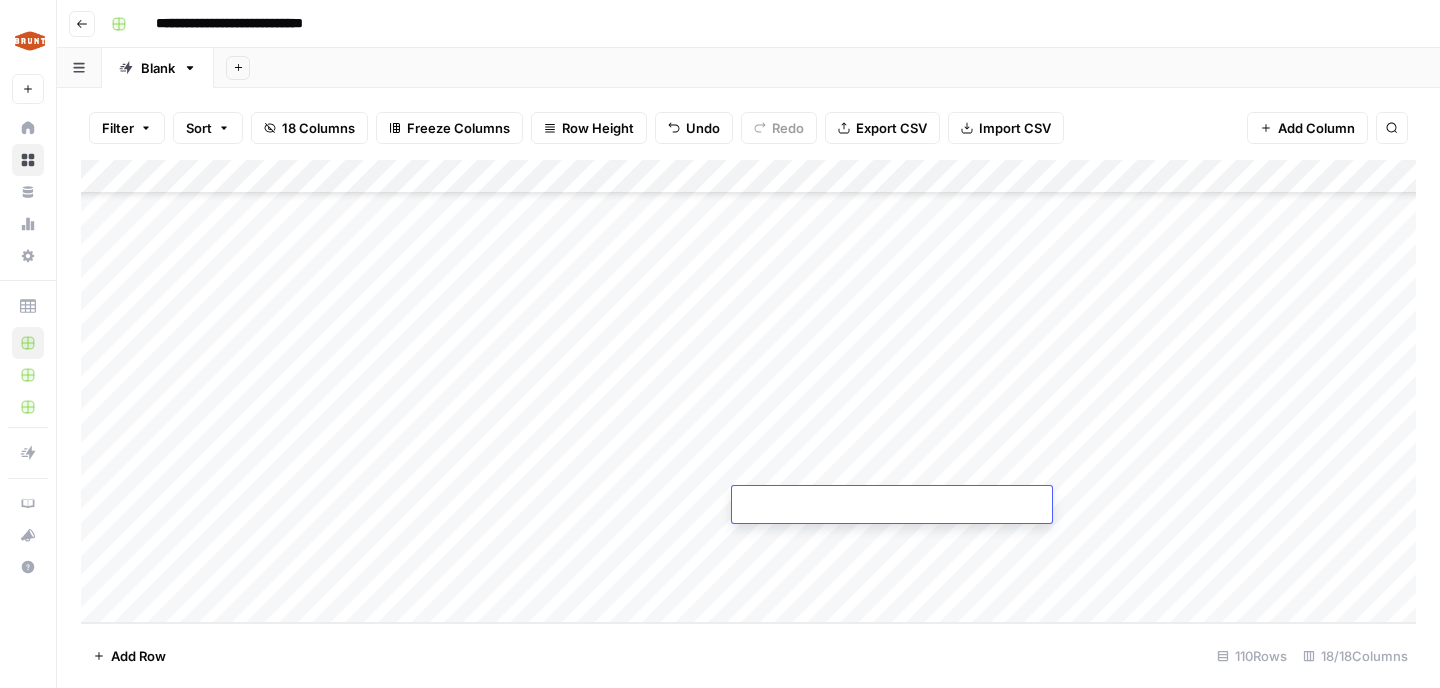click at bounding box center [892, 506] 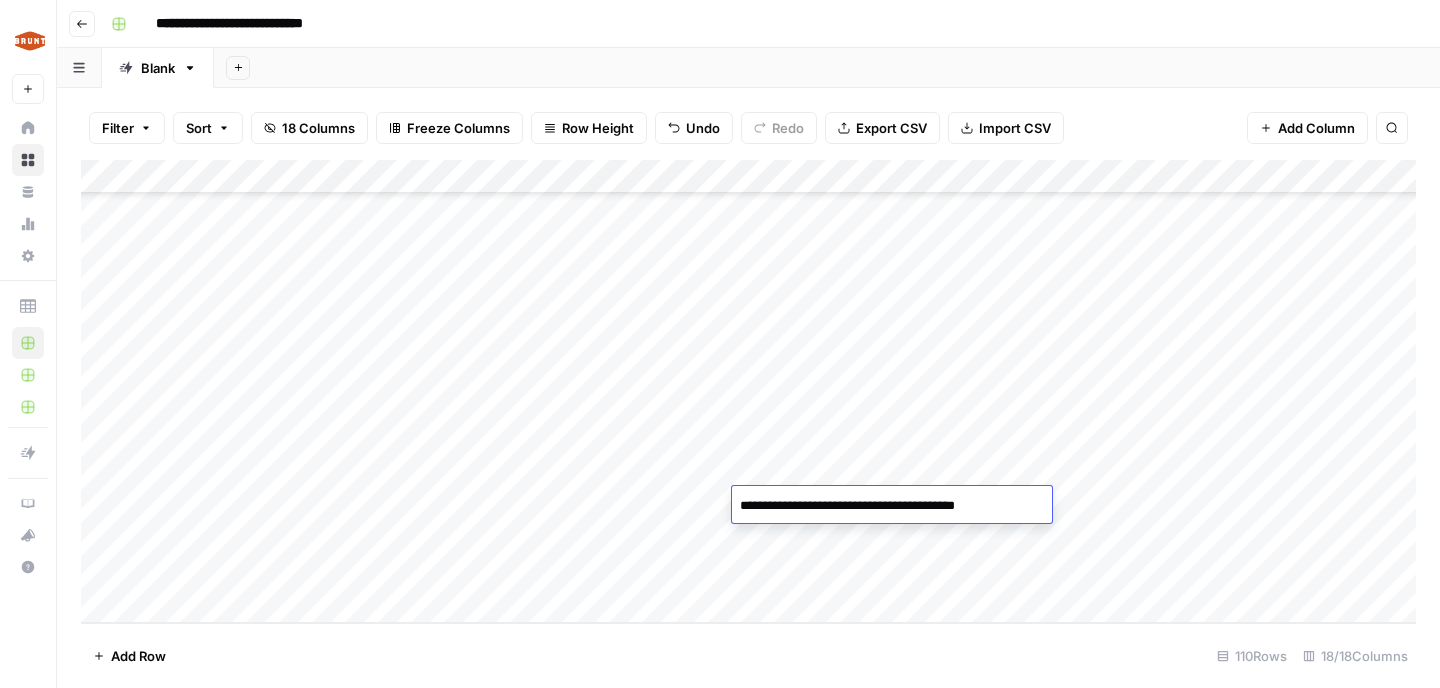click on "Add Row 110  Rows 18/18  Columns" at bounding box center [748, 655] 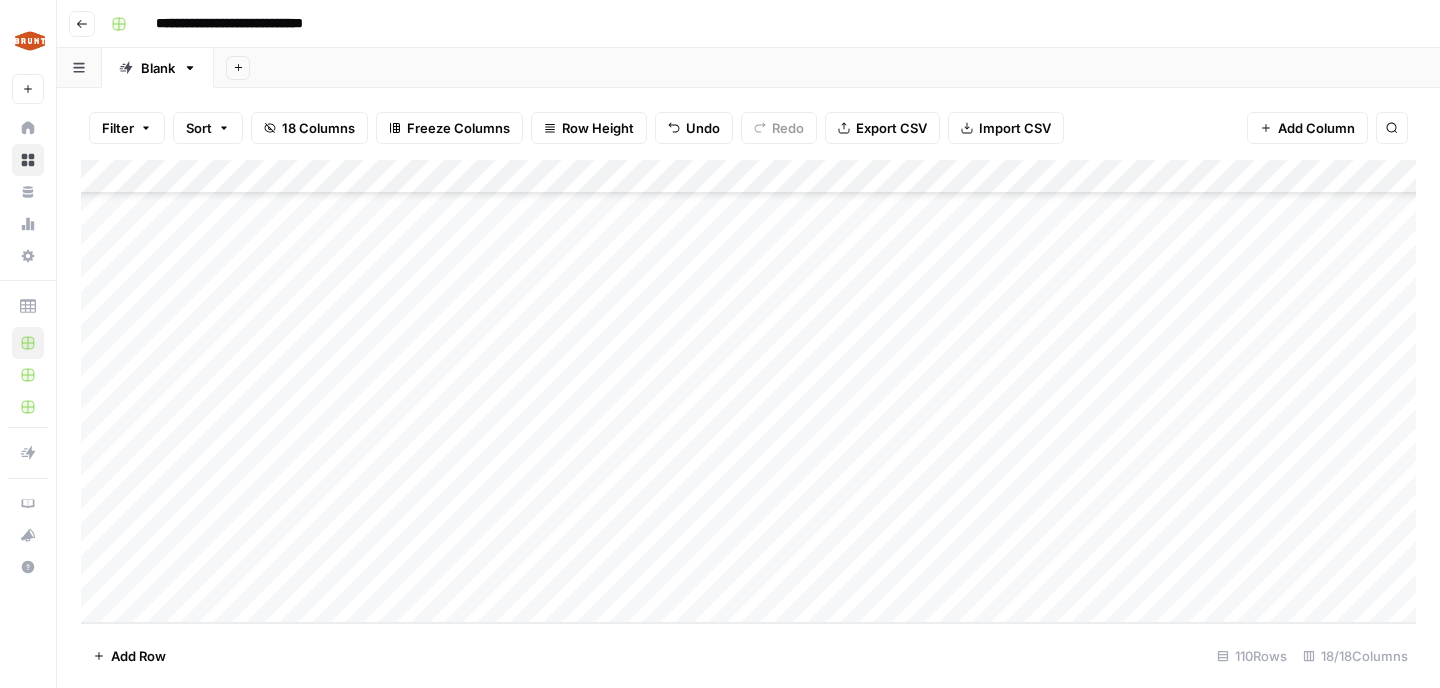 click on "Add Column" at bounding box center (748, 391) 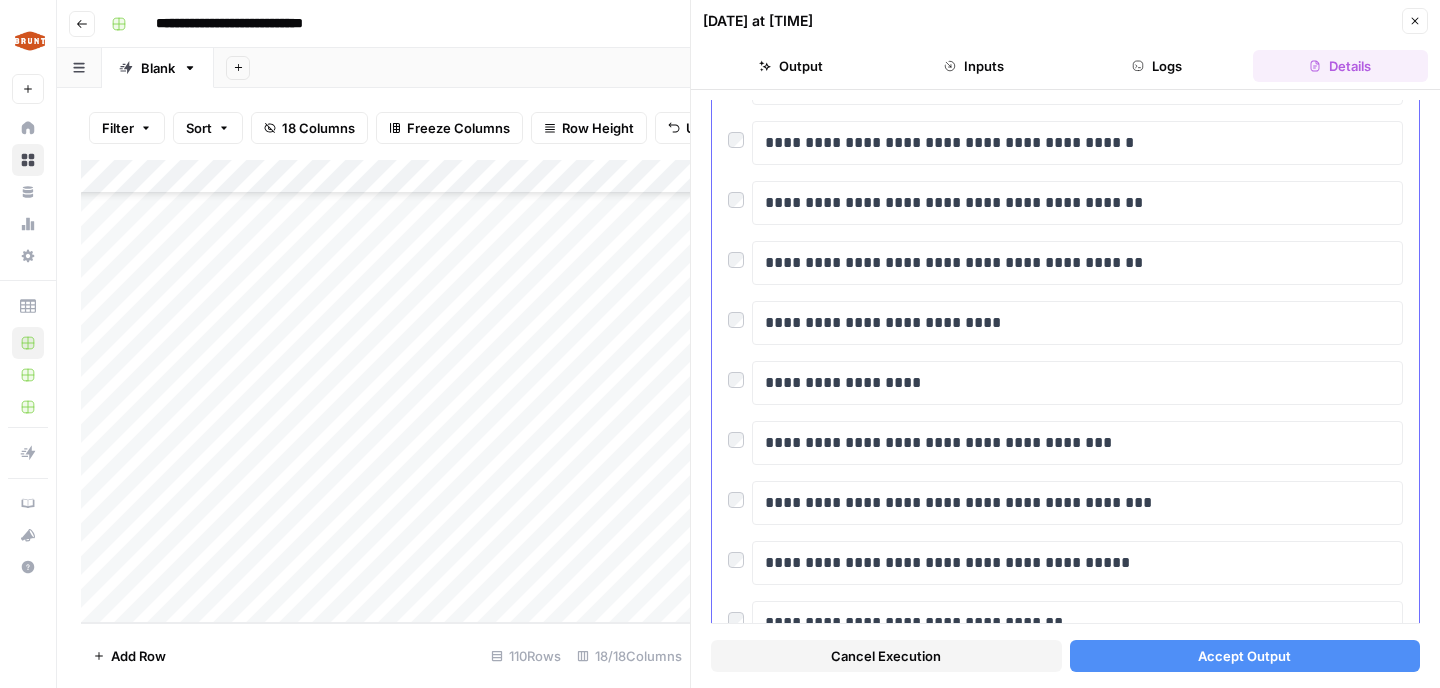 scroll, scrollTop: 1067, scrollLeft: 0, axis: vertical 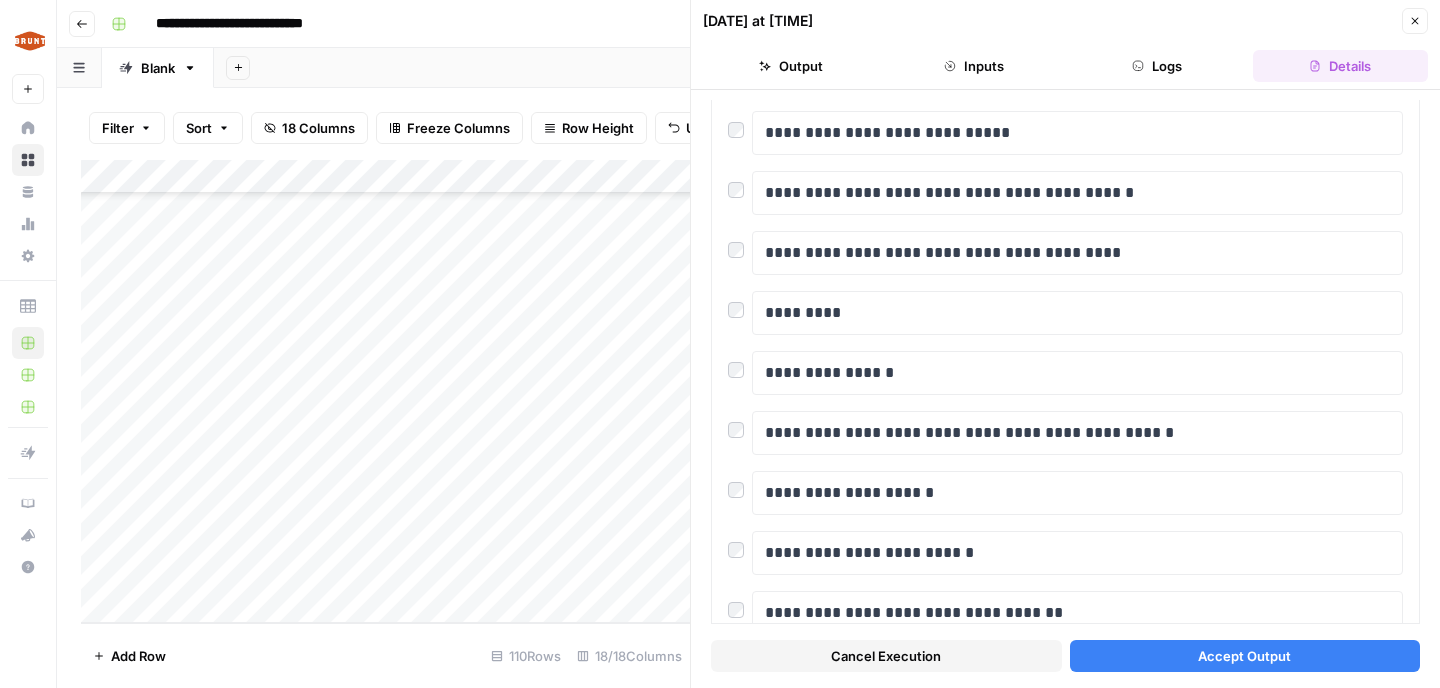 click on "Accept Output" at bounding box center [1244, 656] 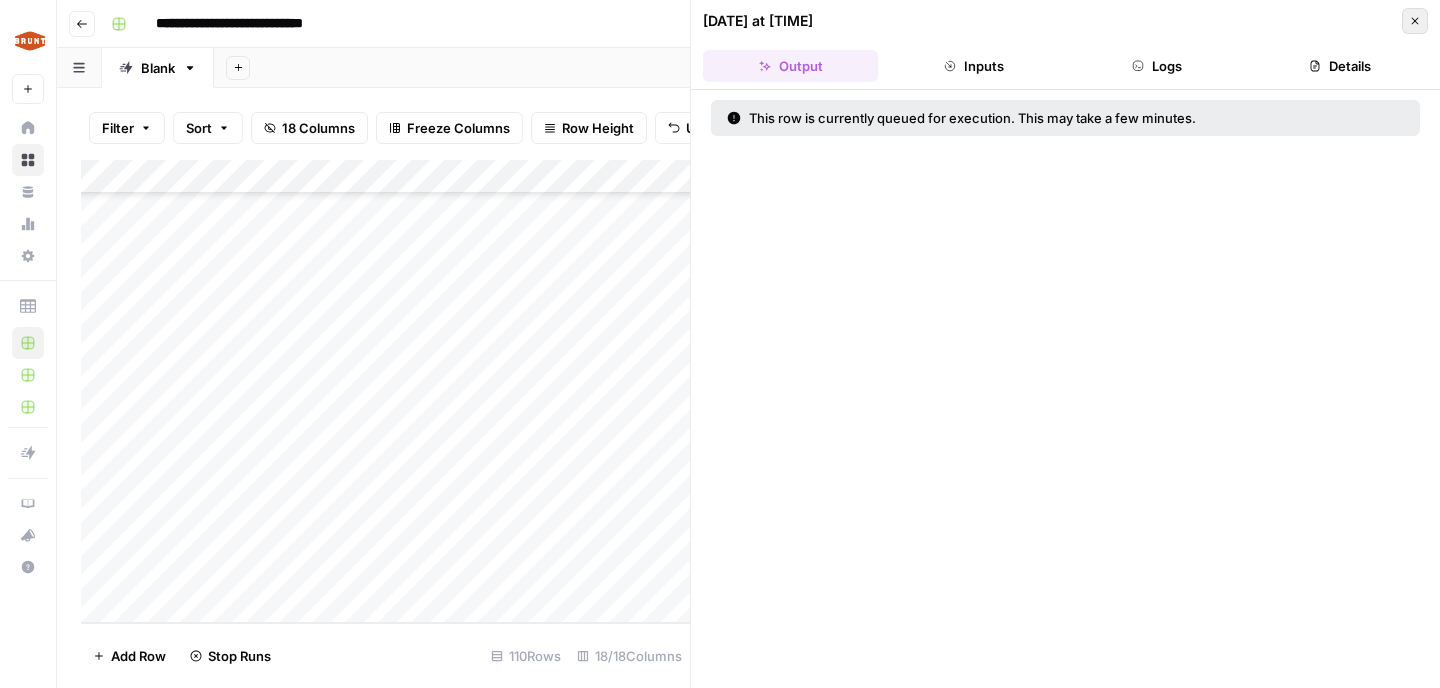 click 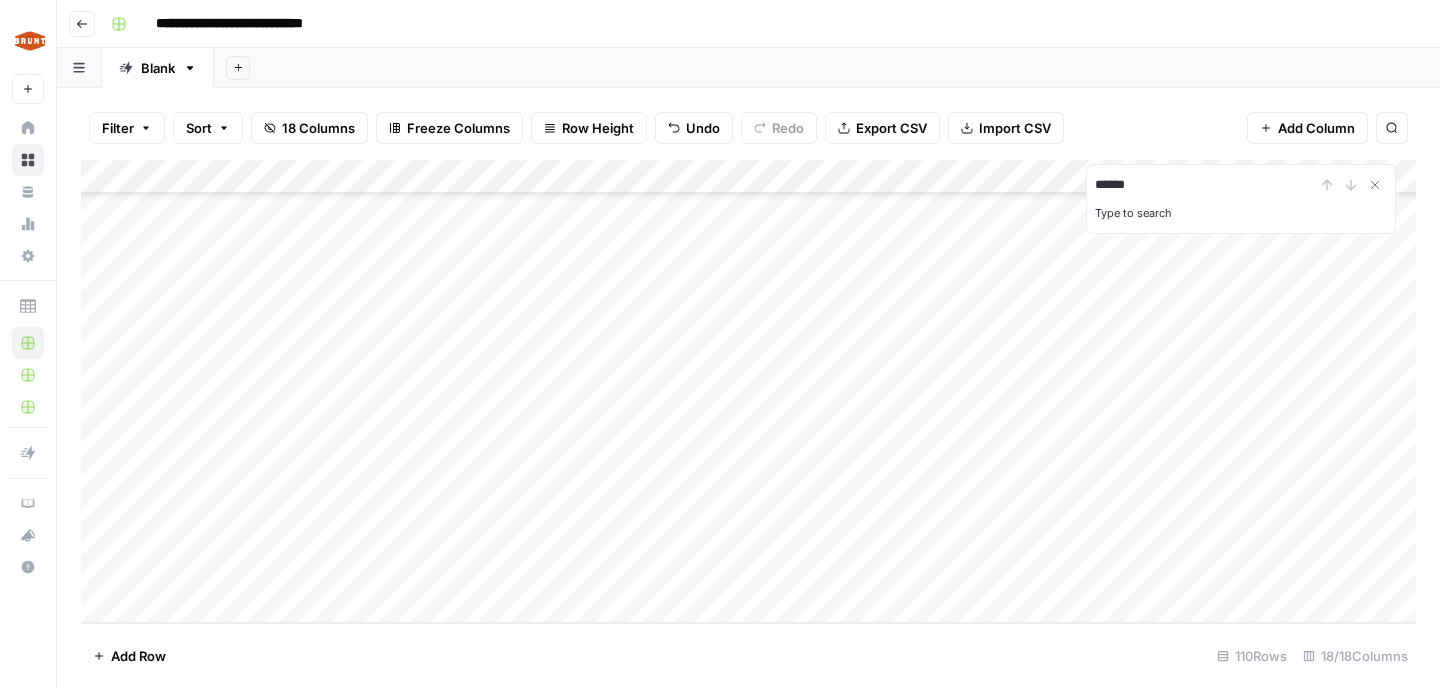 type on "******" 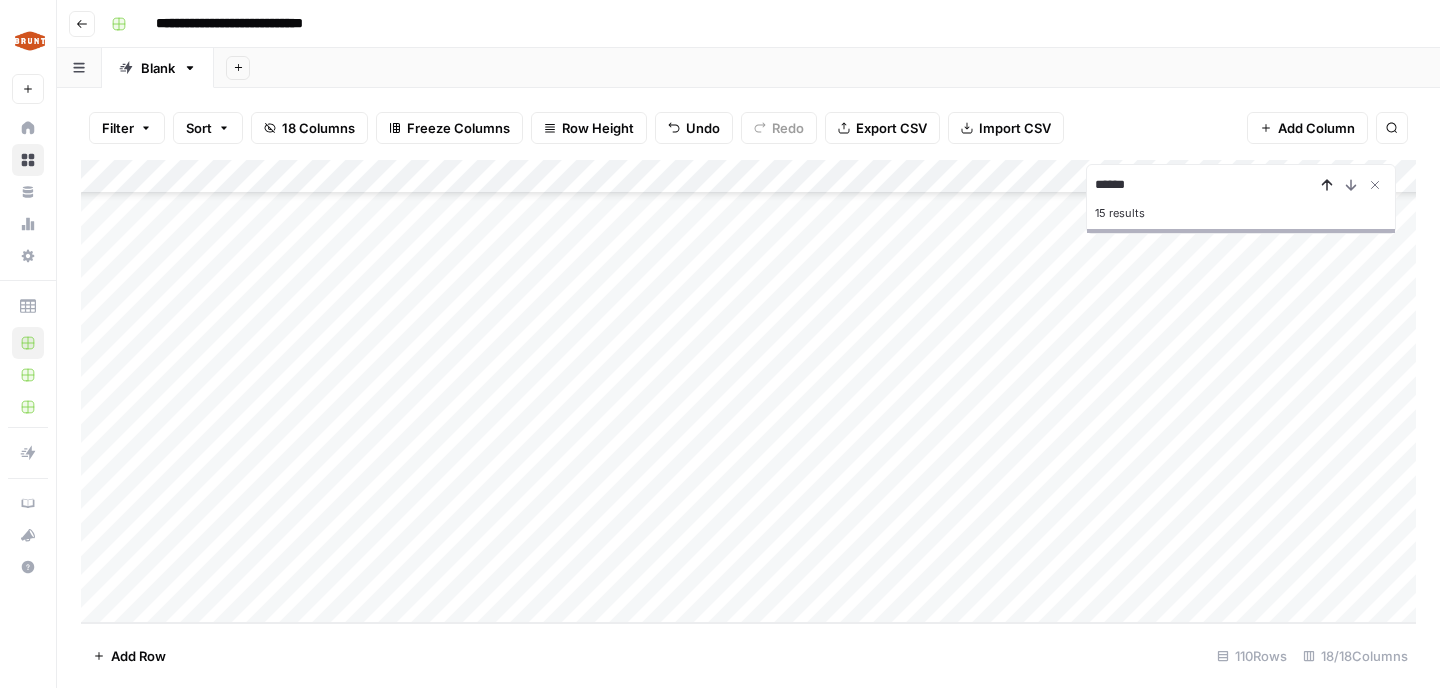 click 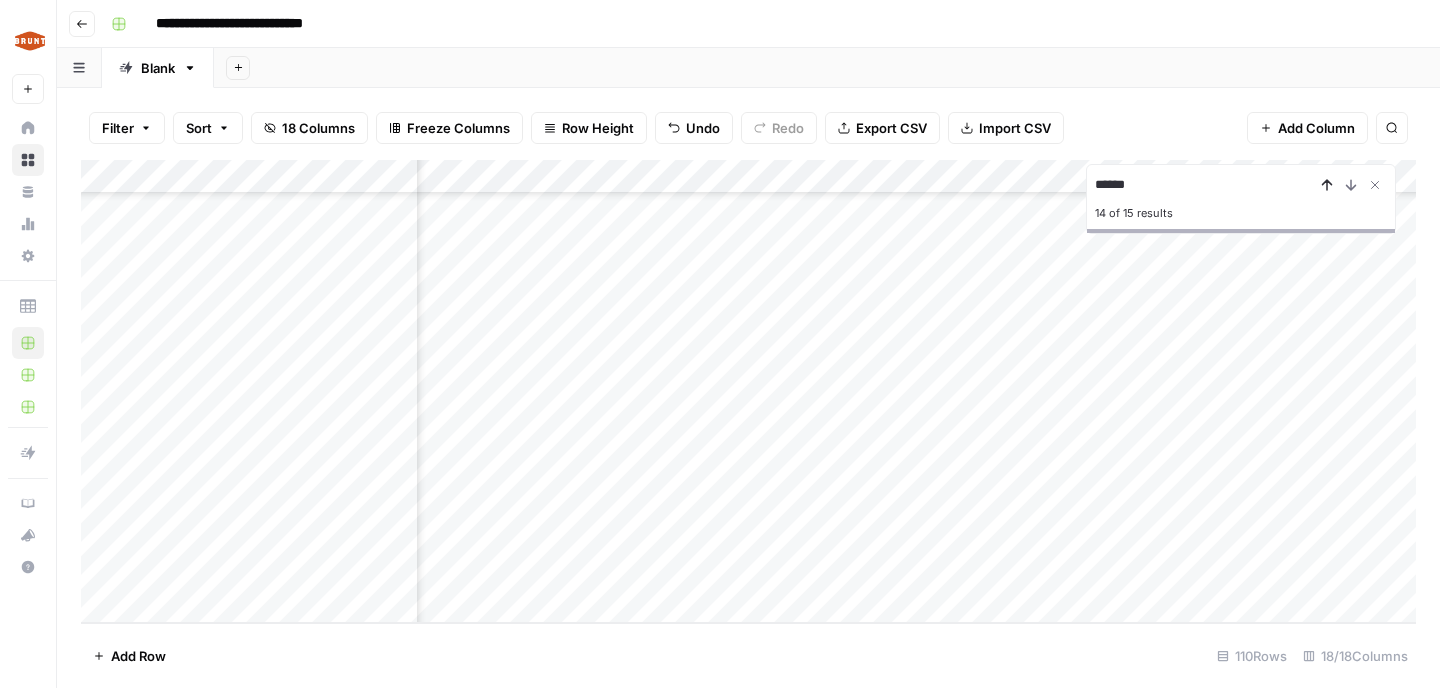 click 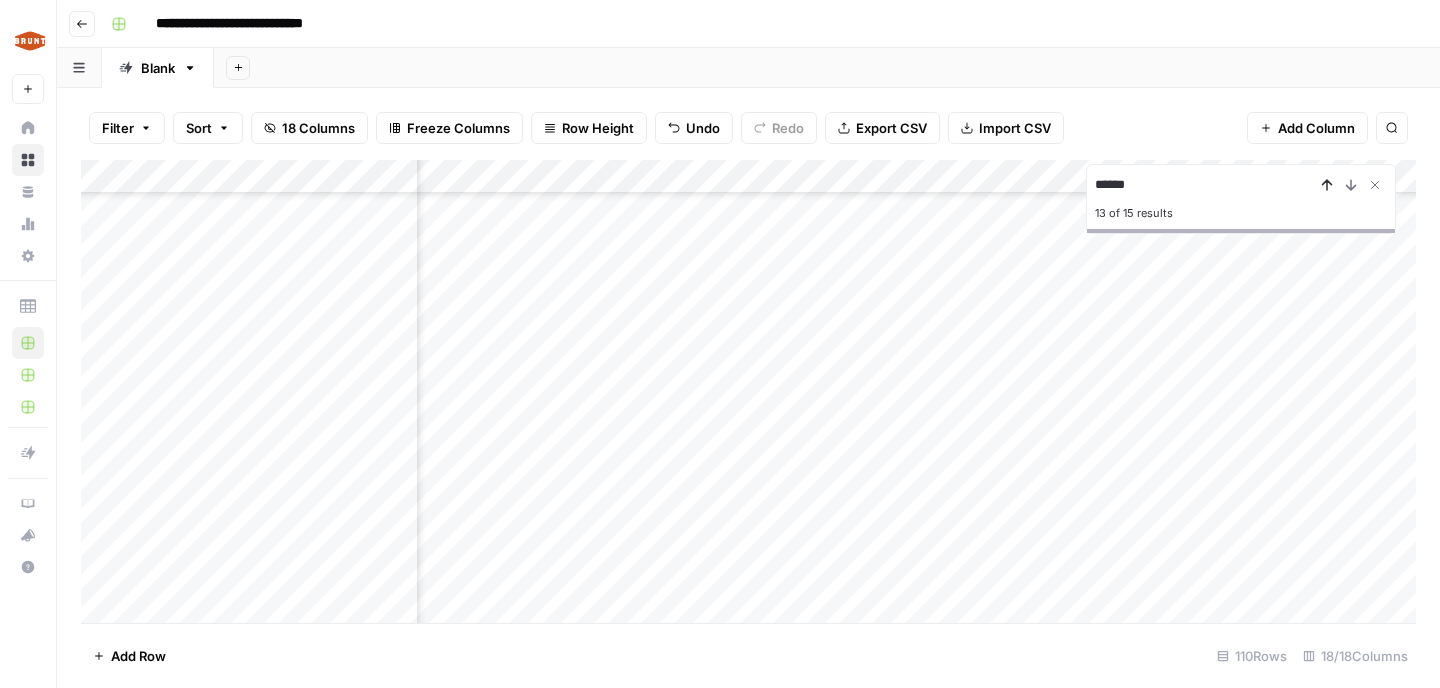 click 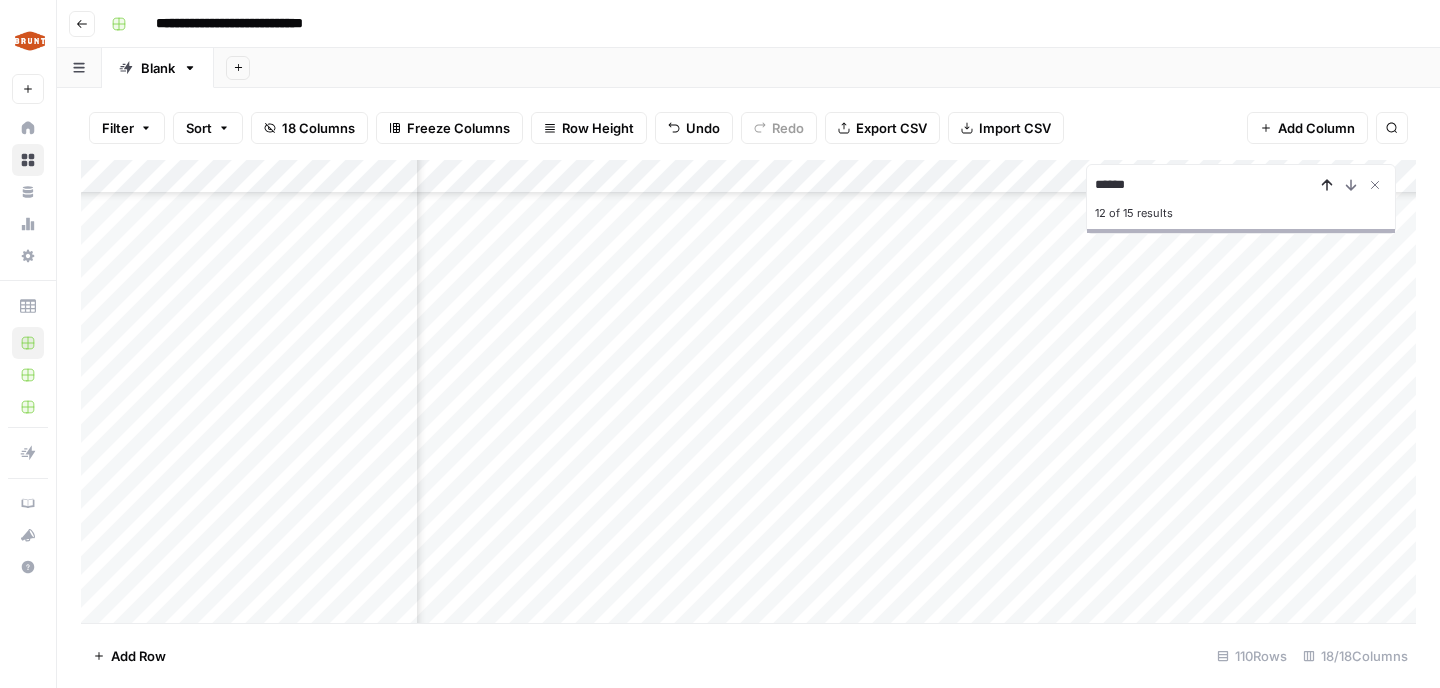 click 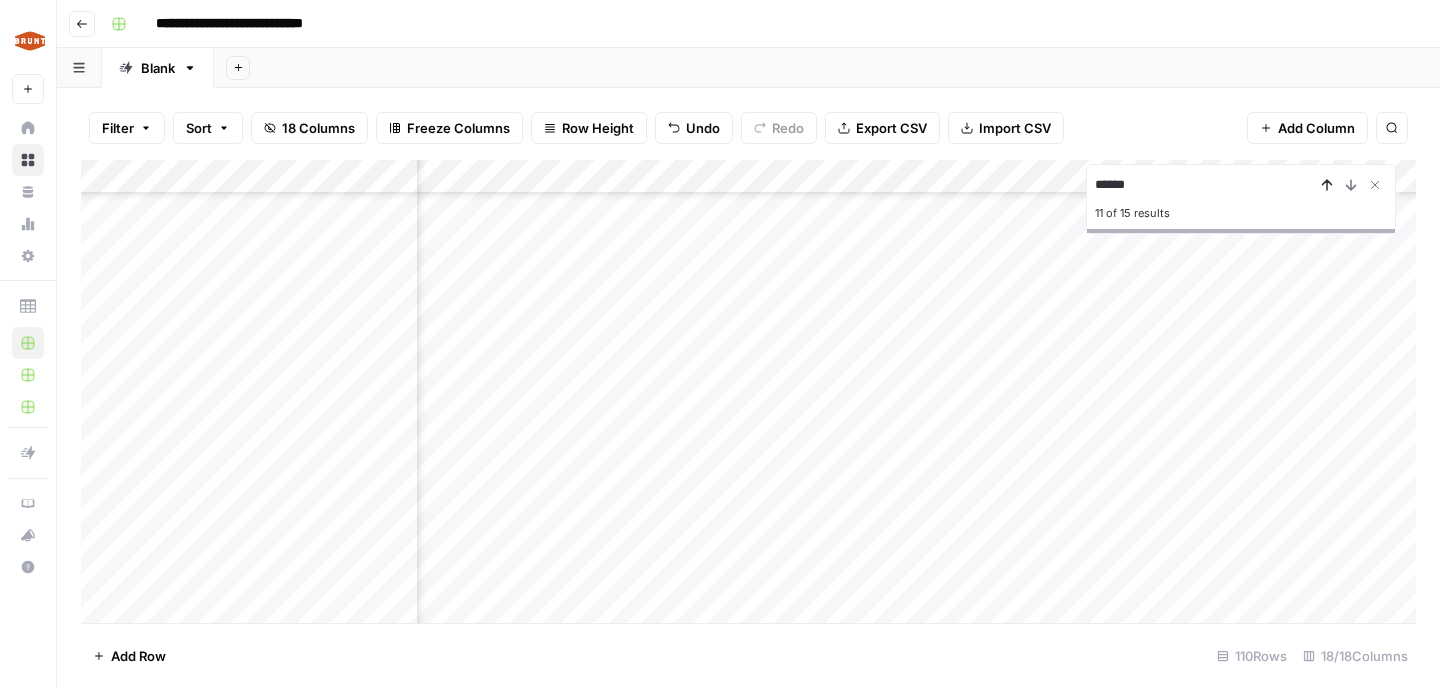 click 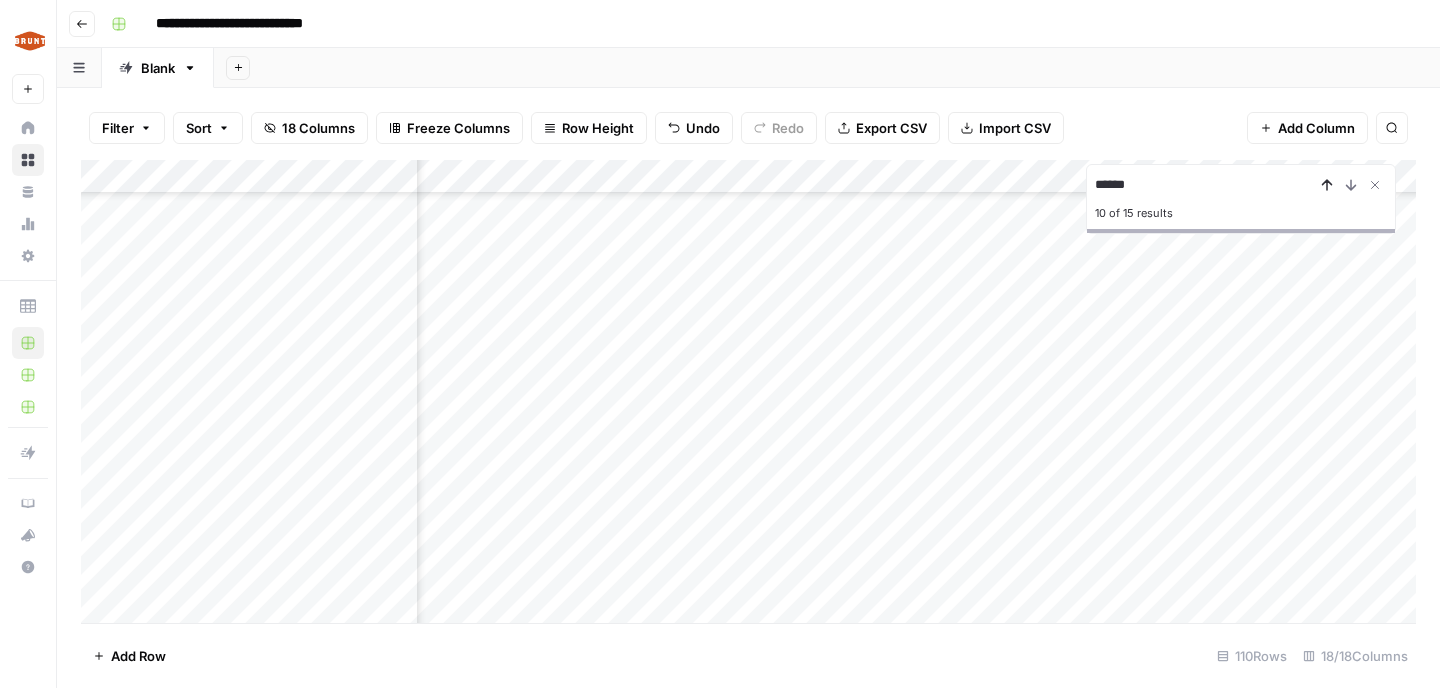 scroll, scrollTop: 2822, scrollLeft: 498, axis: both 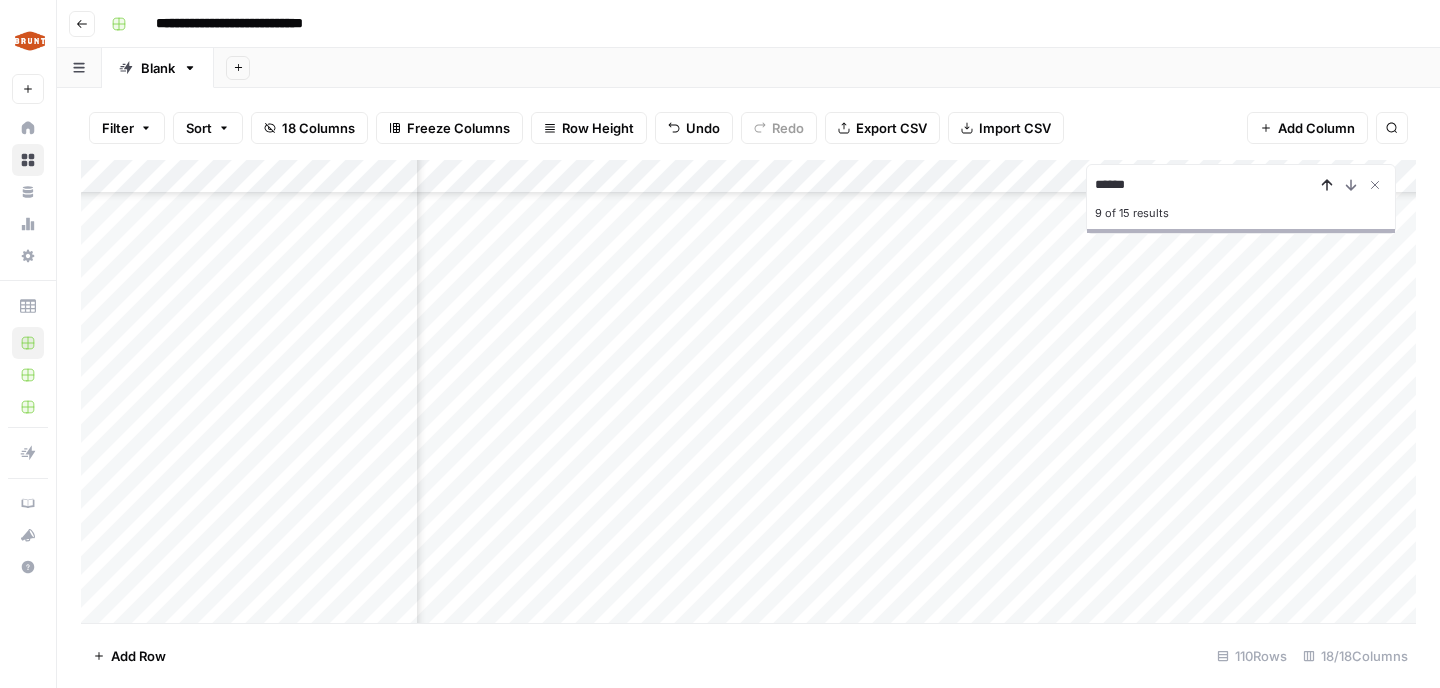 click 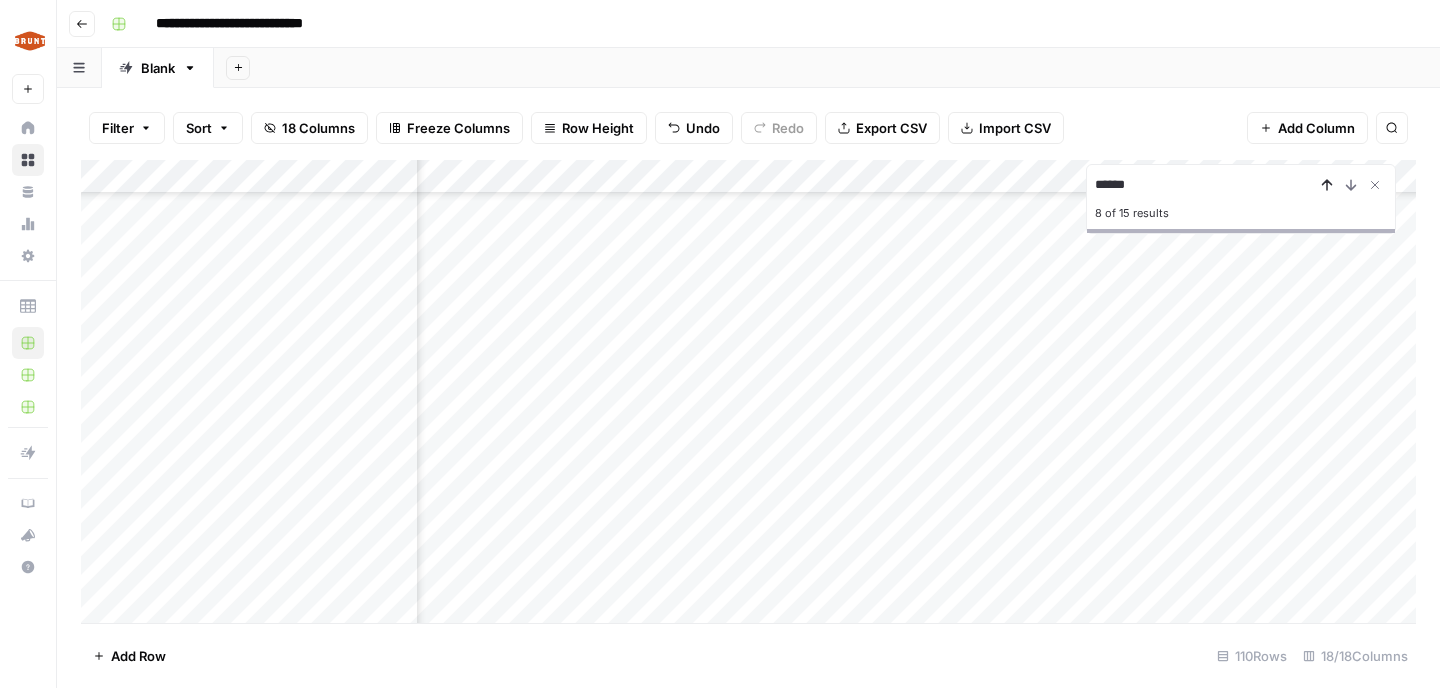 scroll, scrollTop: 544, scrollLeft: 498, axis: both 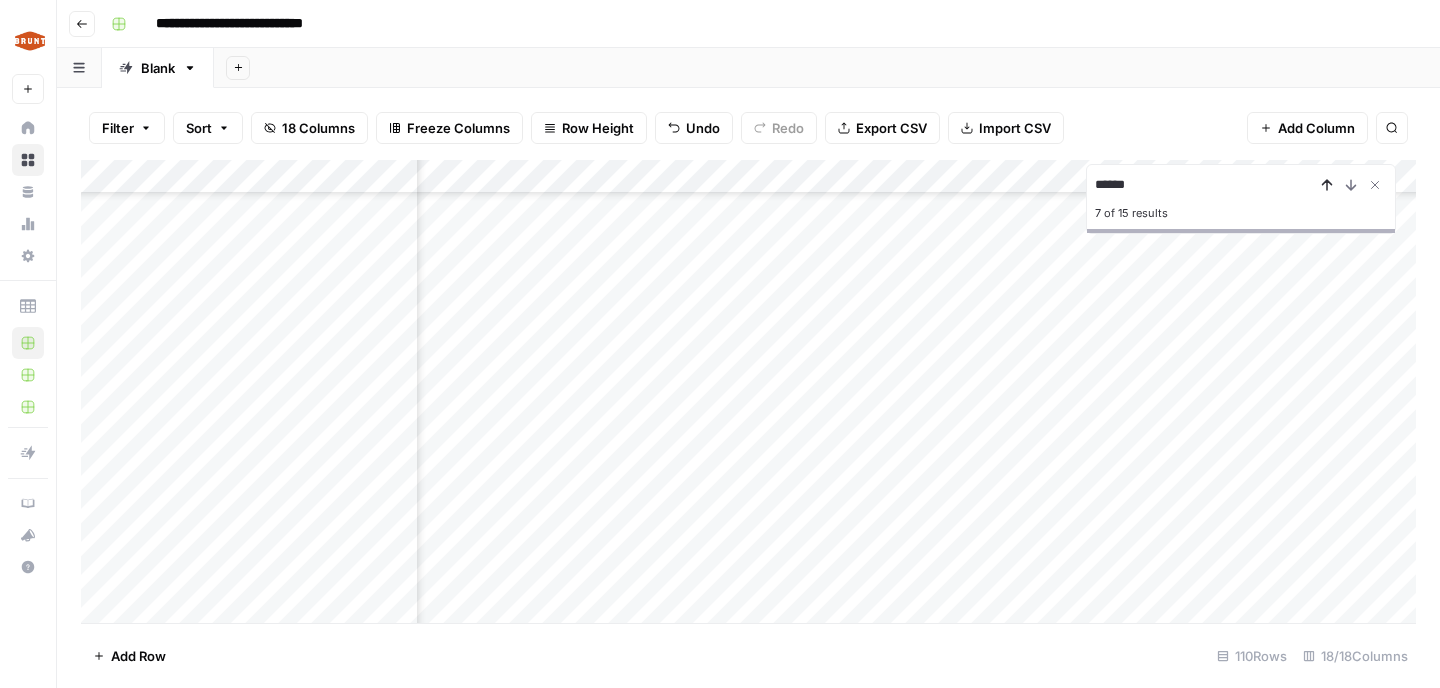click 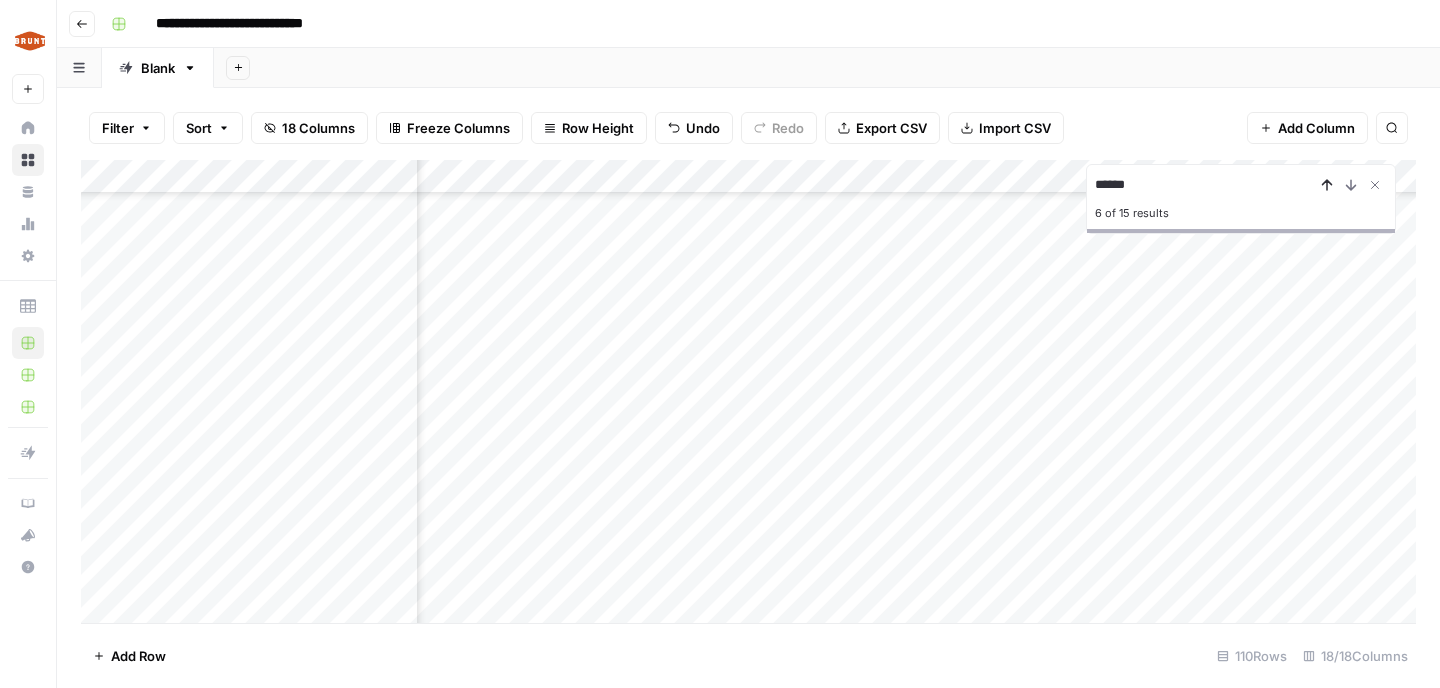 click 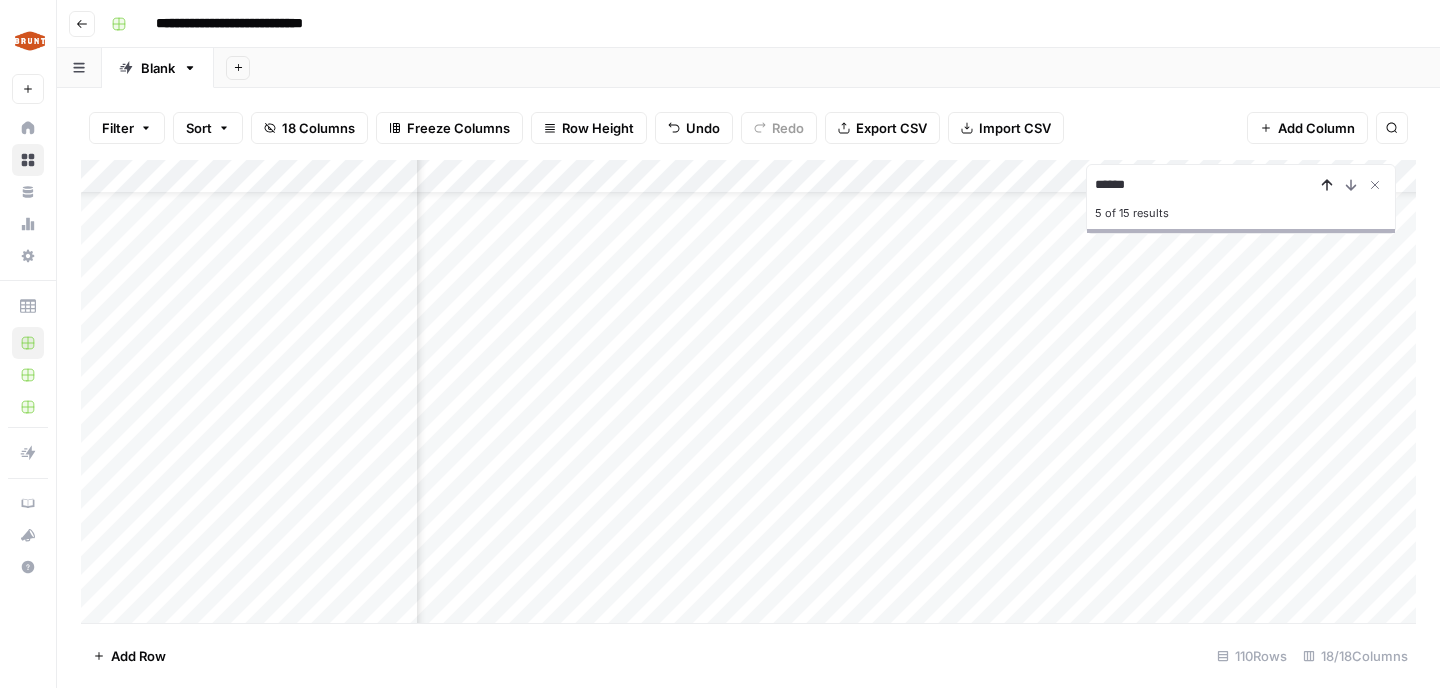 scroll, scrollTop: 68, scrollLeft: 498, axis: both 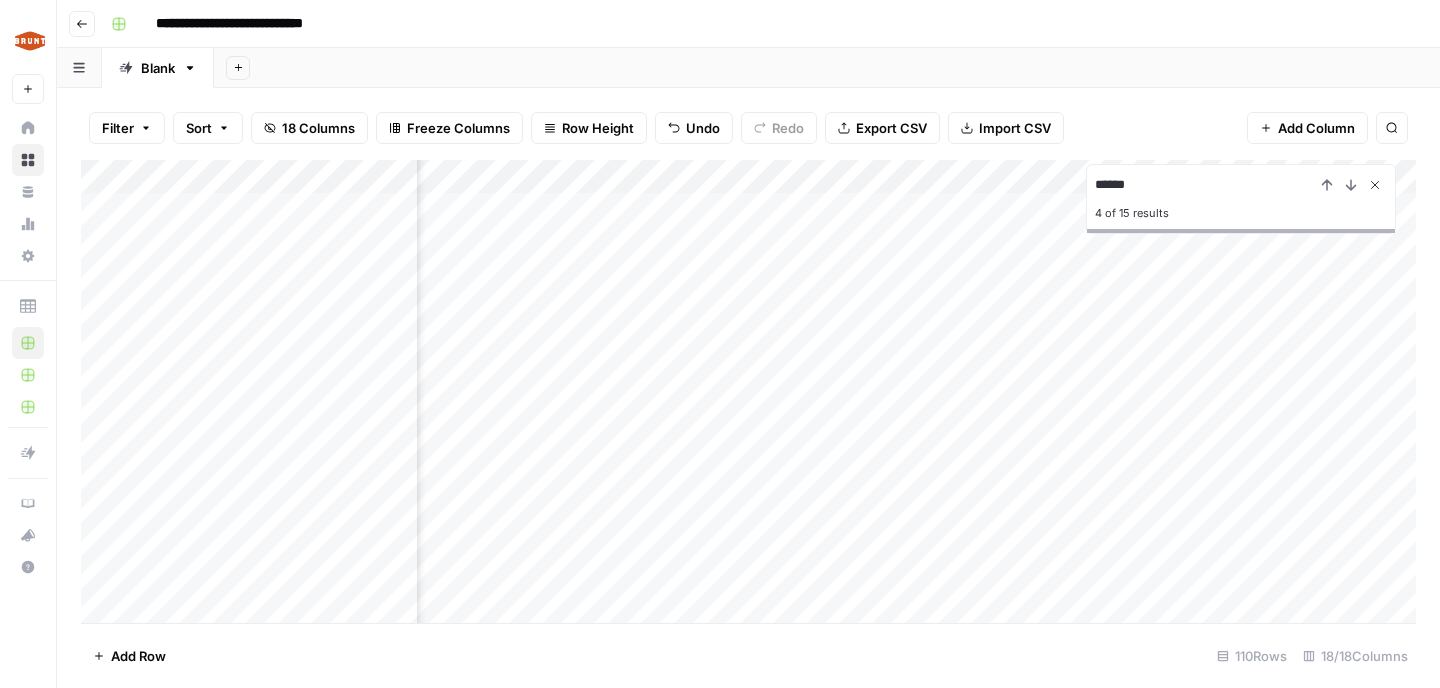 click 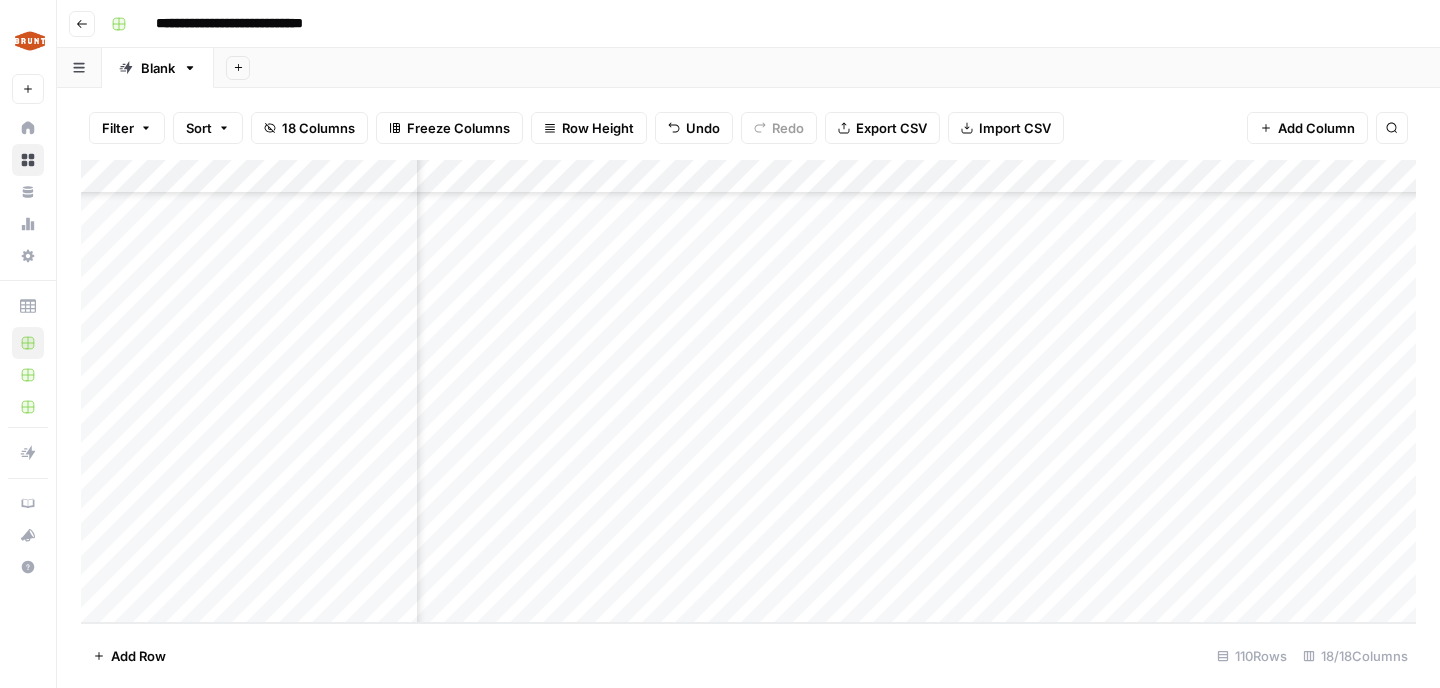 scroll, scrollTop: 3343, scrollLeft: 787, axis: both 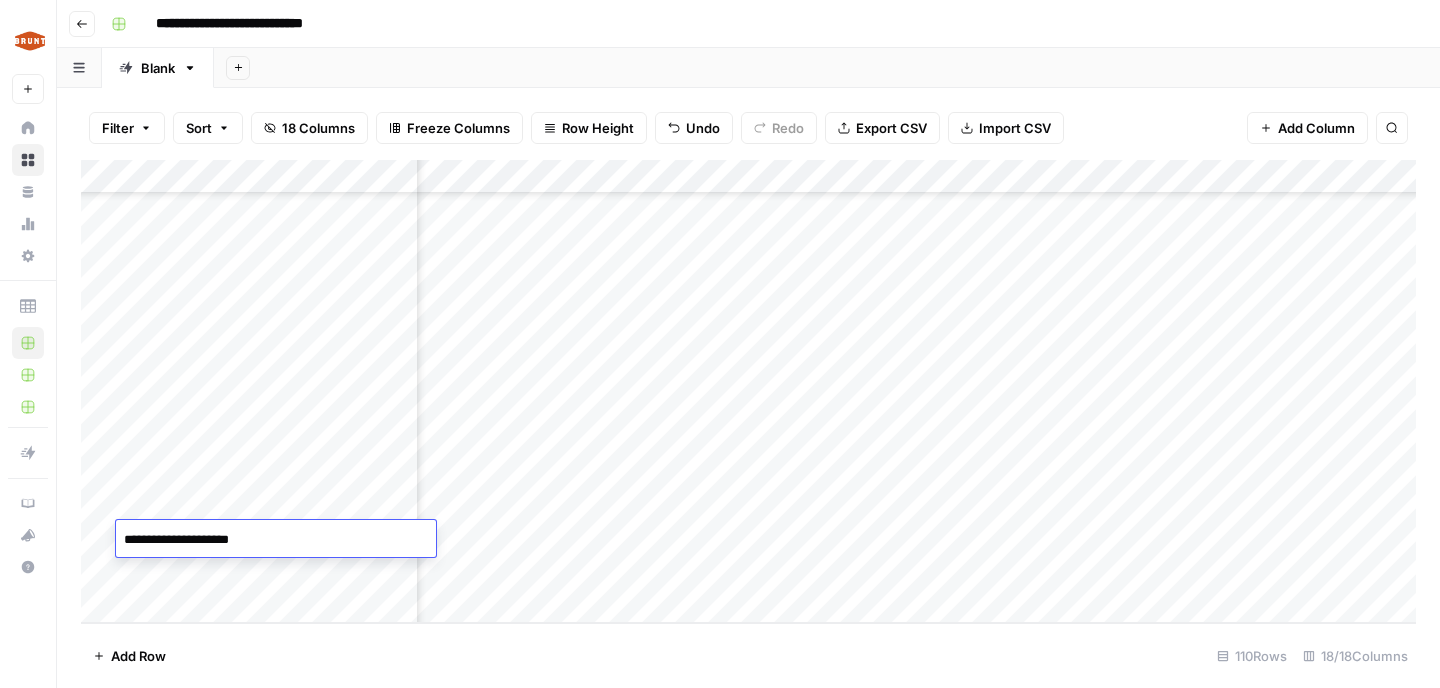 type on "**********" 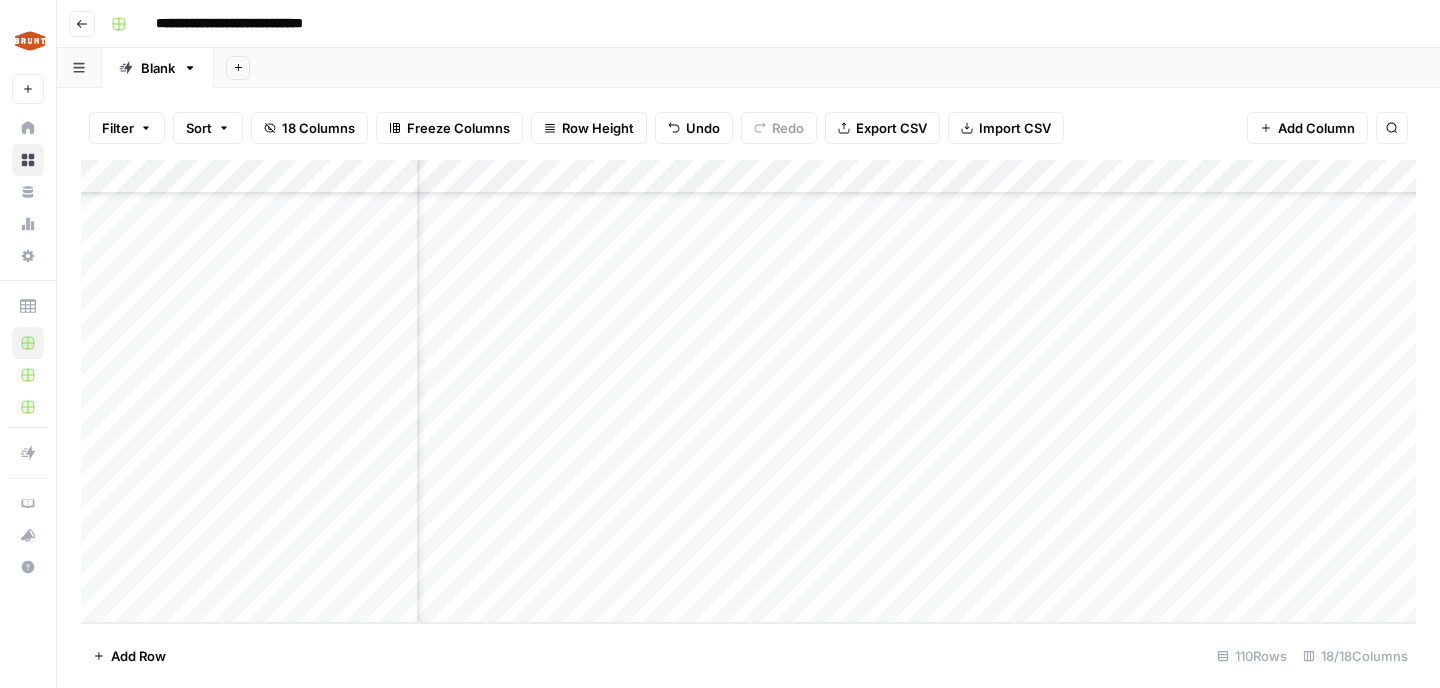 scroll, scrollTop: 3343, scrollLeft: 0, axis: vertical 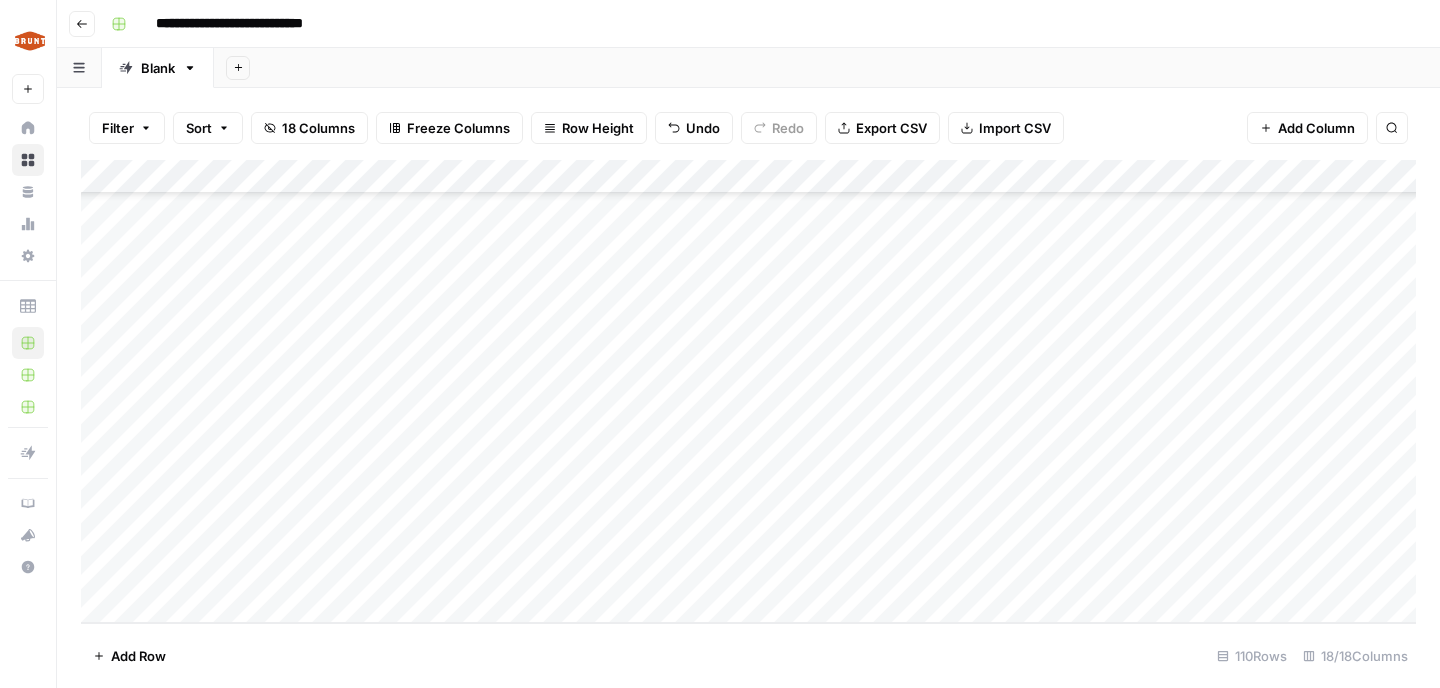 click on "Add Column" at bounding box center [748, 391] 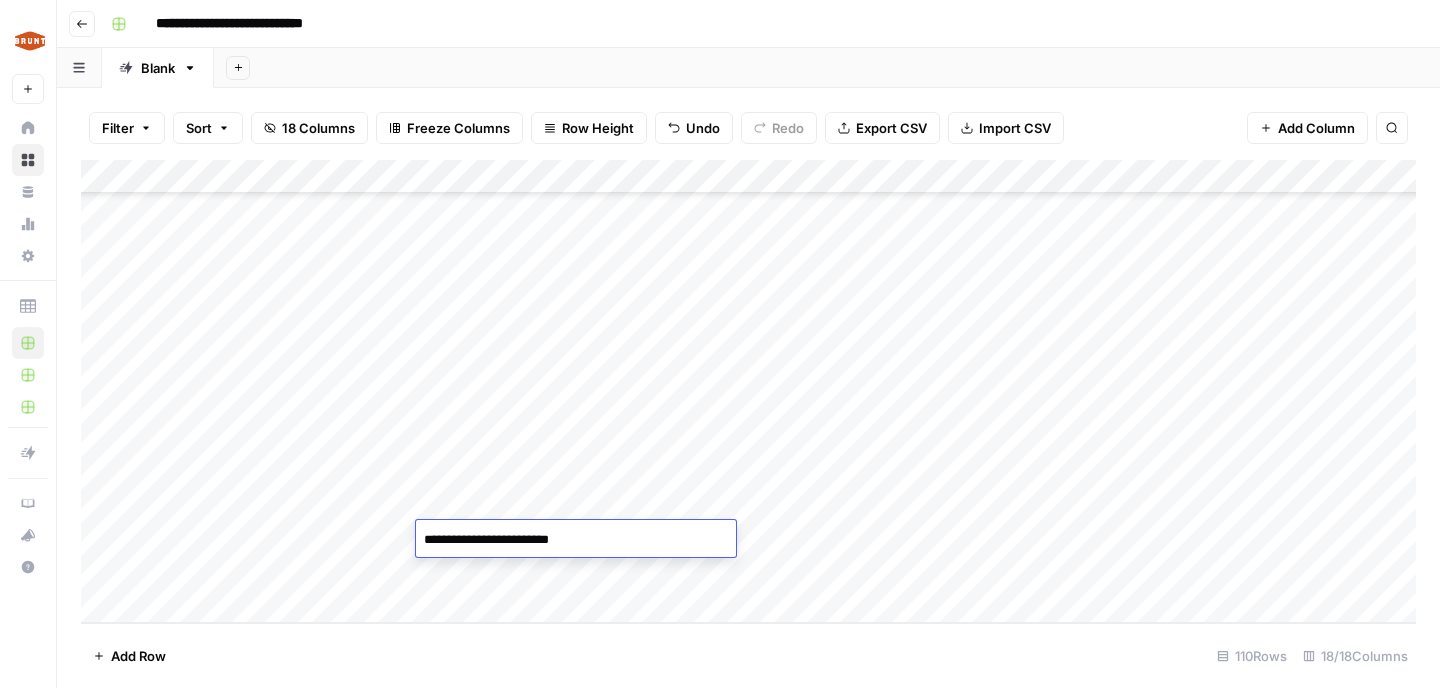 type on "**********" 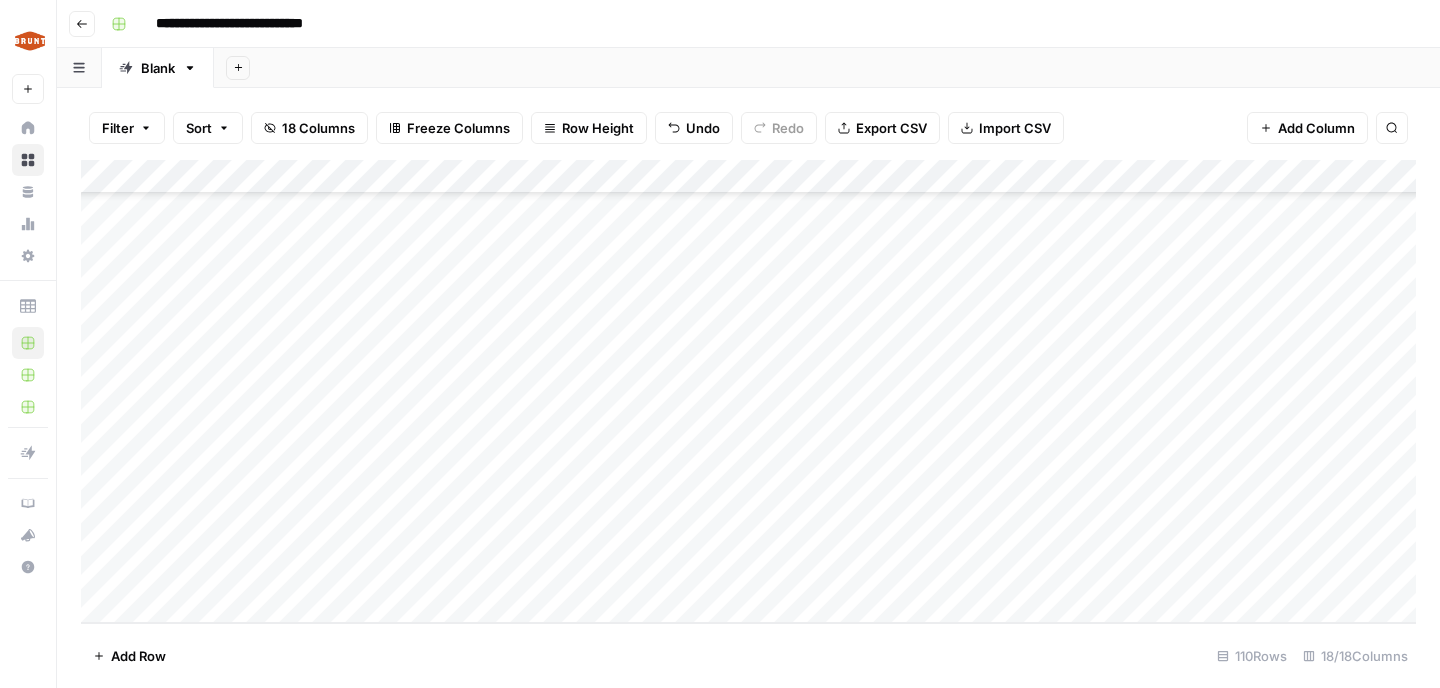 click on "Add Column" at bounding box center (748, 391) 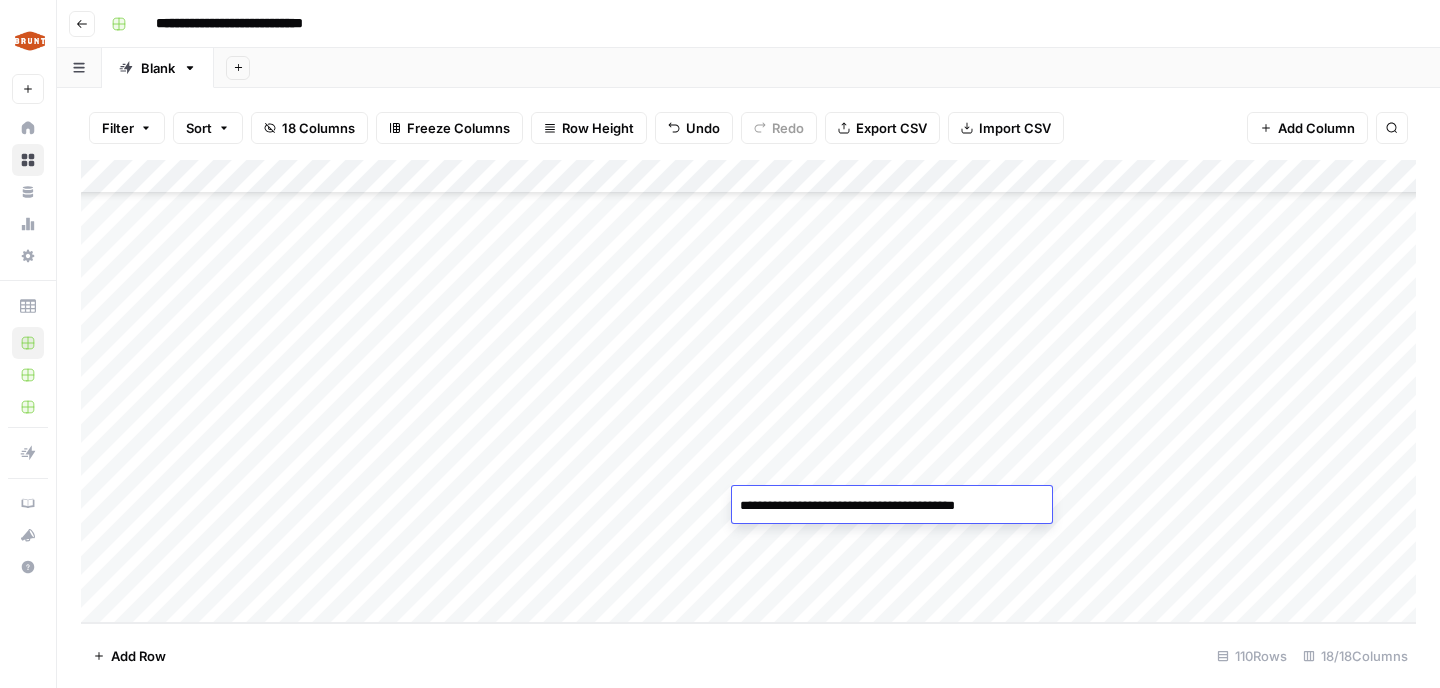 click on "**********" at bounding box center [892, 506] 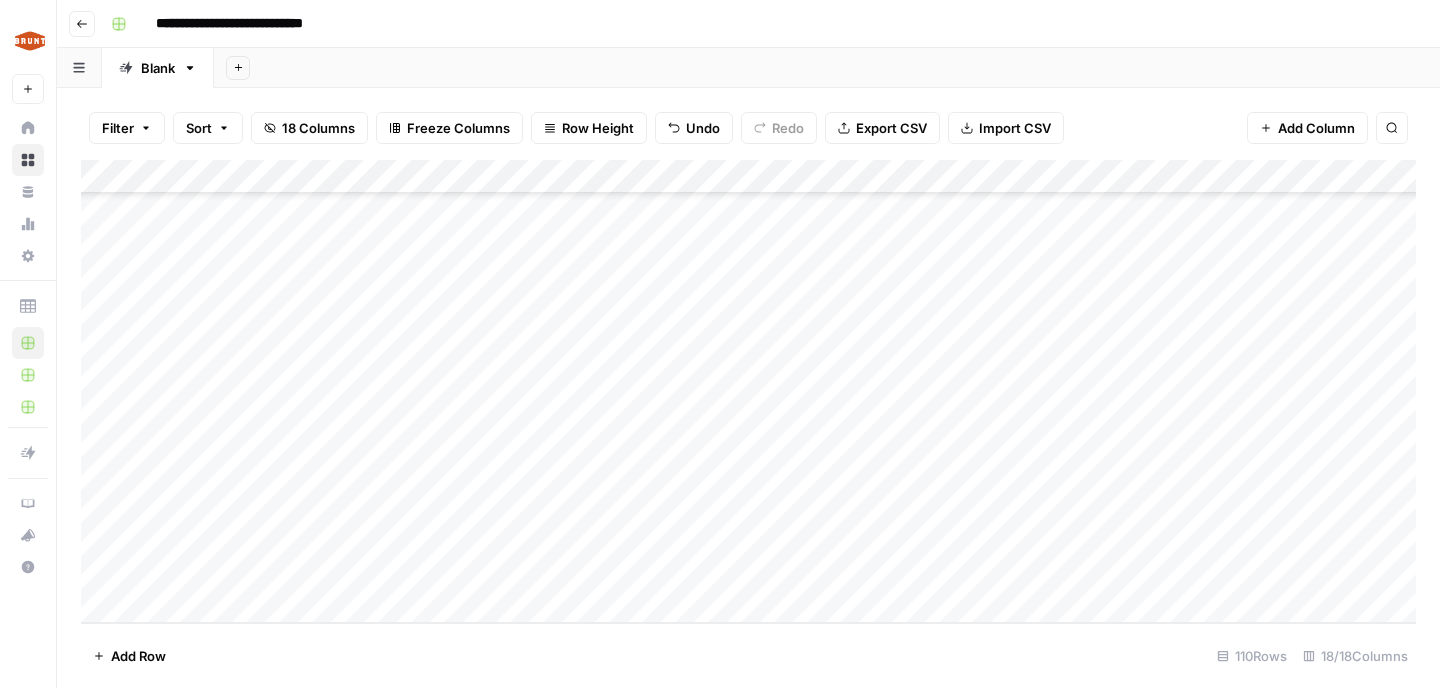 click on "Add Column" at bounding box center (748, 391) 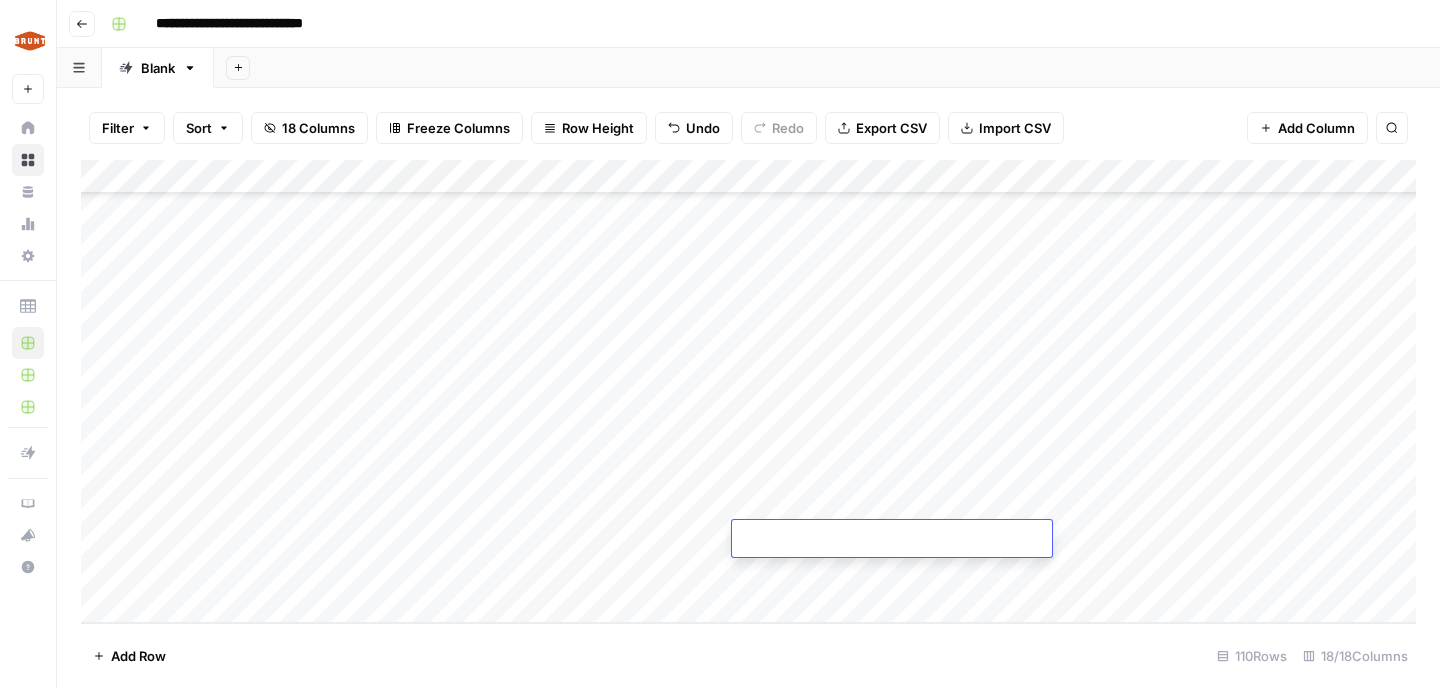 type on "**********" 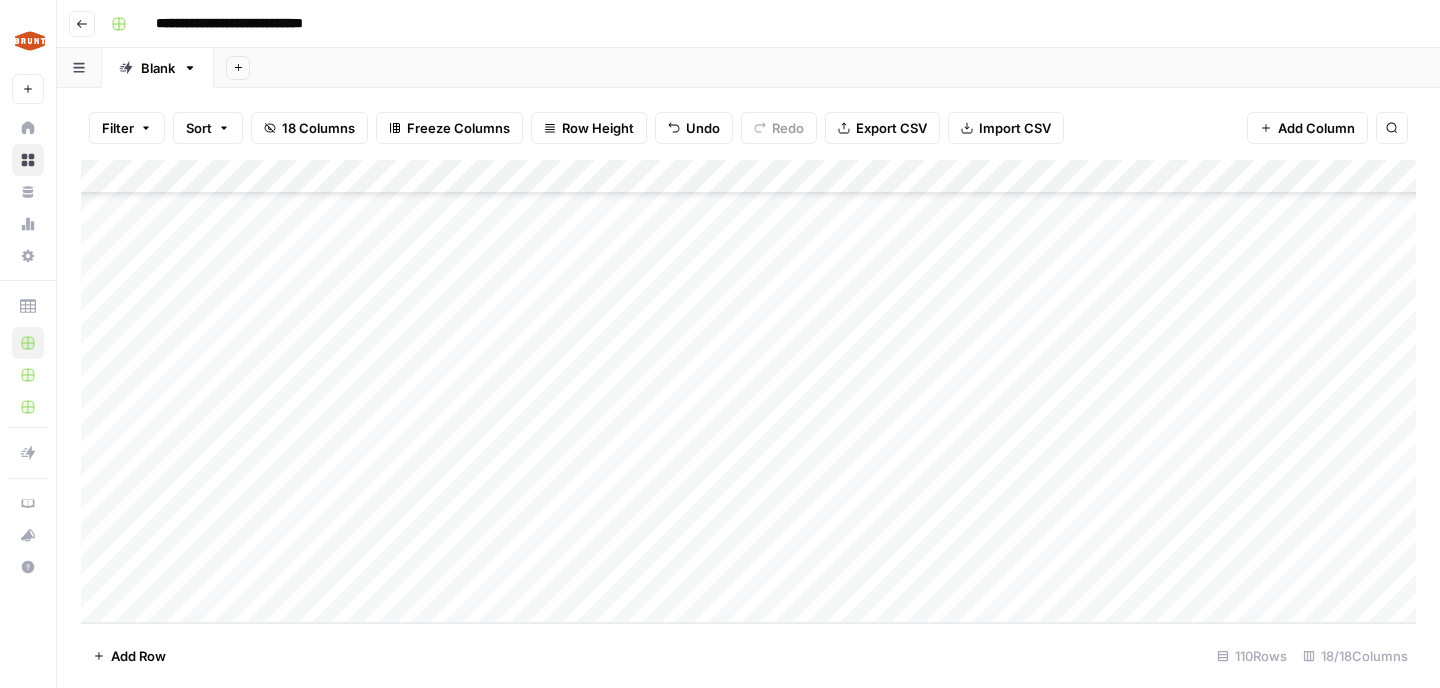 click on "Add Row 110  Rows 18/18  Columns" at bounding box center [748, 655] 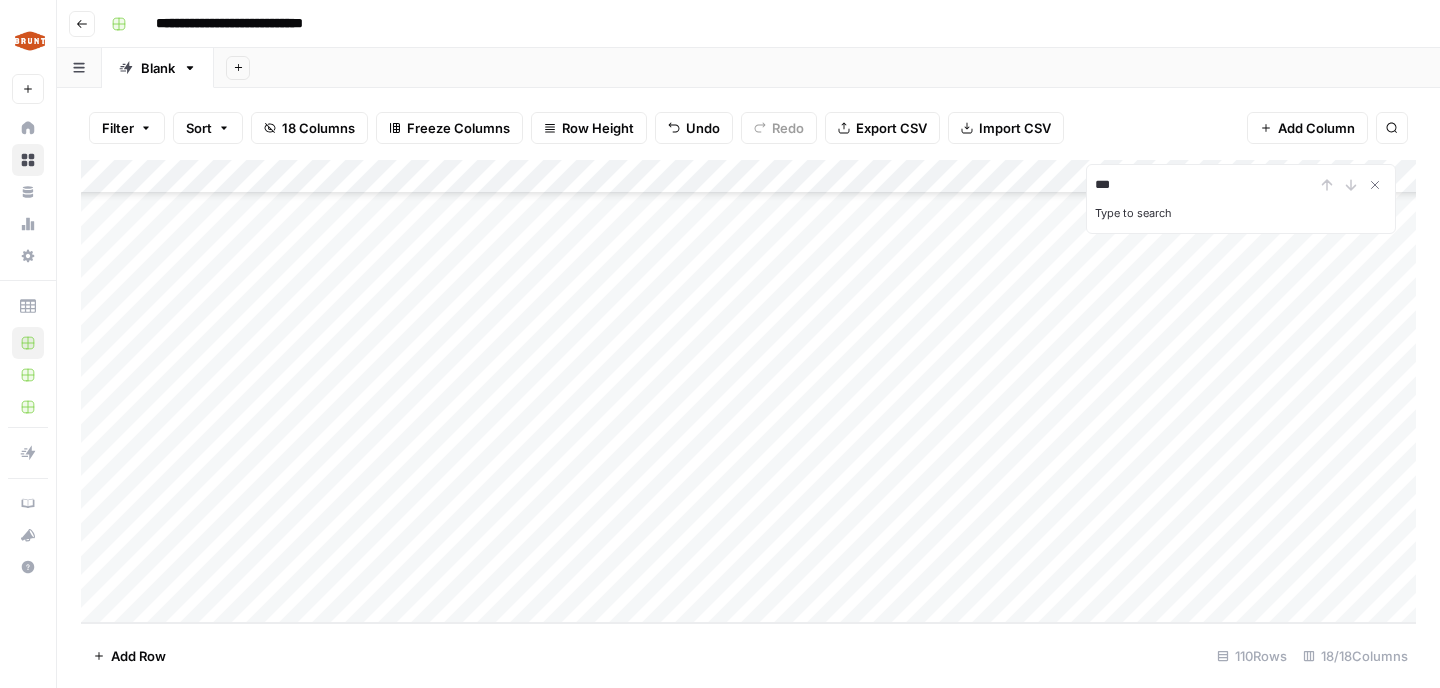 type on "***" 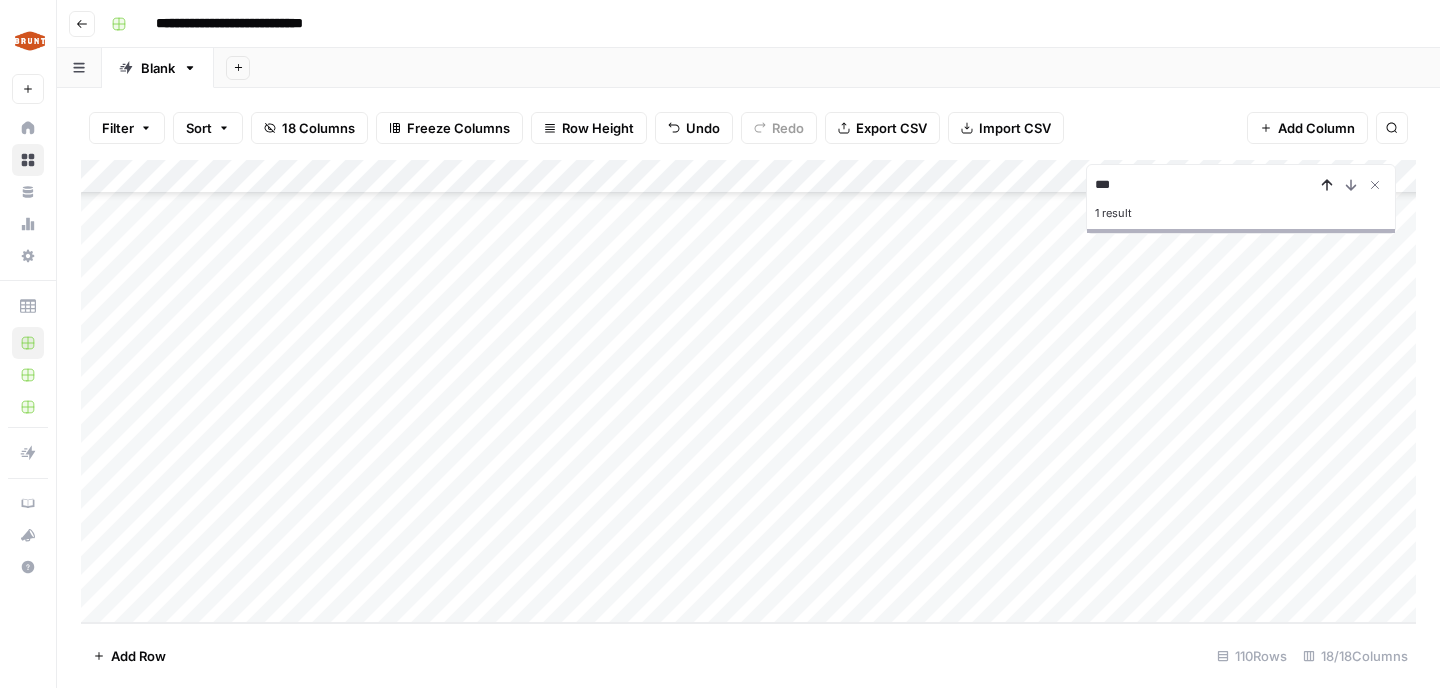 click 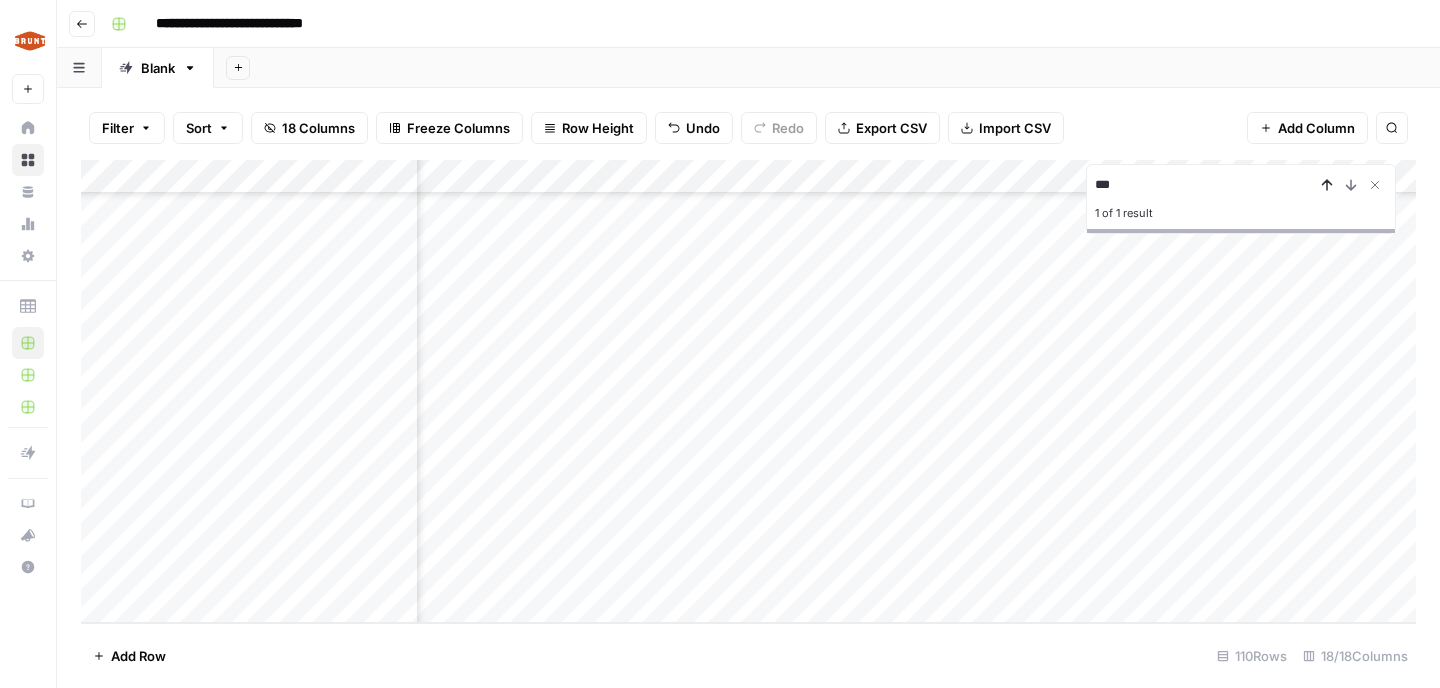 scroll, scrollTop: 680, scrollLeft: 138, axis: both 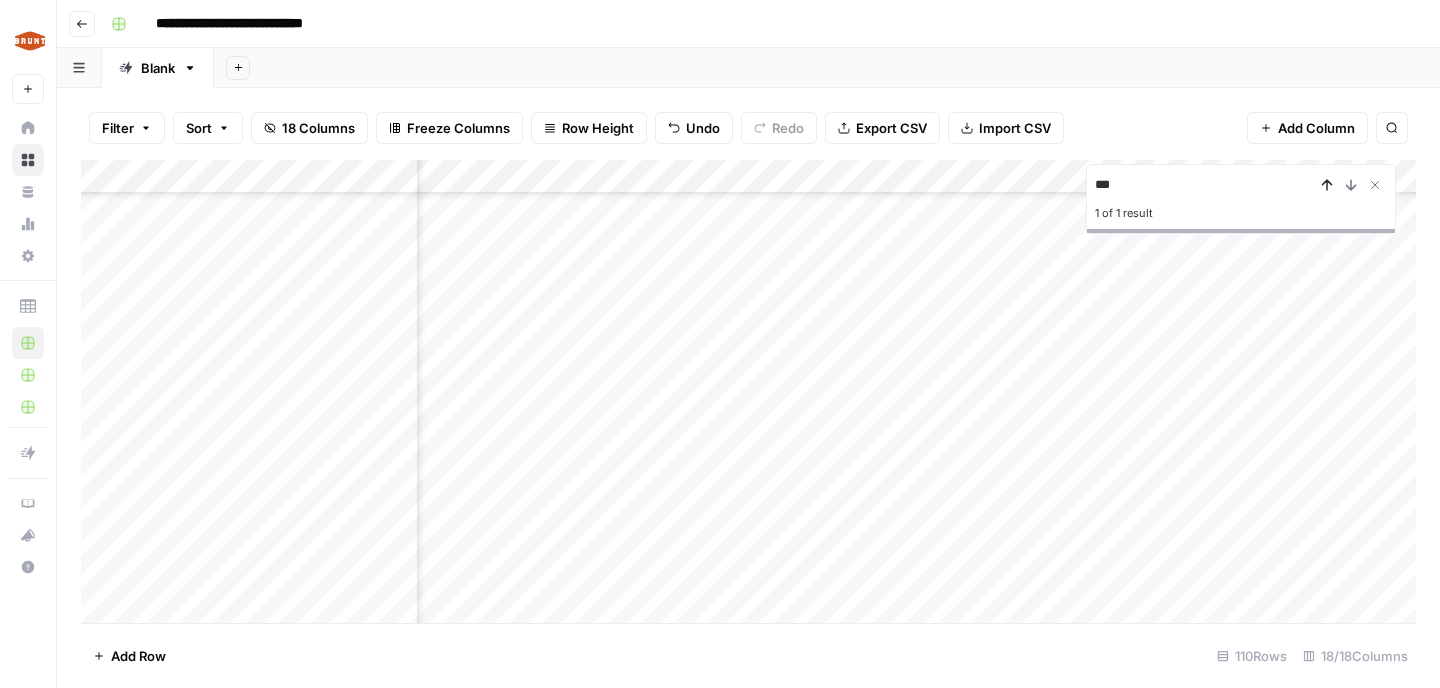 click 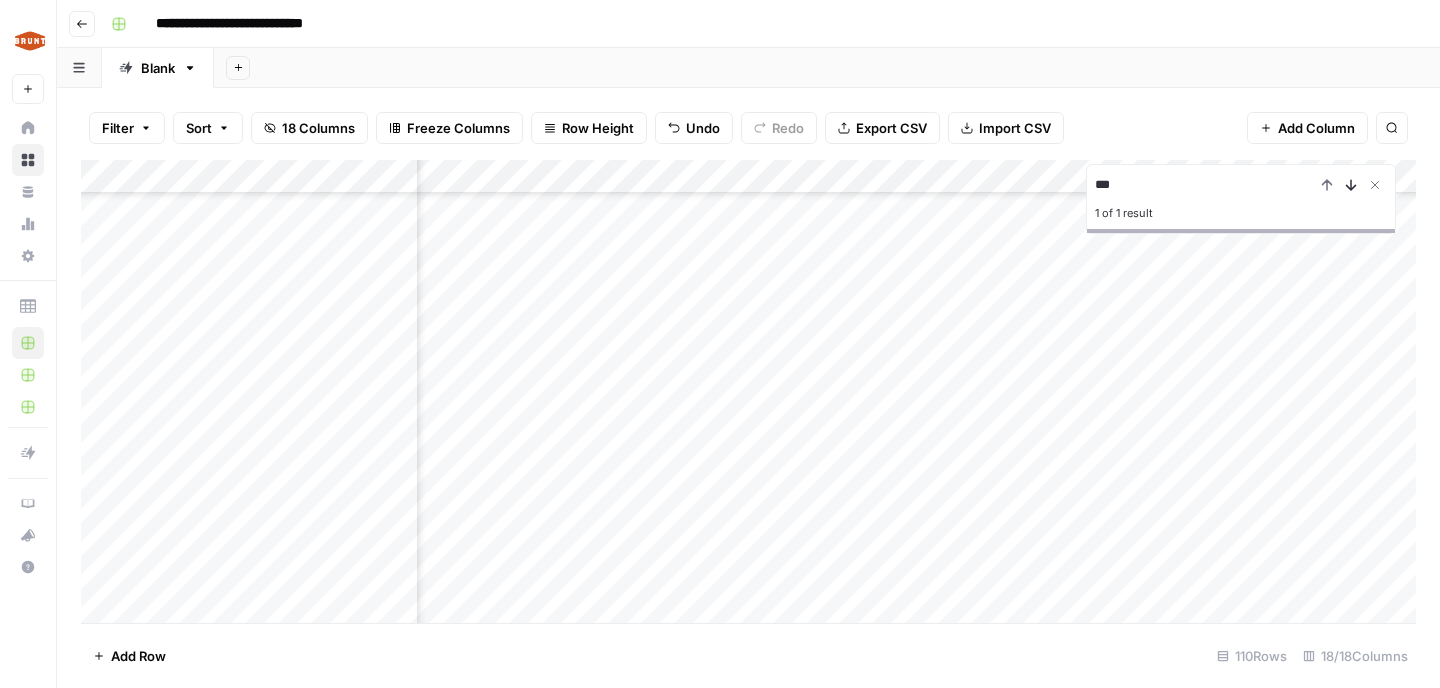 click 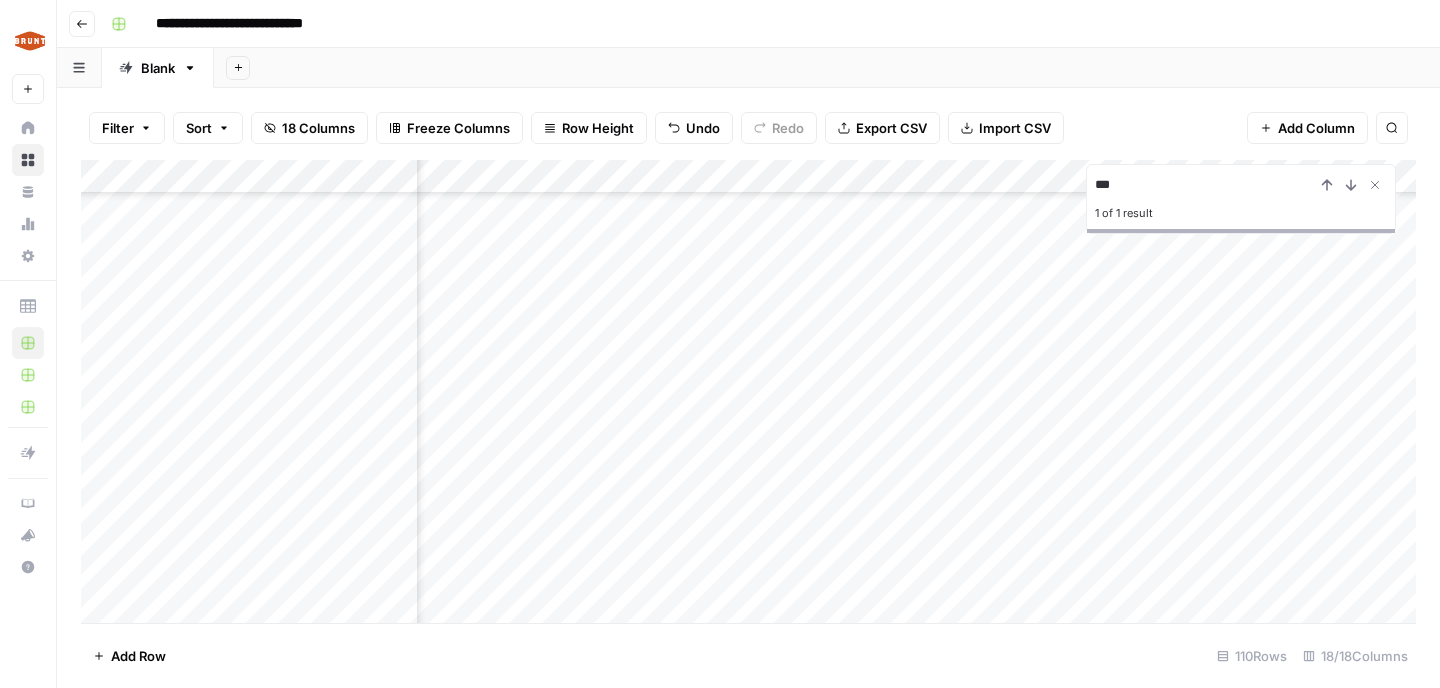 scroll, scrollTop: 3343, scrollLeft: 281, axis: both 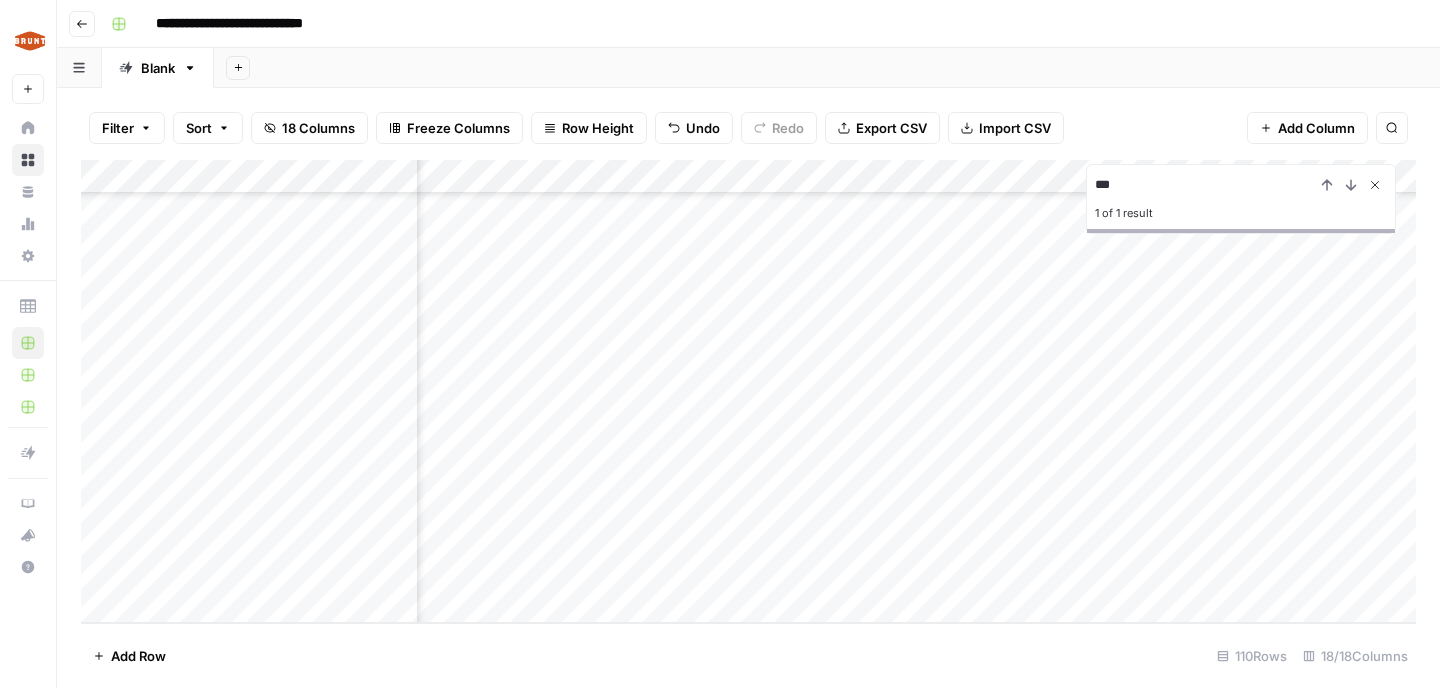 click 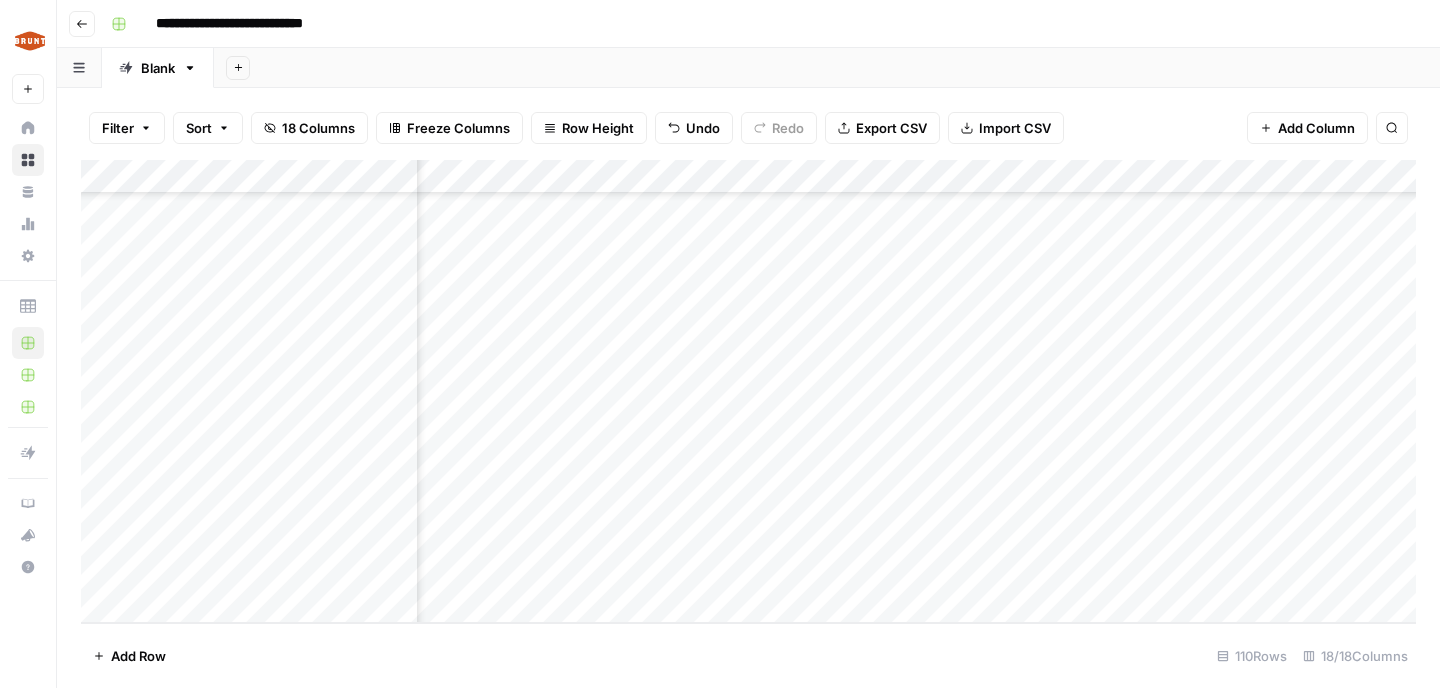 click on "Add Column" at bounding box center [748, 391] 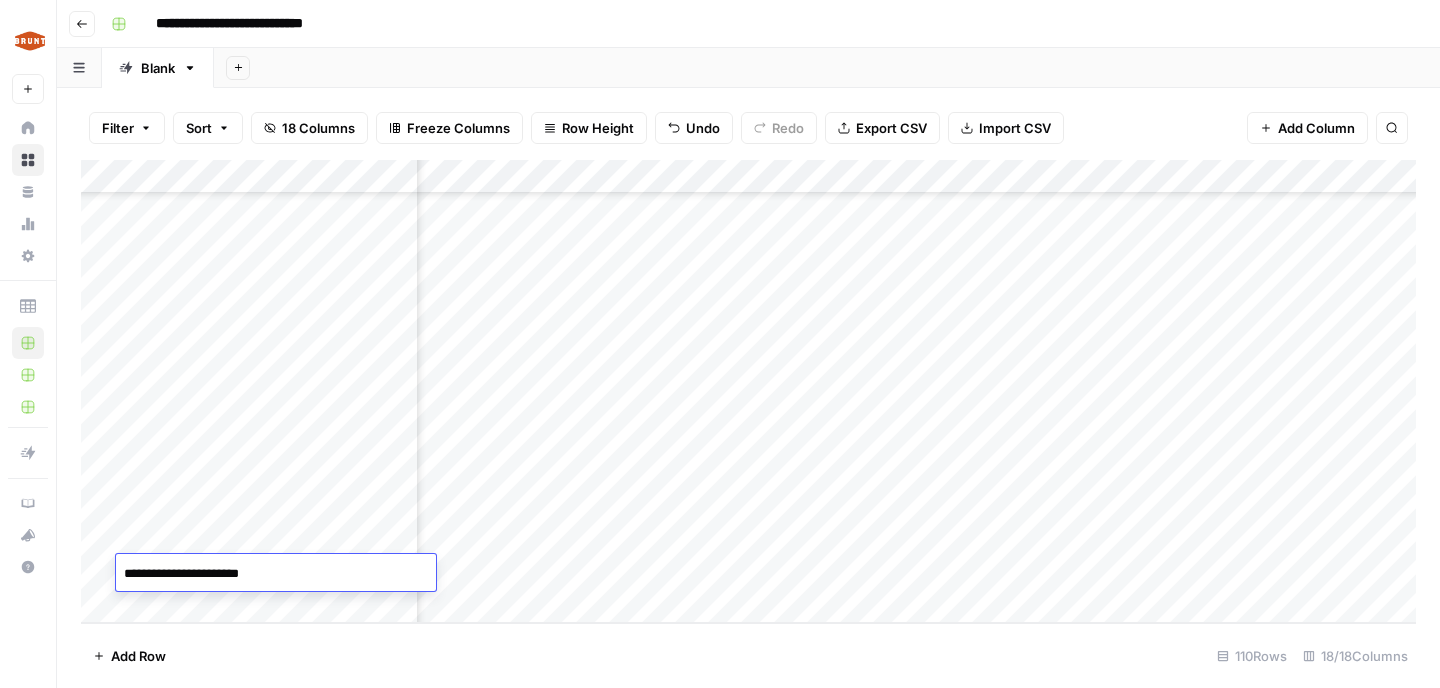 type on "**********" 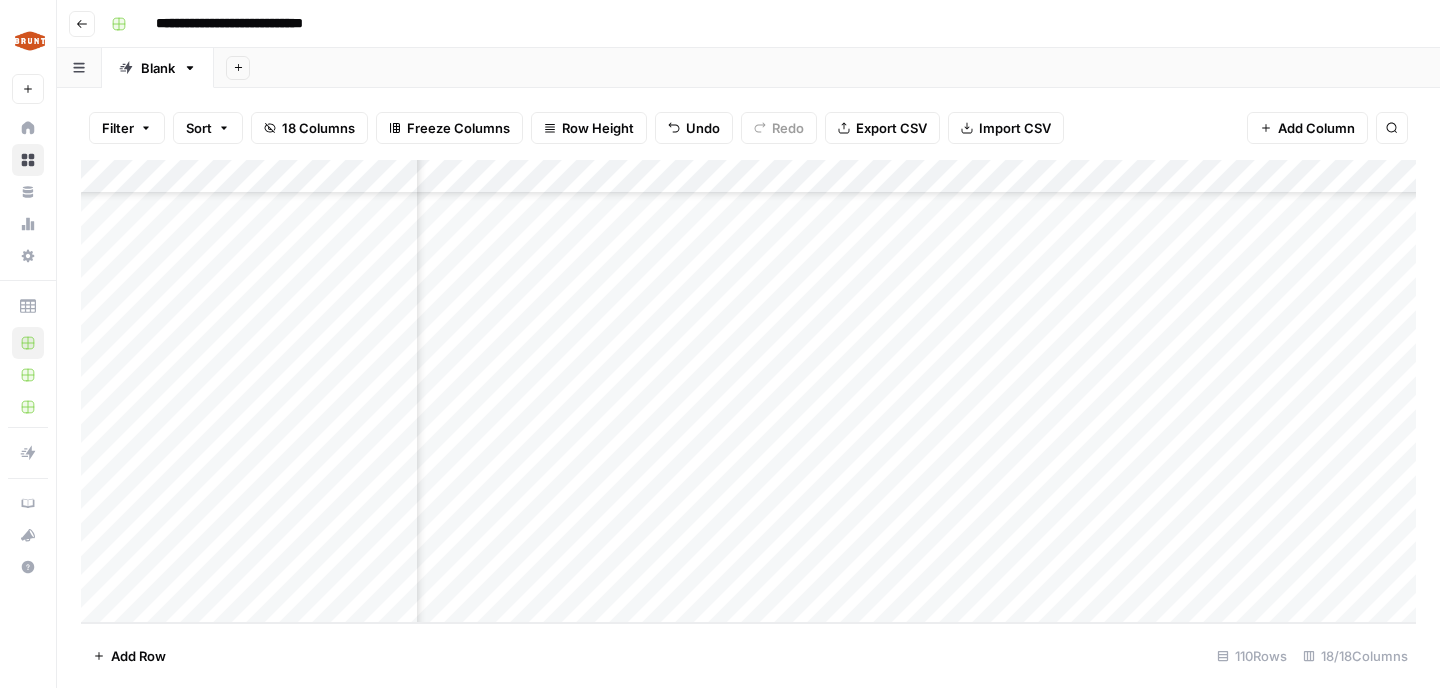 click on "Add Column" at bounding box center [748, 391] 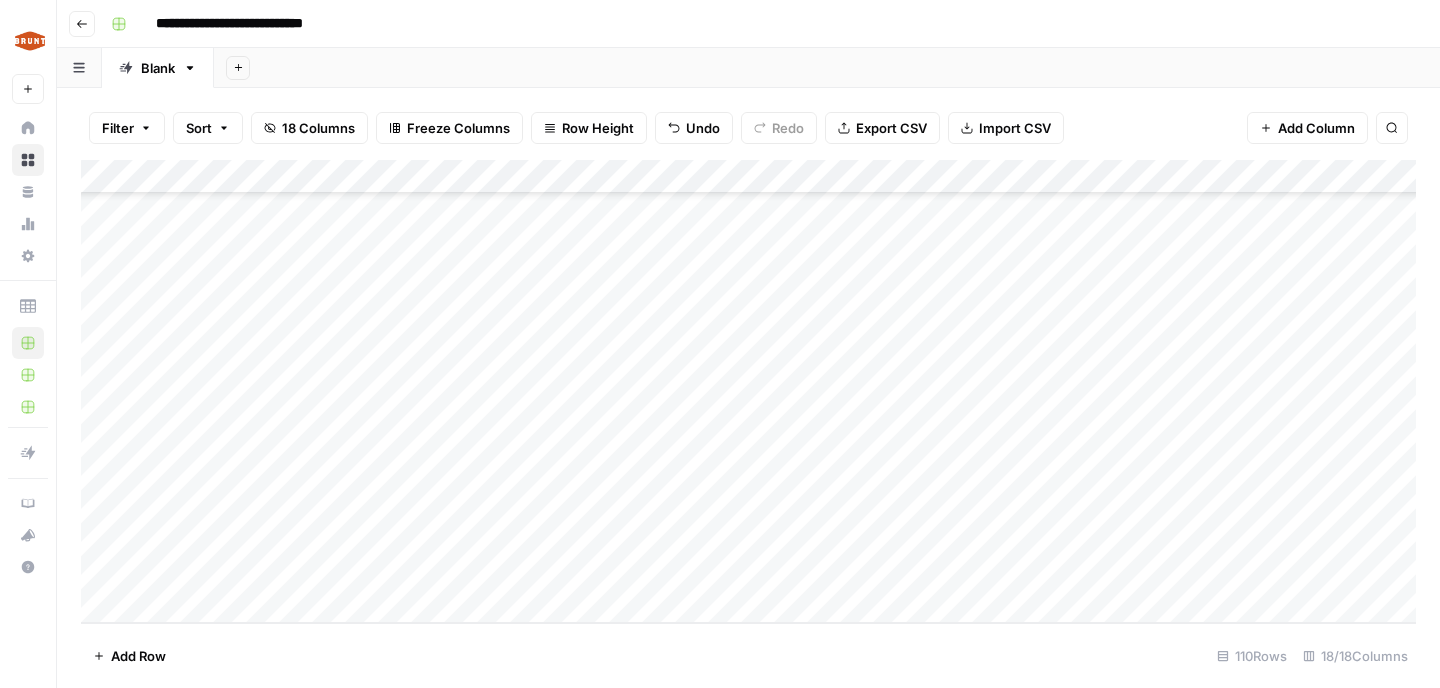 scroll, scrollTop: 3343, scrollLeft: 0, axis: vertical 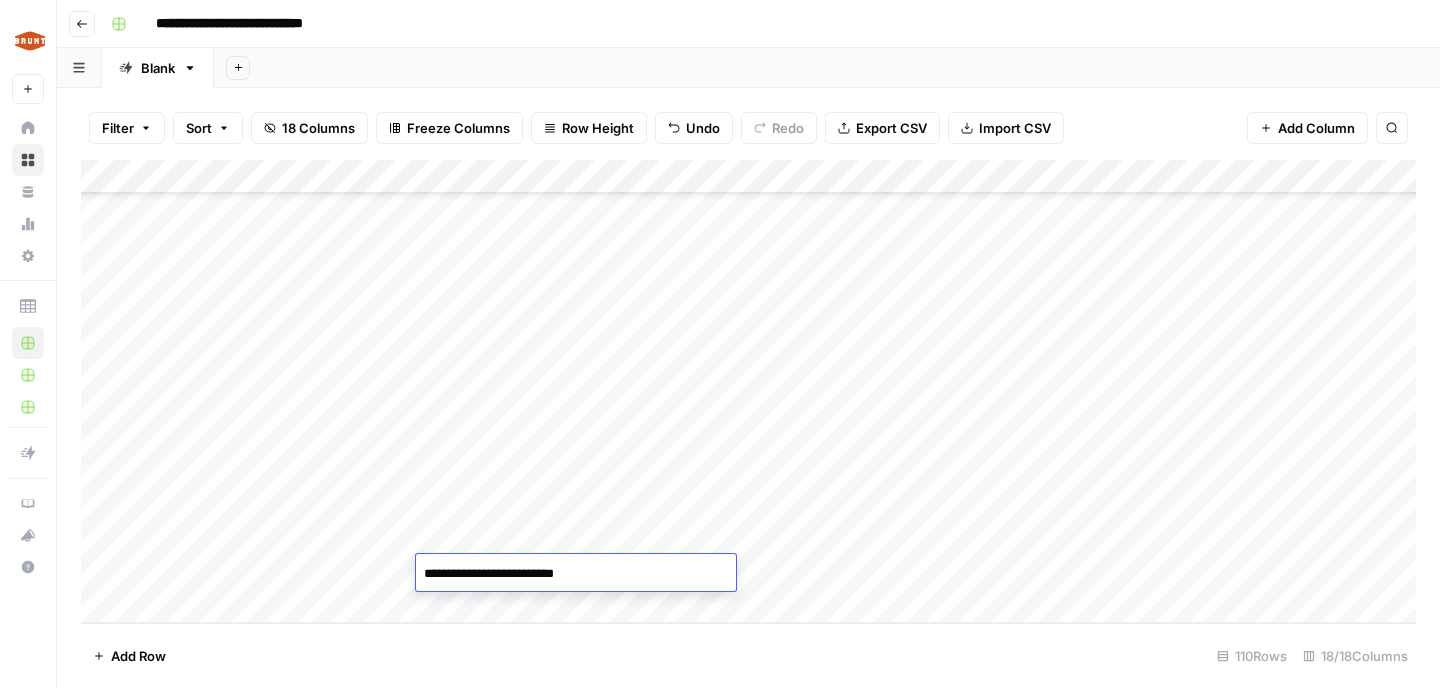 type on "**********" 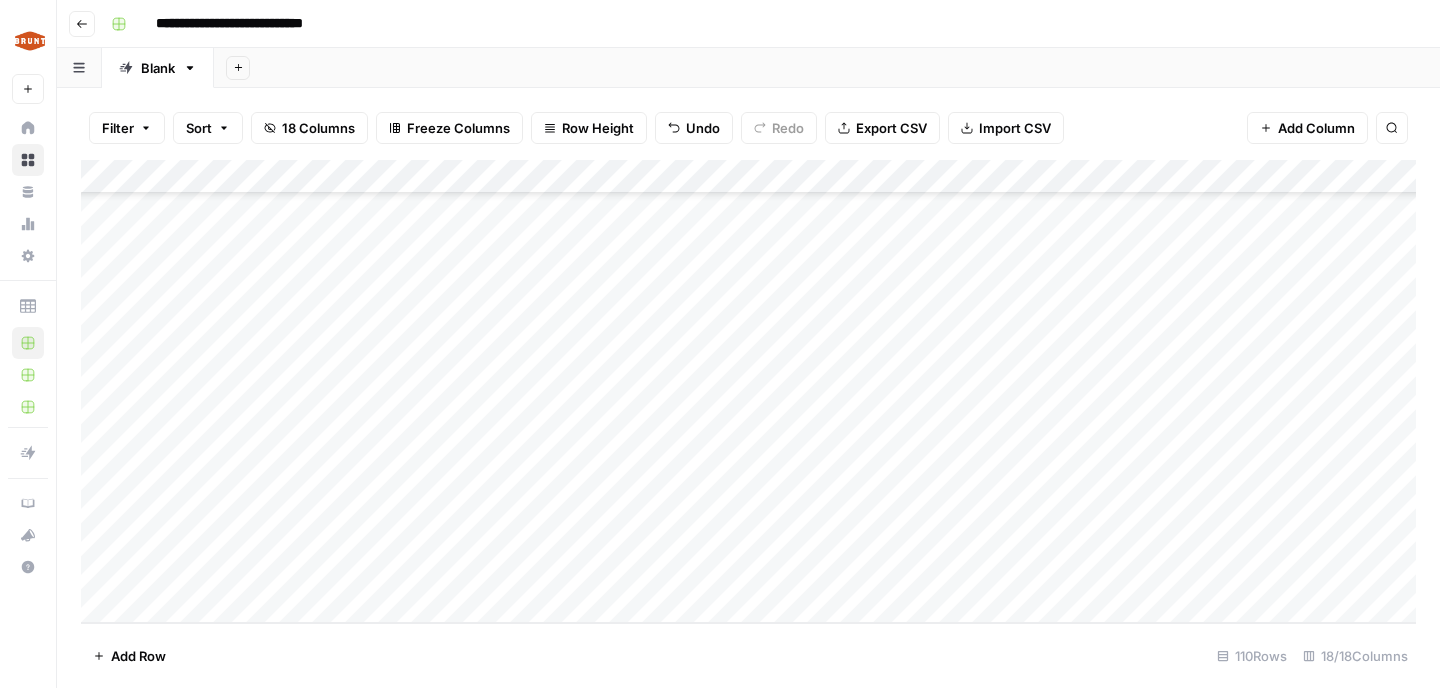 click on "Add Column" at bounding box center [748, 391] 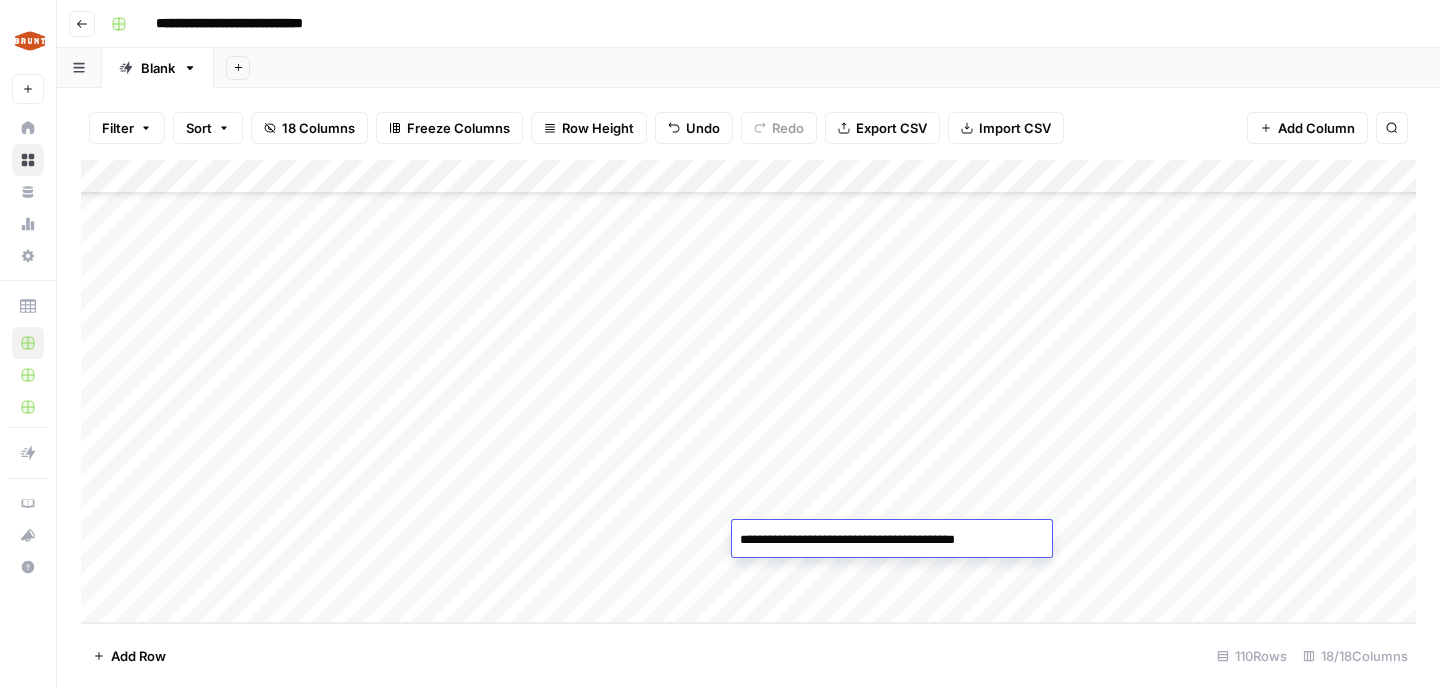 click on "**********" at bounding box center (892, 540) 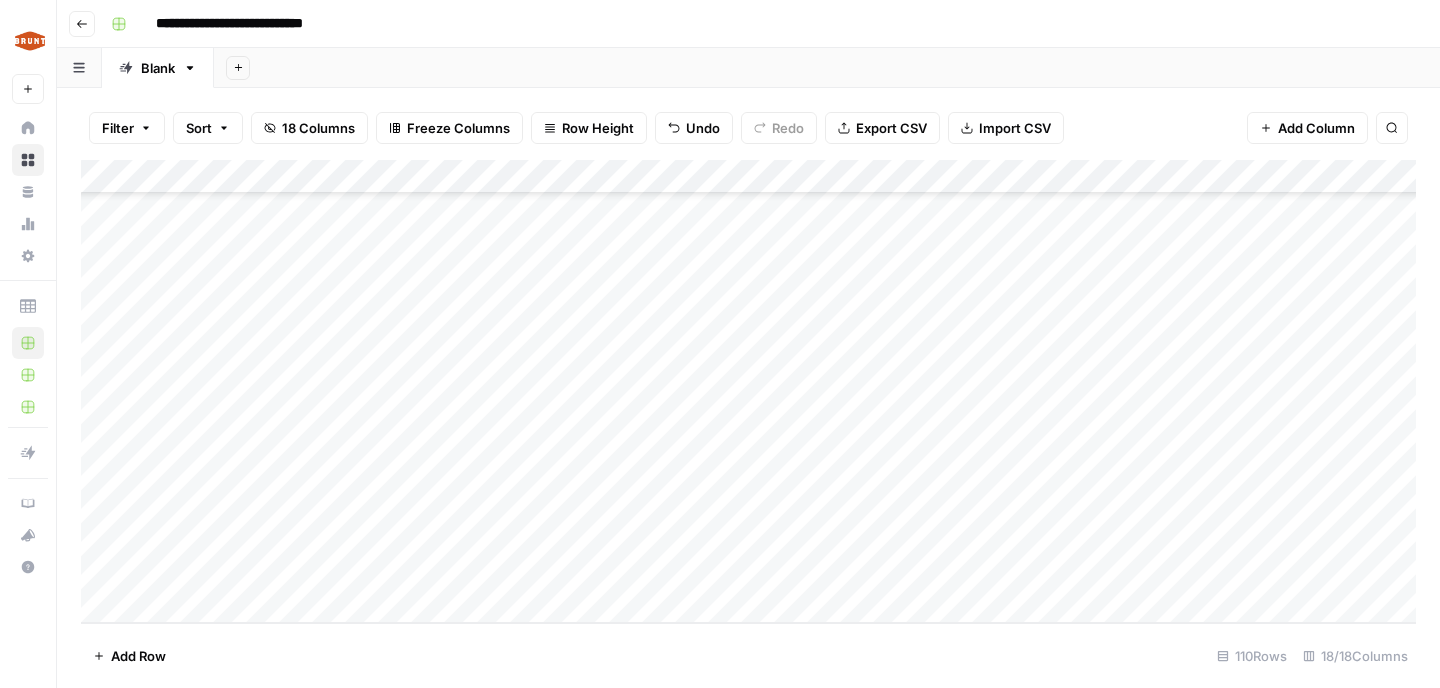 click on "Add Column" at bounding box center [748, 391] 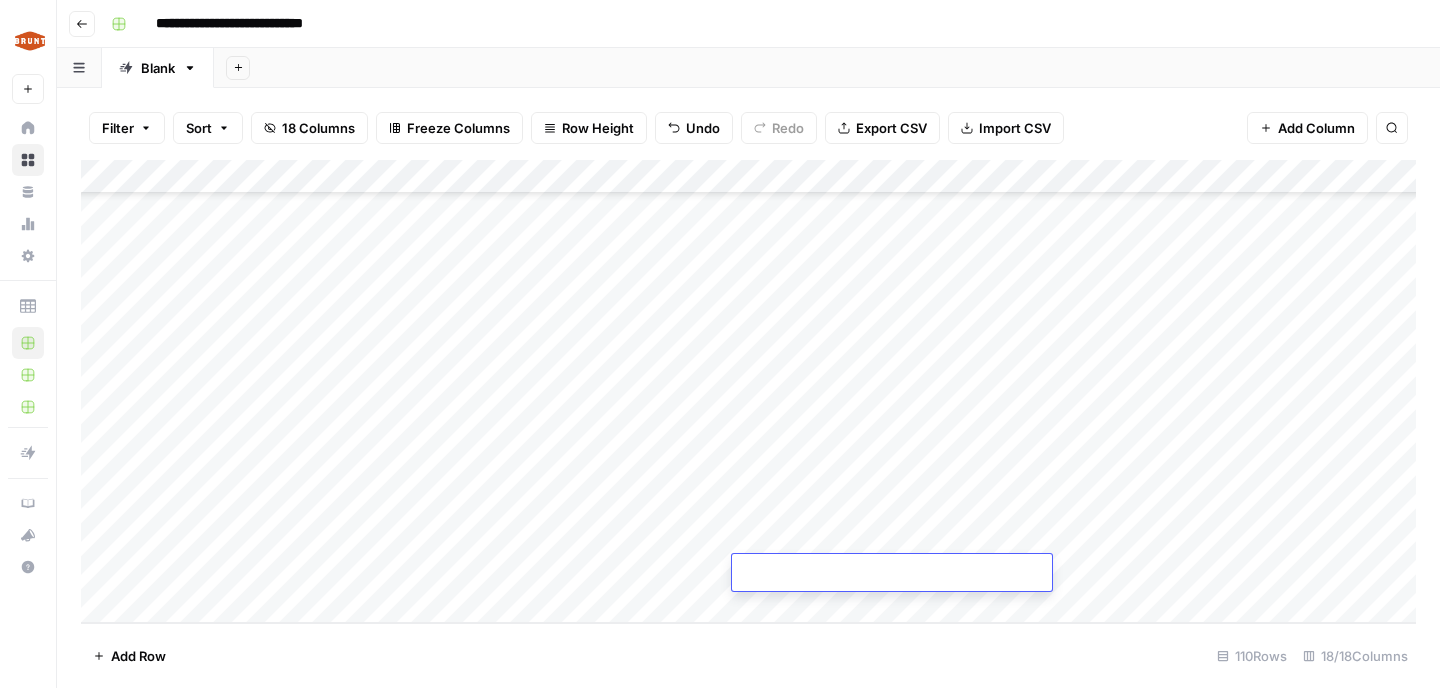 click at bounding box center (892, 574) 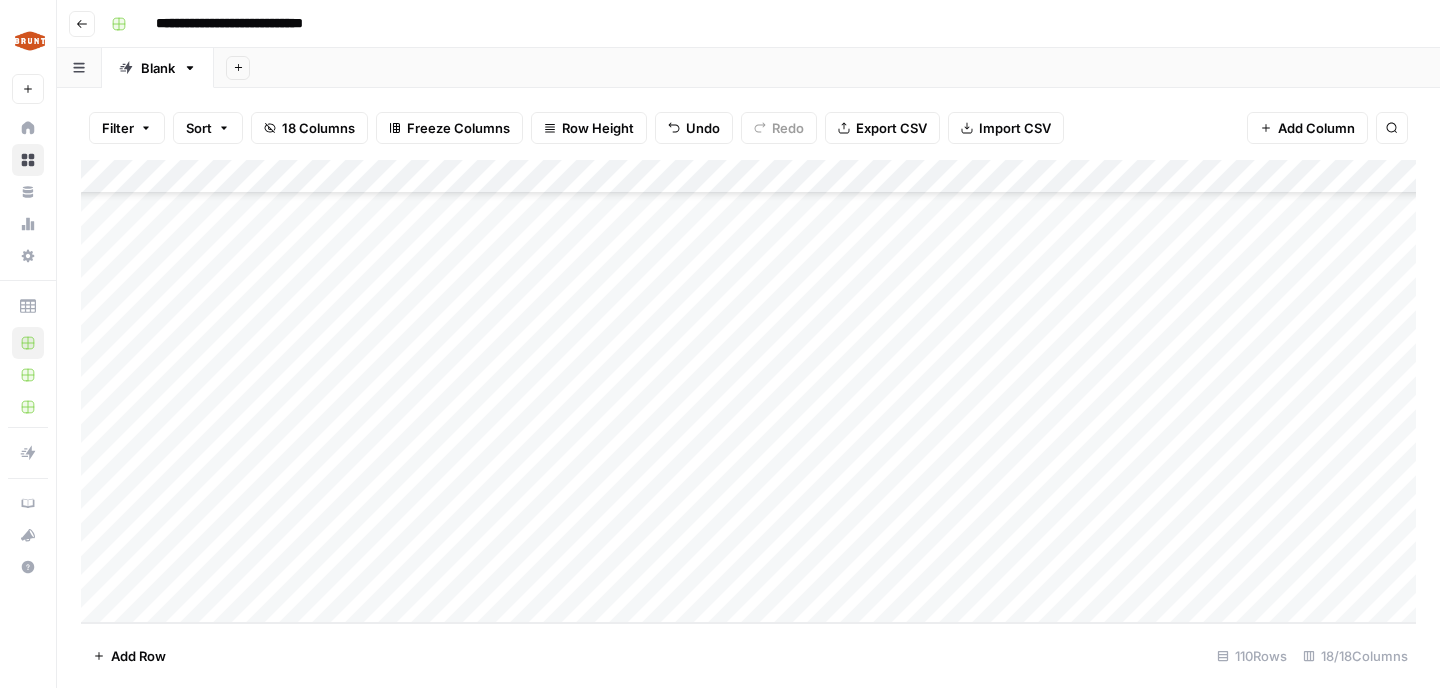 click on "Add Column" at bounding box center [748, 391] 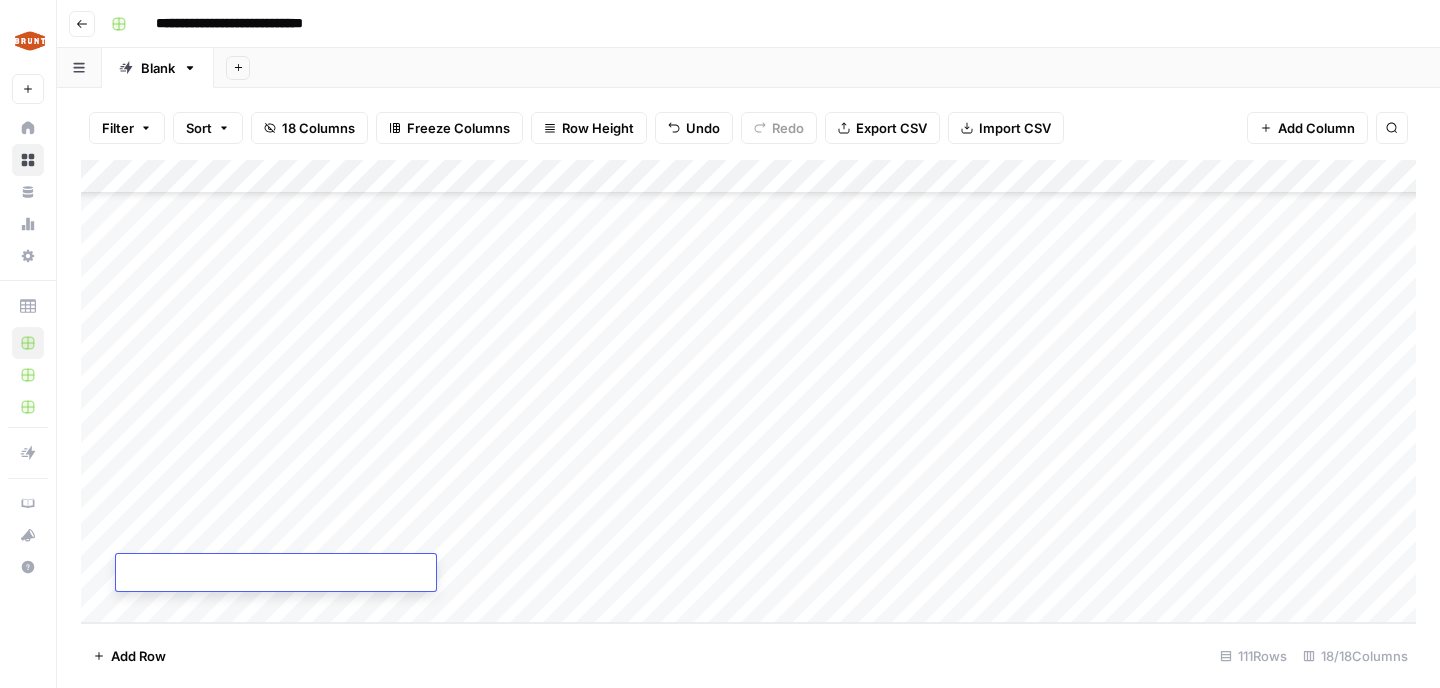 click on "Add Column" at bounding box center (748, 391) 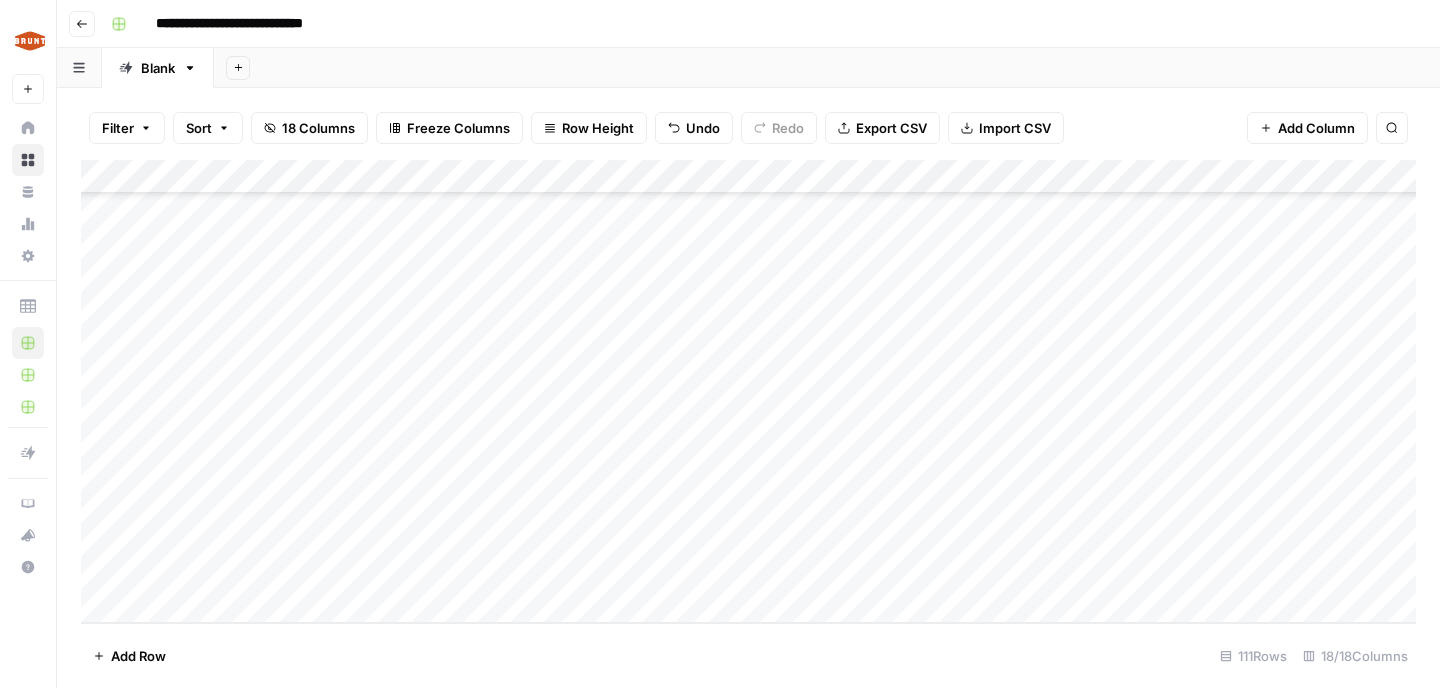 scroll, scrollTop: 3411, scrollLeft: 0, axis: vertical 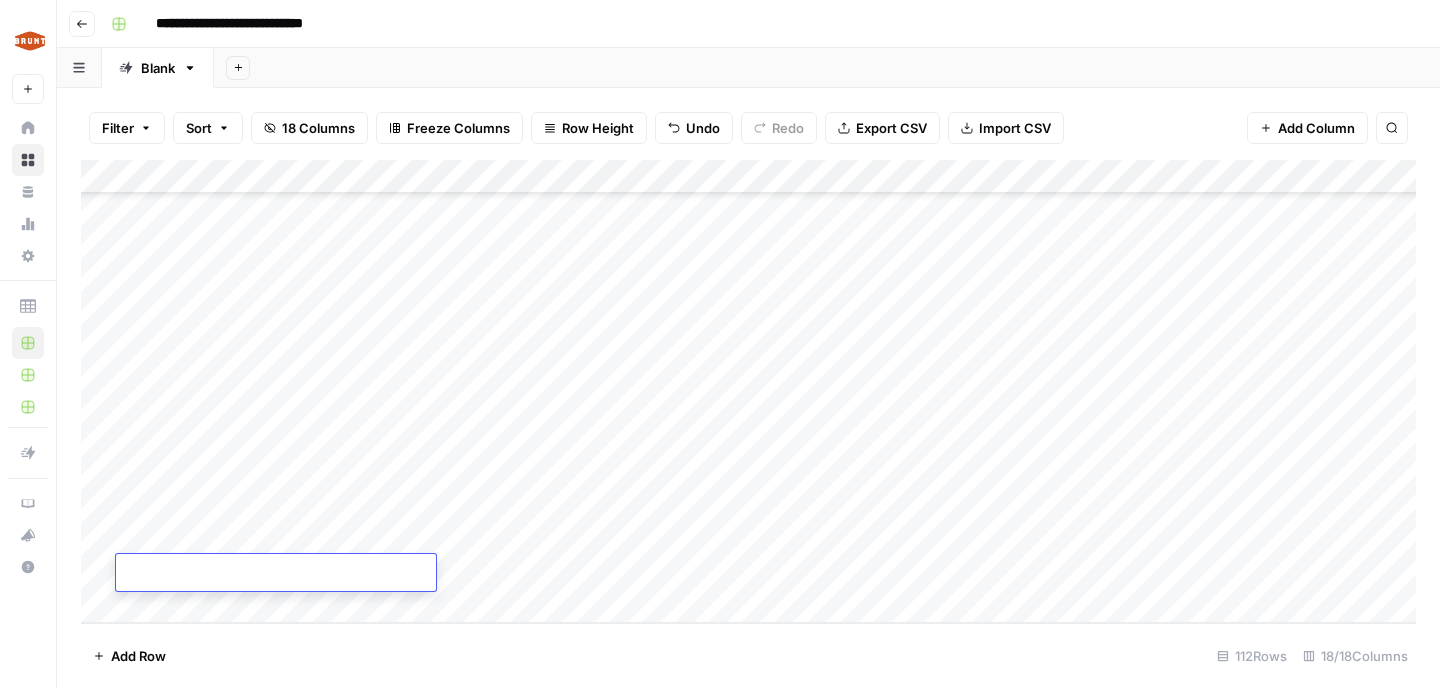 click on "Add Column" at bounding box center (748, 391) 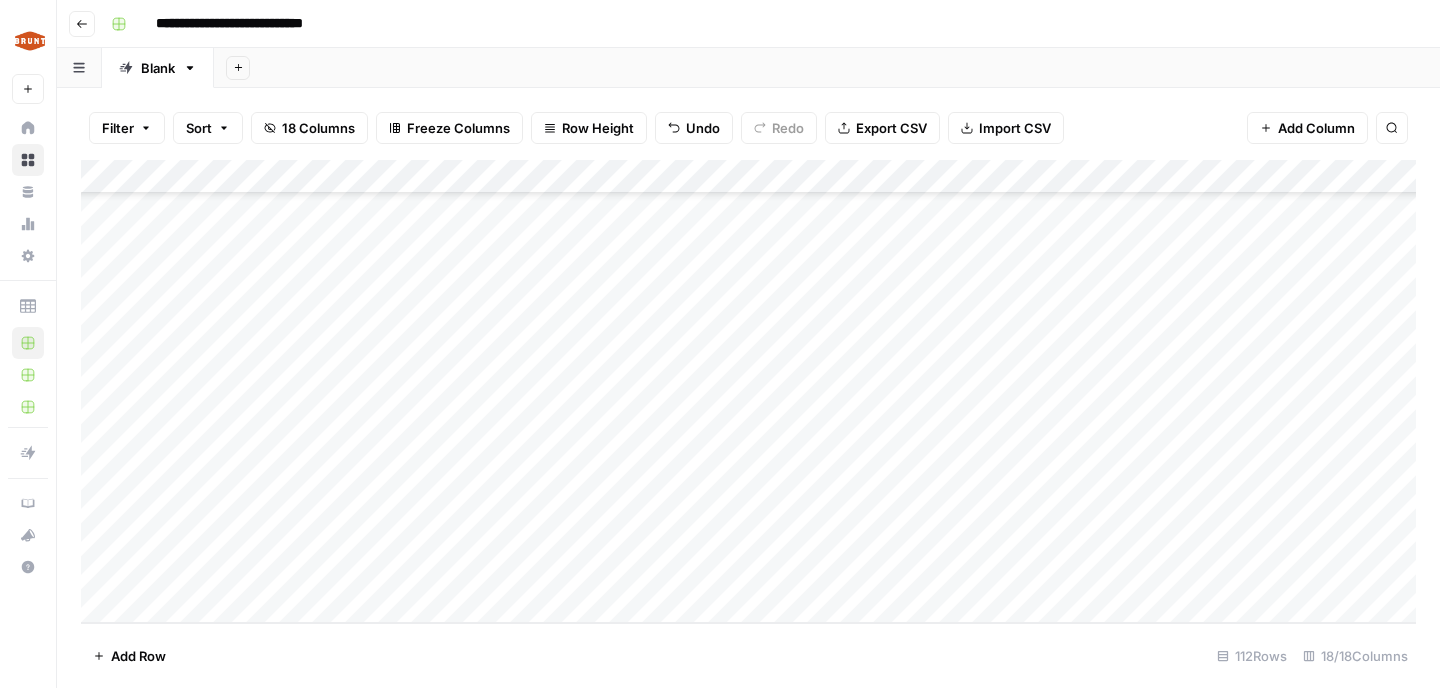 click on "Add Column" at bounding box center [748, 391] 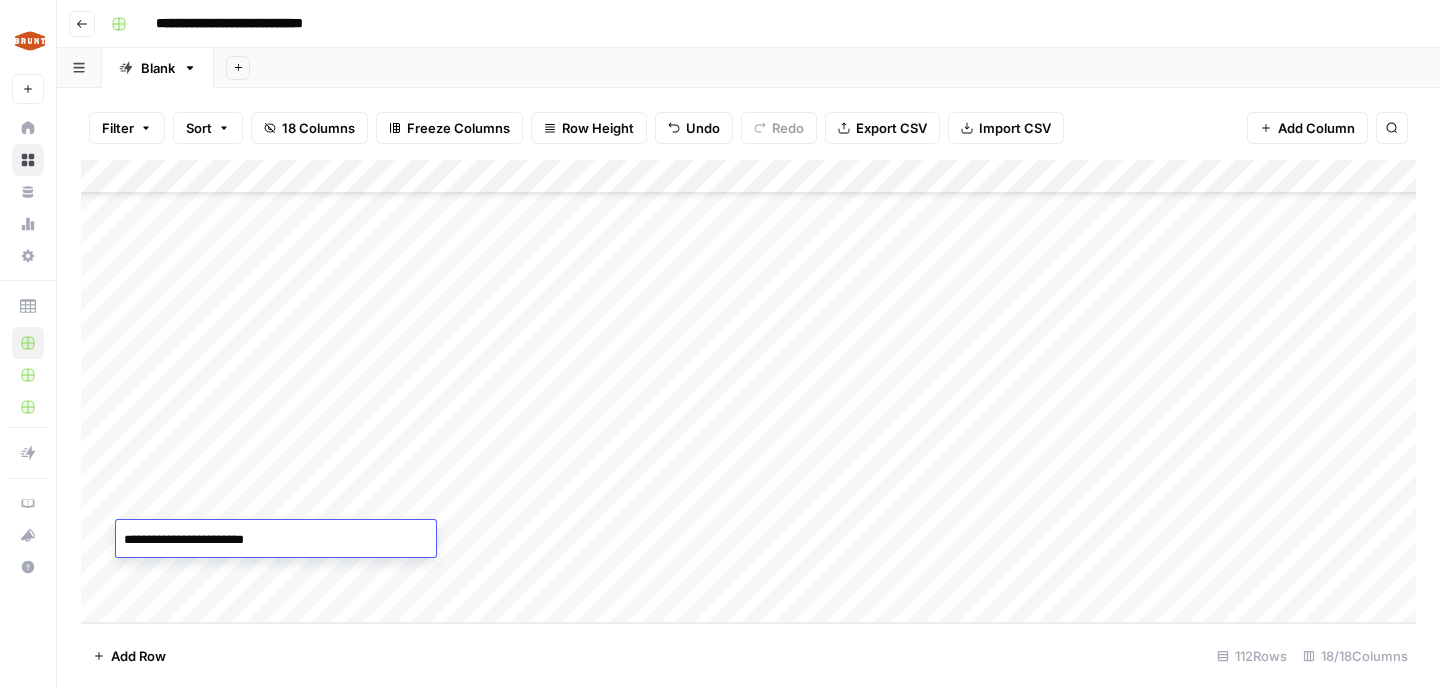 type on "**********" 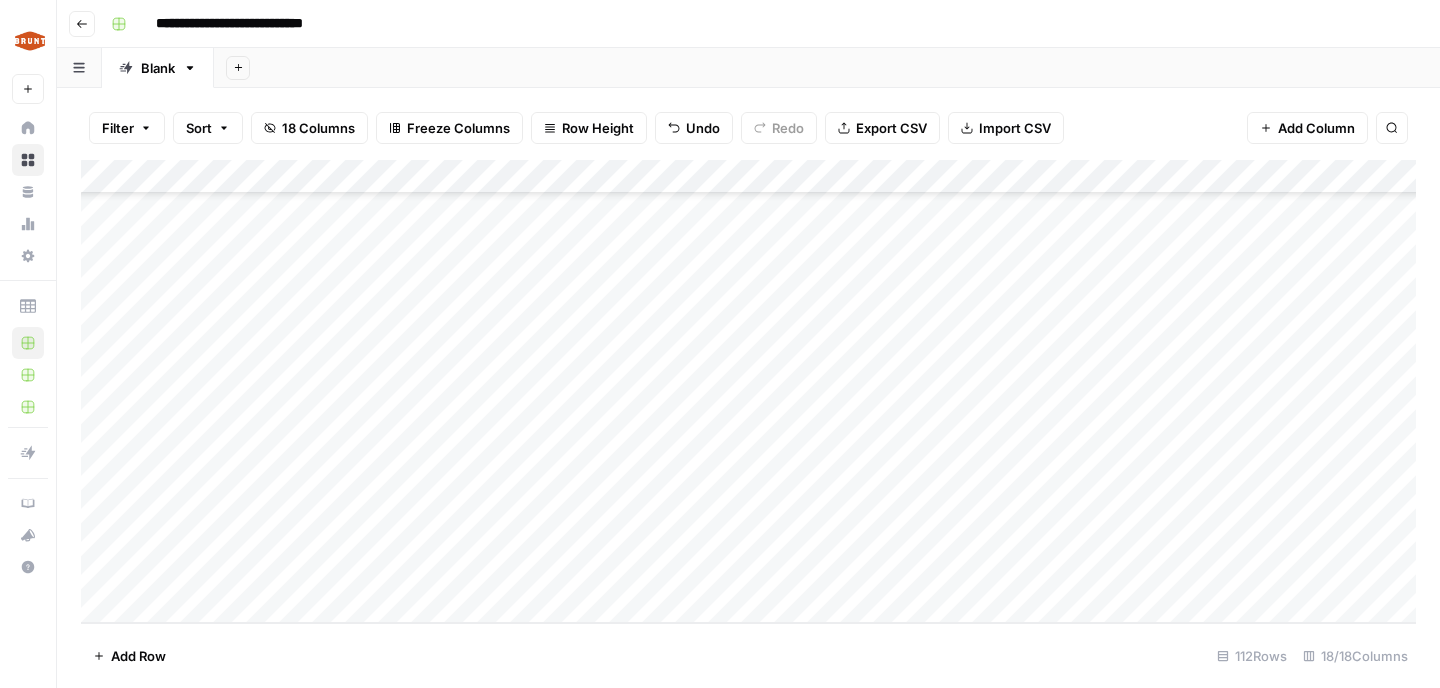 click on "Add Column" at bounding box center (748, 391) 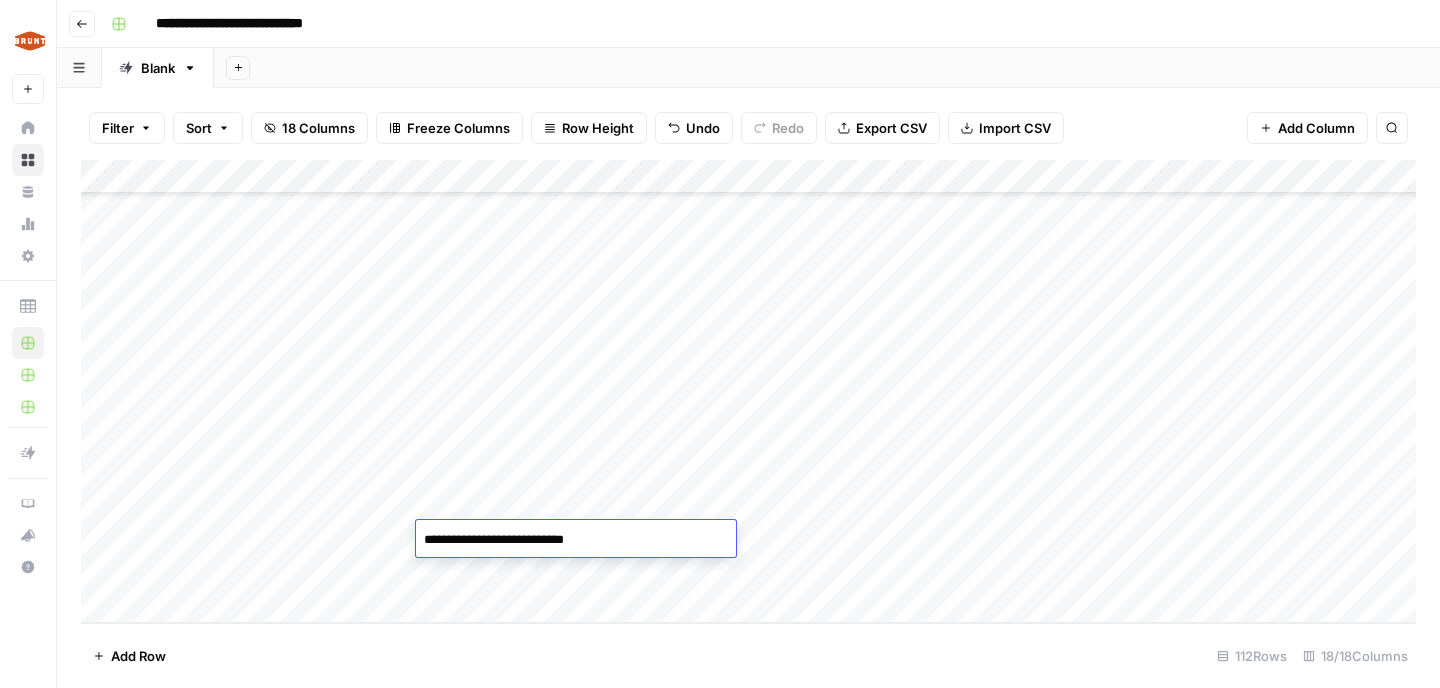 type on "**********" 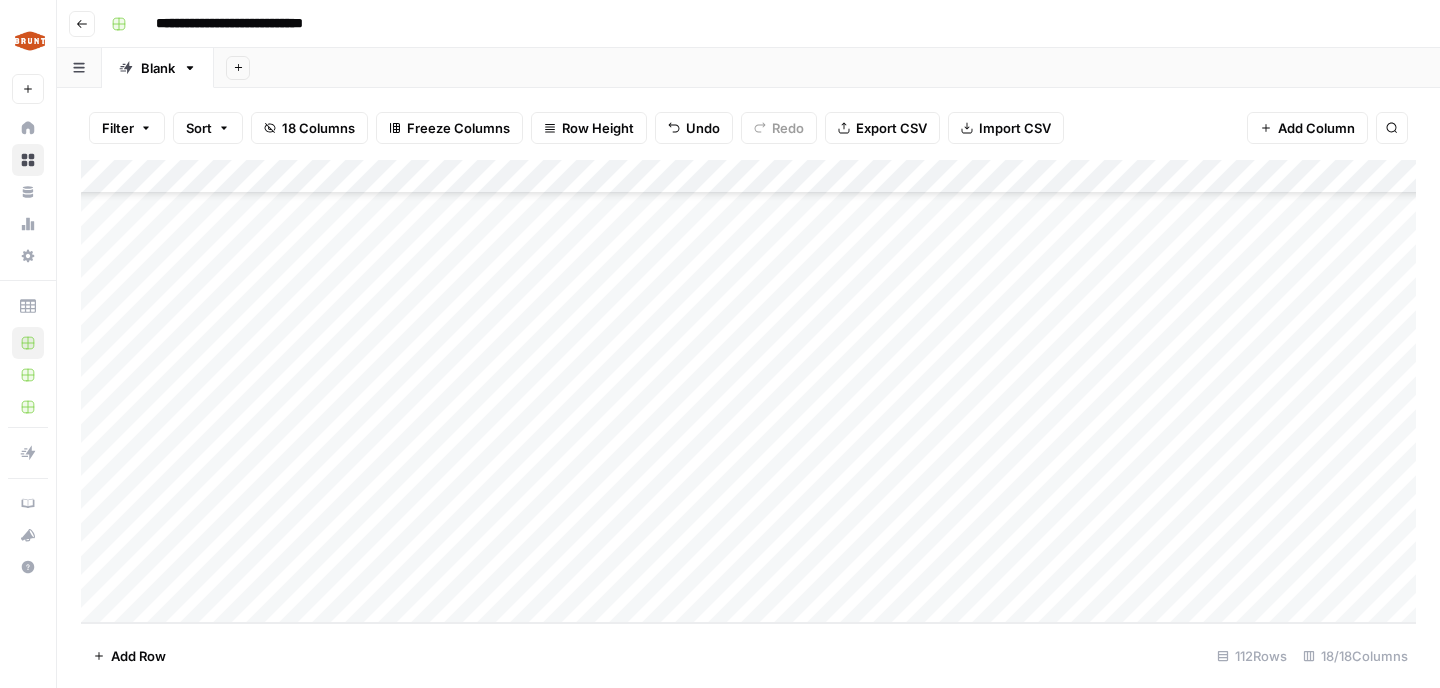 click on "Add Column" at bounding box center (748, 391) 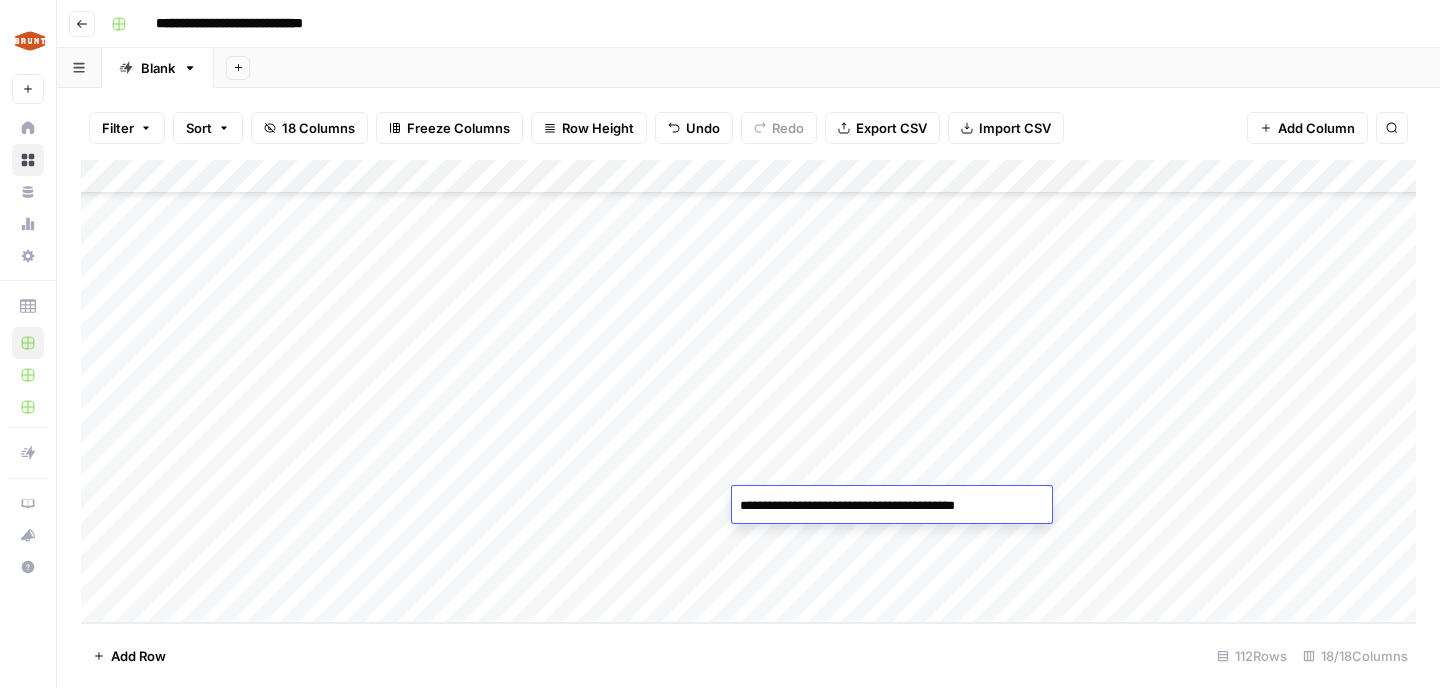 click on "**********" at bounding box center [892, 506] 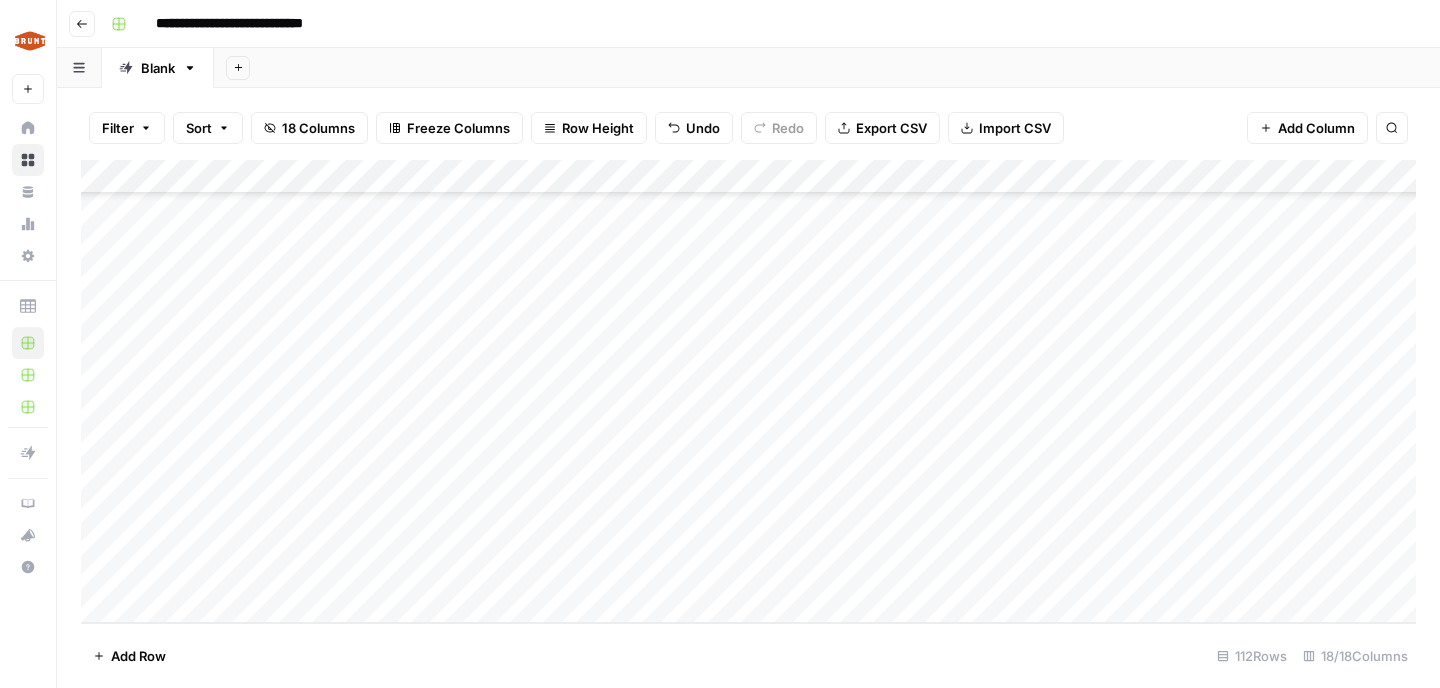 click on "Add Column" at bounding box center (748, 391) 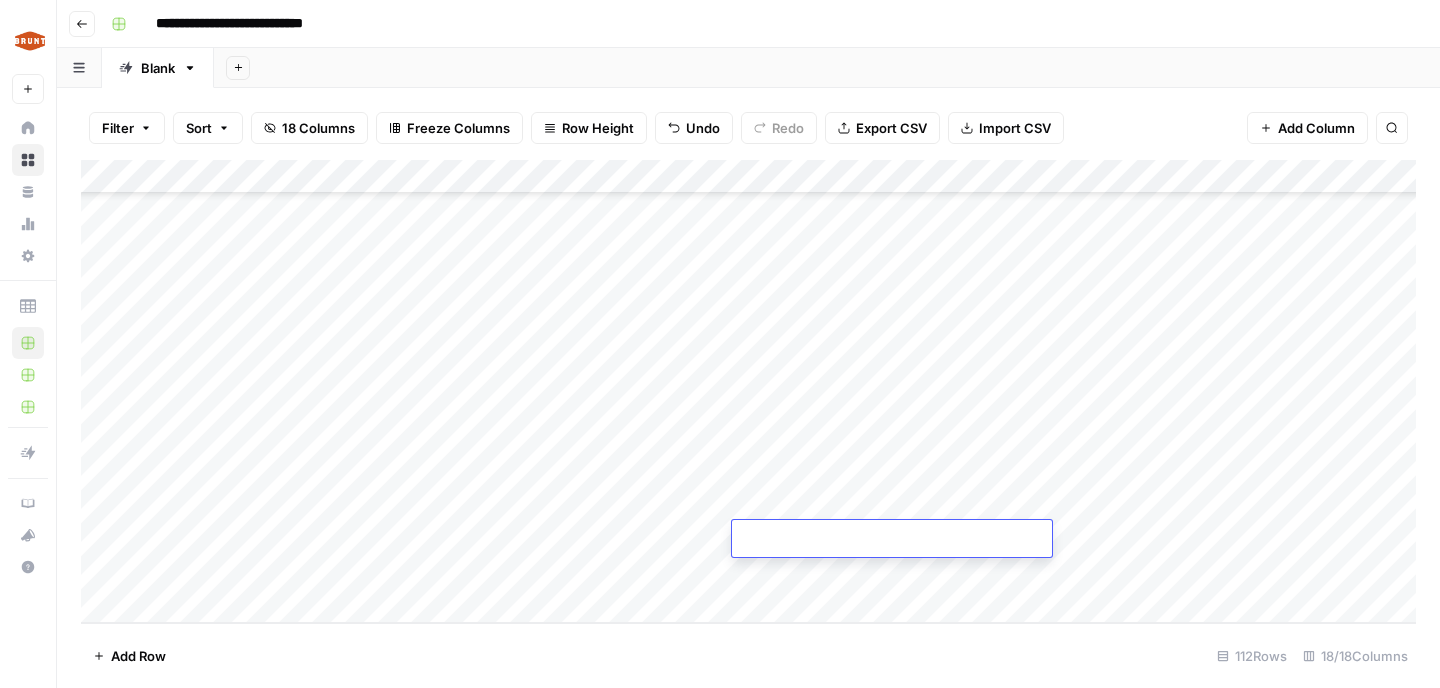 type on "**********" 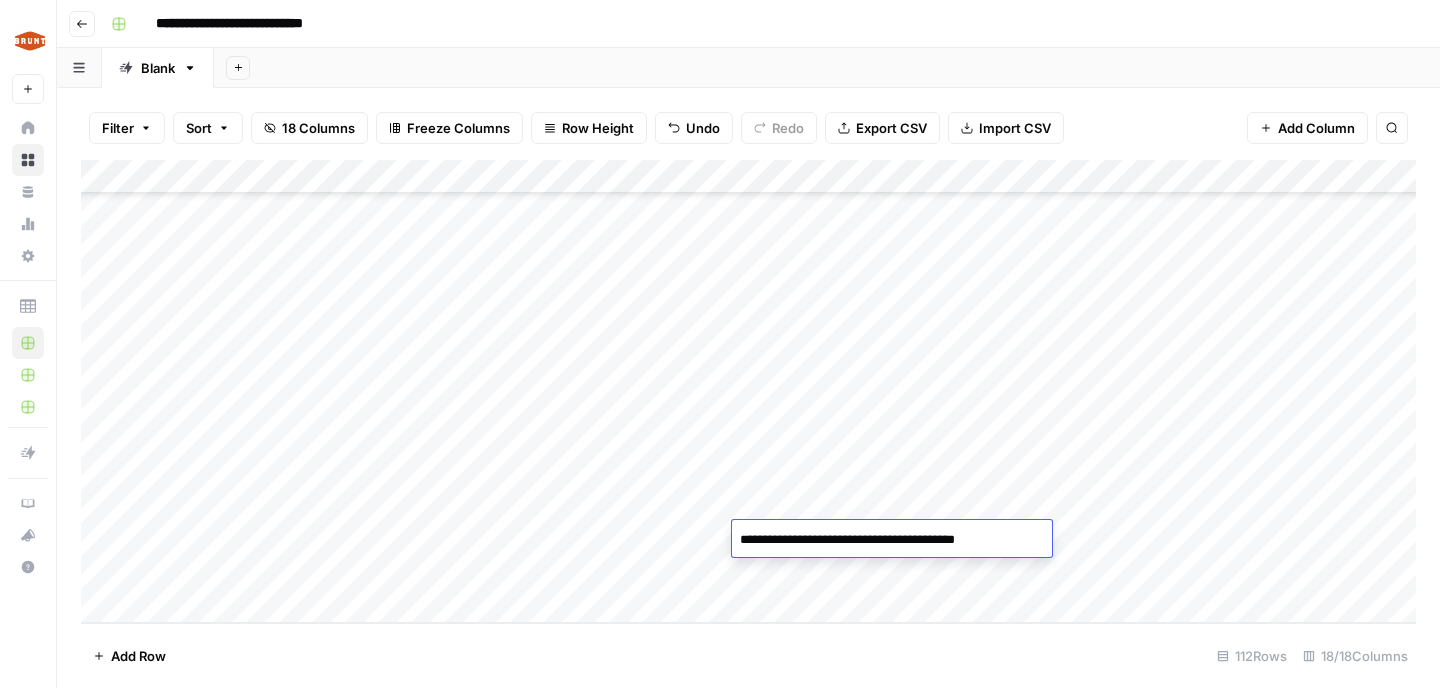 click on "Add Column" at bounding box center (748, 391) 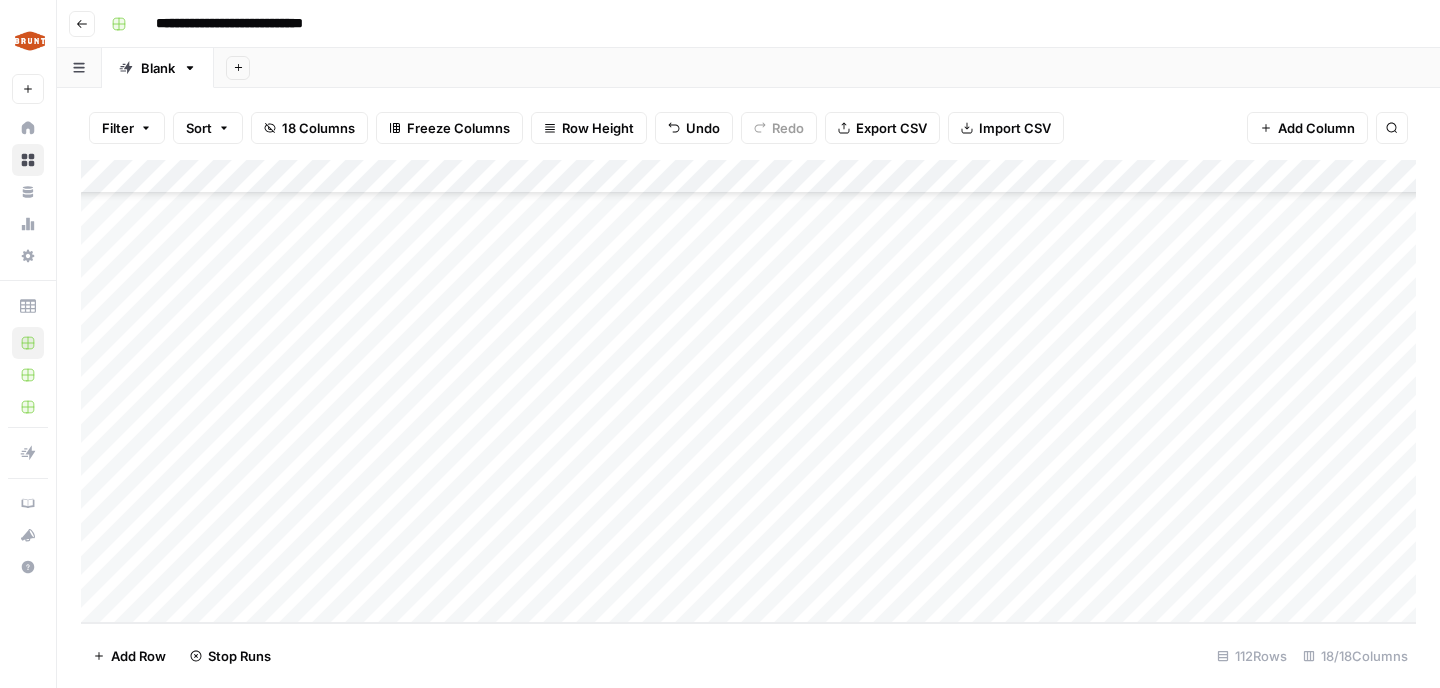click on "Add Column" at bounding box center (748, 391) 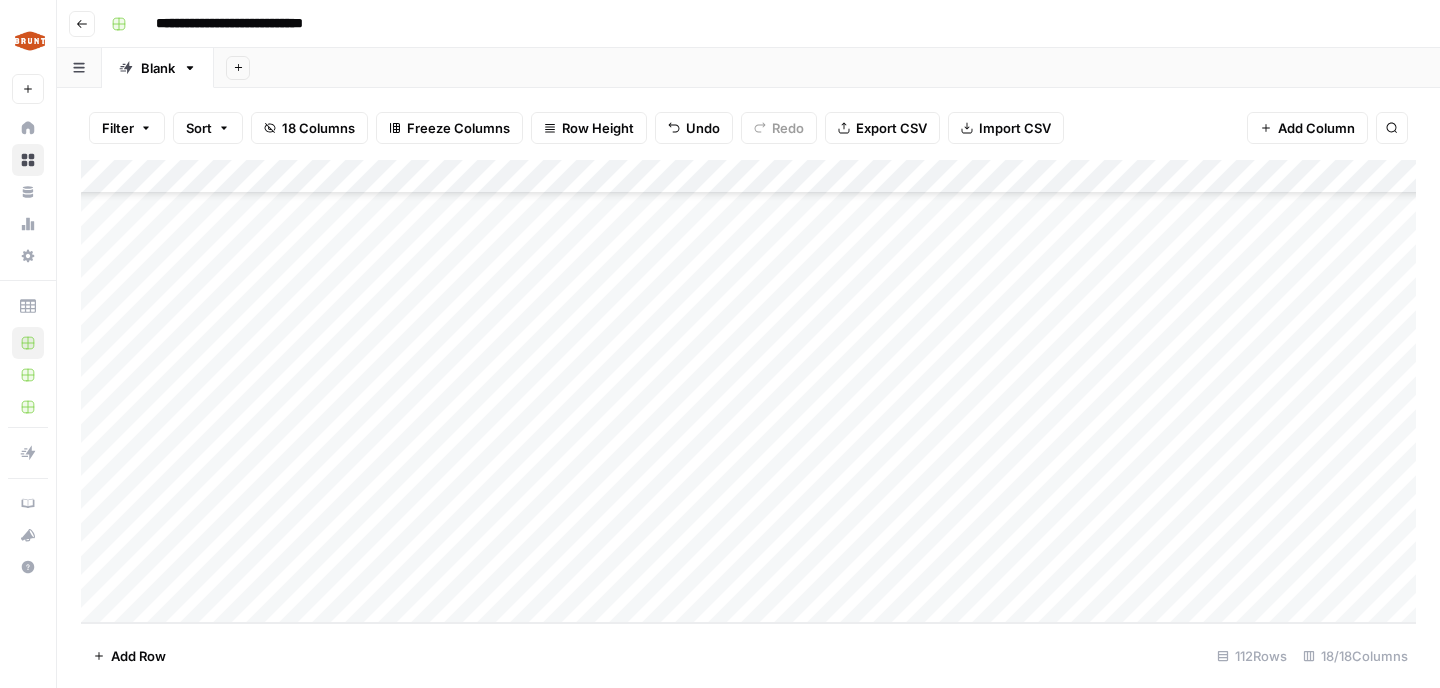 click on "Add Column" at bounding box center [748, 391] 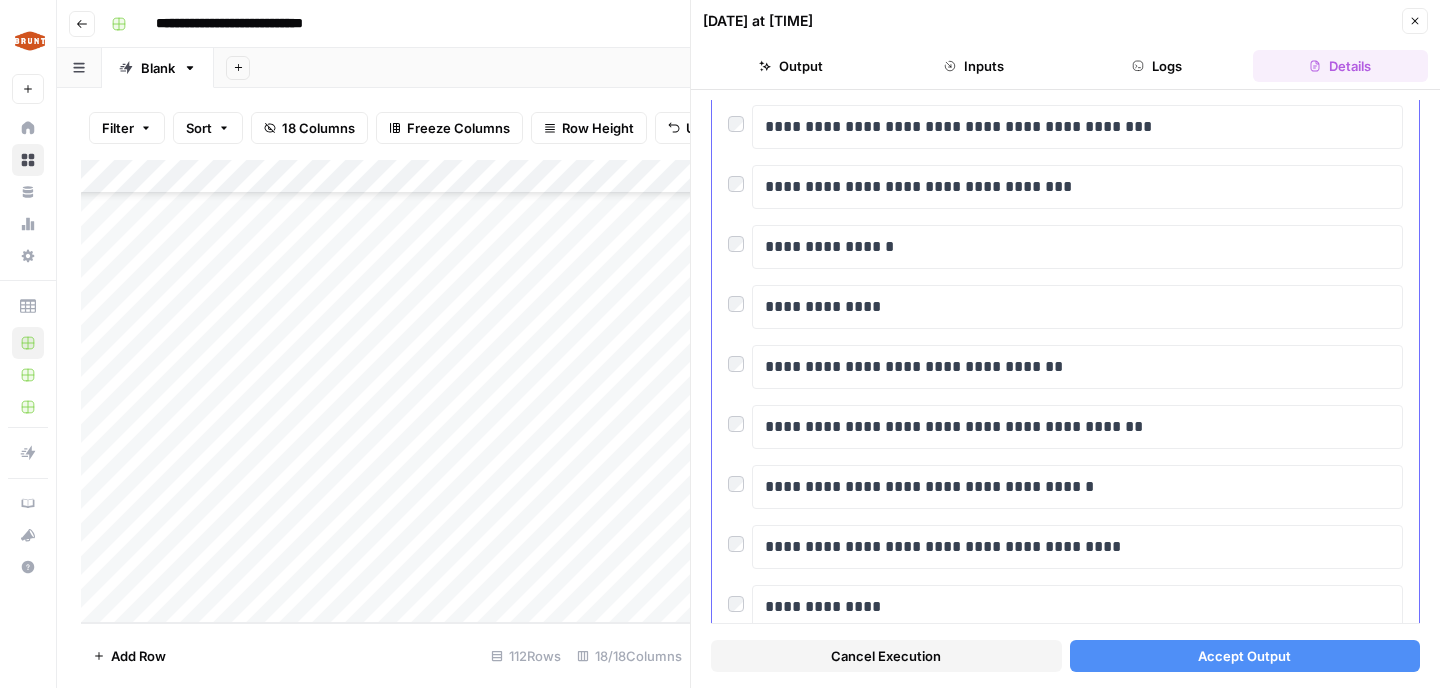 scroll, scrollTop: 1673, scrollLeft: 0, axis: vertical 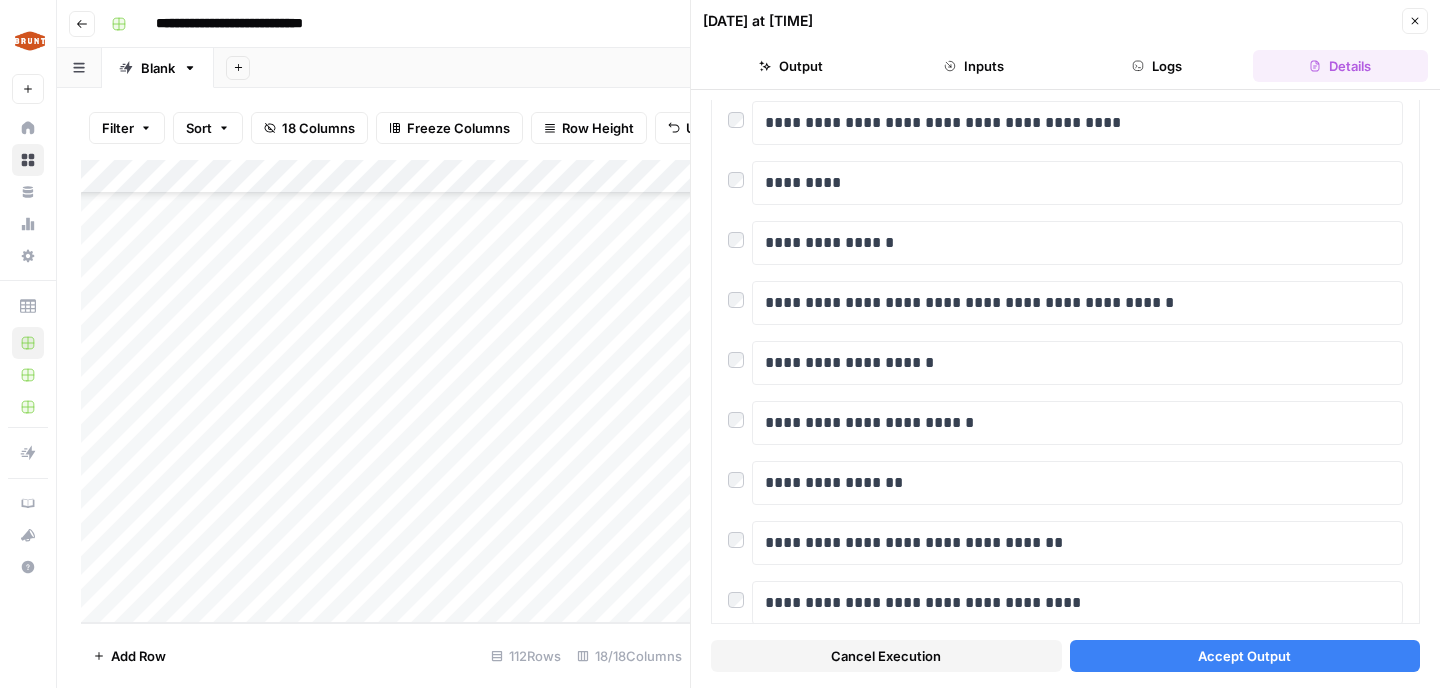 click on "Accept Output" at bounding box center [1245, 656] 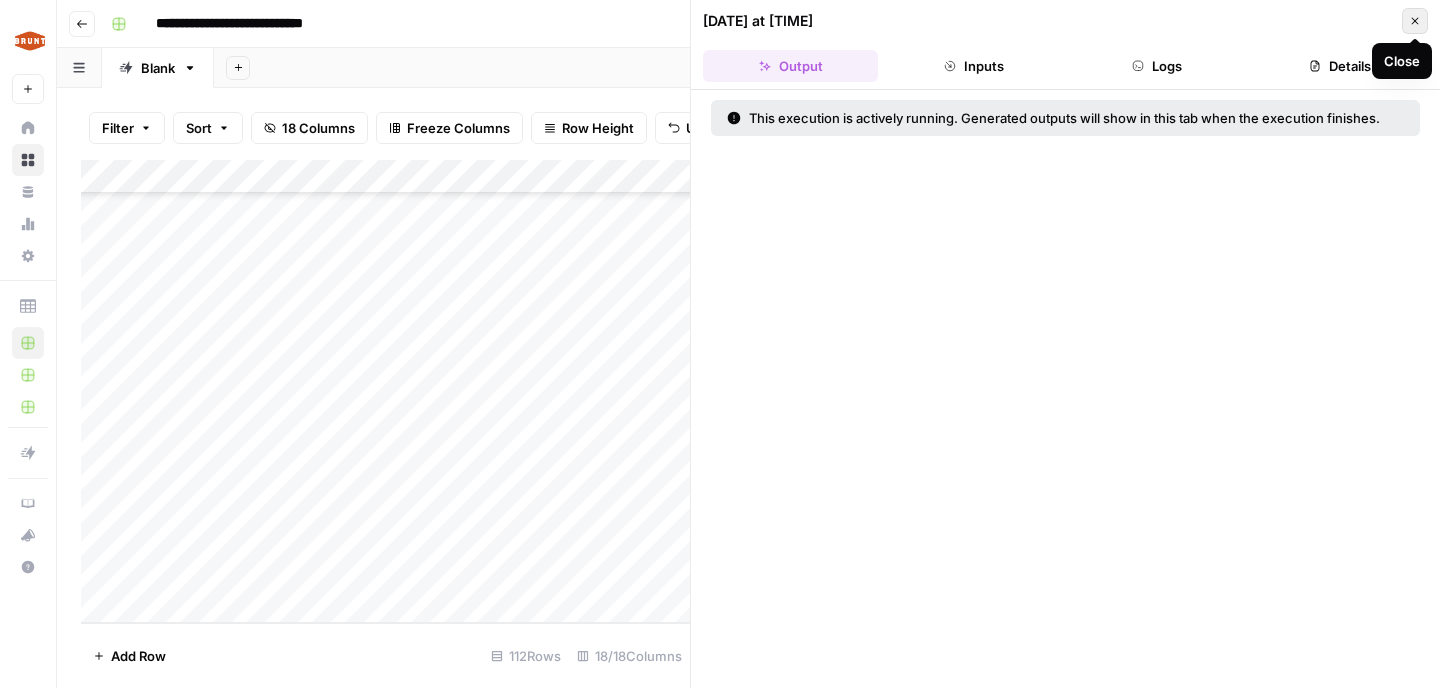 click on "Close" at bounding box center [1415, 21] 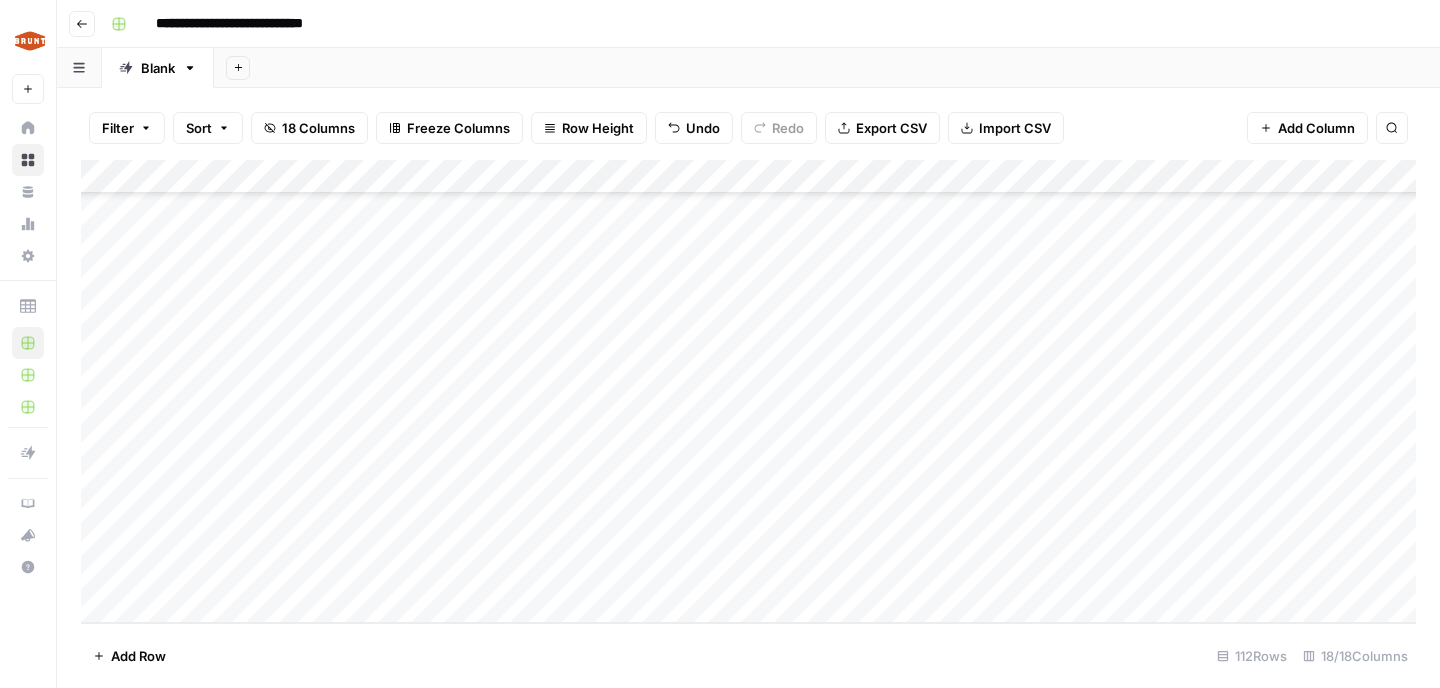 click on "Add Column" at bounding box center (748, 391) 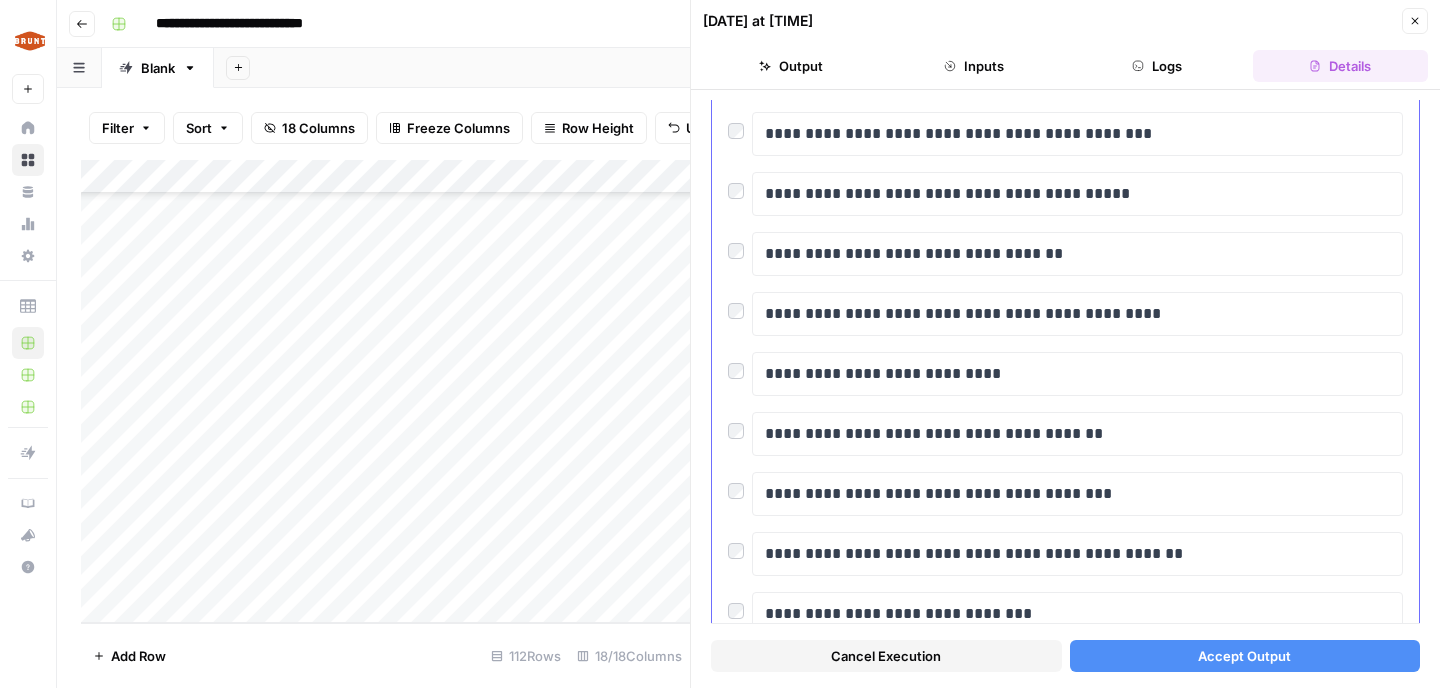 scroll, scrollTop: 1040, scrollLeft: 0, axis: vertical 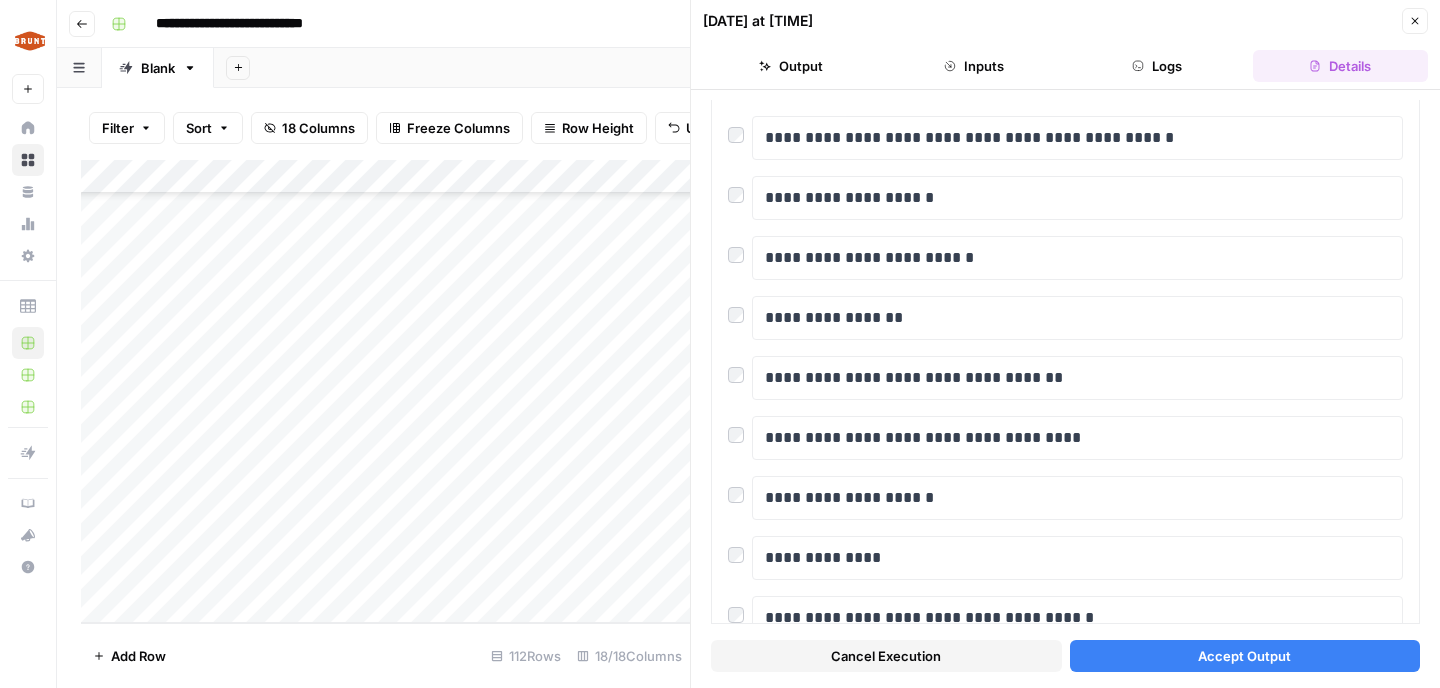 click on "Accept Output" at bounding box center [1244, 656] 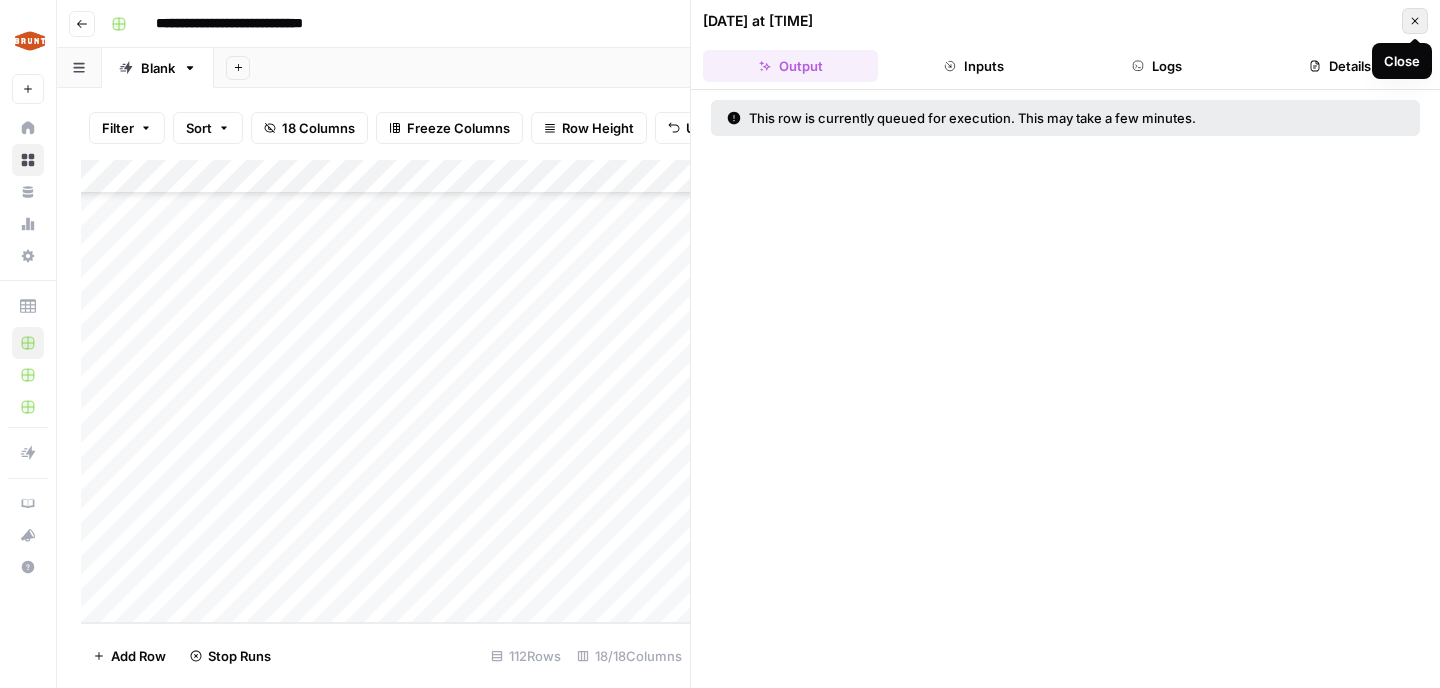 click 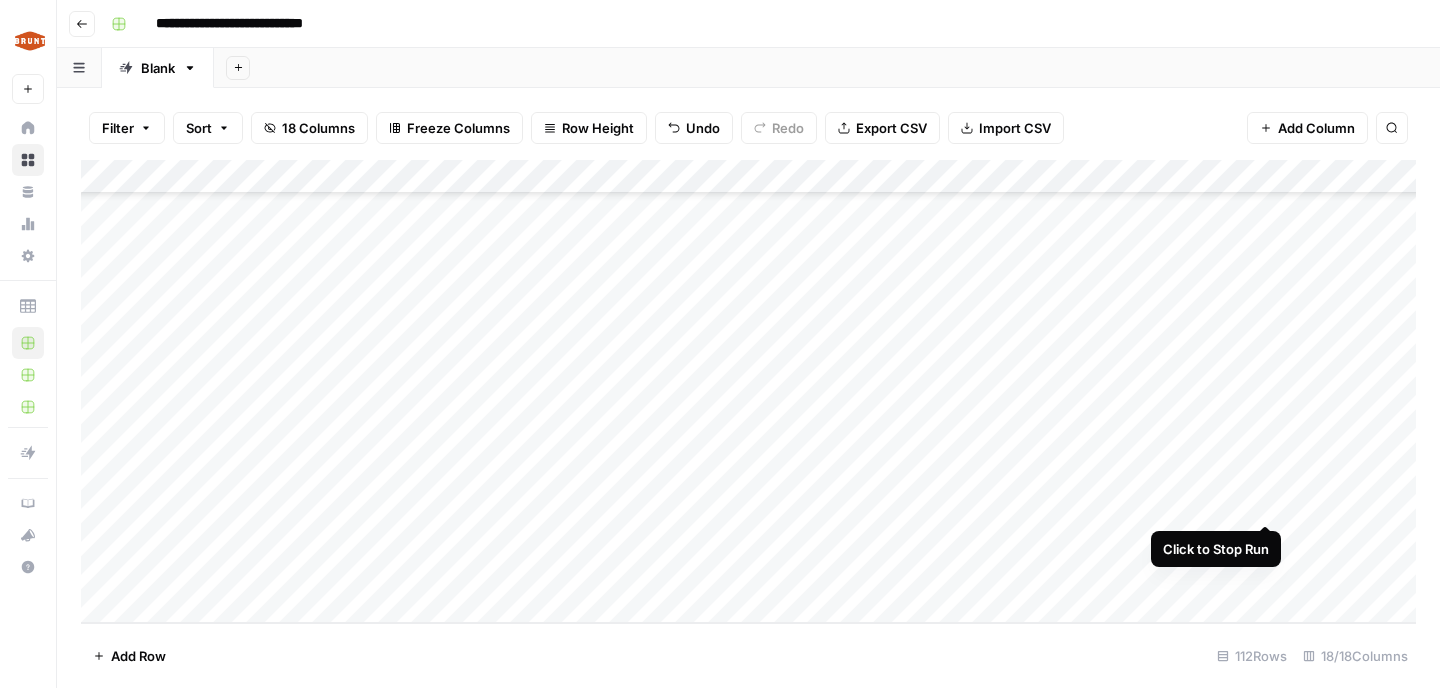 click on "Add Column" at bounding box center (748, 391) 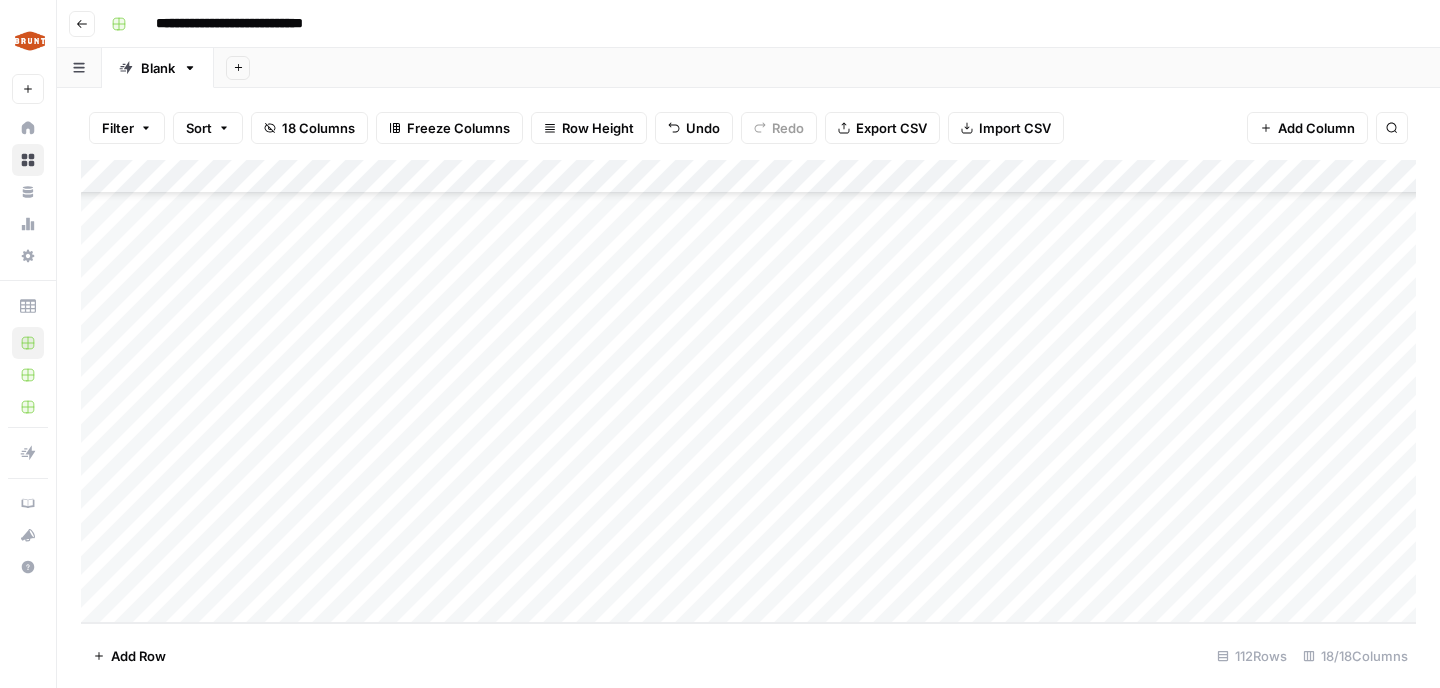 click on "Add Column" at bounding box center (748, 391) 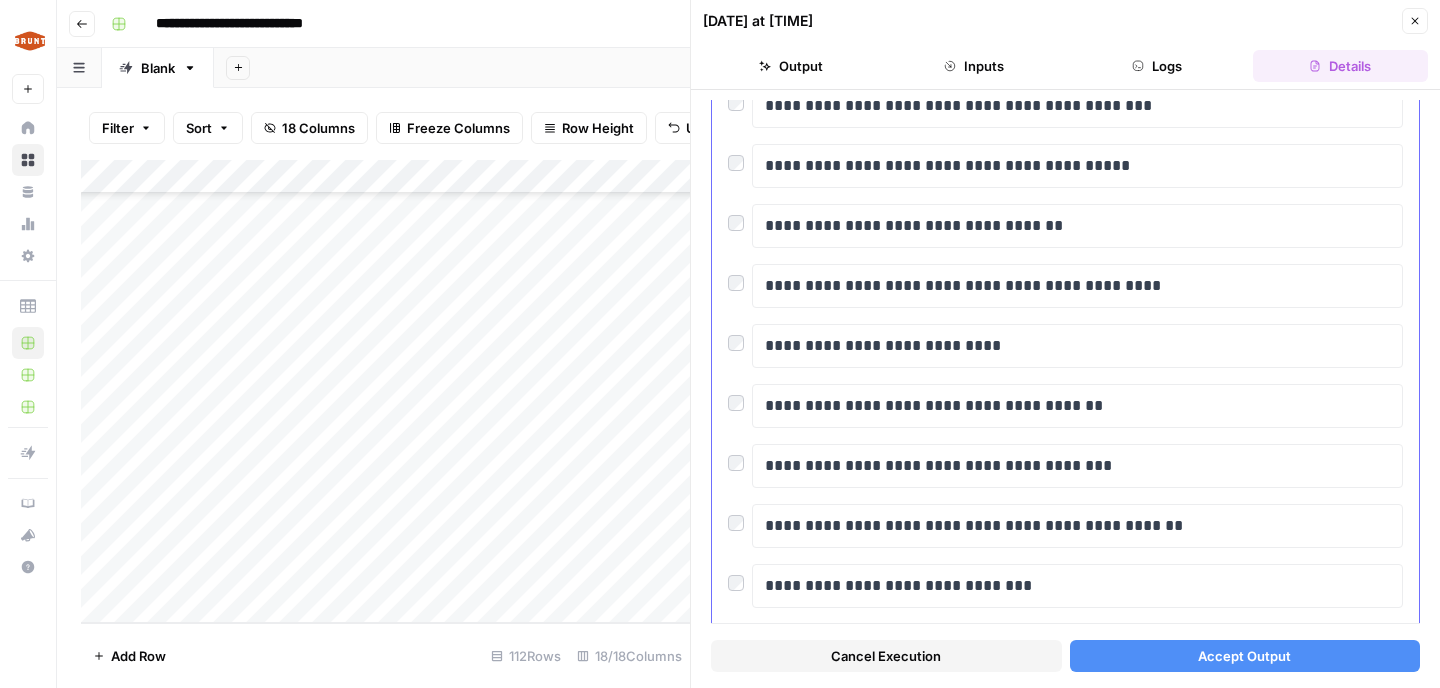 scroll, scrollTop: 1065, scrollLeft: 0, axis: vertical 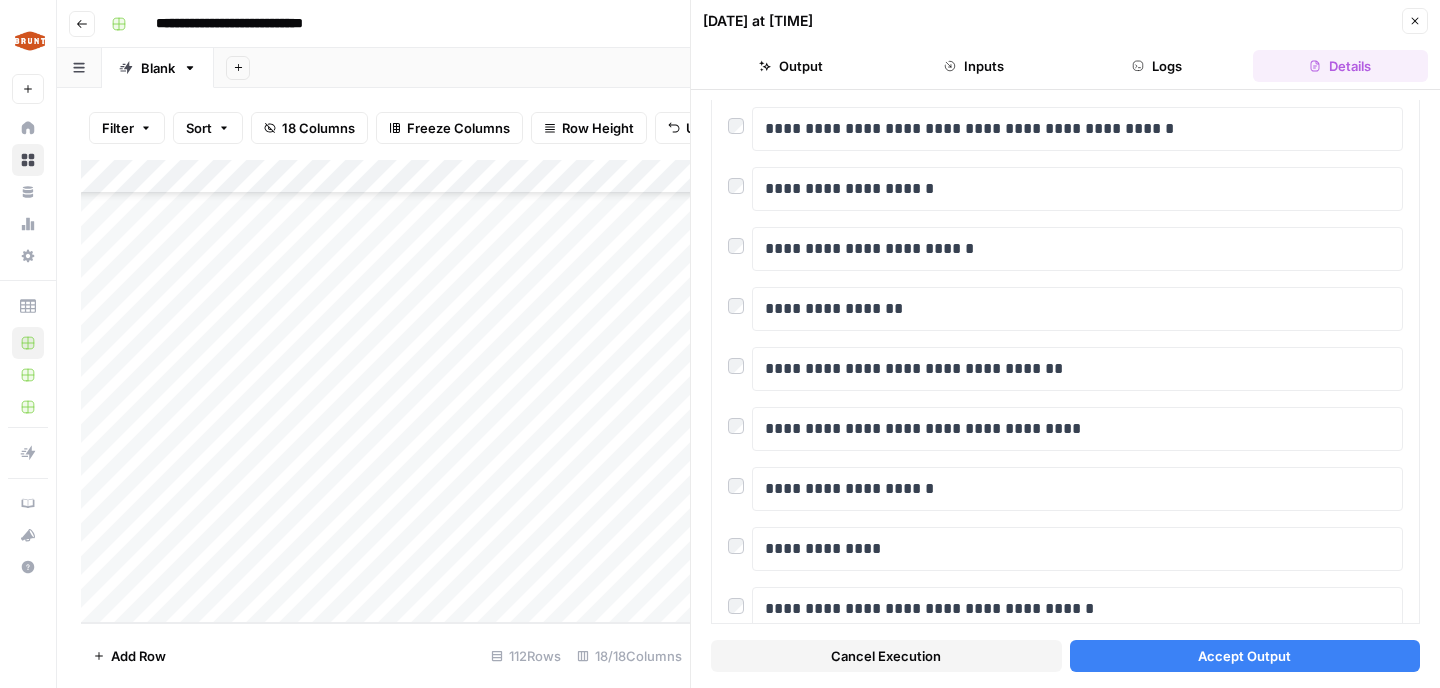 click on "Accept Output" at bounding box center (1245, 656) 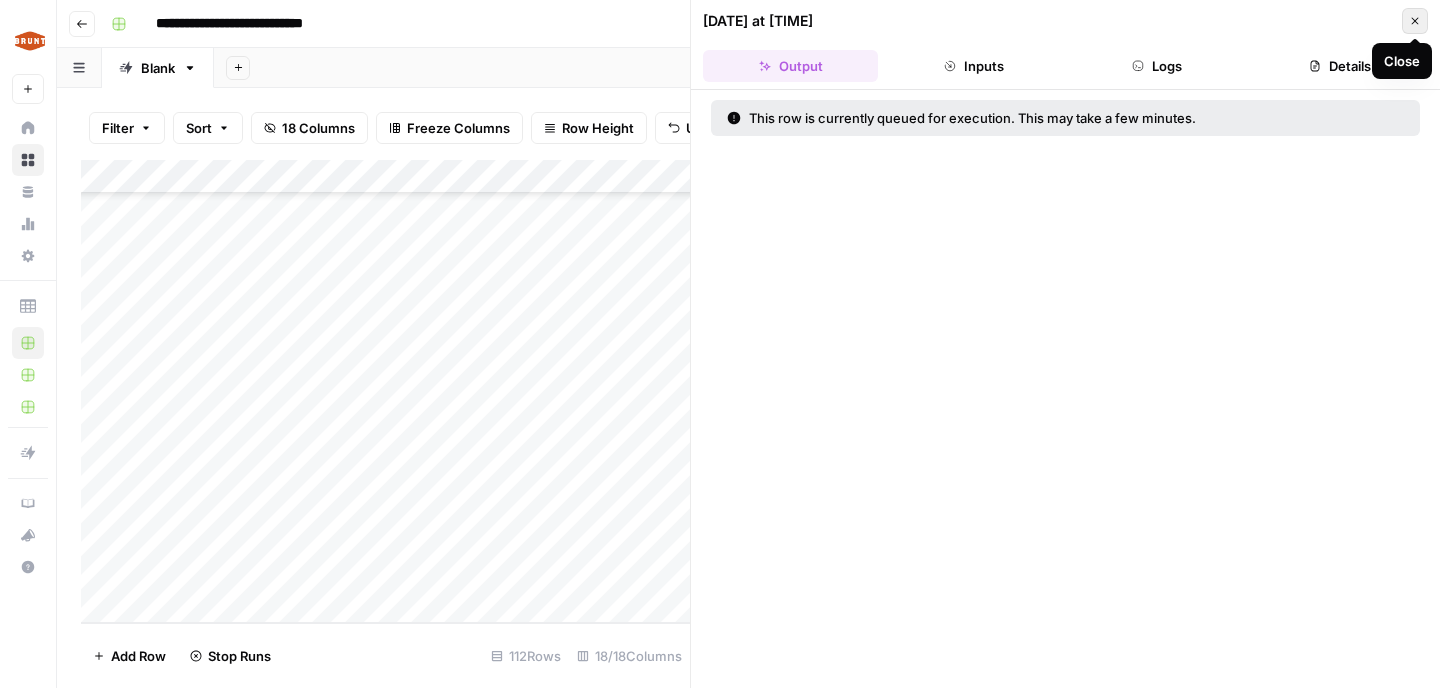 click on "Close" at bounding box center (1415, 21) 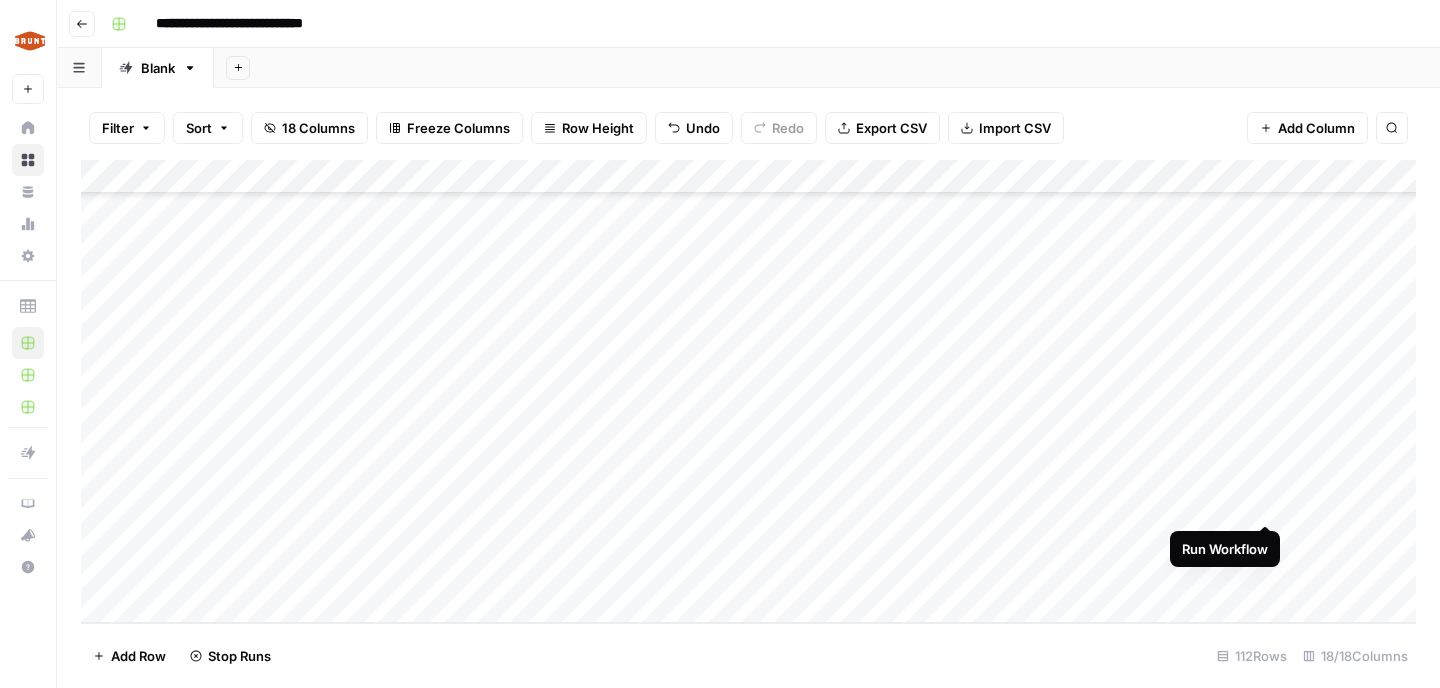 click on "Add Column" at bounding box center [748, 391] 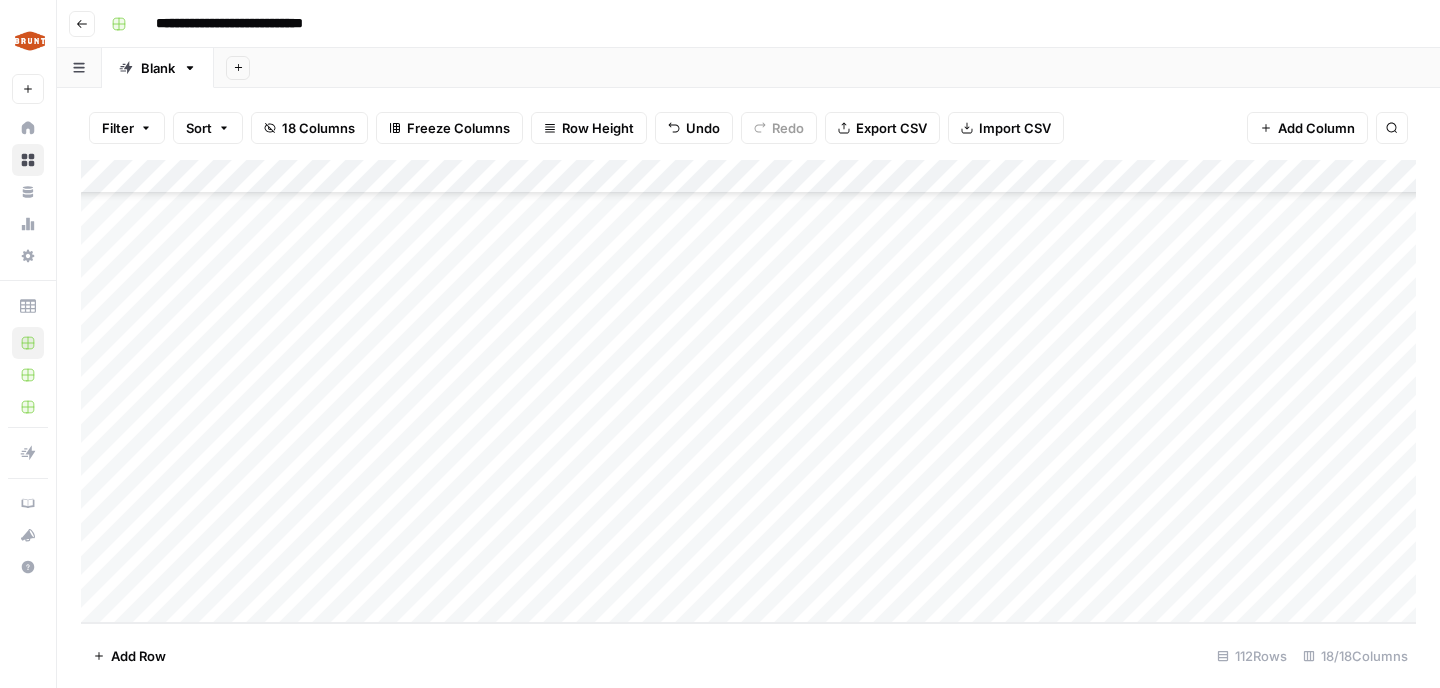 click on "Add Column" at bounding box center (748, 391) 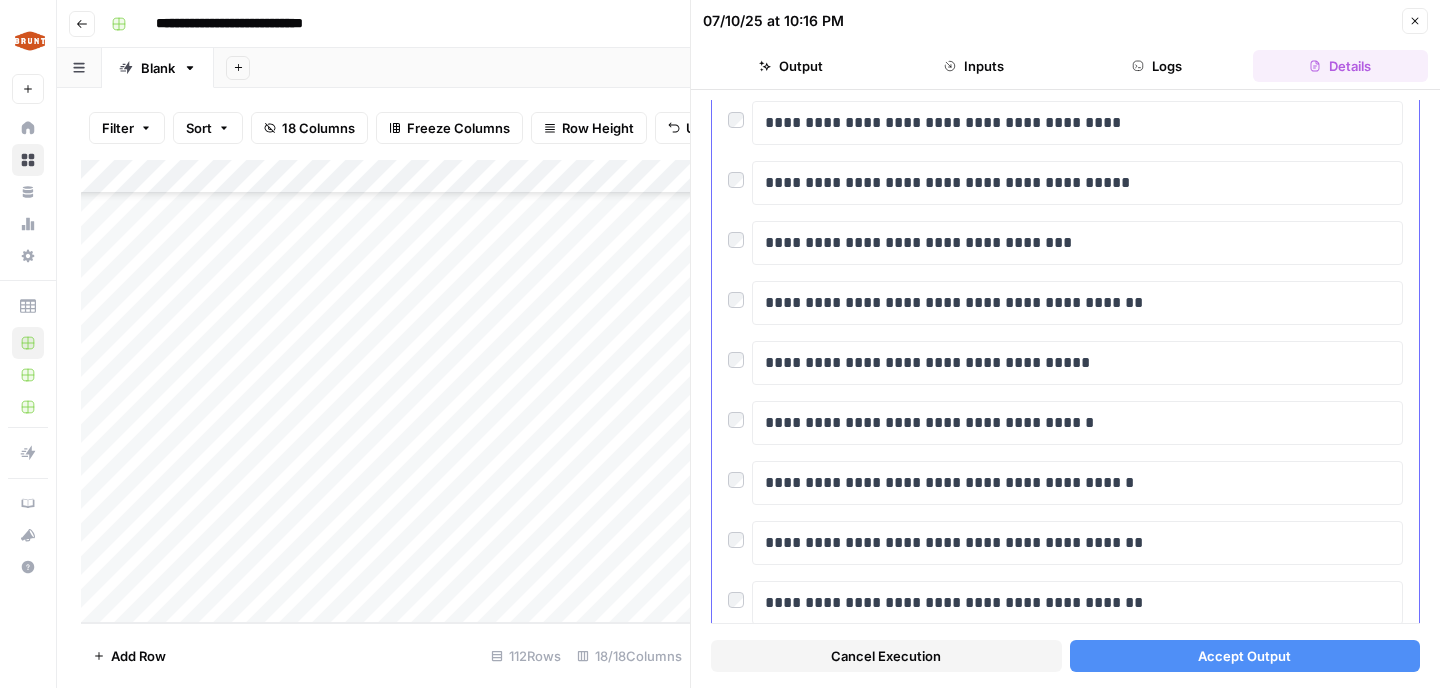 scroll, scrollTop: 216, scrollLeft: 0, axis: vertical 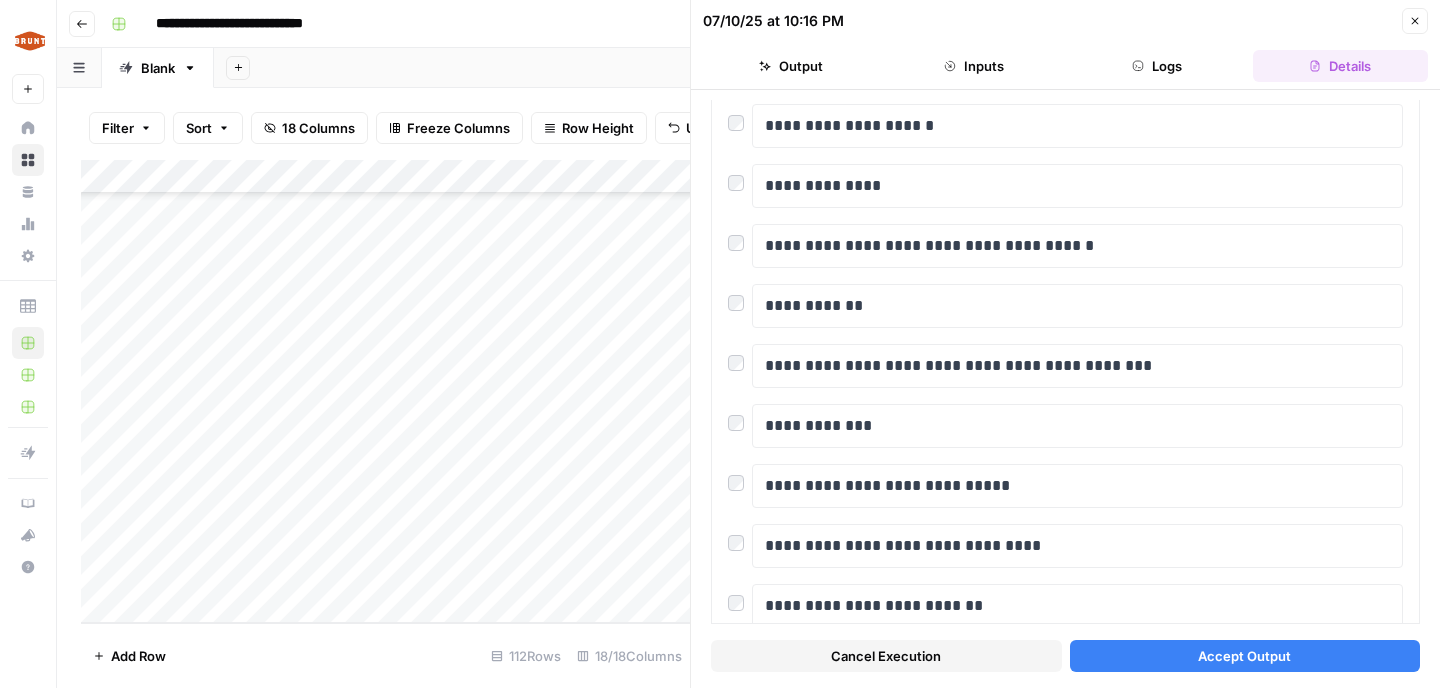 click on "Accept Output" at bounding box center (1244, 656) 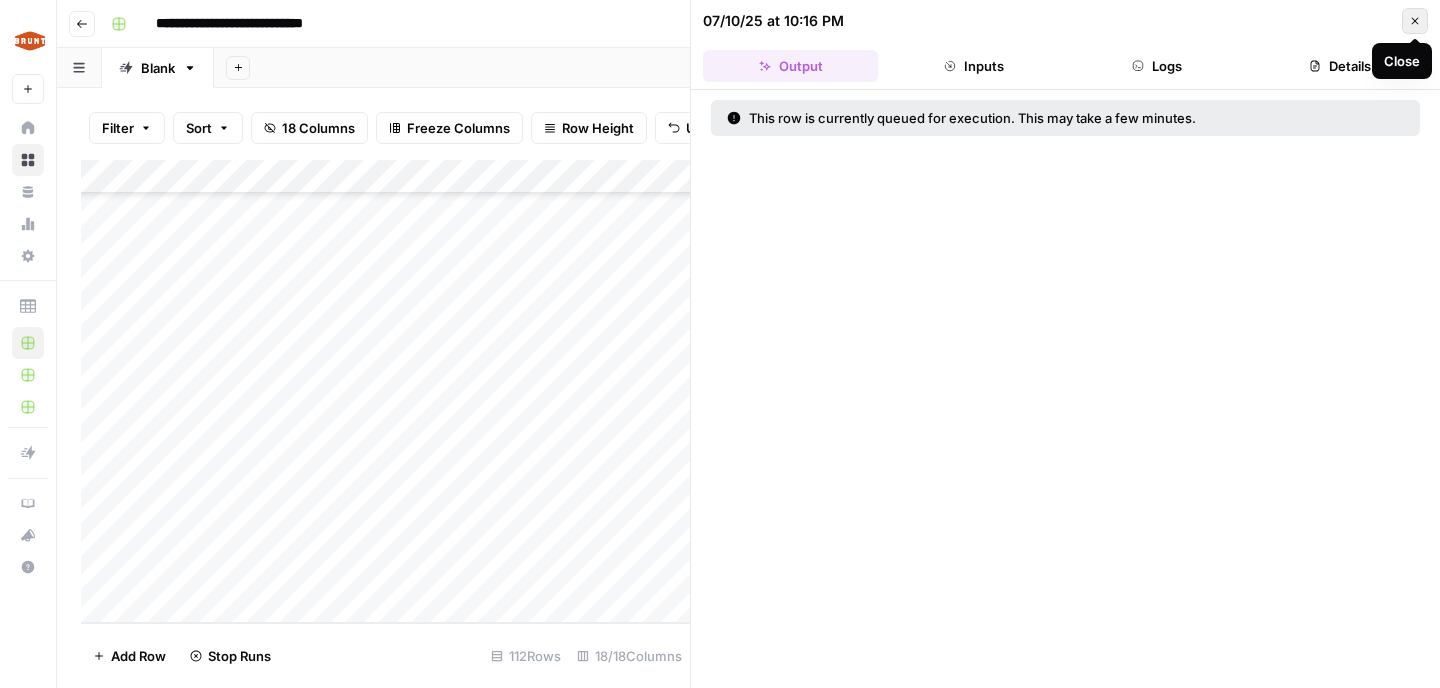 click on "Close" at bounding box center [1415, 21] 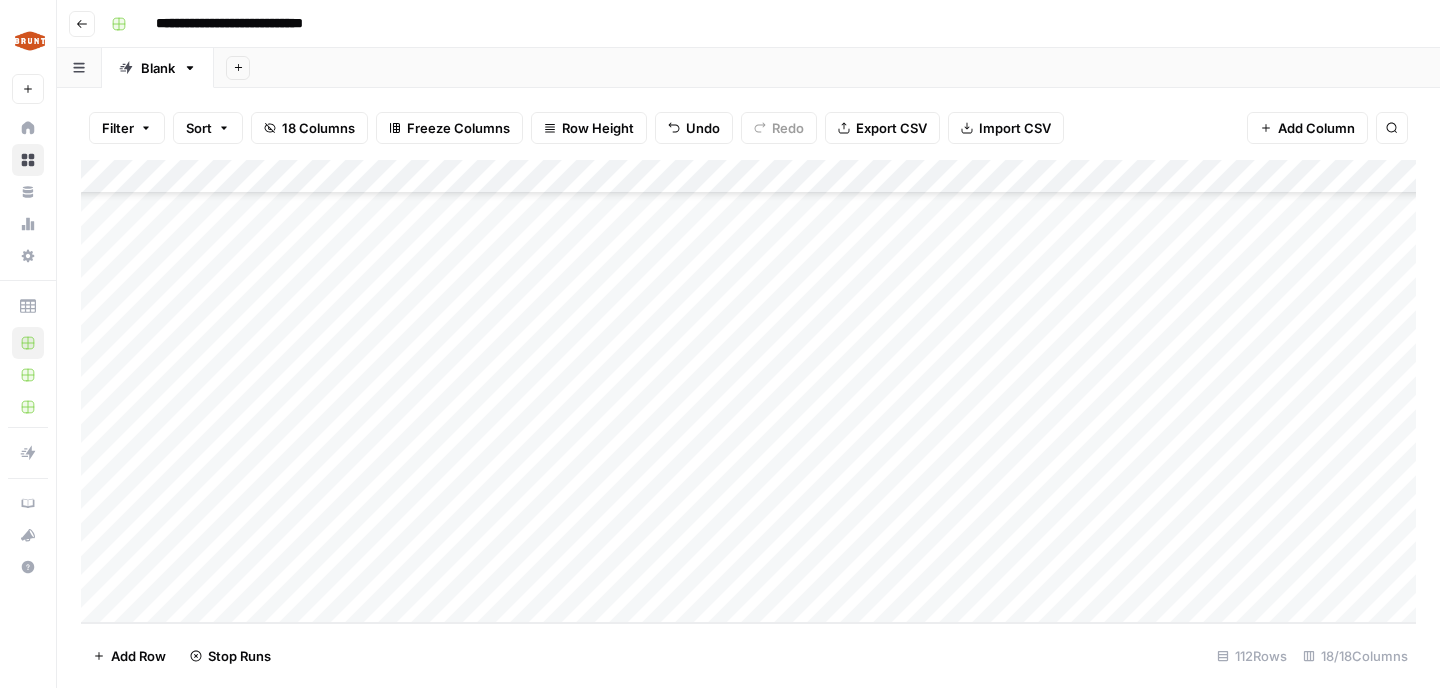 click on "Add Column" at bounding box center (748, 391) 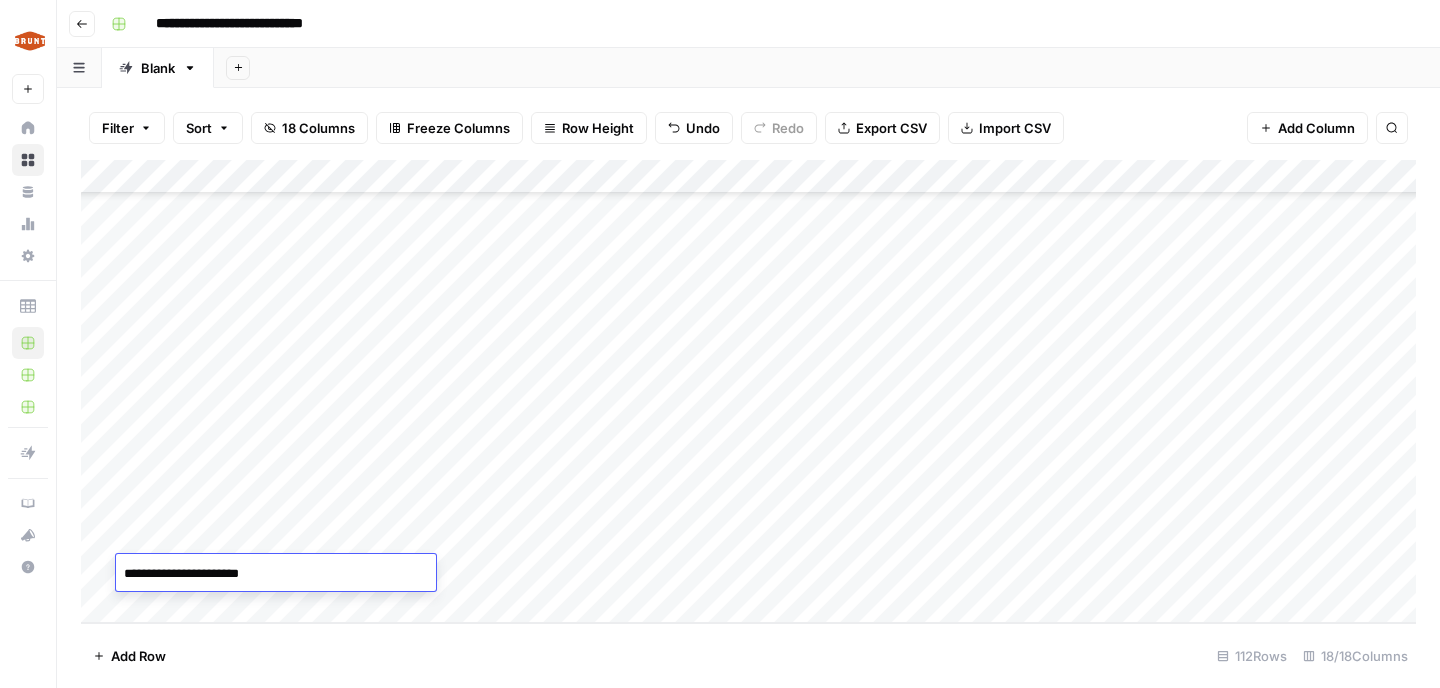 type on "**********" 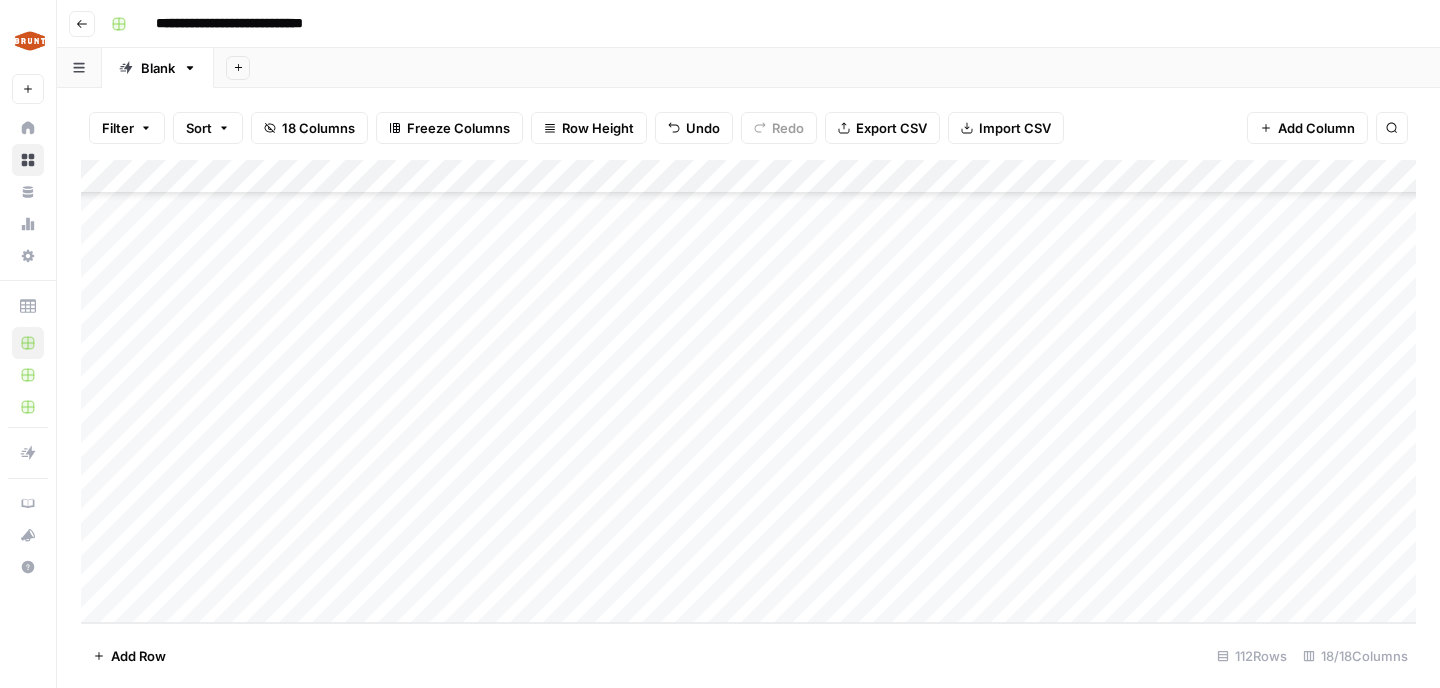 click on "Add Column" at bounding box center [748, 391] 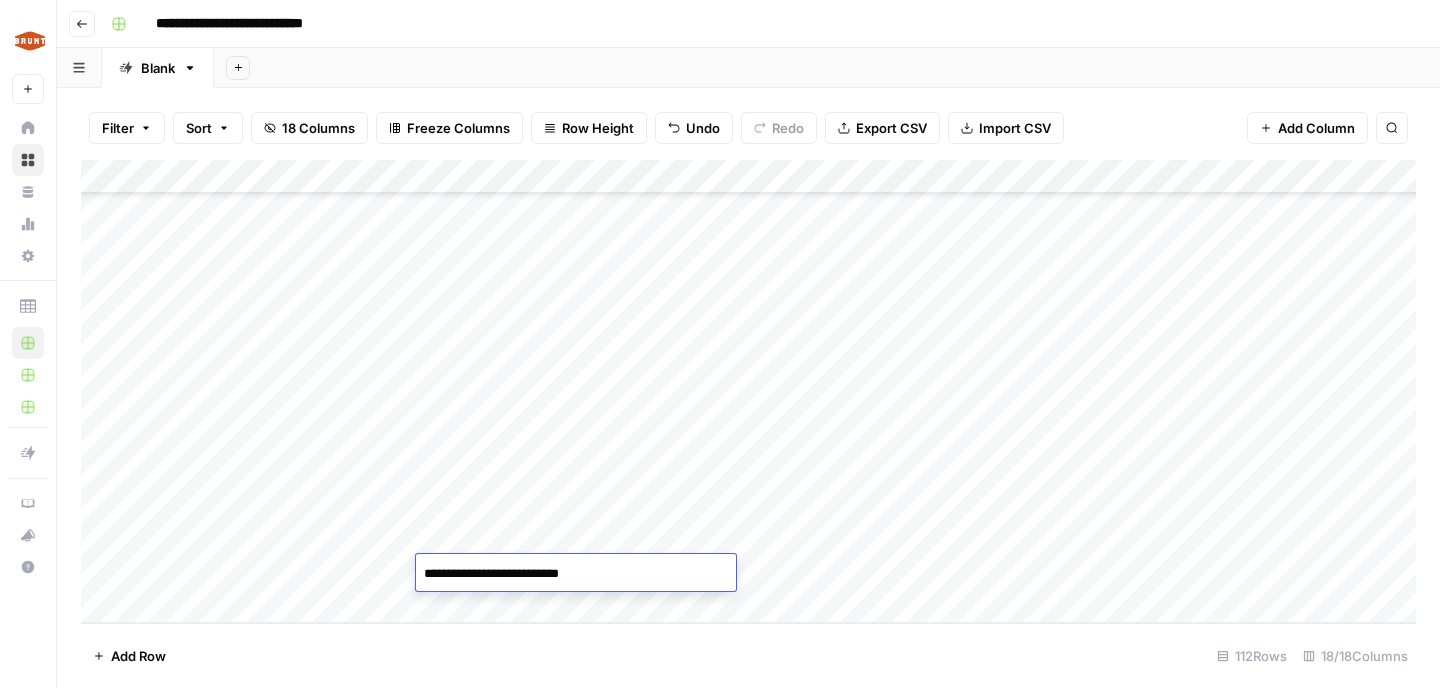 type on "**********" 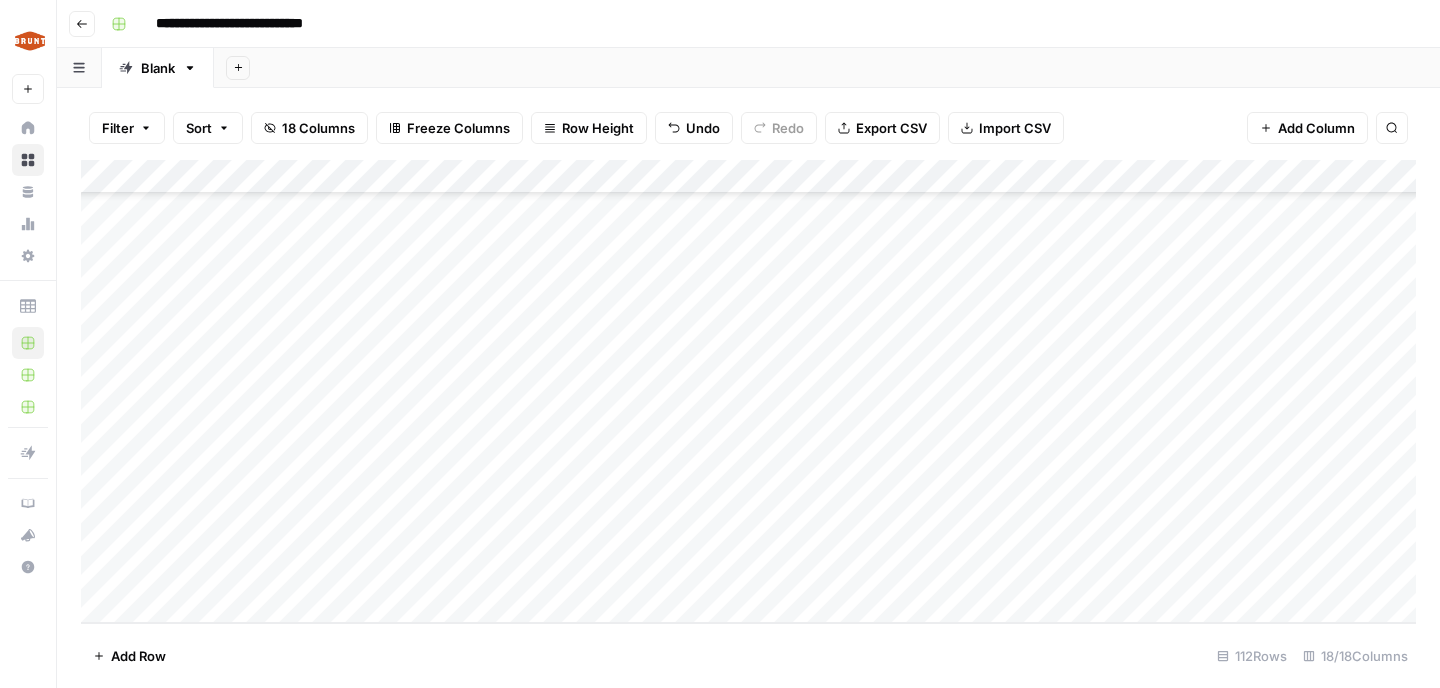 click on "Add Row 112  Rows 18/18  Columns" at bounding box center (748, 655) 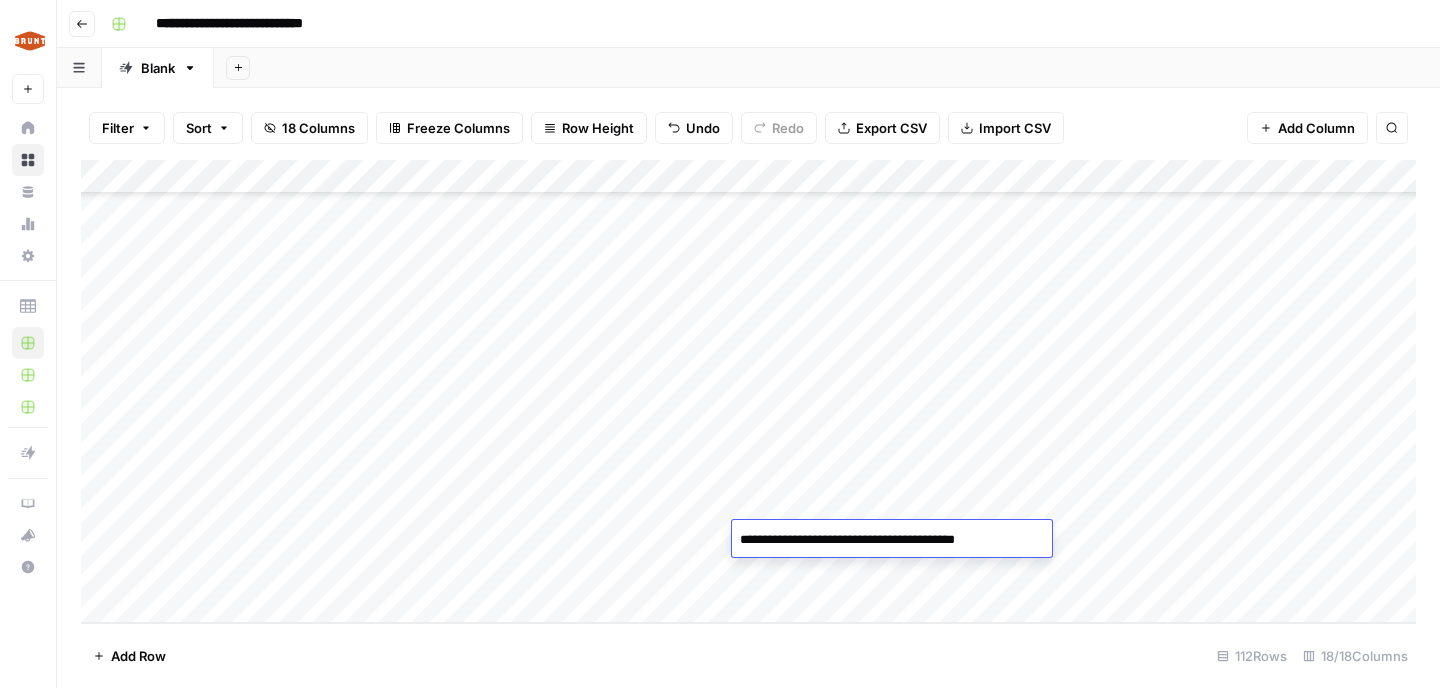 click on "**********" at bounding box center [892, 540] 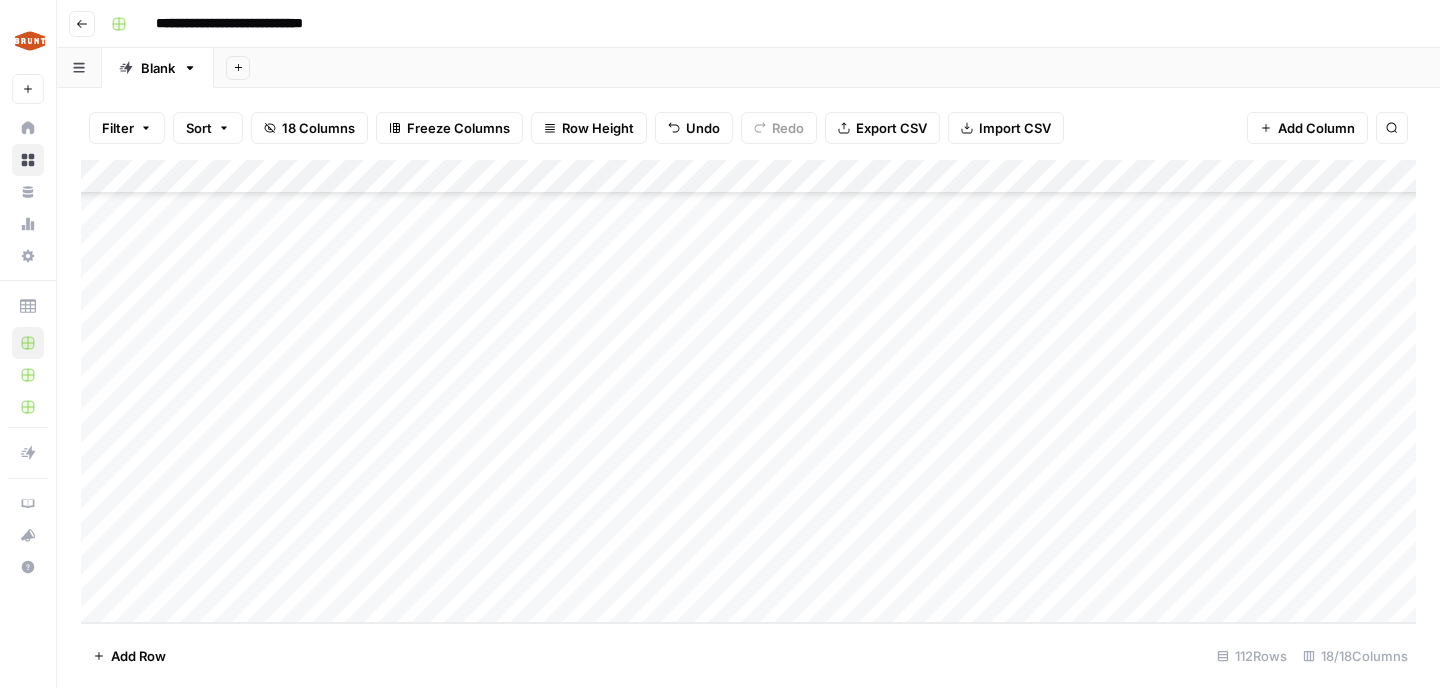 click on "Add Column" at bounding box center [748, 391] 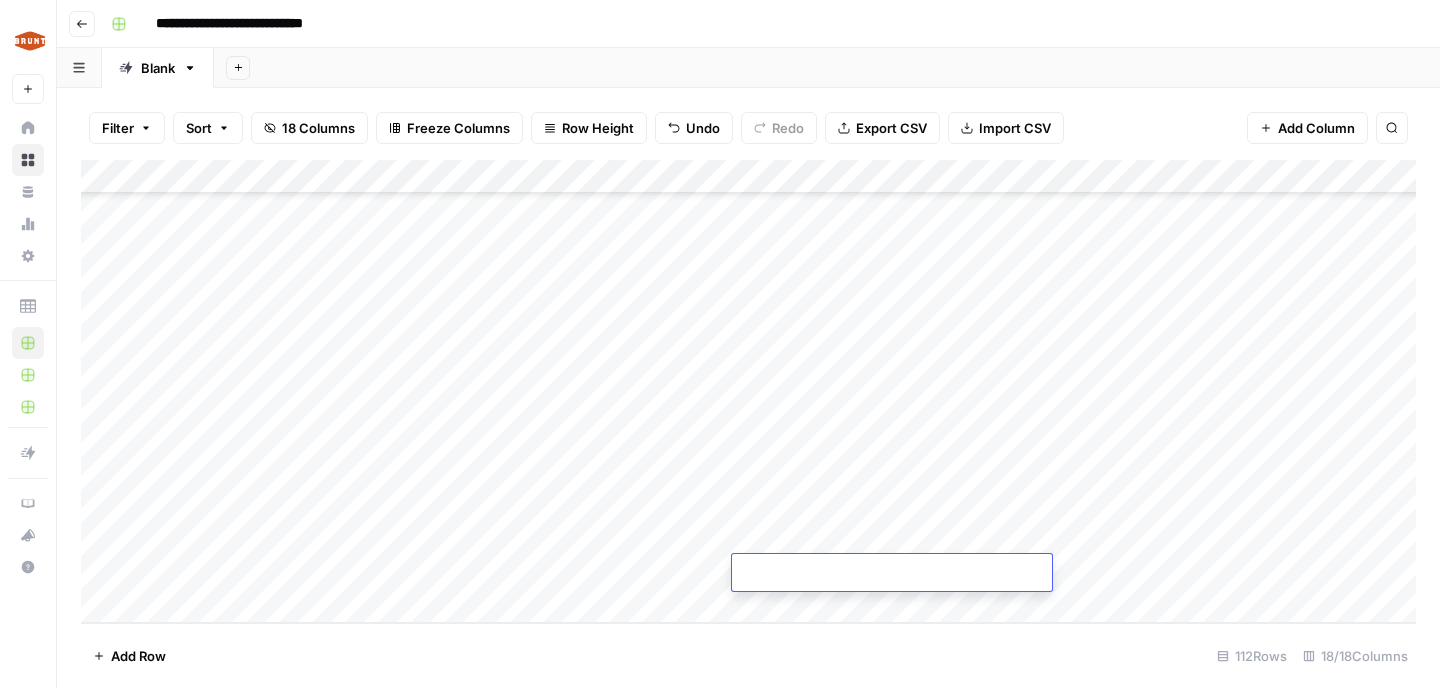 type on "**********" 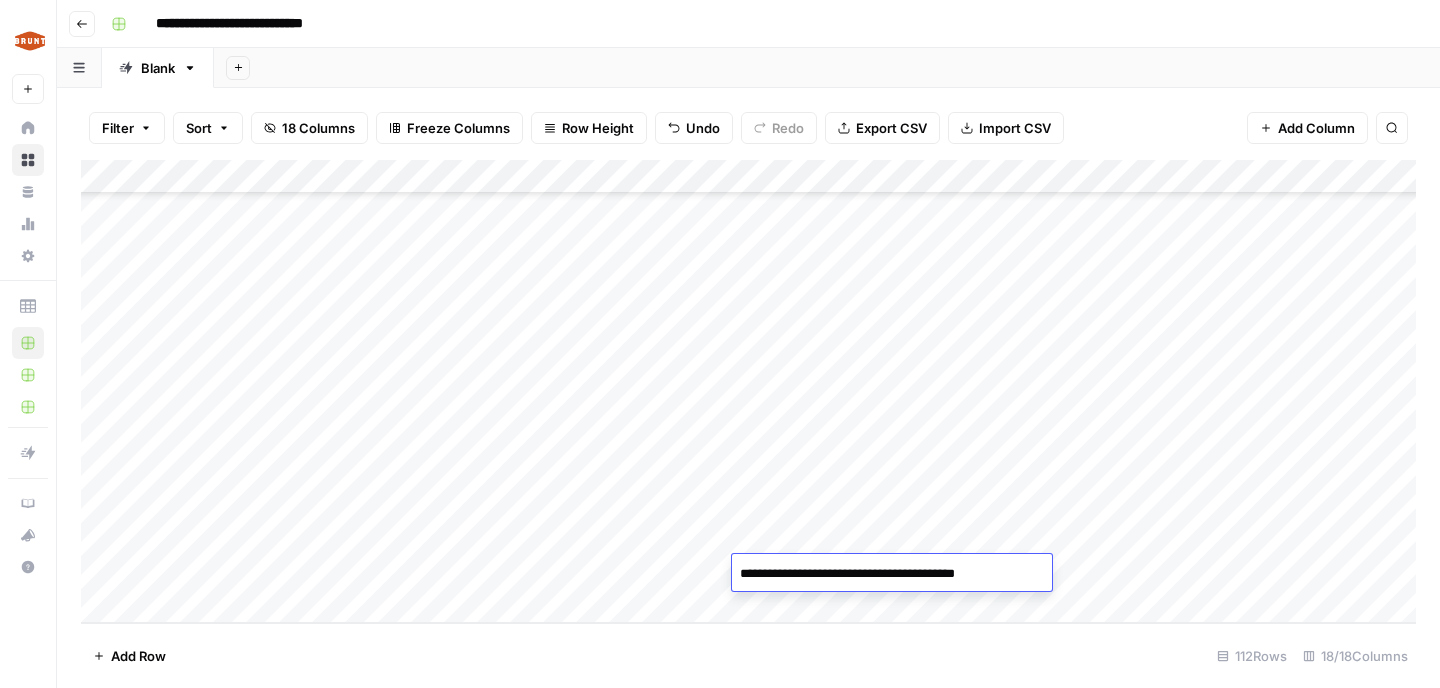 click on "Add Column" at bounding box center [748, 391] 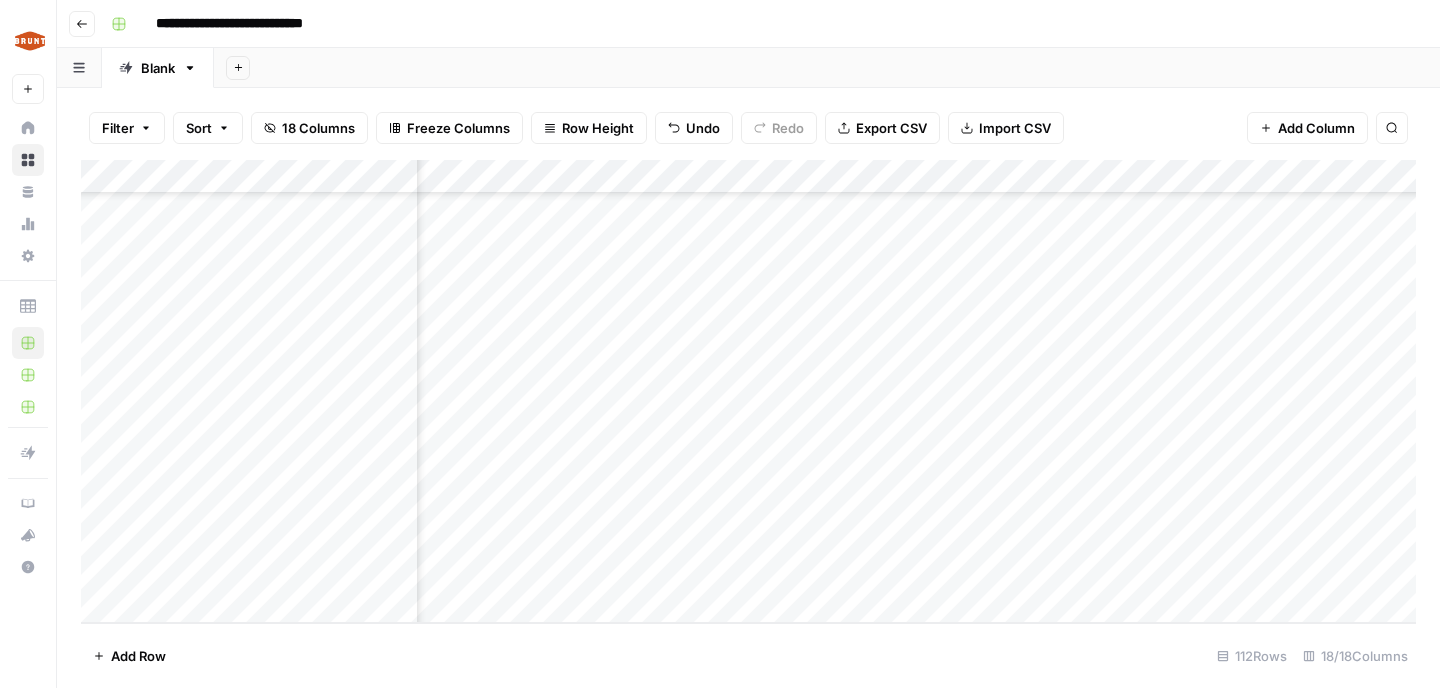 scroll, scrollTop: 3411, scrollLeft: 262, axis: both 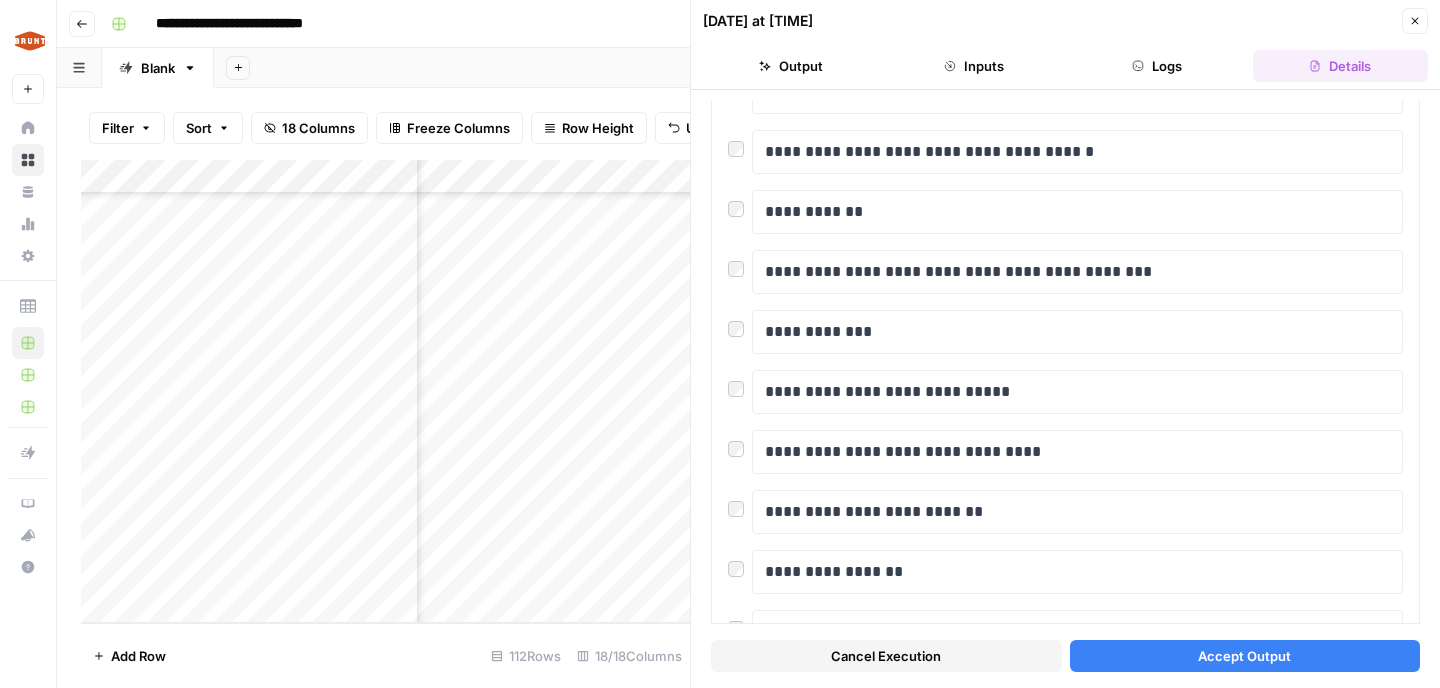 click on "Accept Output" at bounding box center [1244, 656] 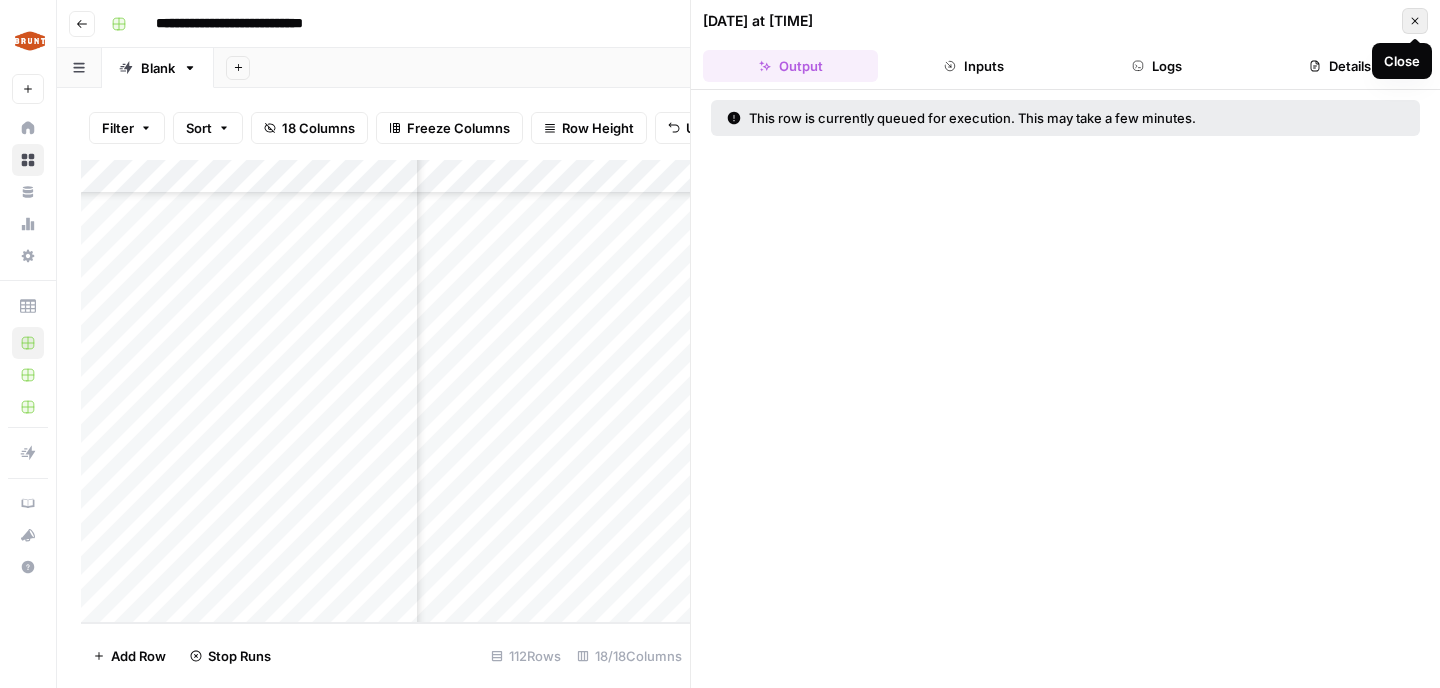 click 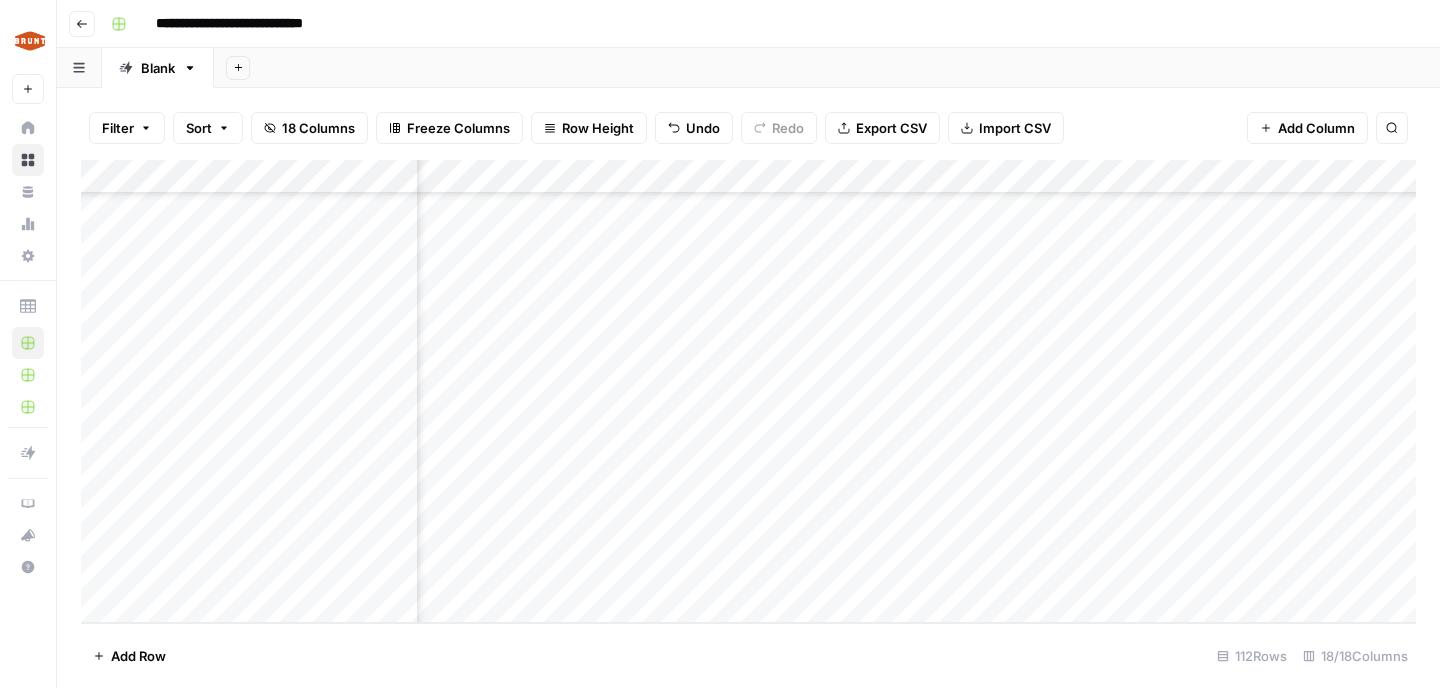 scroll, scrollTop: 3411, scrollLeft: 1648, axis: both 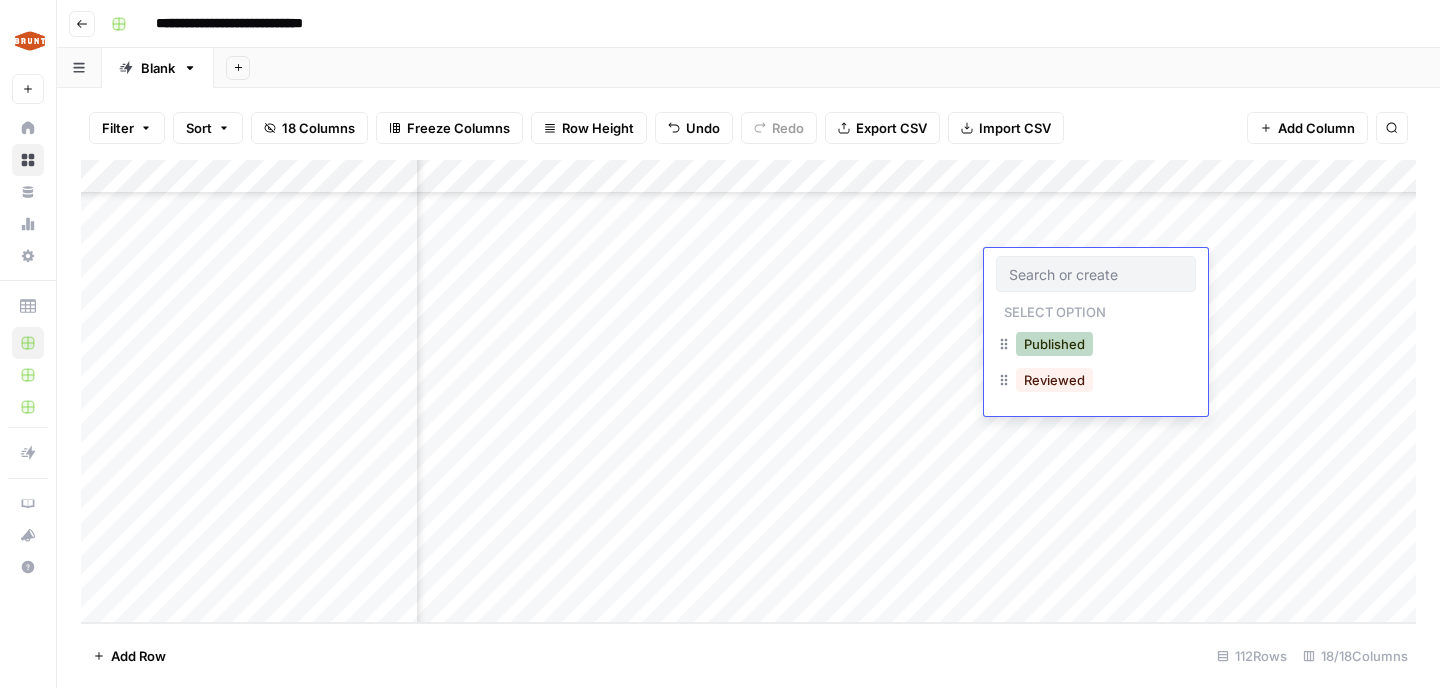 click on "Published" at bounding box center [1054, 344] 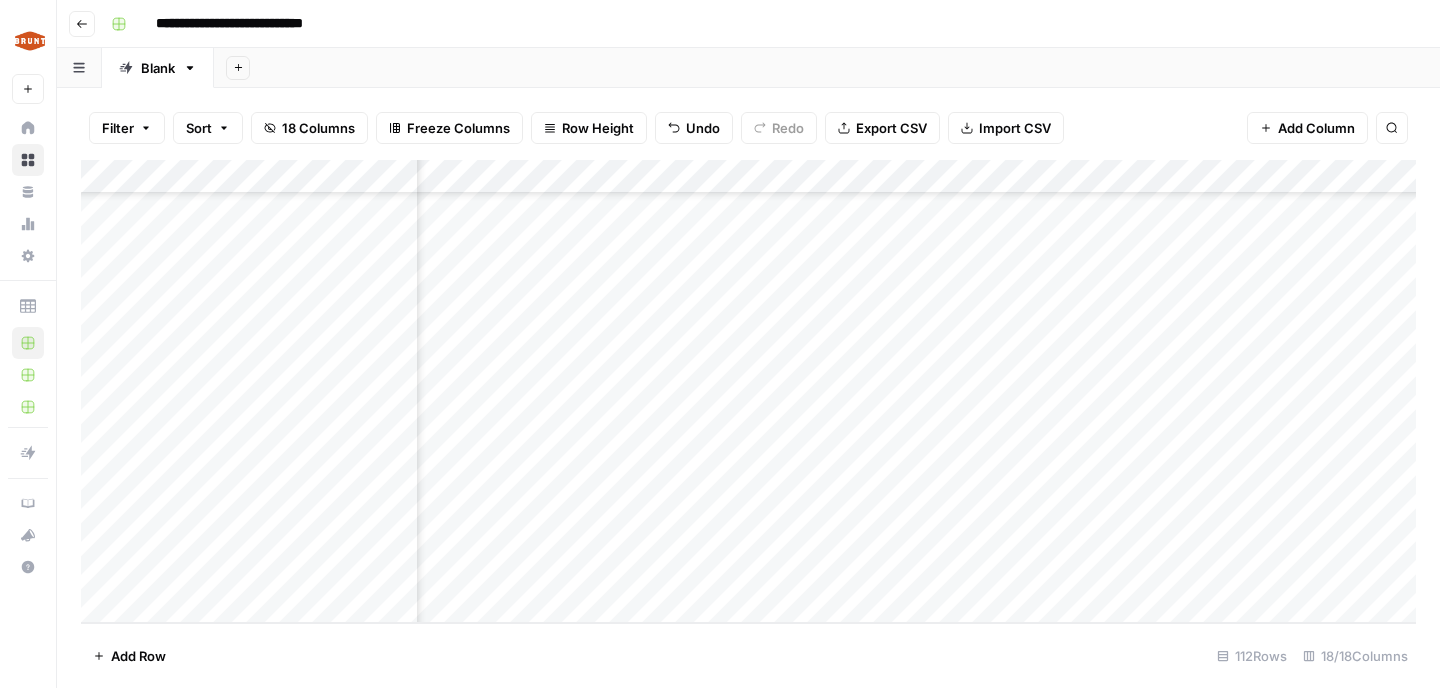 scroll, scrollTop: 3411, scrollLeft: 1545, axis: both 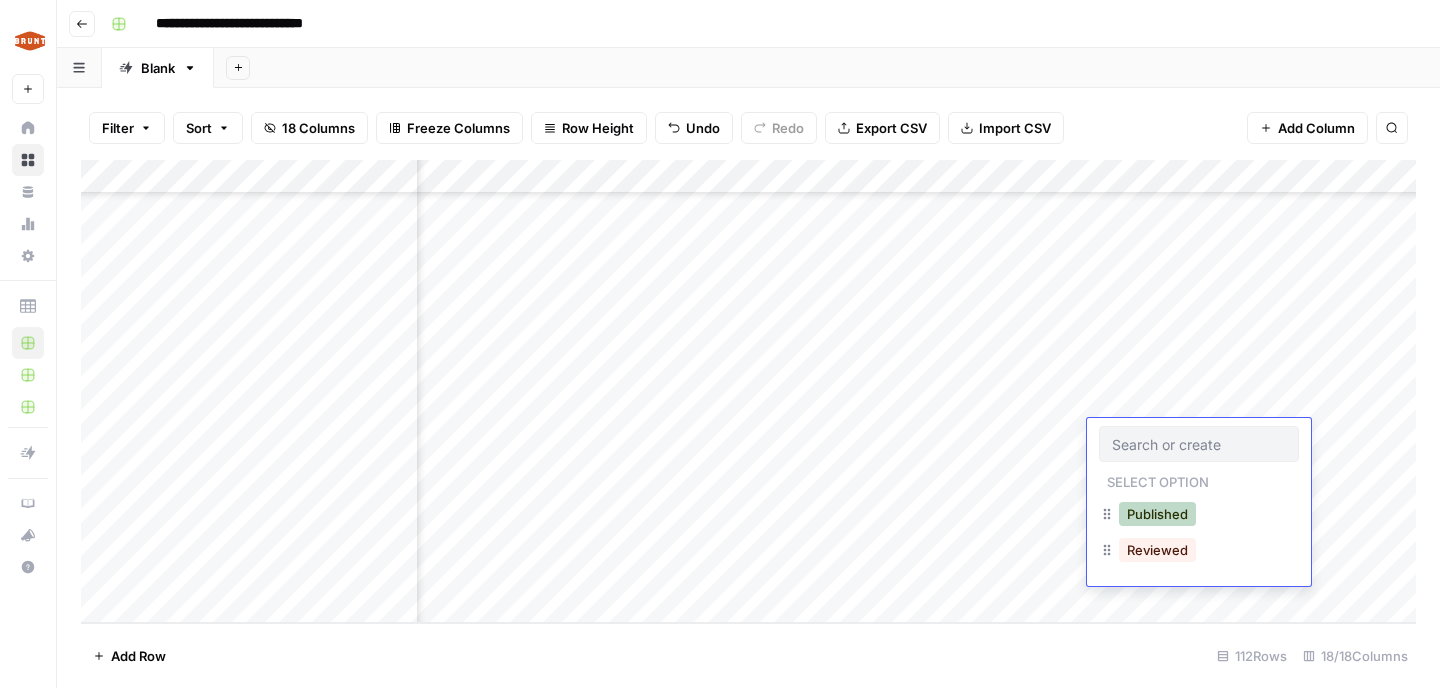 click on "Published" at bounding box center [1157, 514] 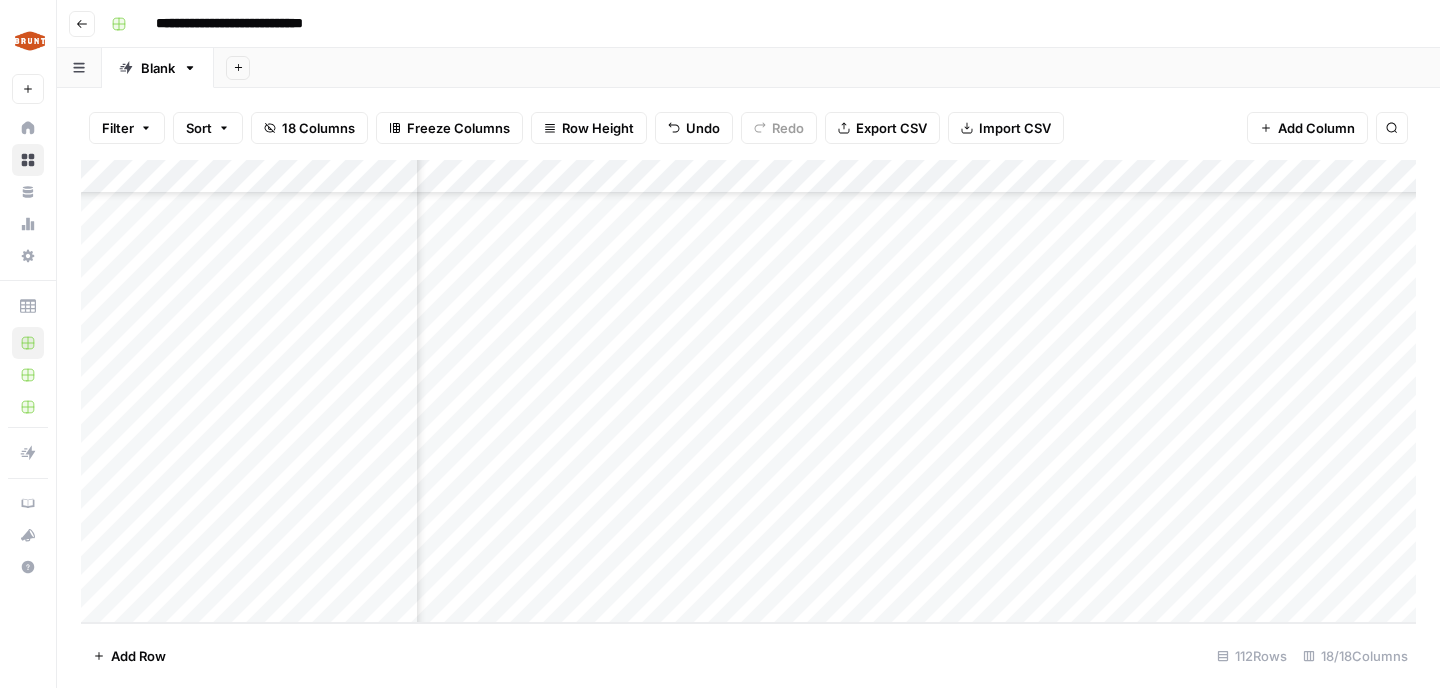 scroll, scrollTop: 3411, scrollLeft: 836, axis: both 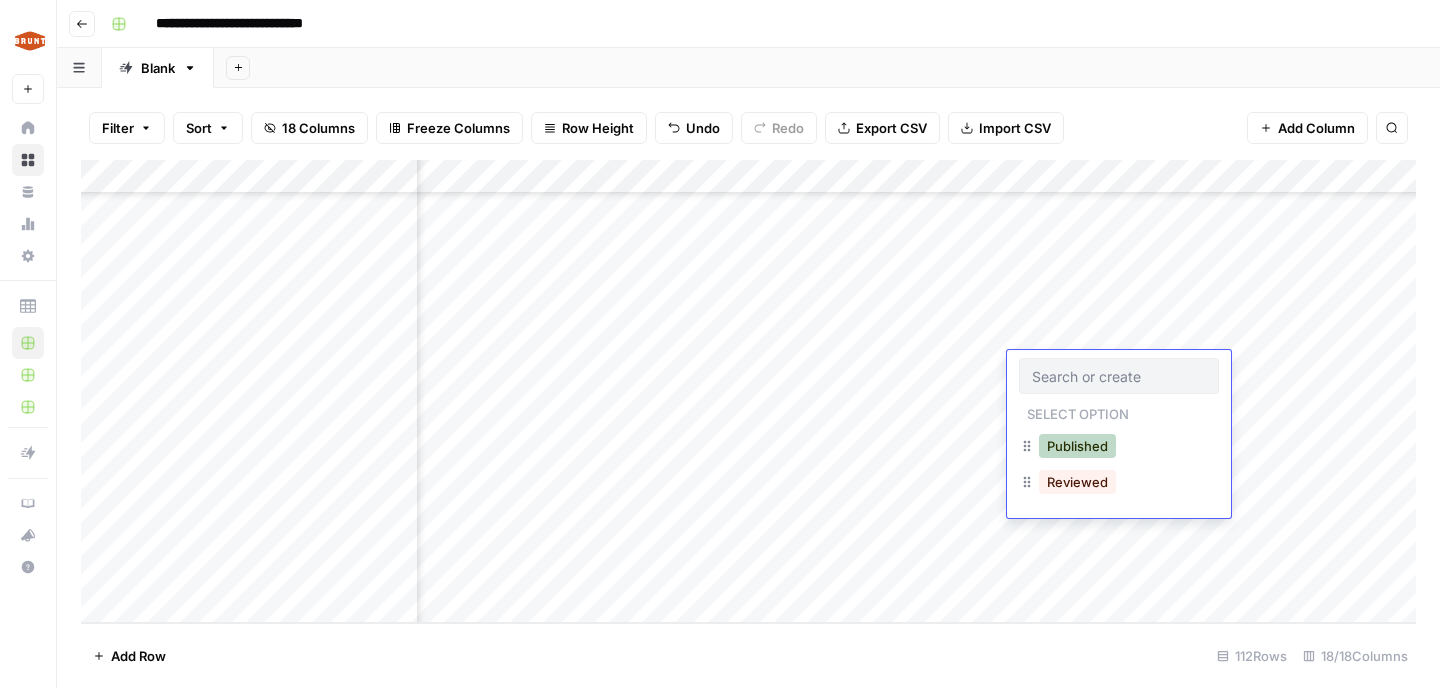 click on "Published" at bounding box center (1077, 446) 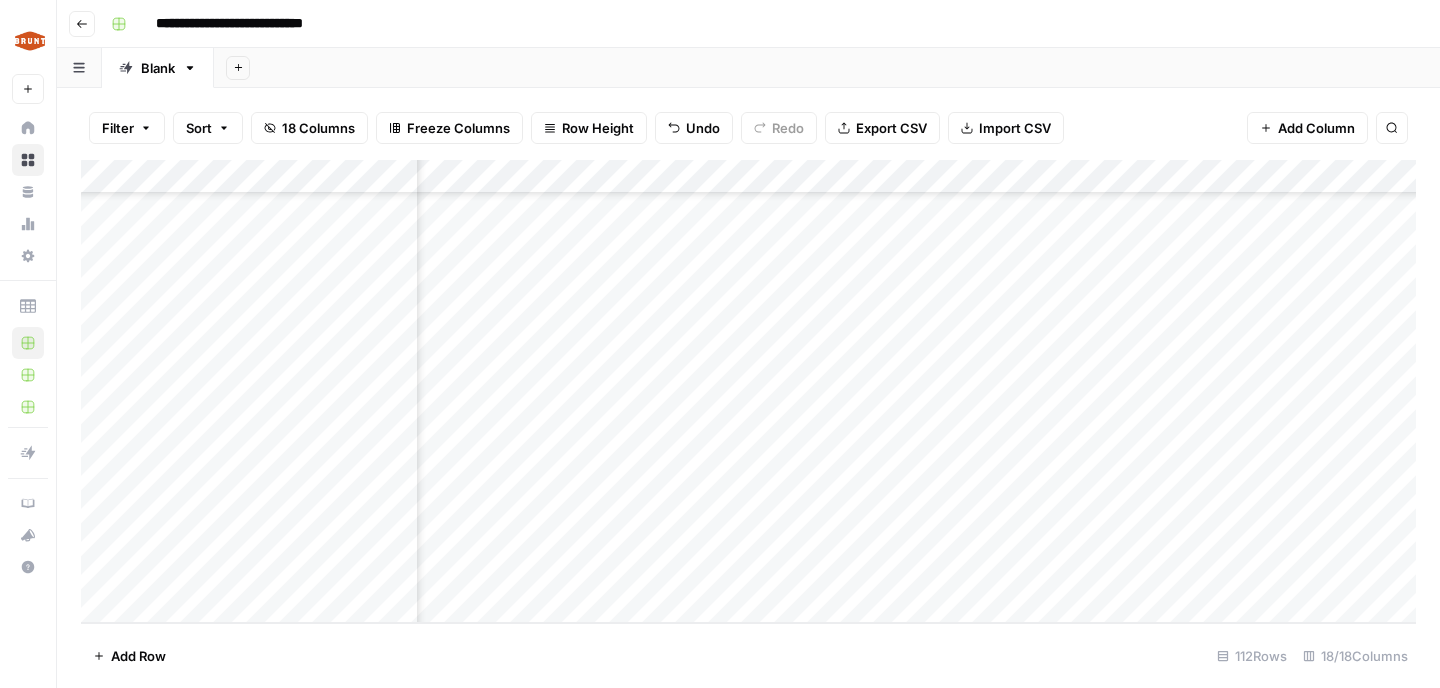 scroll, scrollTop: 3411, scrollLeft: 614, axis: both 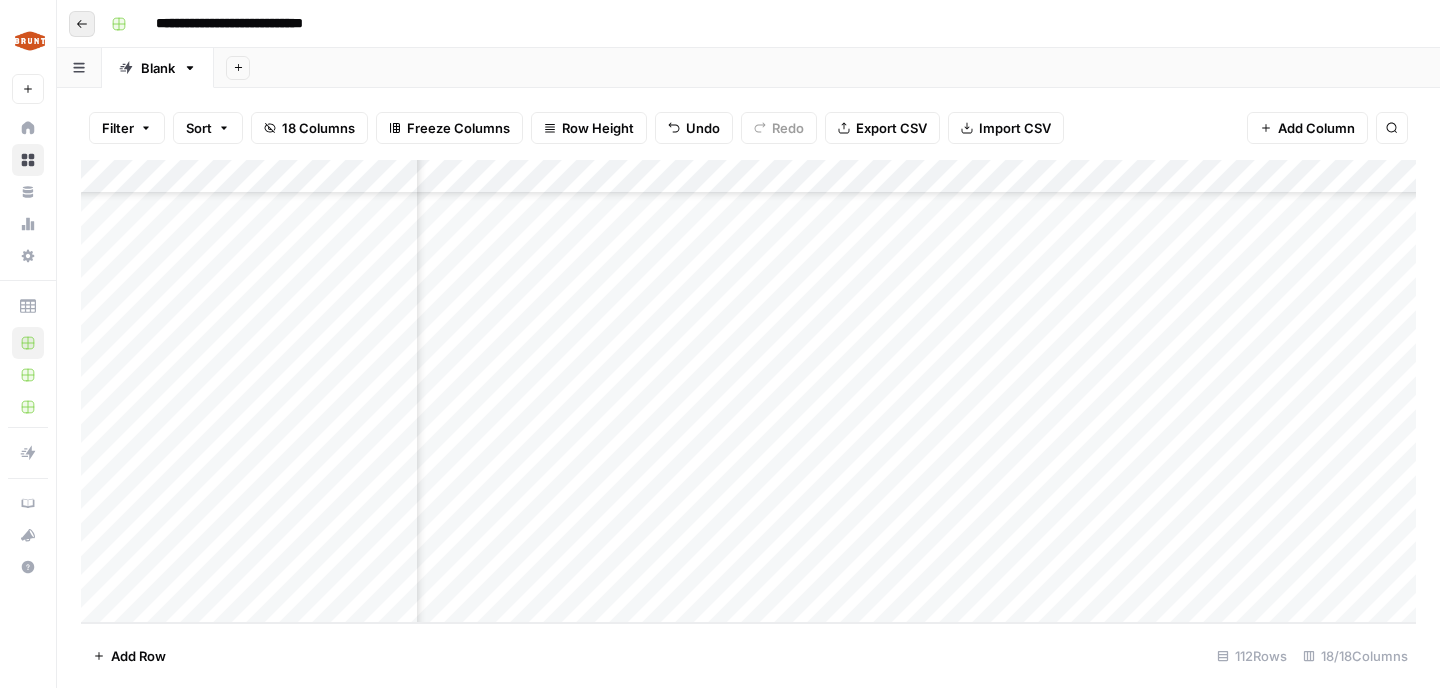 click on "Go back" at bounding box center (82, 24) 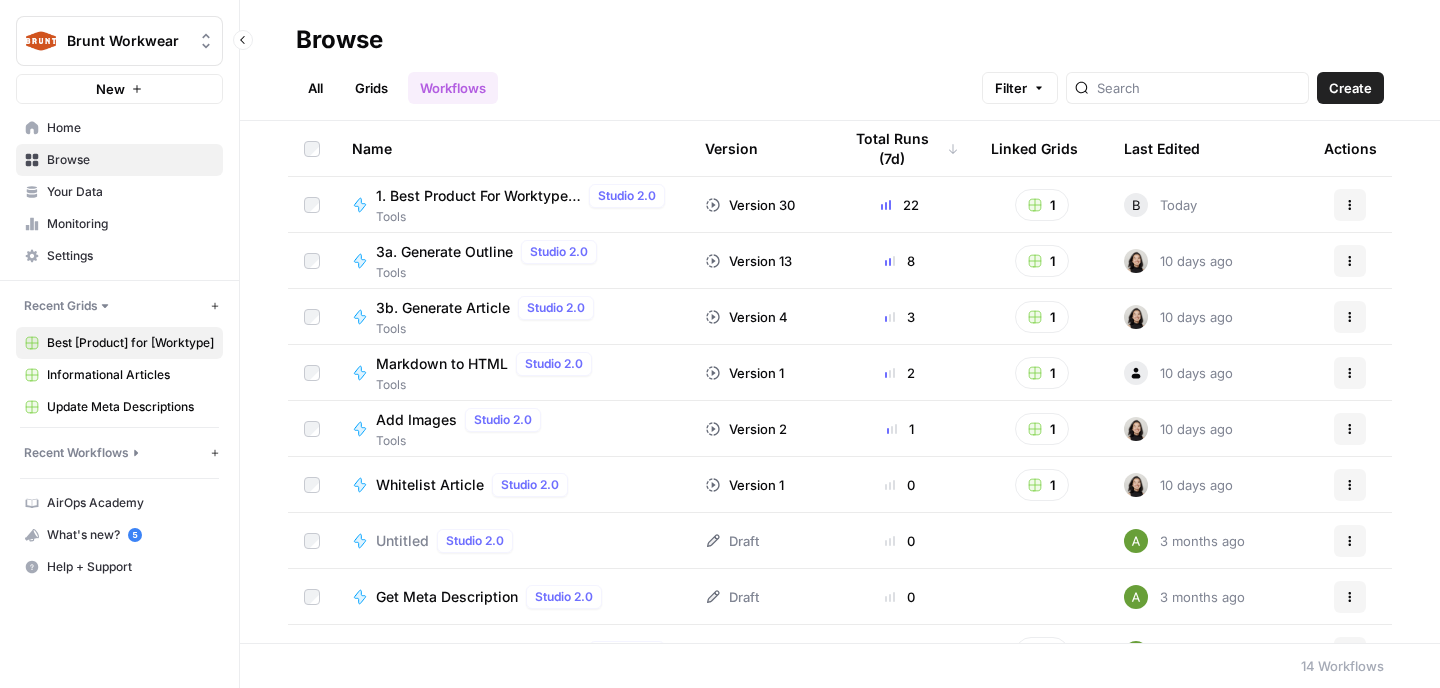 click on "Best [Product] for [Worktype]" at bounding box center (130, 343) 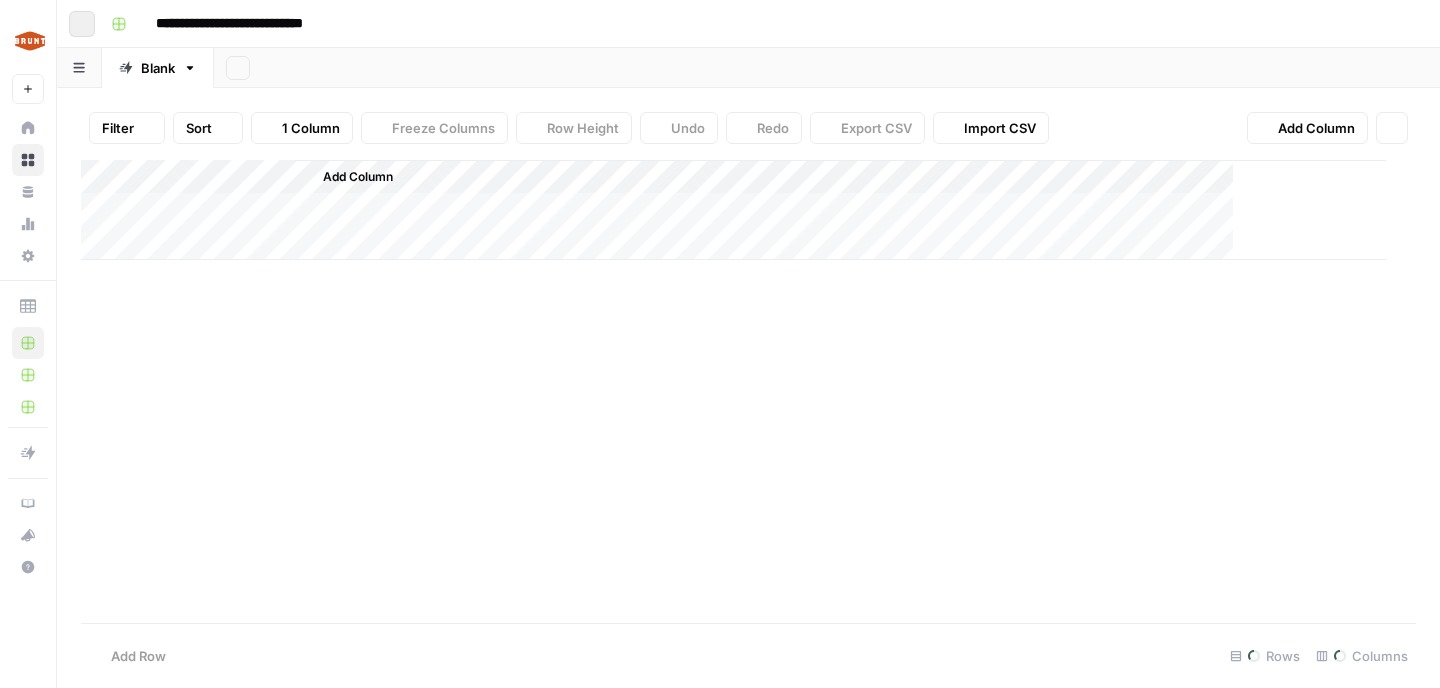 click on "**********" at bounding box center (748, 24) 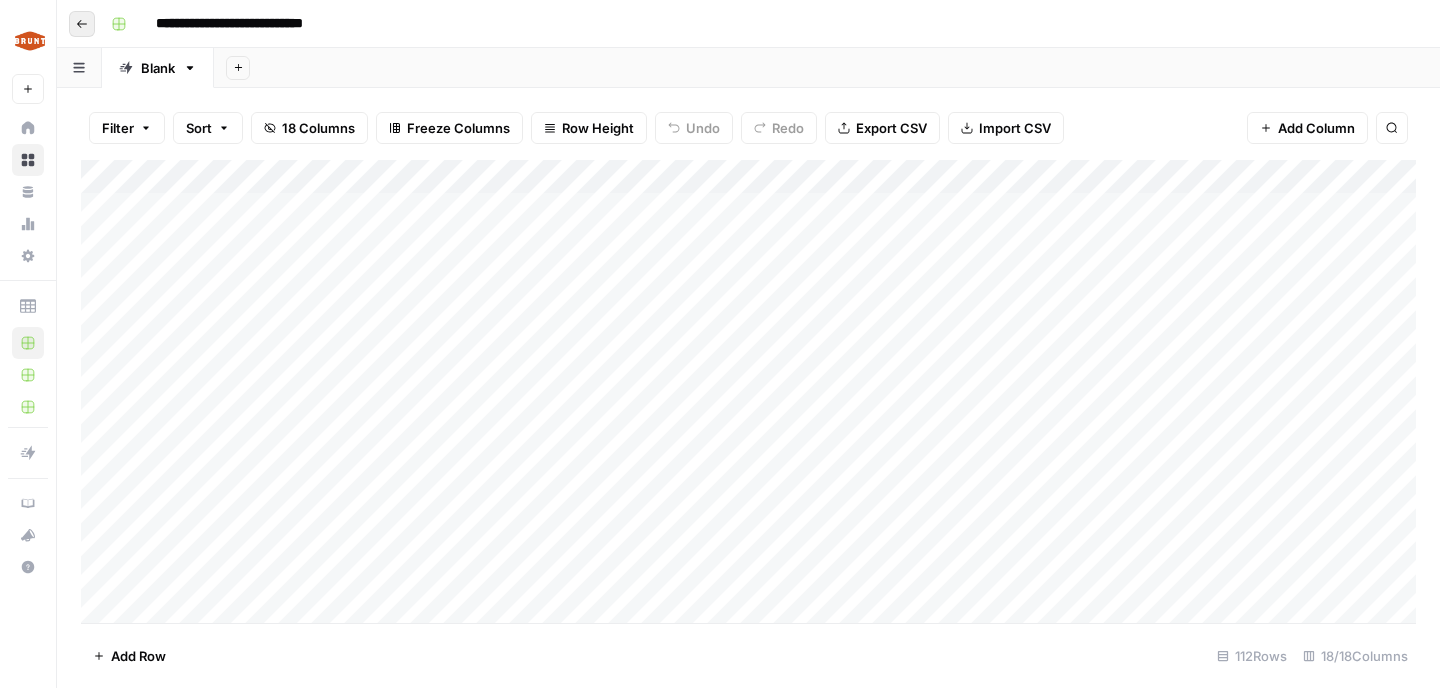 click 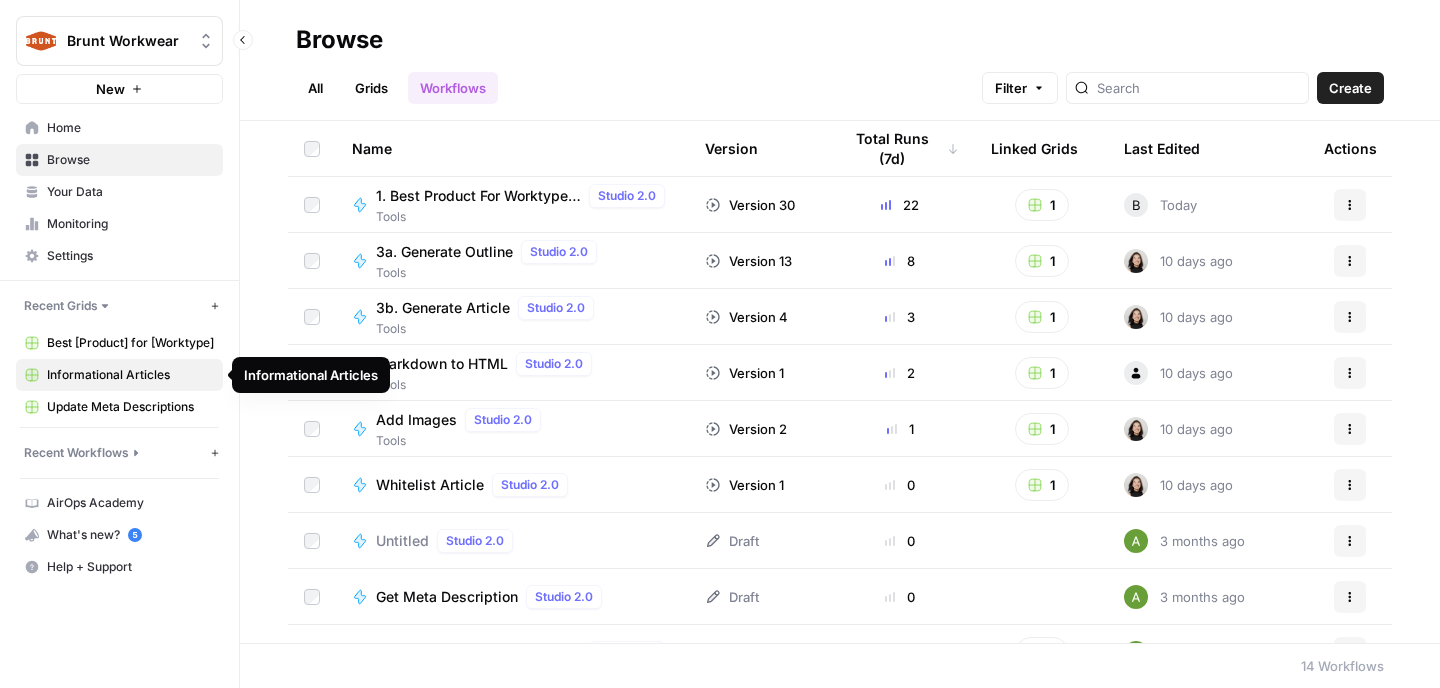 click on "Informational Articles" at bounding box center [130, 375] 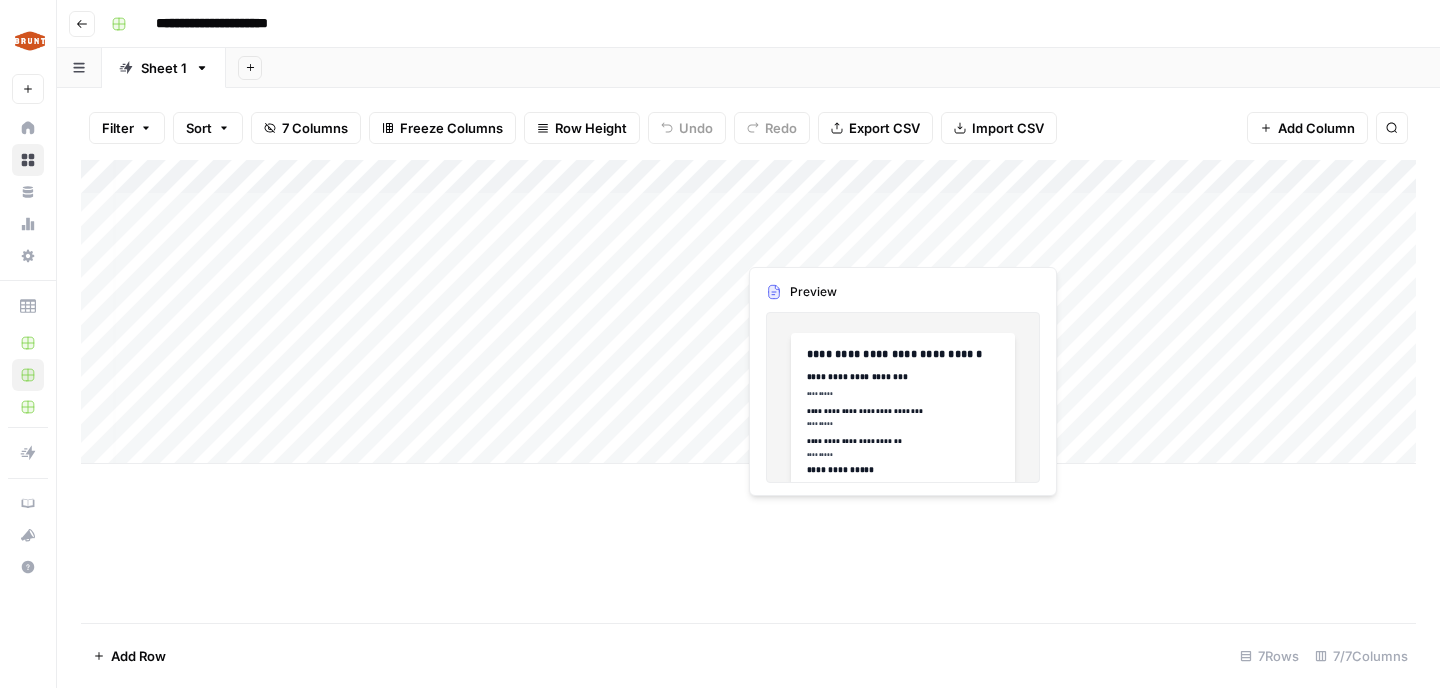 scroll, scrollTop: 0, scrollLeft: 49, axis: horizontal 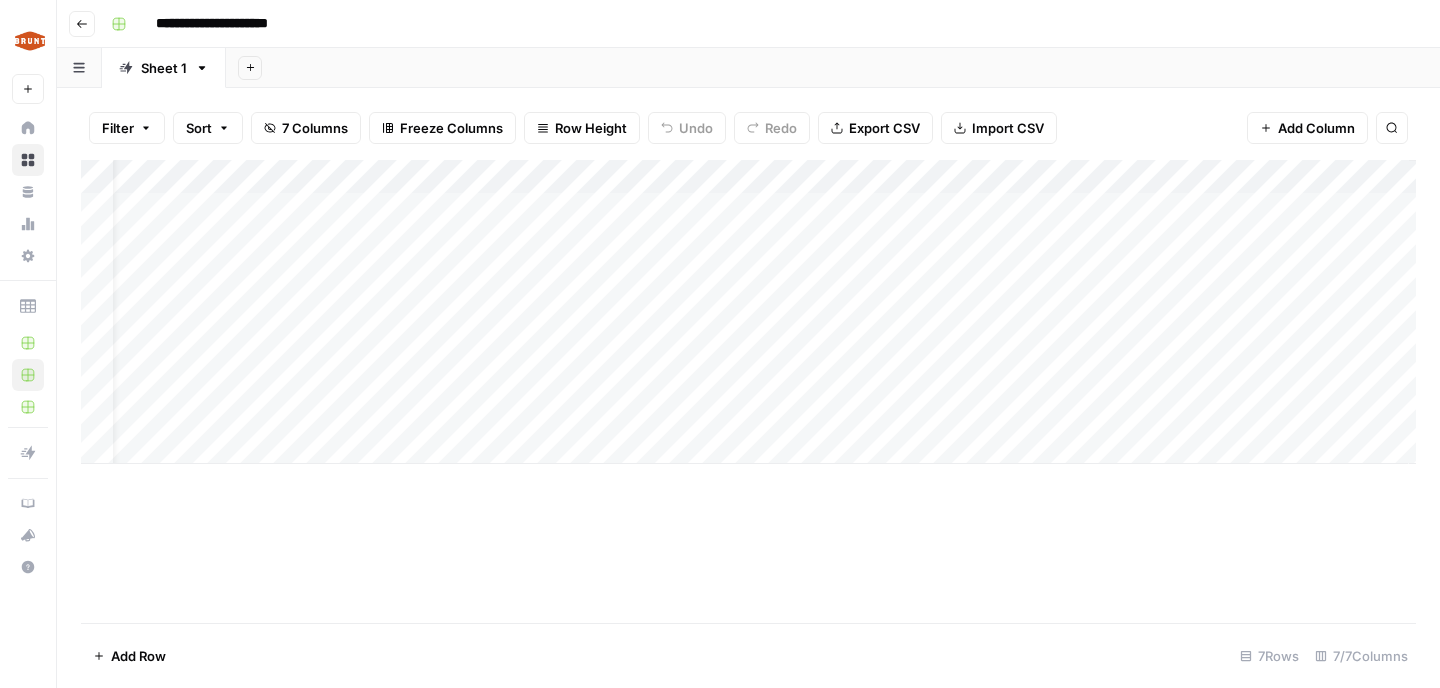 click on "Add Column" at bounding box center [748, 312] 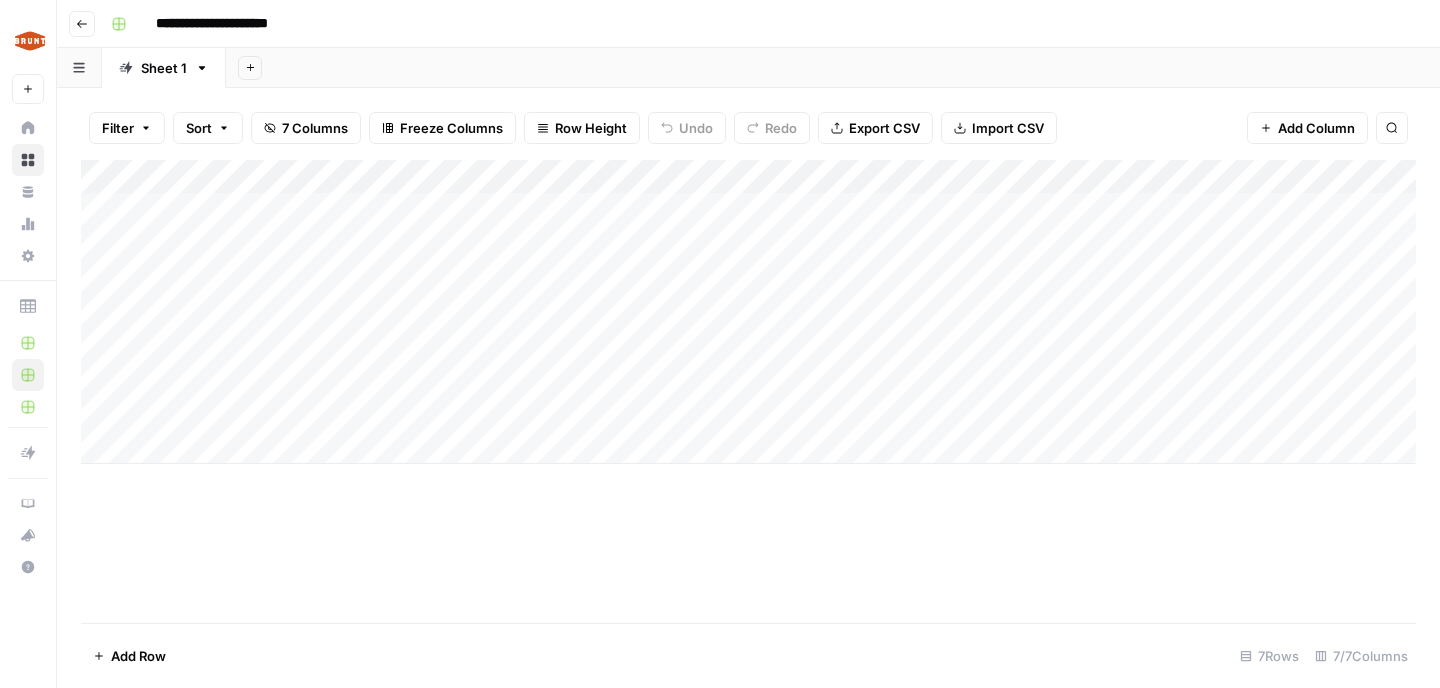 scroll, scrollTop: 0, scrollLeft: 153, axis: horizontal 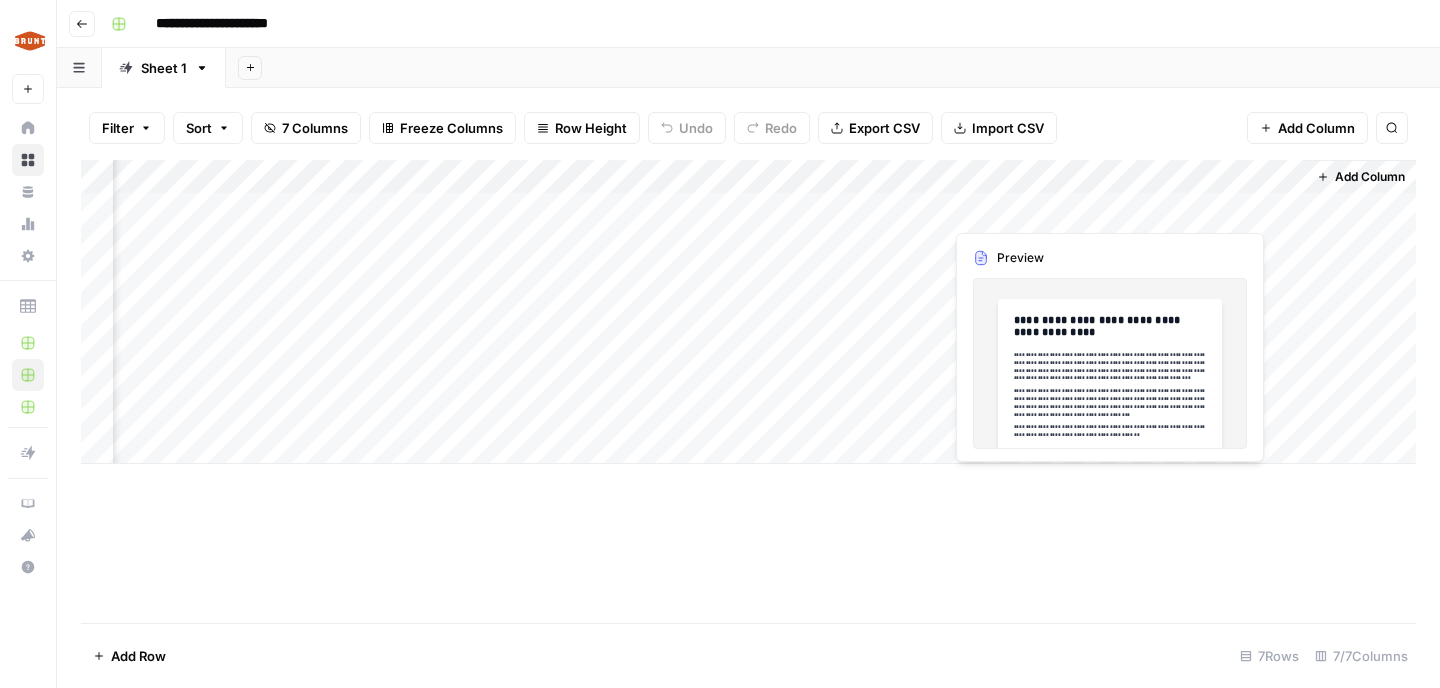 click on "Add Column" at bounding box center [748, 312] 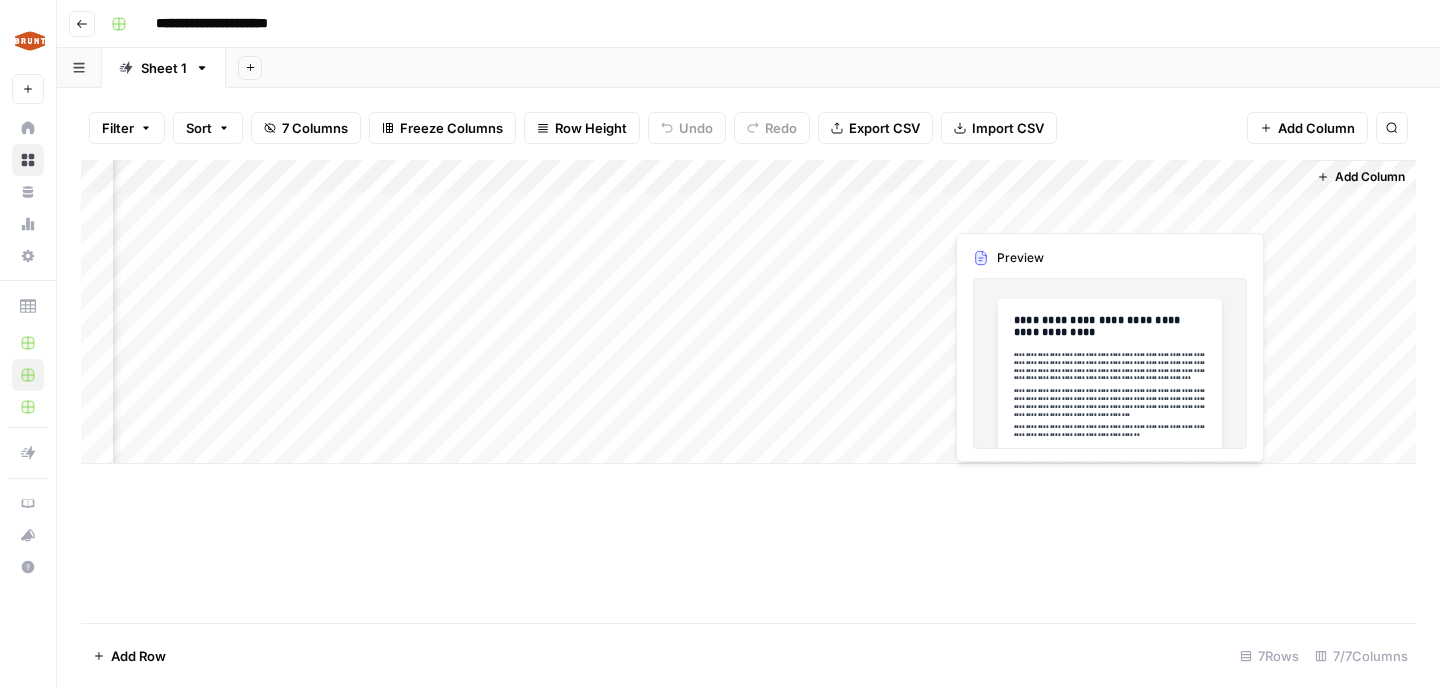 scroll, scrollTop: 0, scrollLeft: 138, axis: horizontal 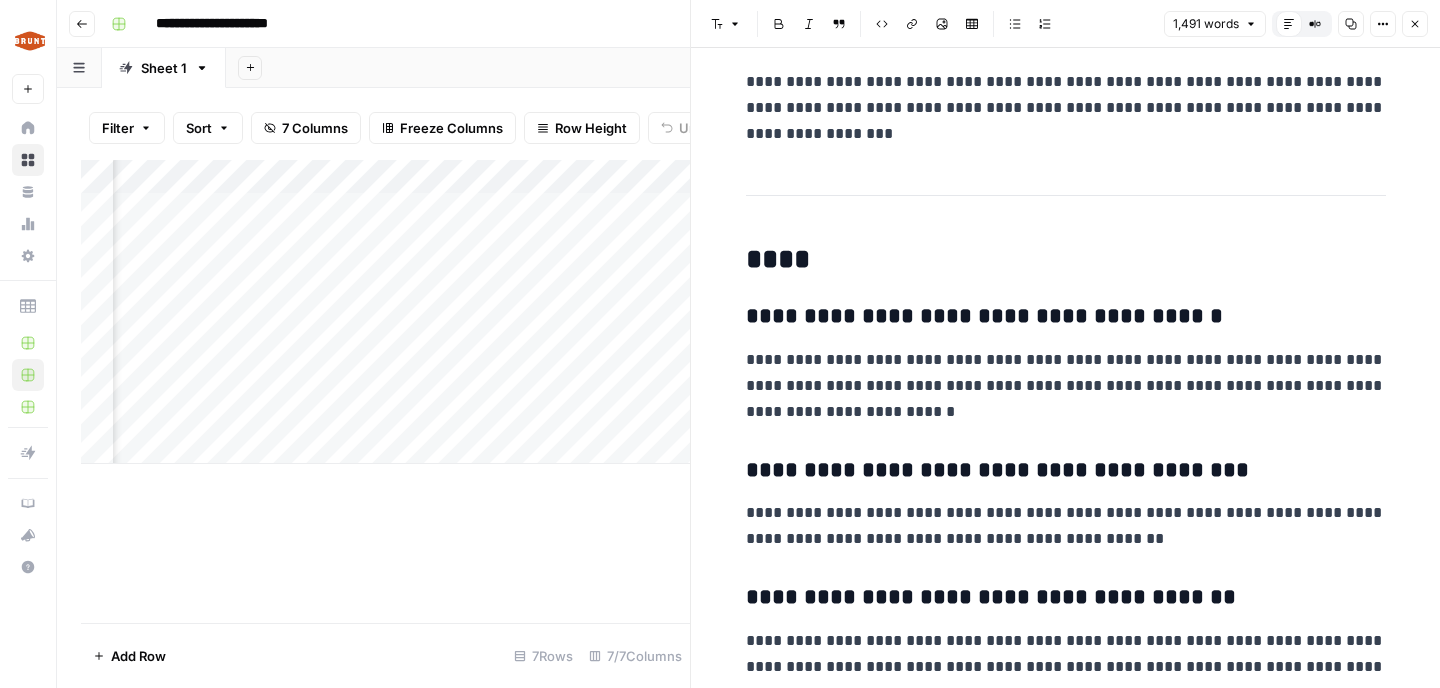 click on "Add Column" at bounding box center [385, 391] 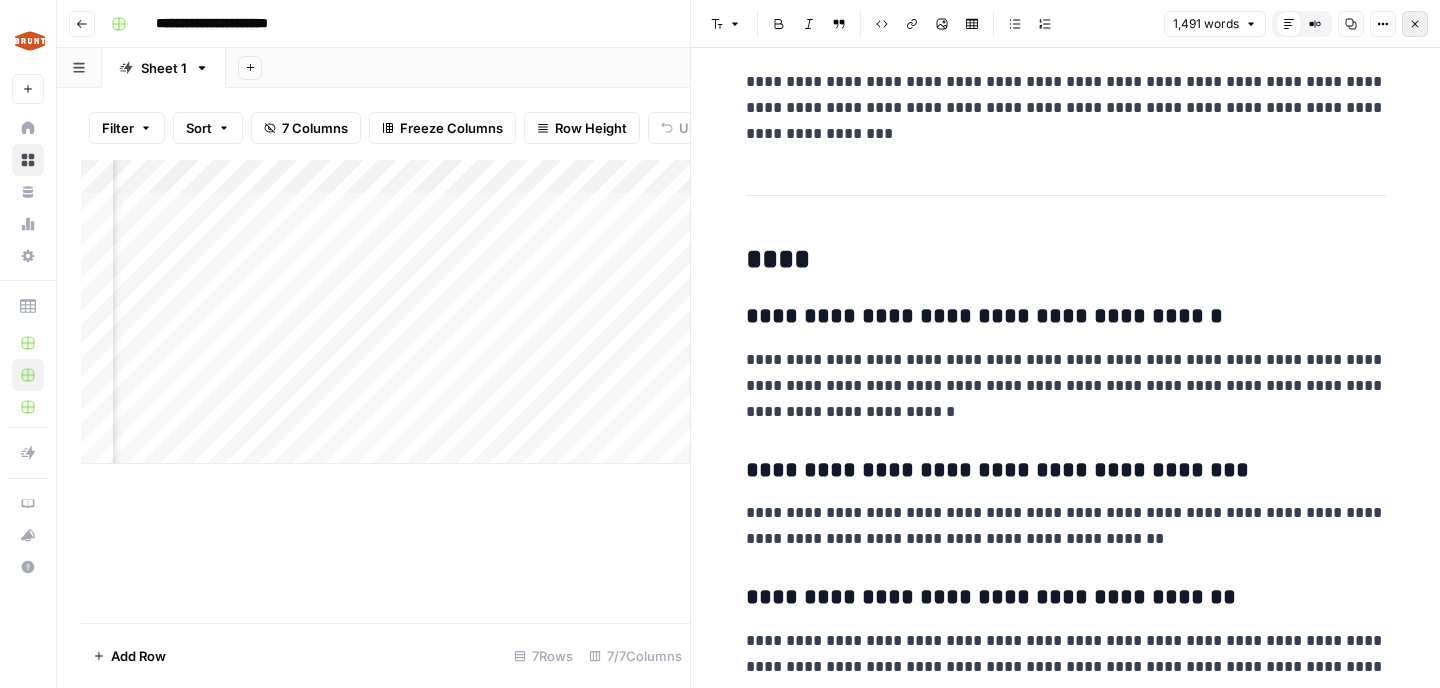 click on "Close" at bounding box center [1415, 24] 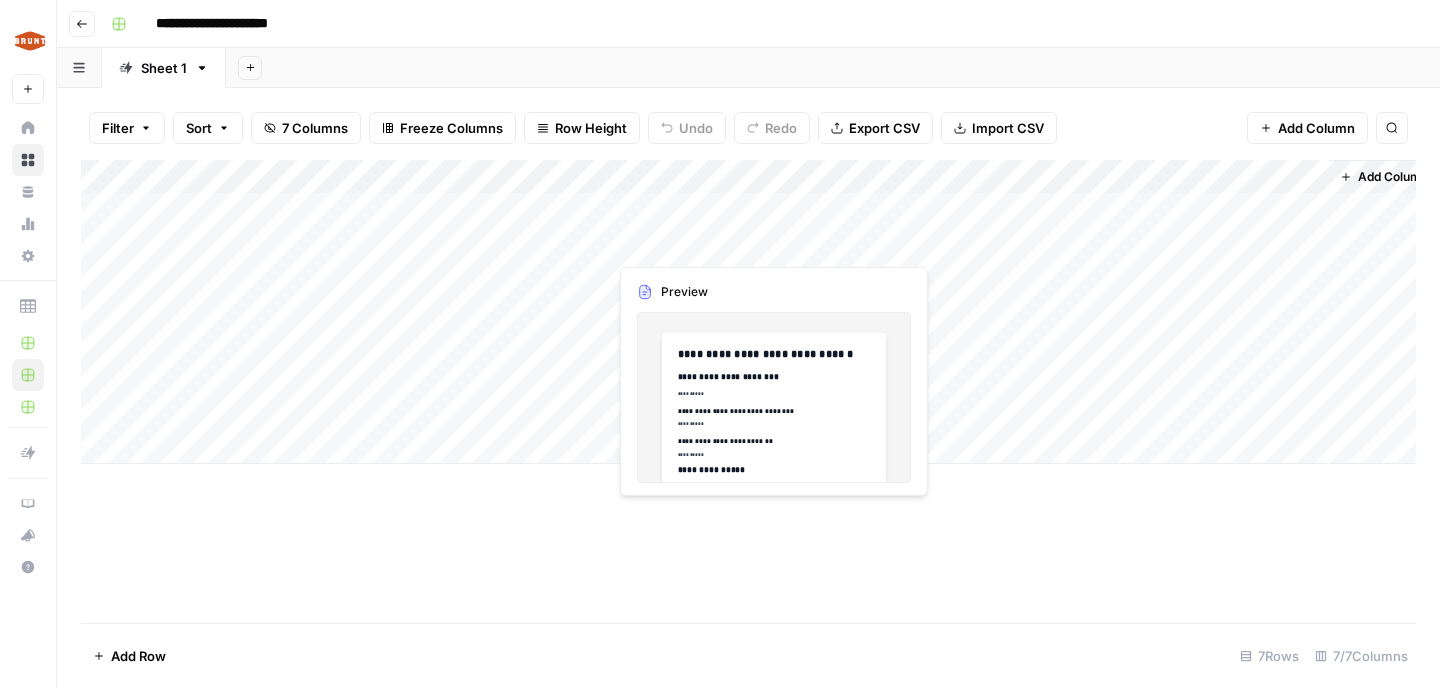 scroll, scrollTop: 0, scrollLeft: 0, axis: both 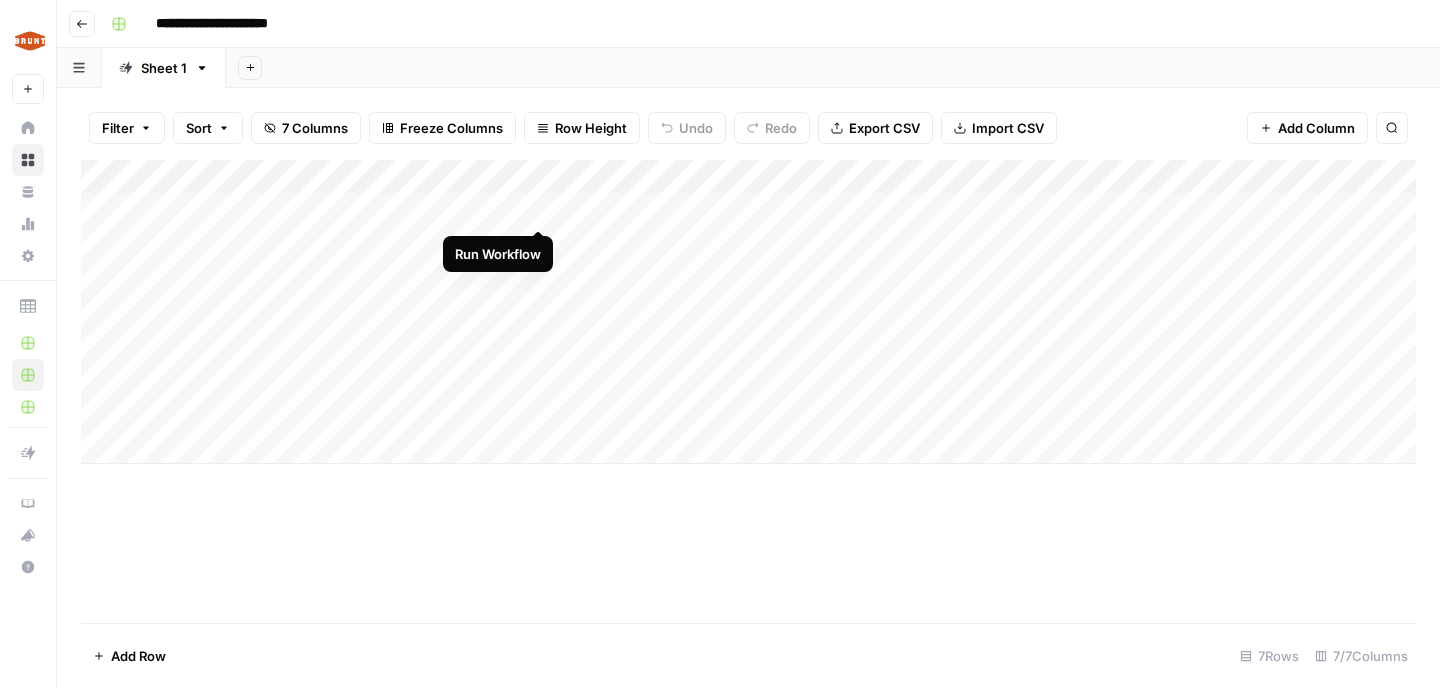 click on "Add Column" at bounding box center [748, 312] 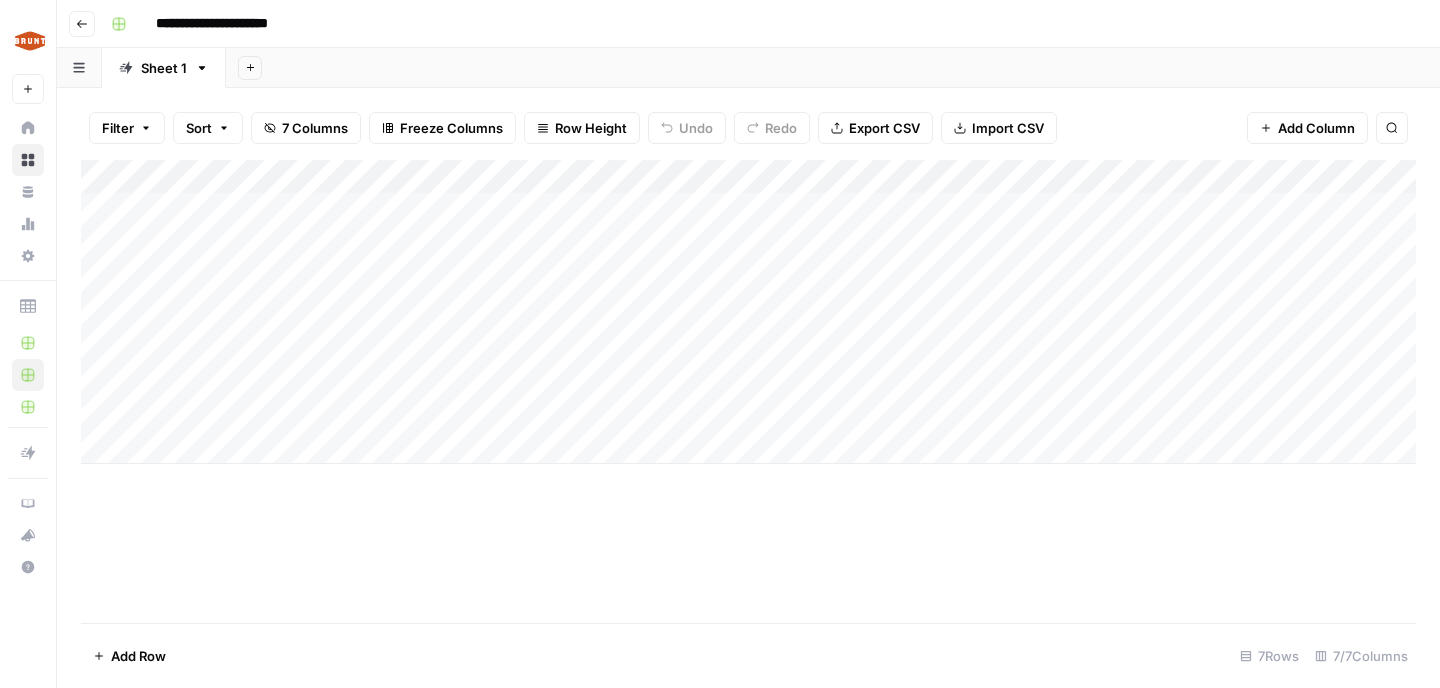 click on "Add Column" at bounding box center [748, 312] 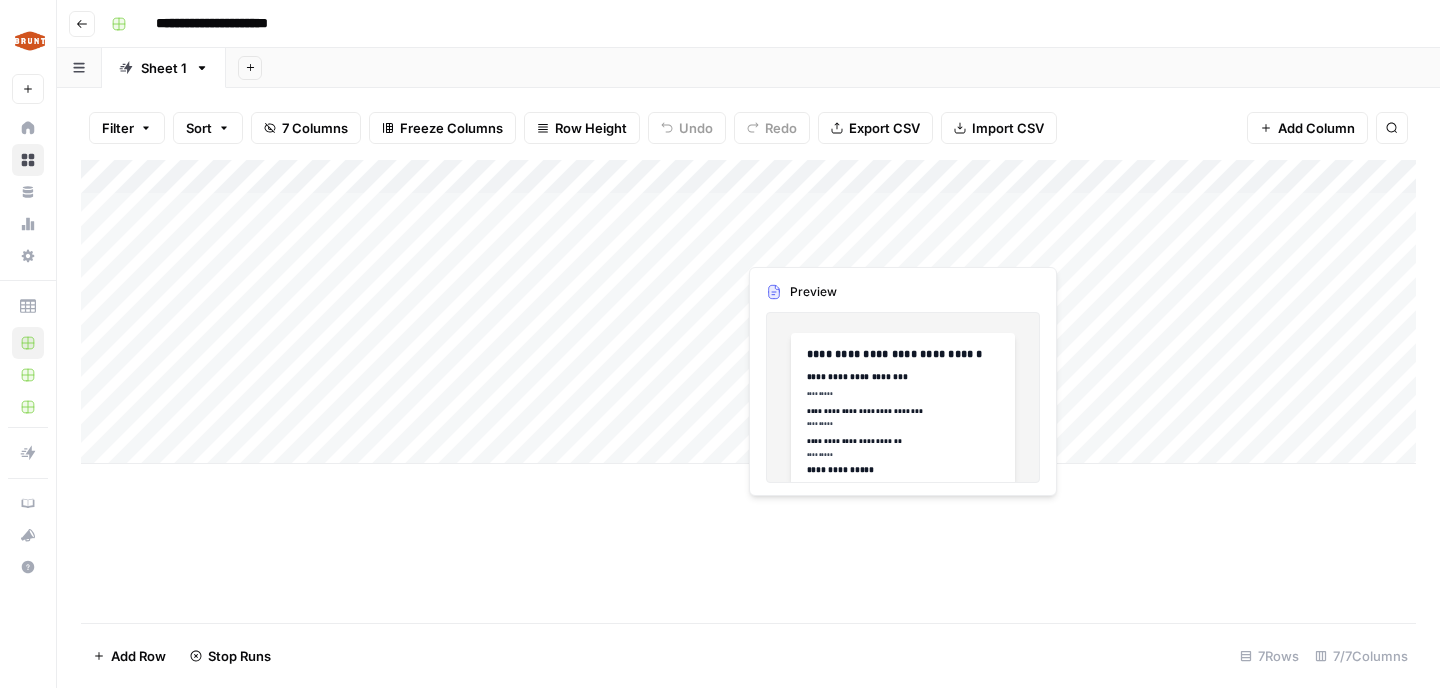 scroll, scrollTop: 0, scrollLeft: 0, axis: both 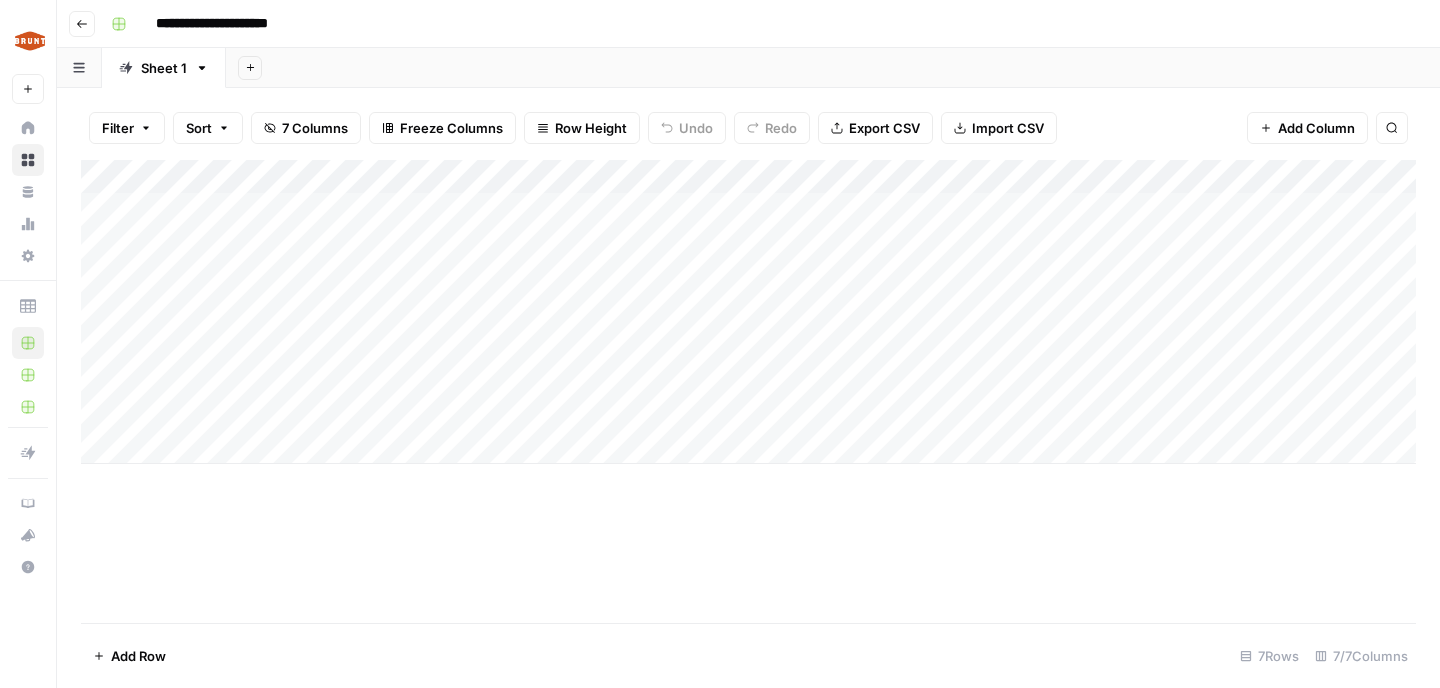 click on "Add Column" at bounding box center (748, 312) 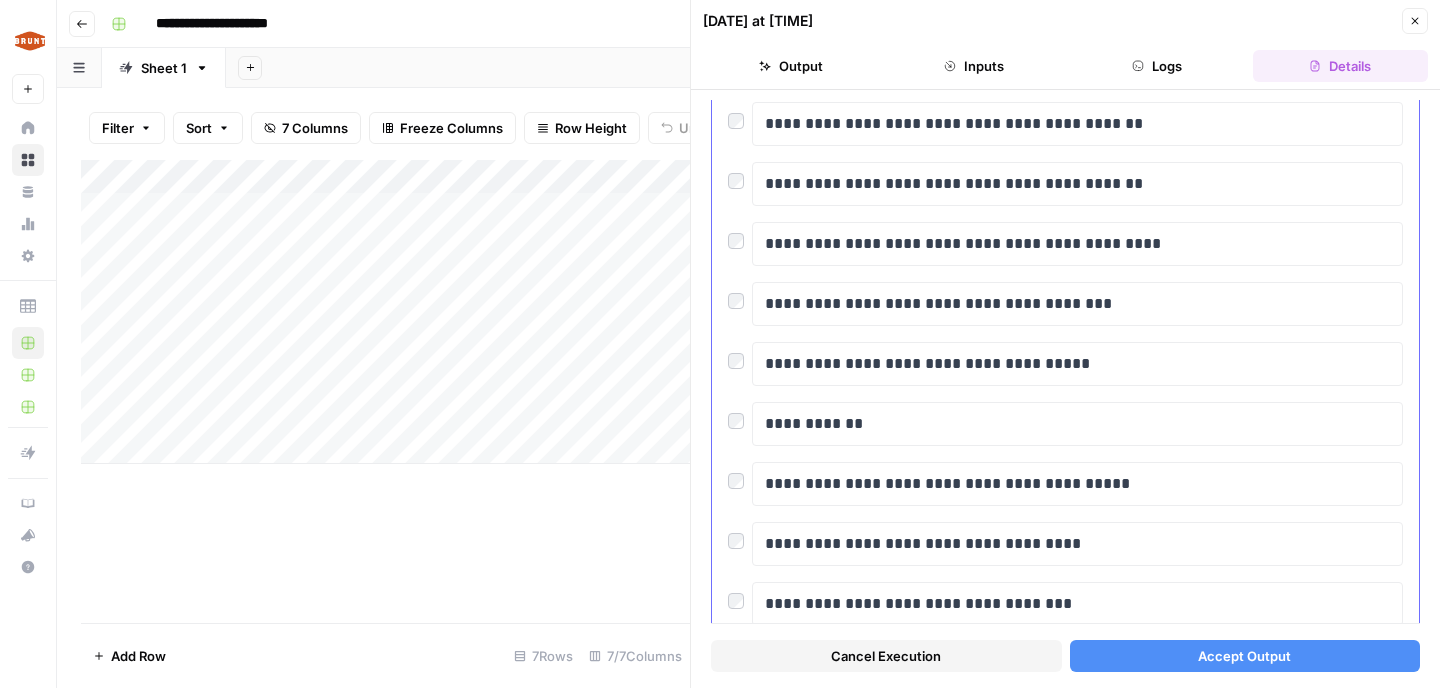 scroll, scrollTop: 237, scrollLeft: 0, axis: vertical 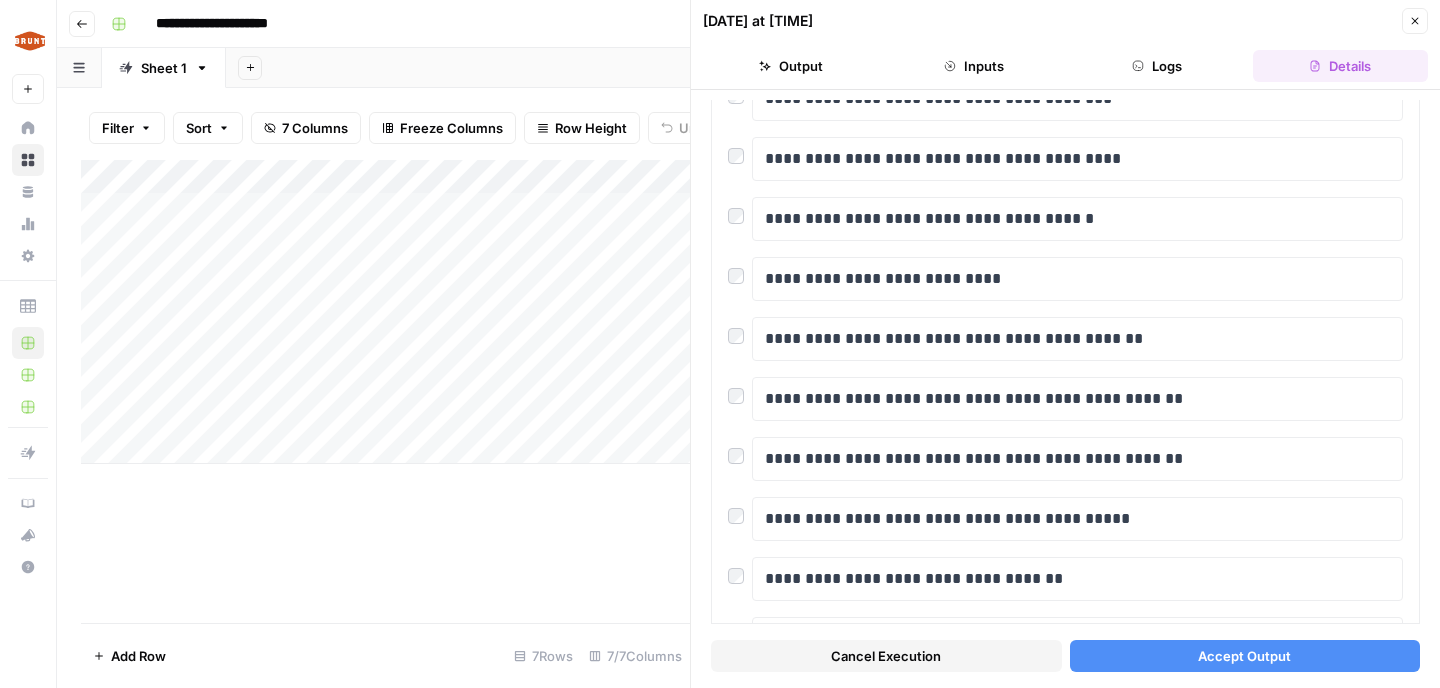 click on "Accept Output" at bounding box center [1244, 656] 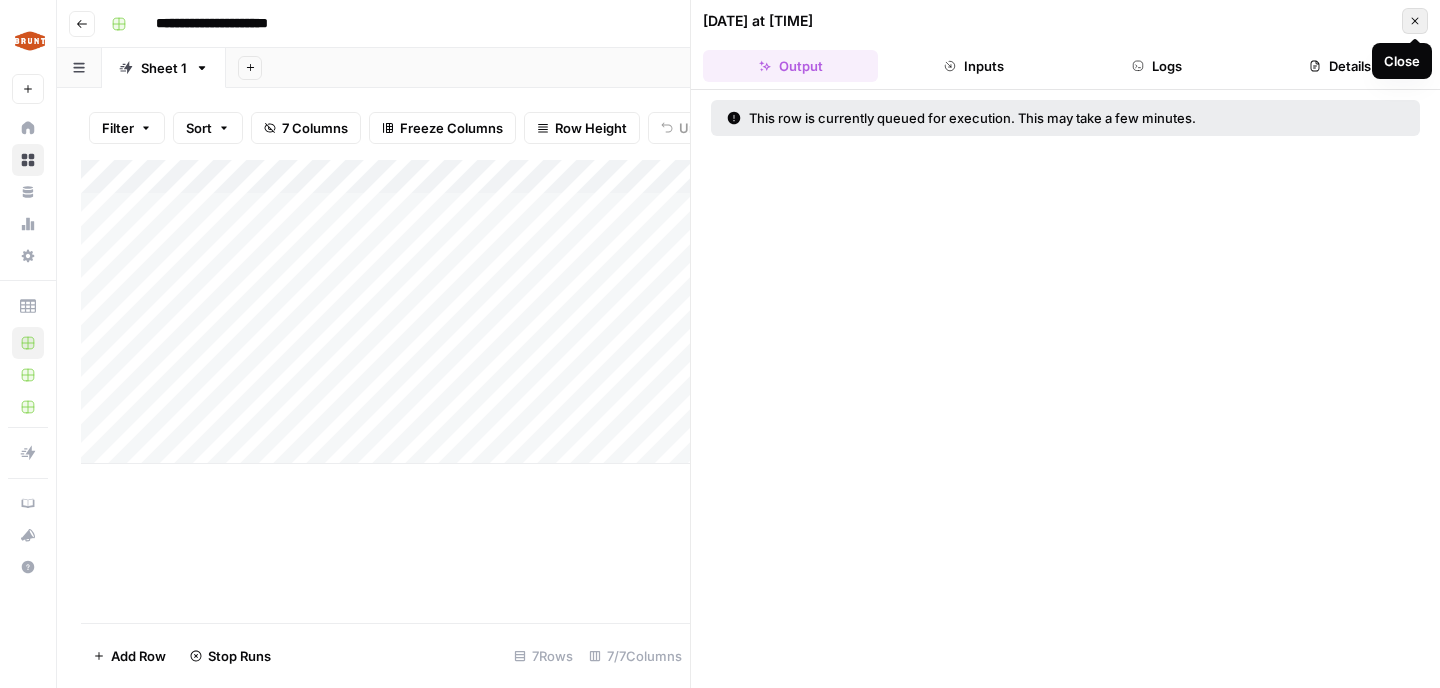 click 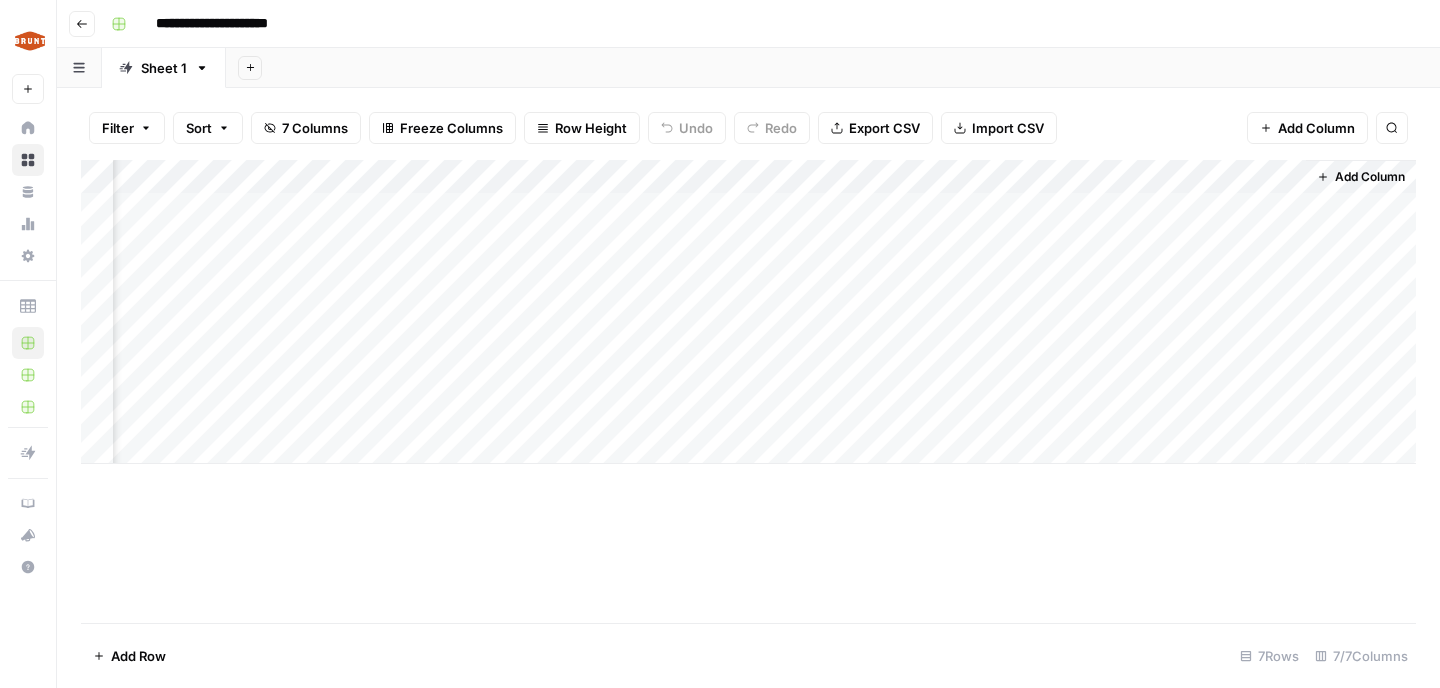 scroll, scrollTop: 0, scrollLeft: 0, axis: both 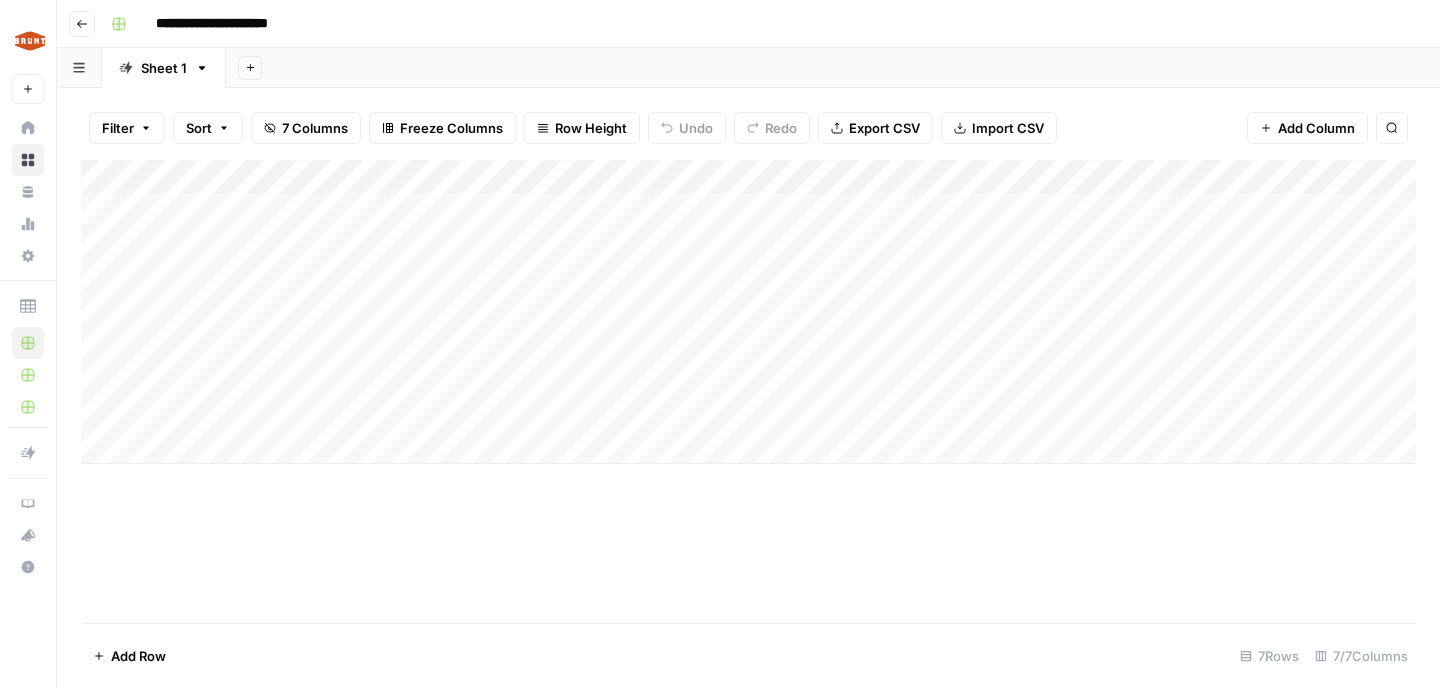 click on "Add Column" at bounding box center (748, 312) 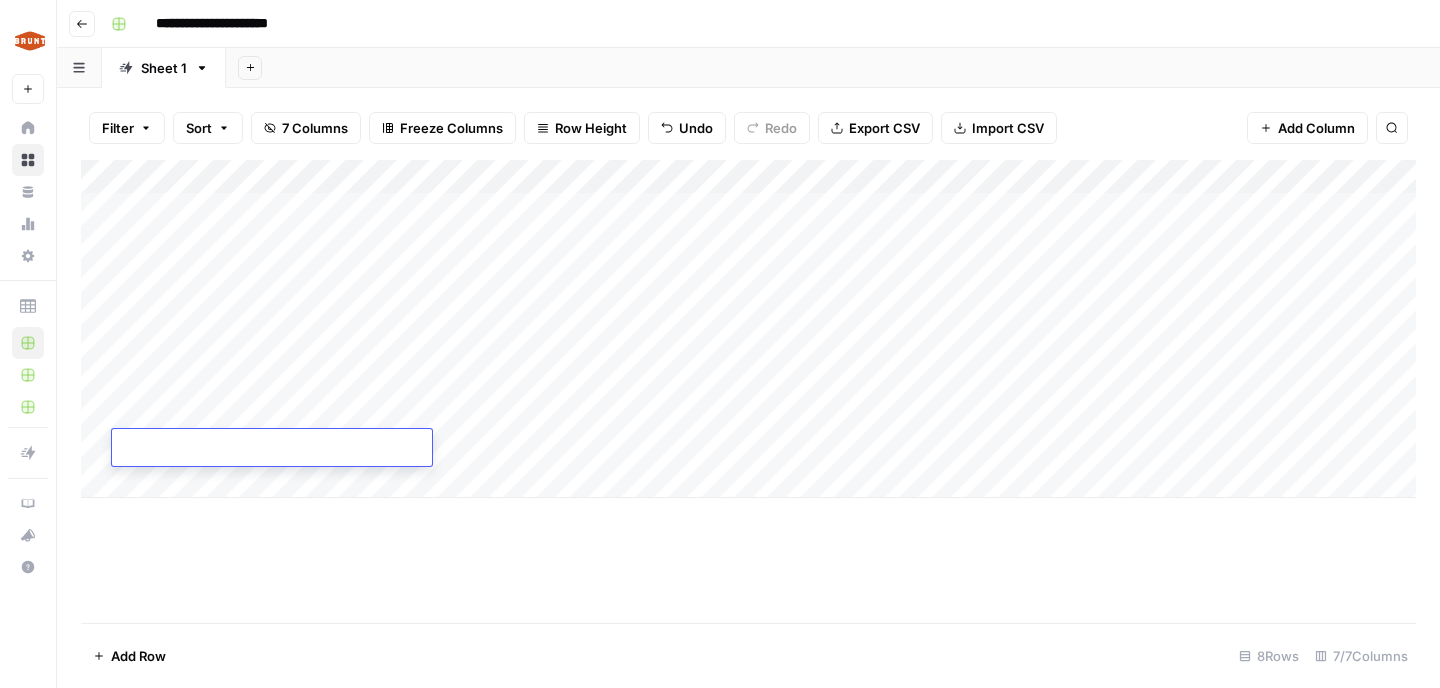 click at bounding box center [272, 449] 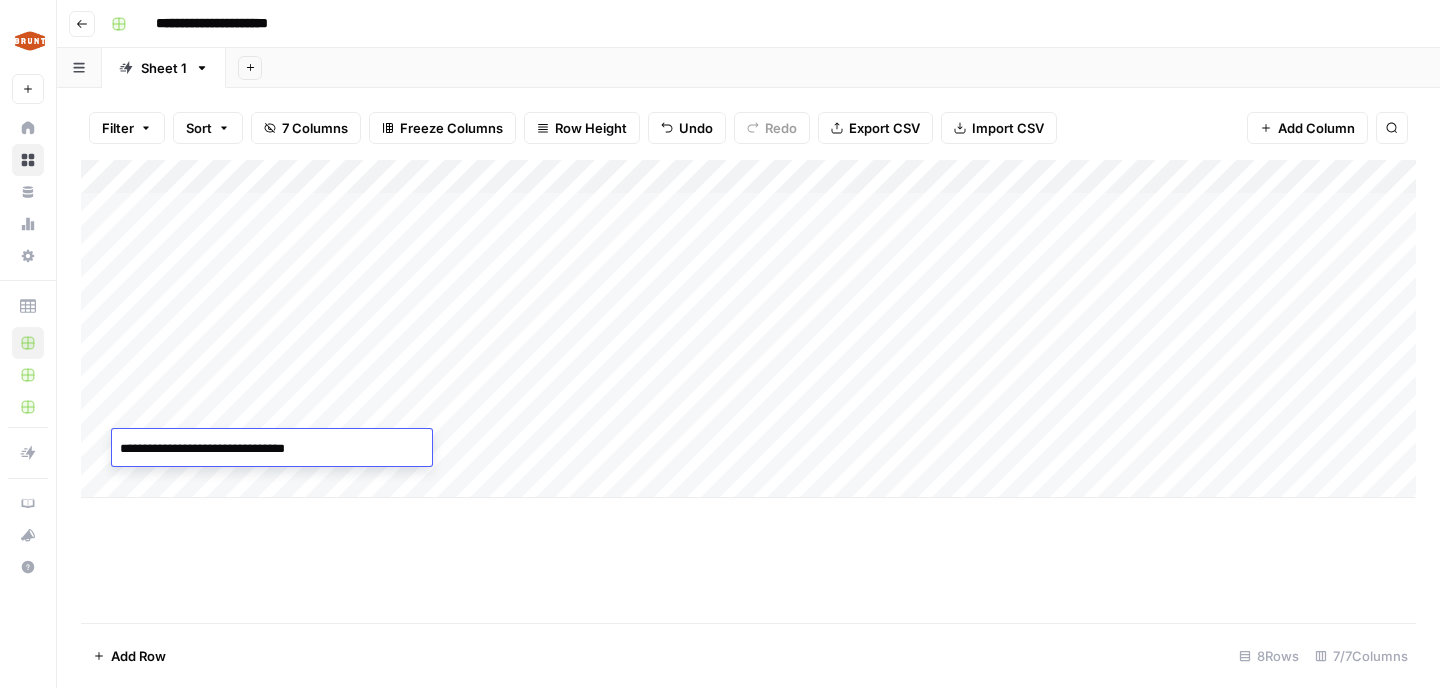 type on "**********" 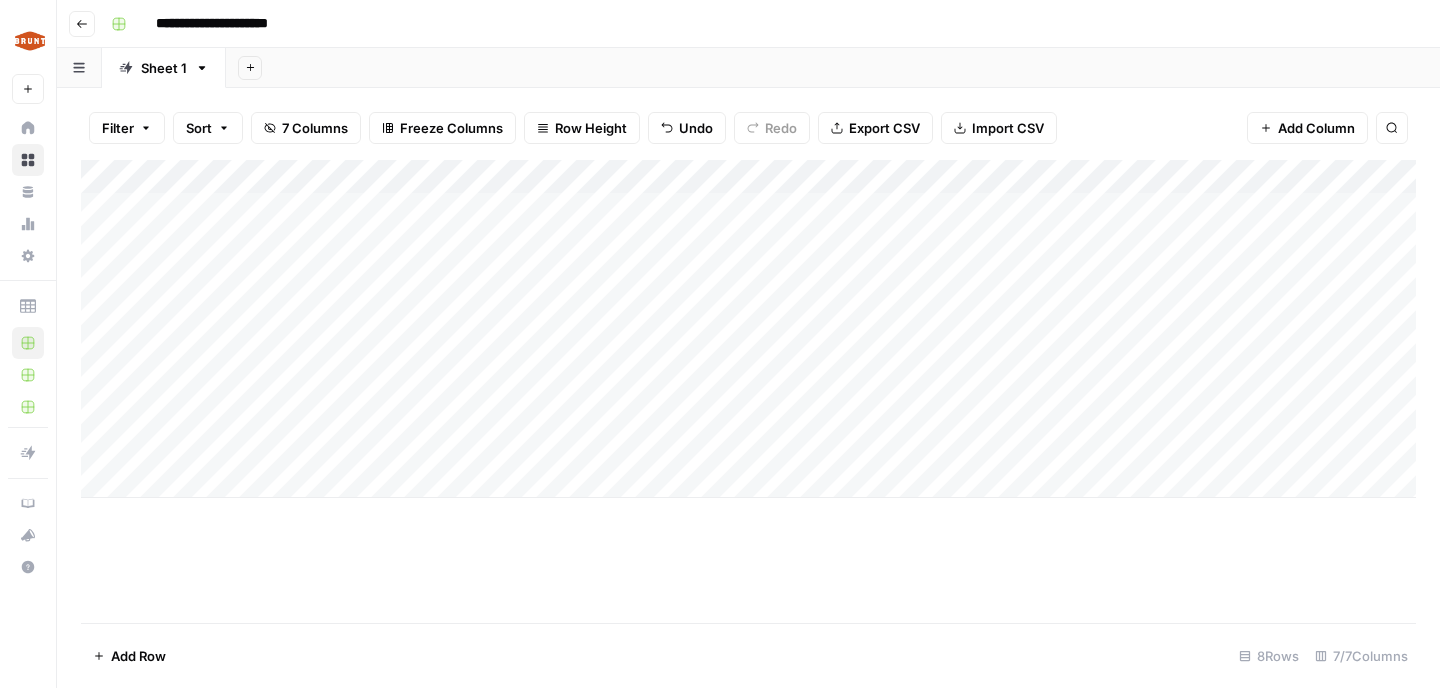 click on "Add Column" at bounding box center (748, 391) 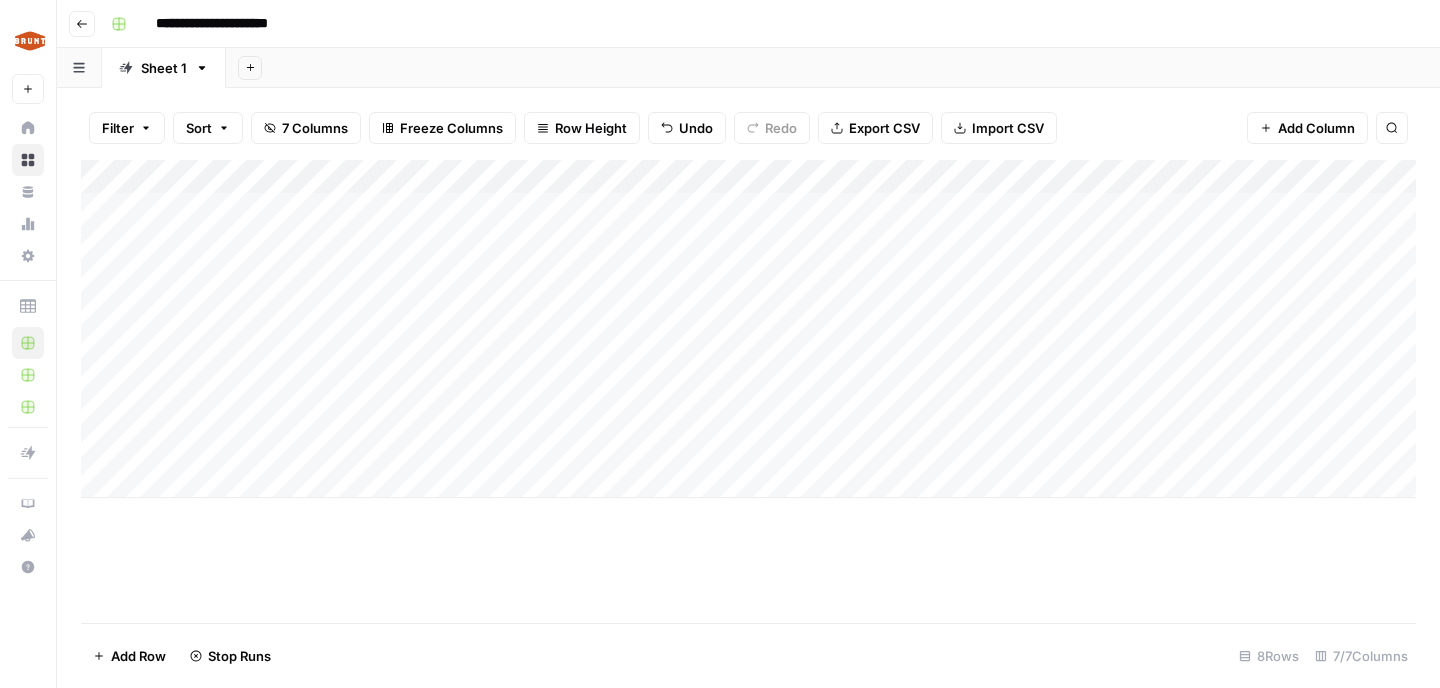 click on "Add Column" at bounding box center (748, 329) 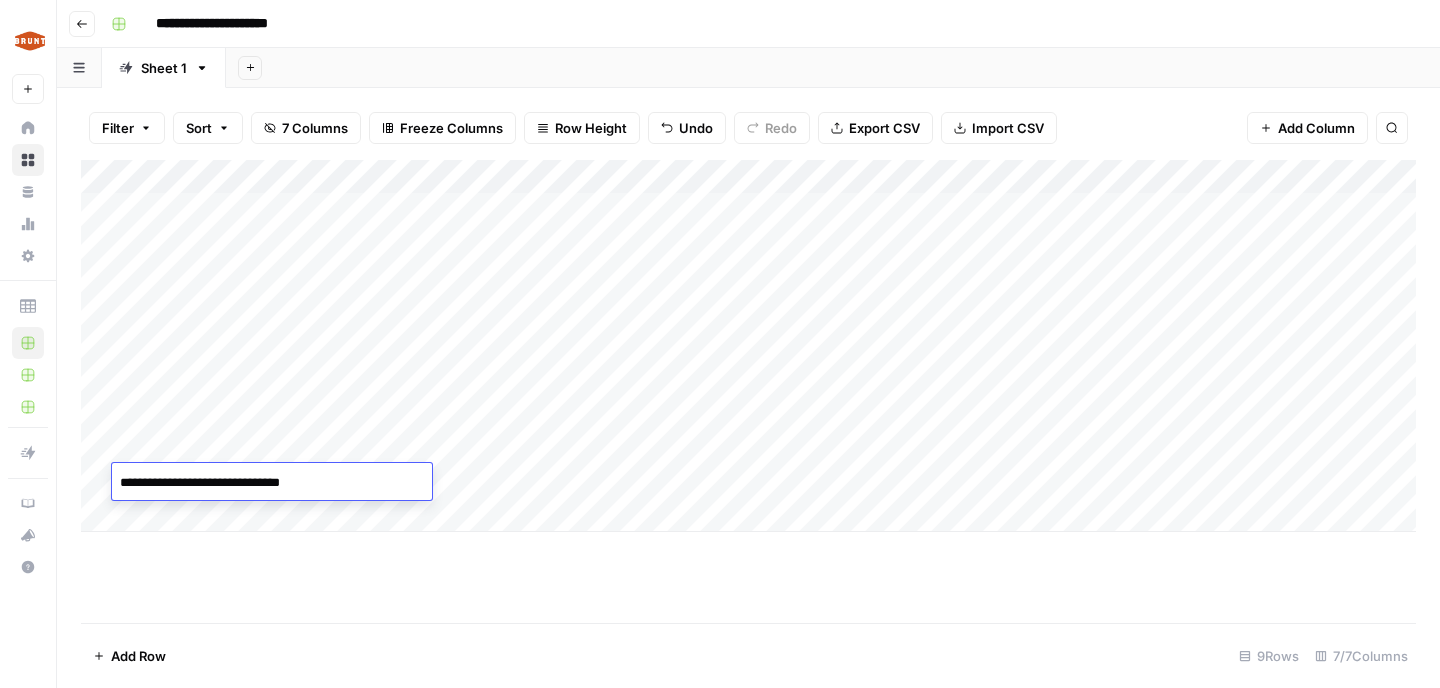 type on "**********" 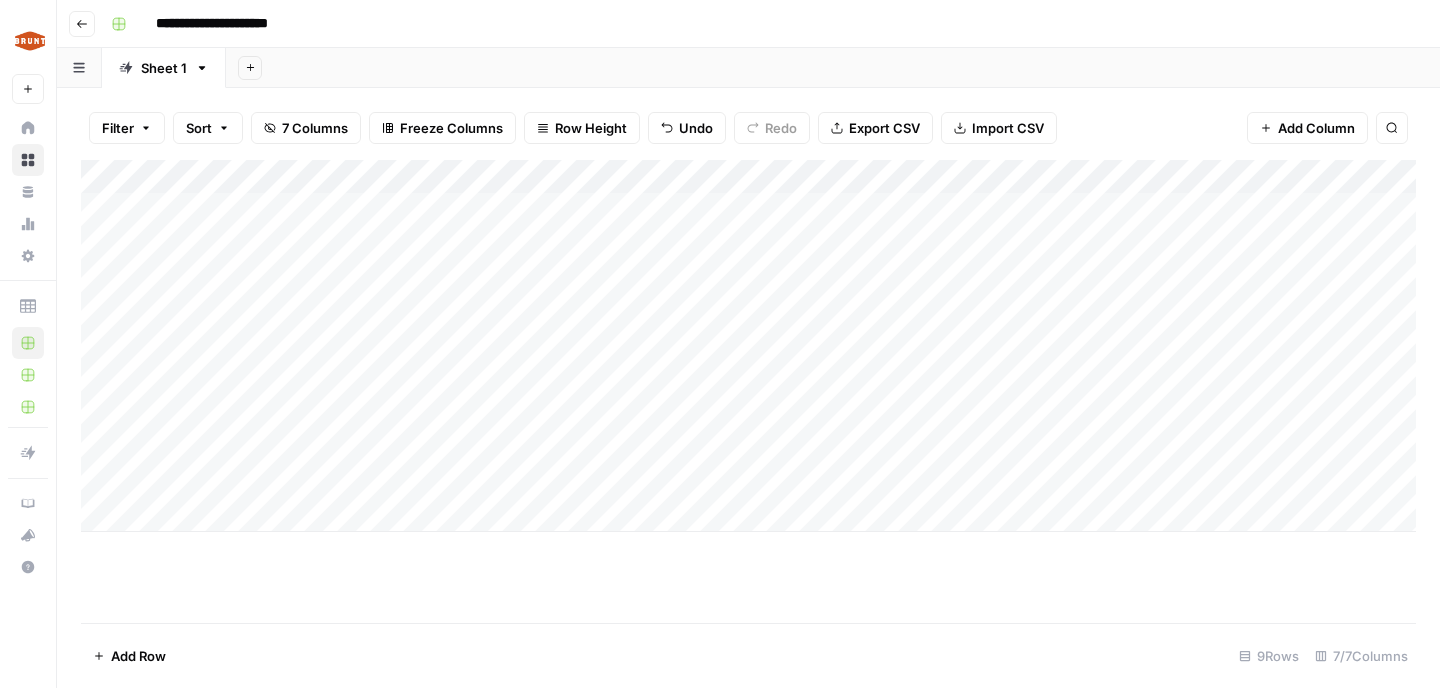 click on "Add Column" at bounding box center (748, 346) 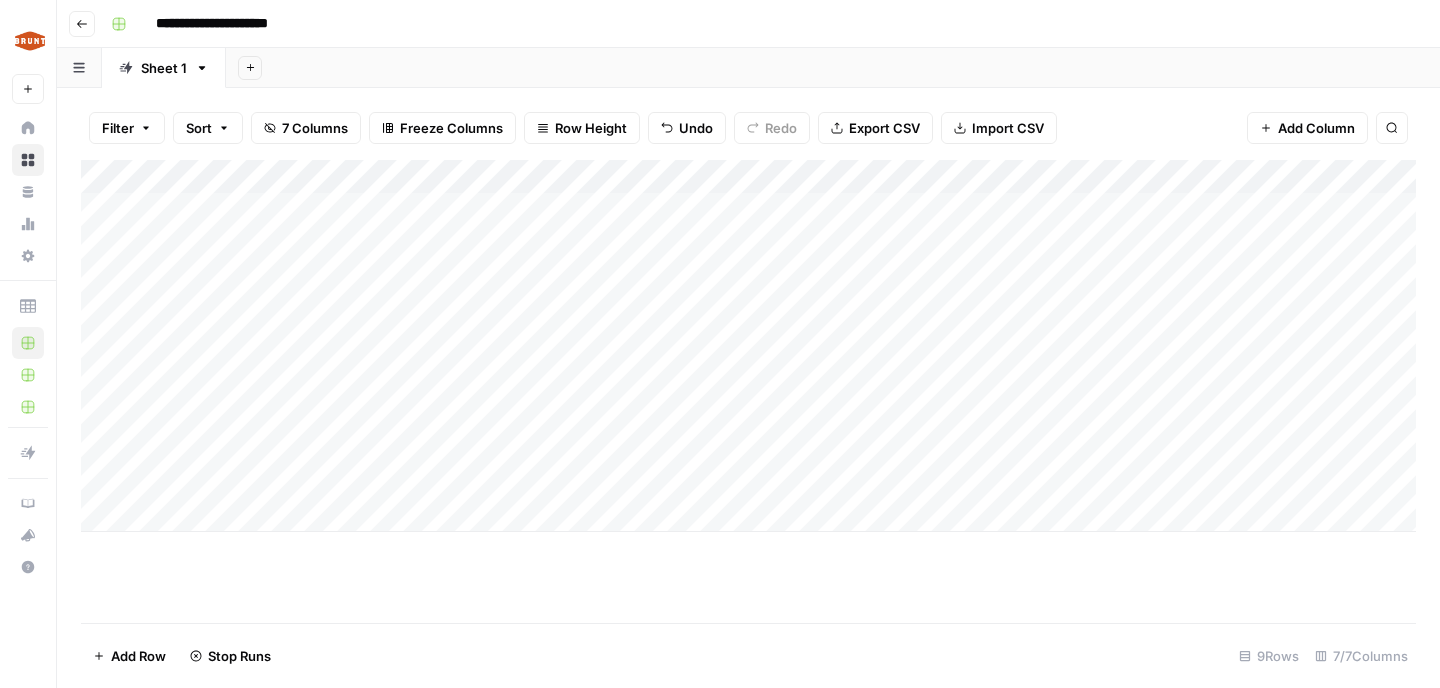 click on "Add Column" at bounding box center [748, 346] 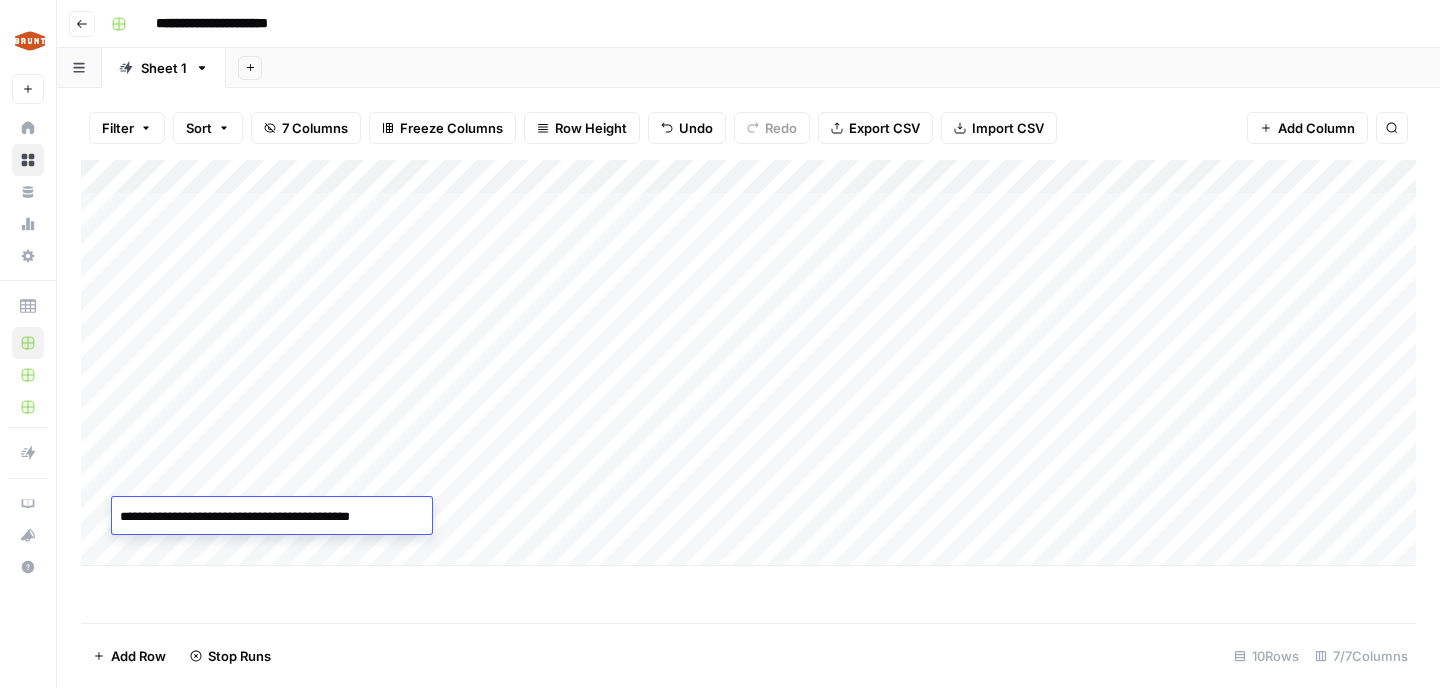 type on "**********" 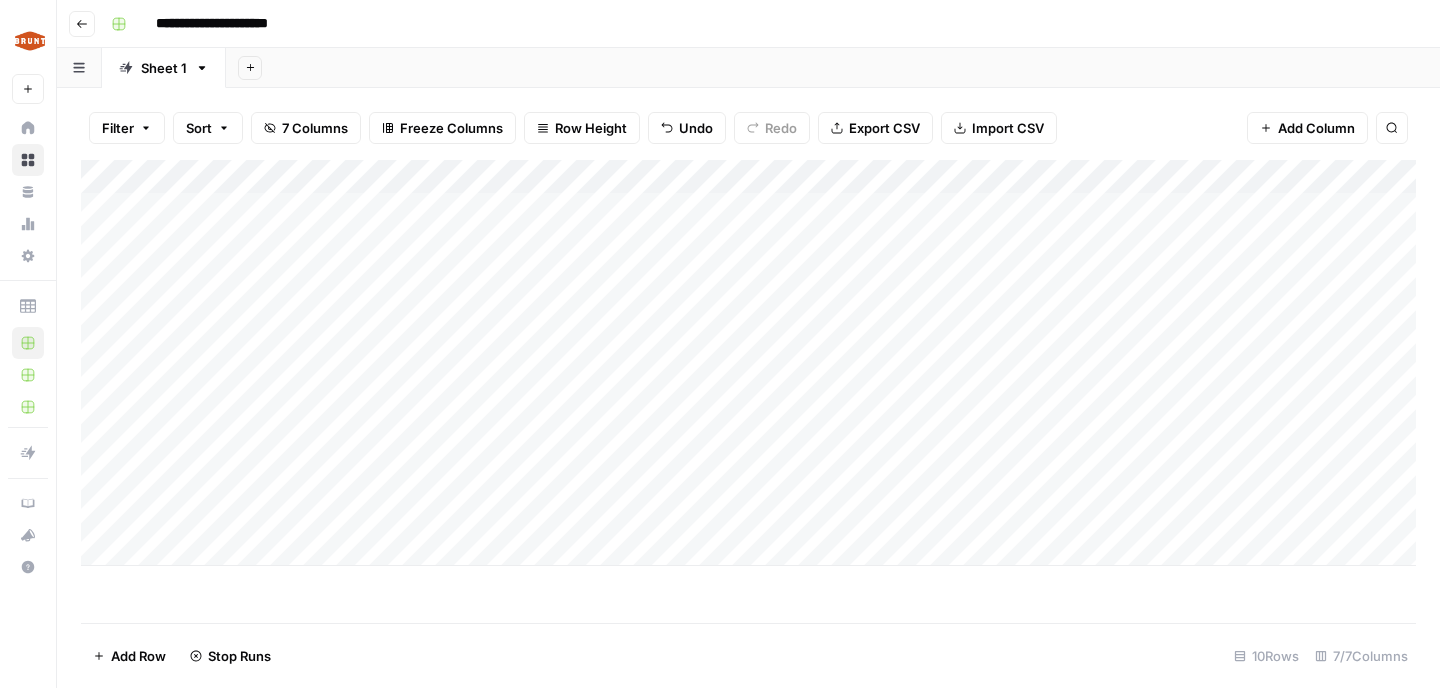 click on "Add Column" at bounding box center (748, 363) 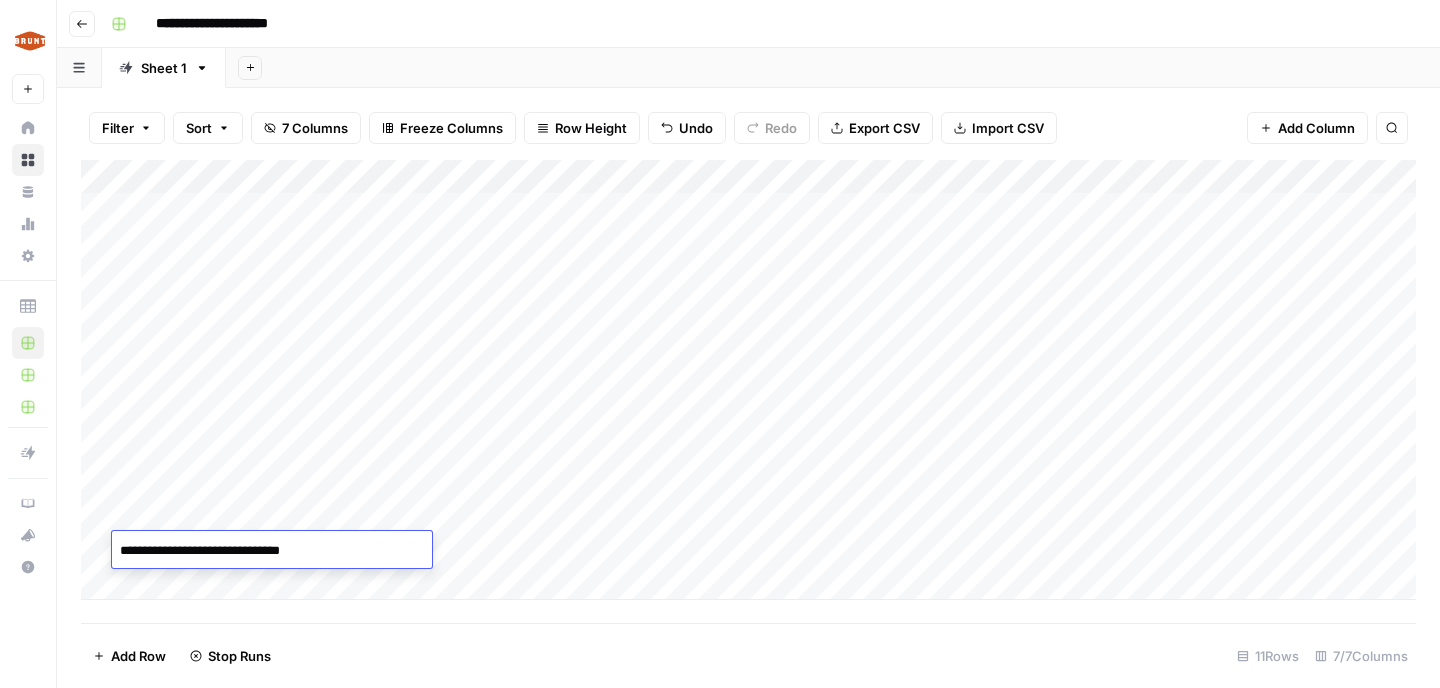 type on "**********" 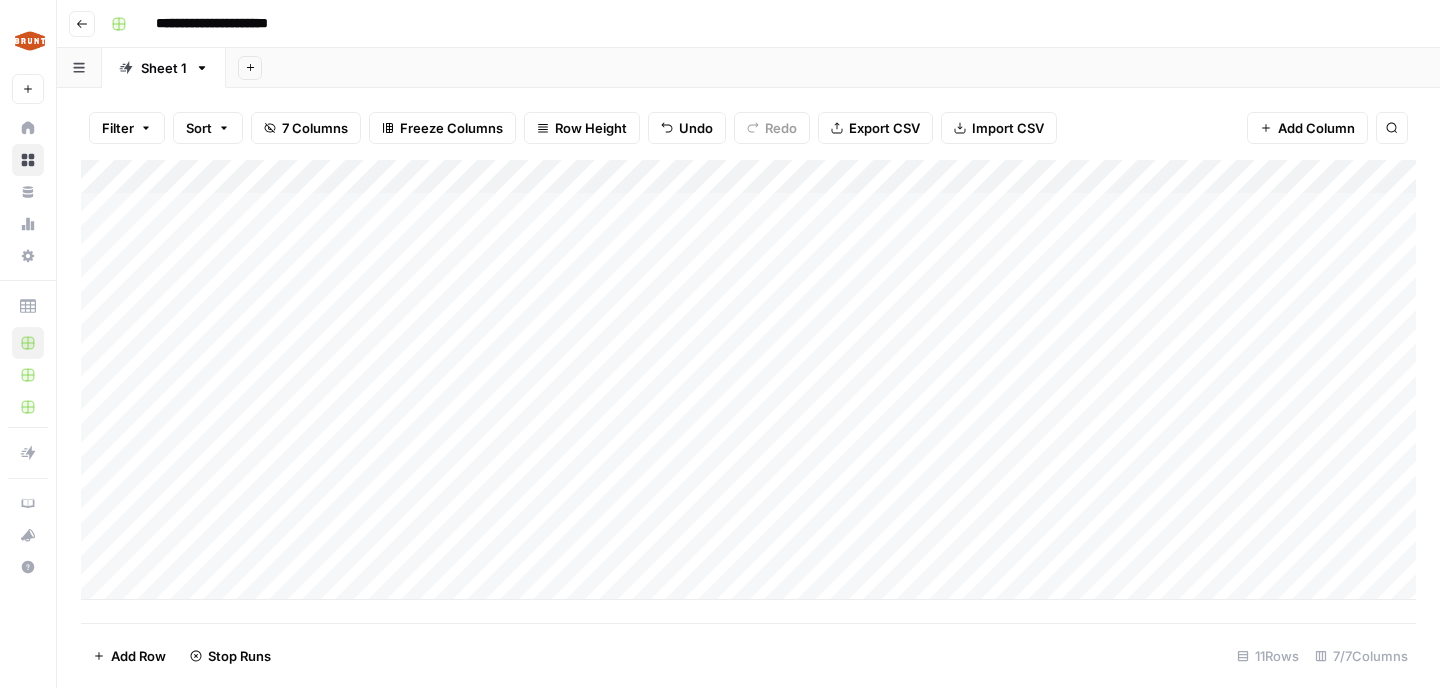 click on "Add Column" at bounding box center [748, 380] 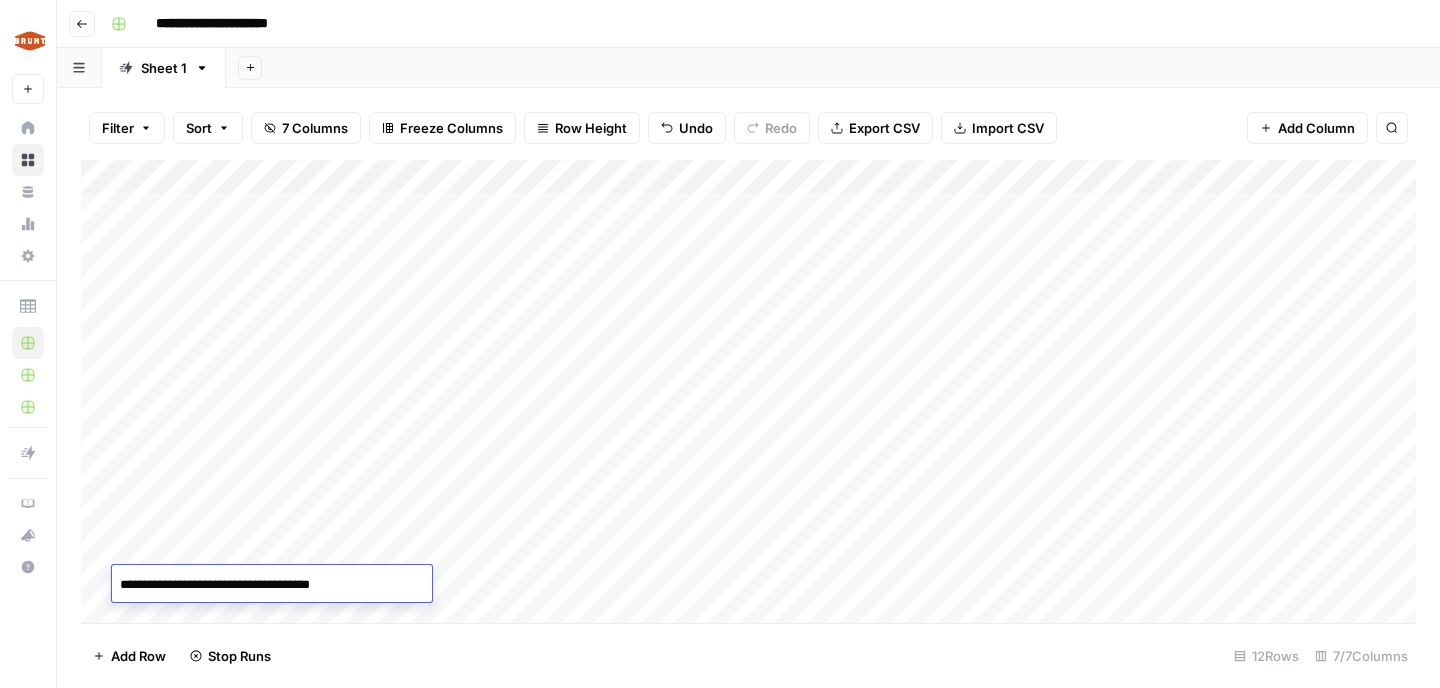 type on "**********" 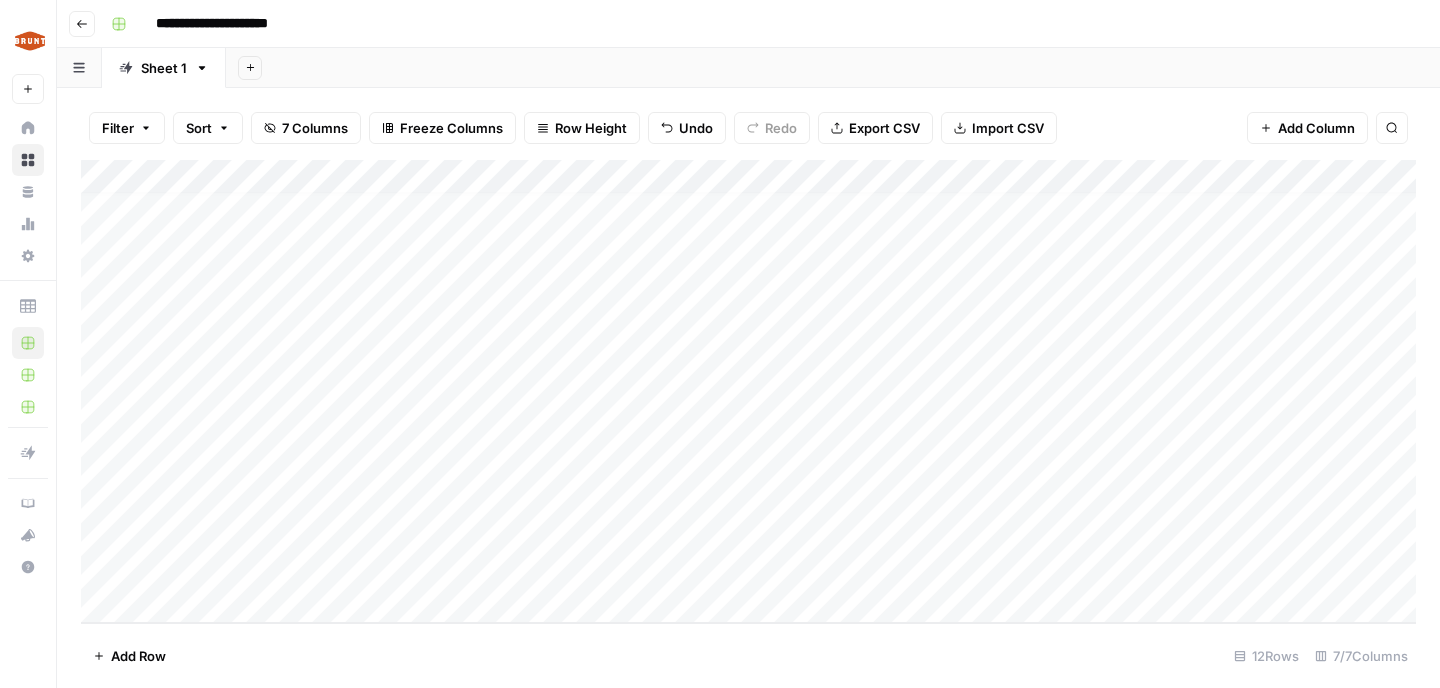 click on "Add Column" at bounding box center [748, 391] 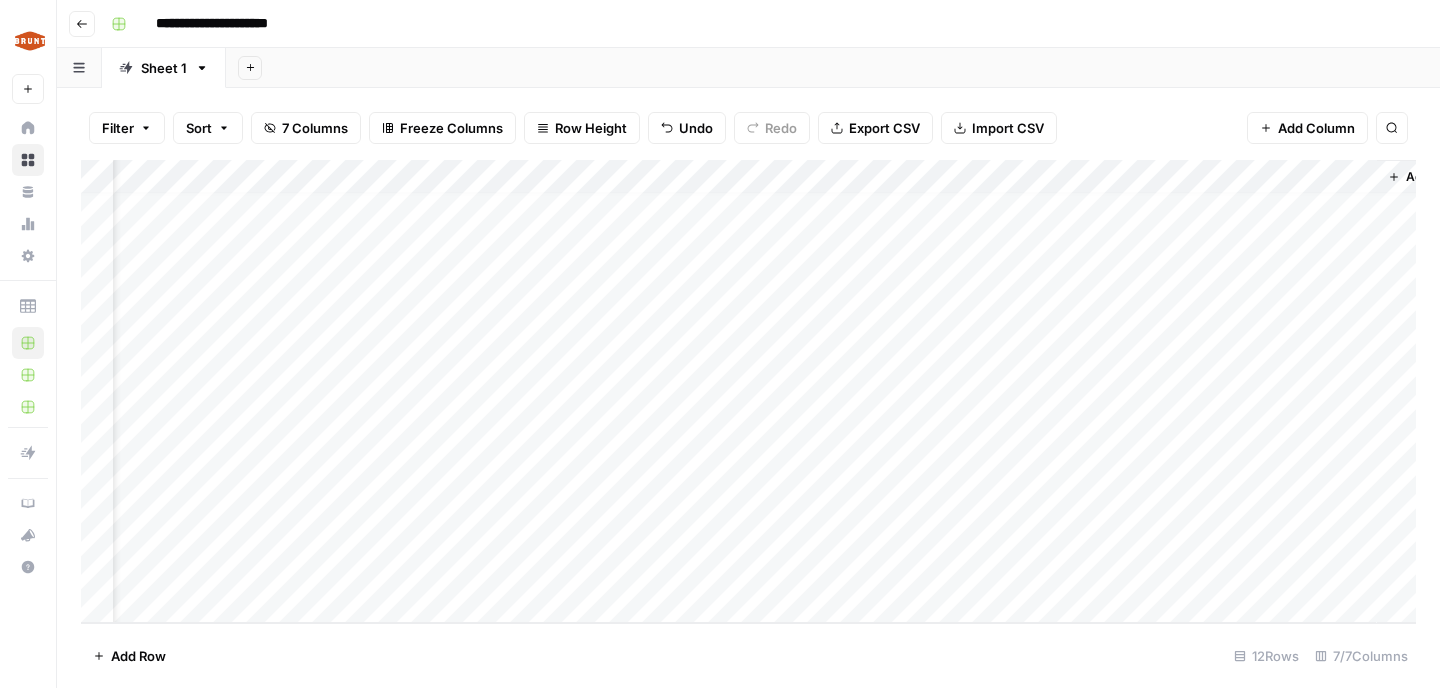 scroll, scrollTop: 11, scrollLeft: 86, axis: both 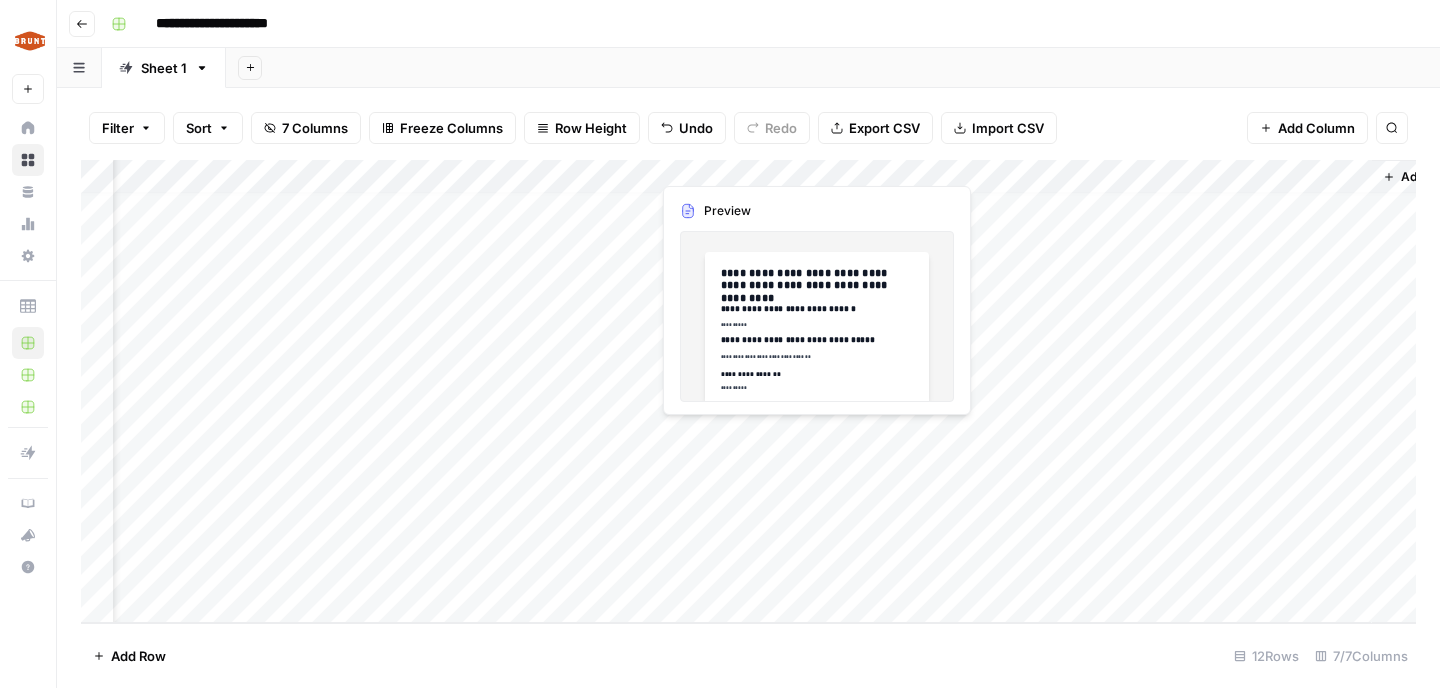 click on "Add Column" at bounding box center (748, 391) 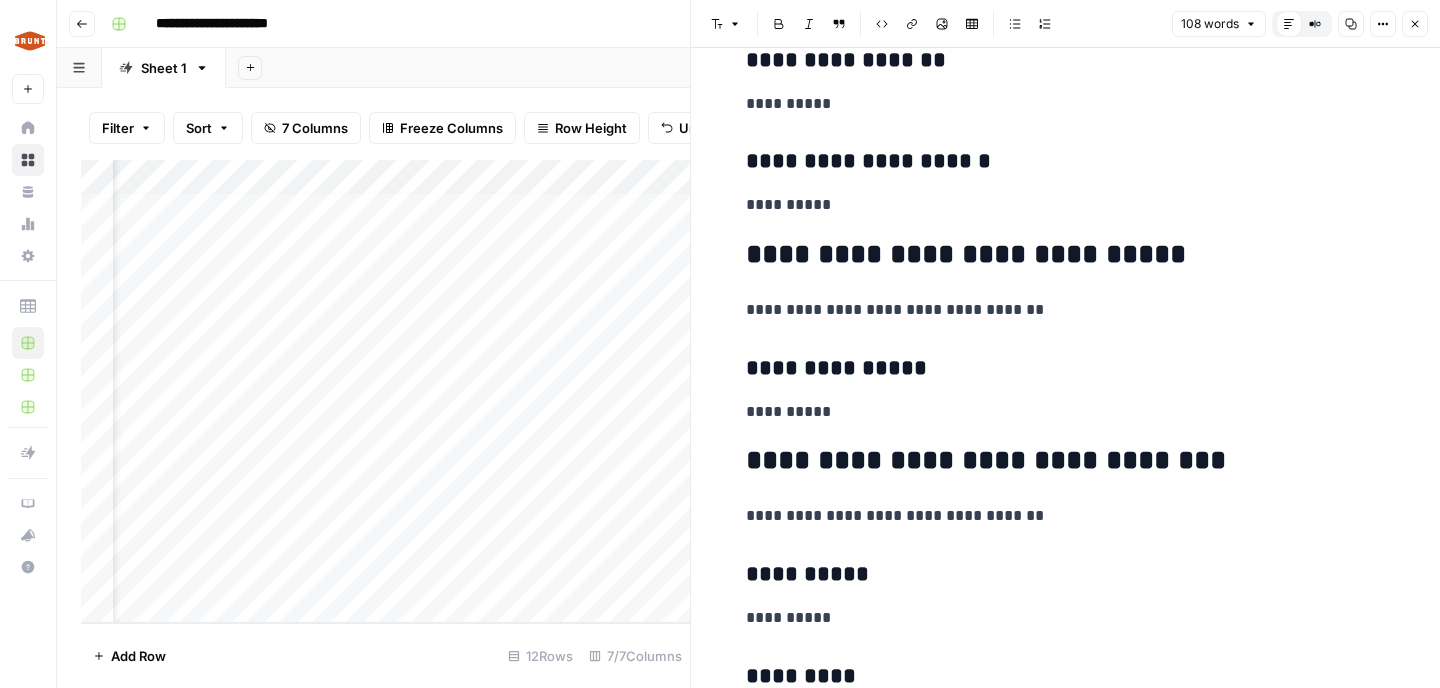 scroll, scrollTop: 0, scrollLeft: 0, axis: both 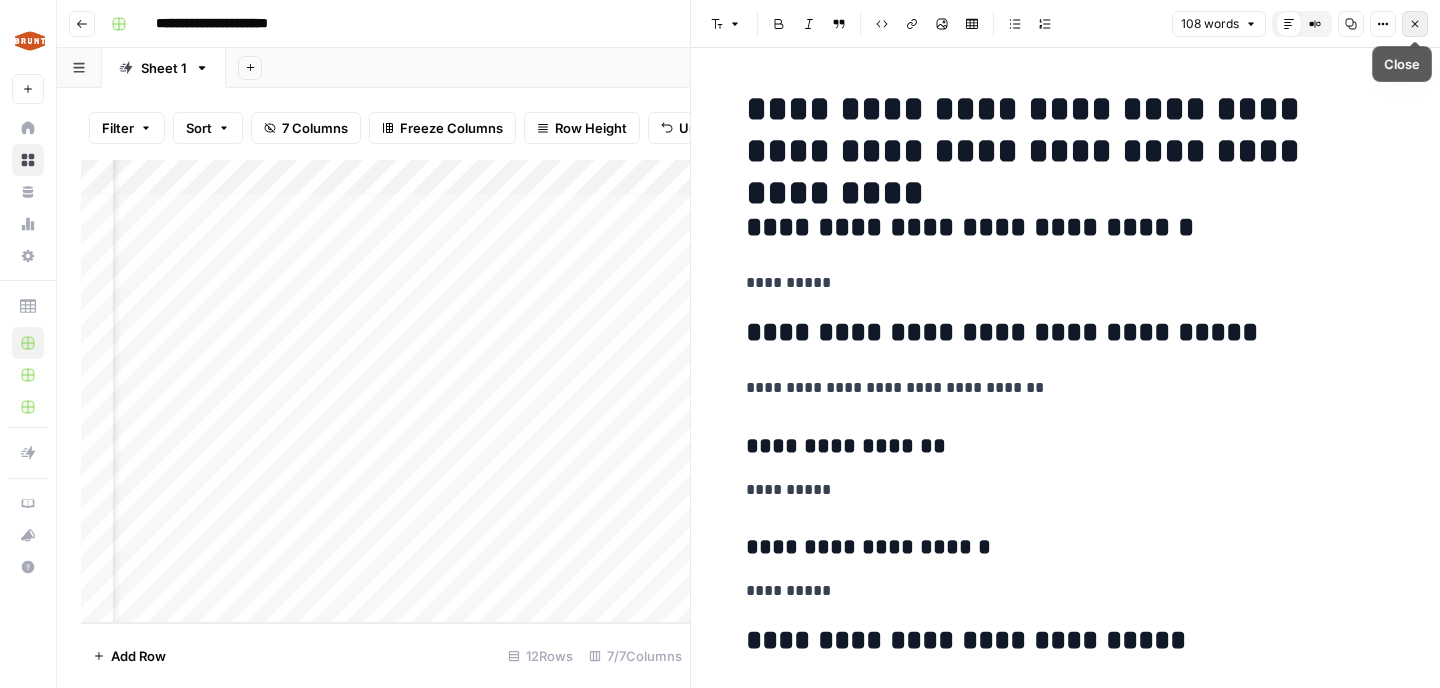 click on "Close" at bounding box center [1415, 24] 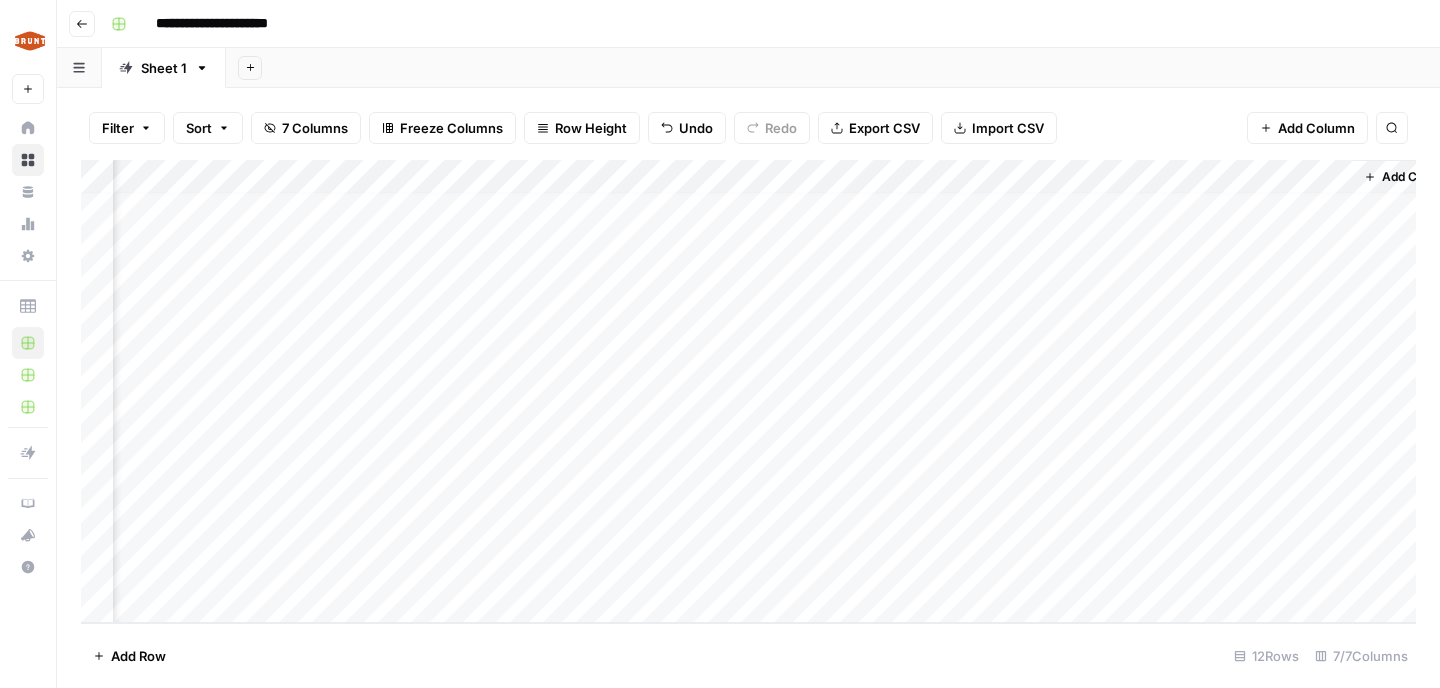 scroll, scrollTop: 11, scrollLeft: 111, axis: both 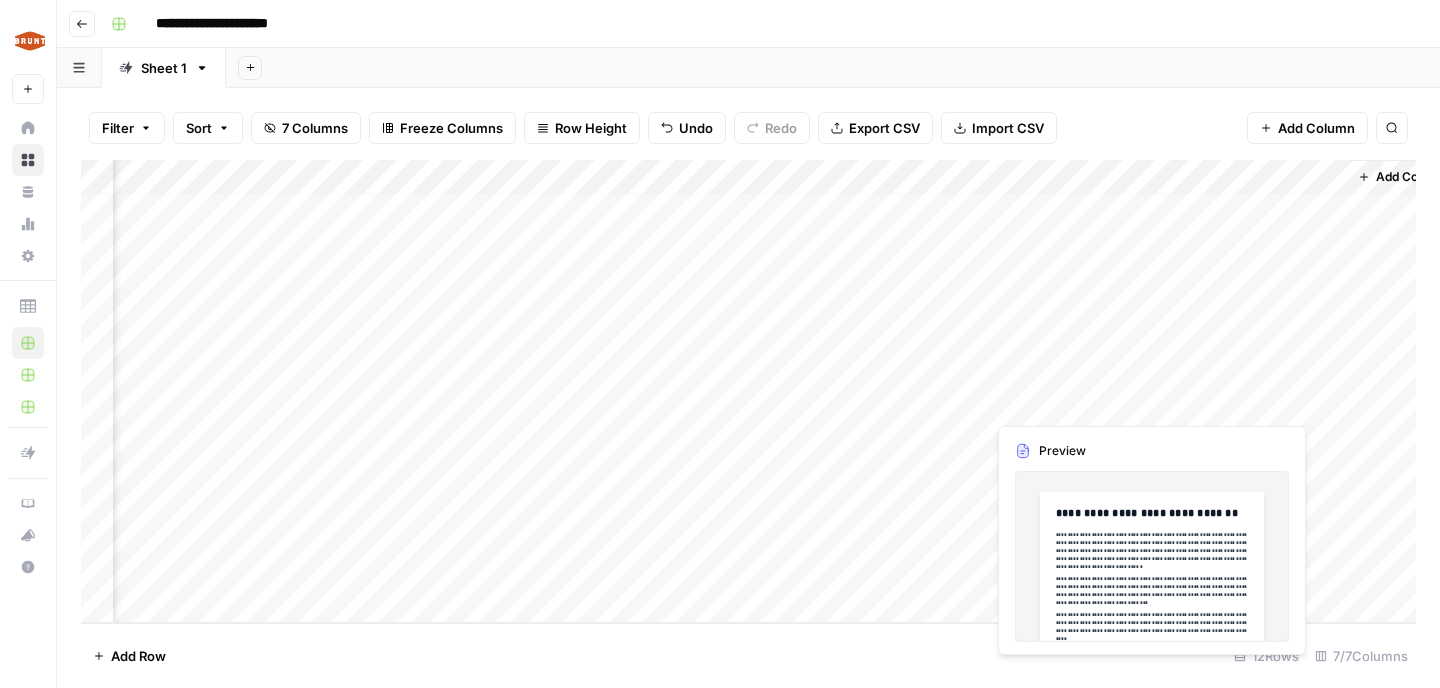 click on "Add Column" at bounding box center (748, 391) 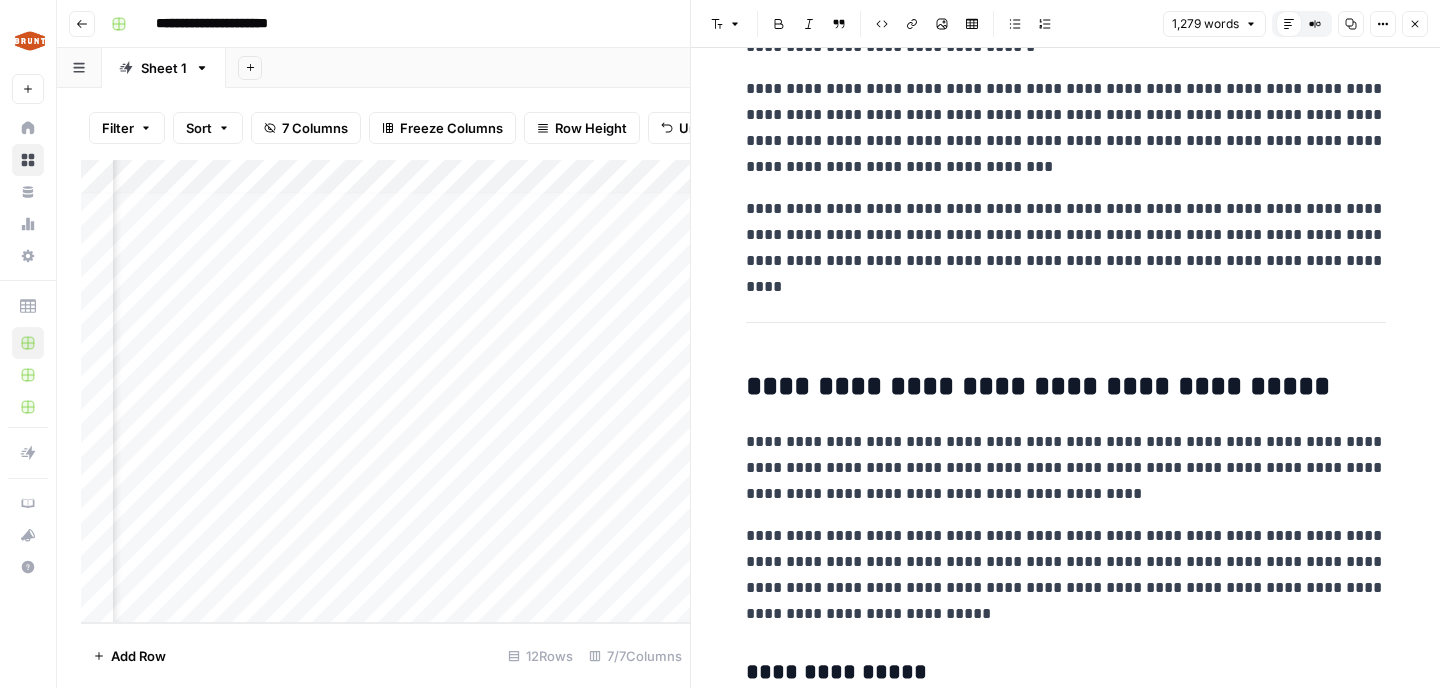 scroll, scrollTop: 0, scrollLeft: 0, axis: both 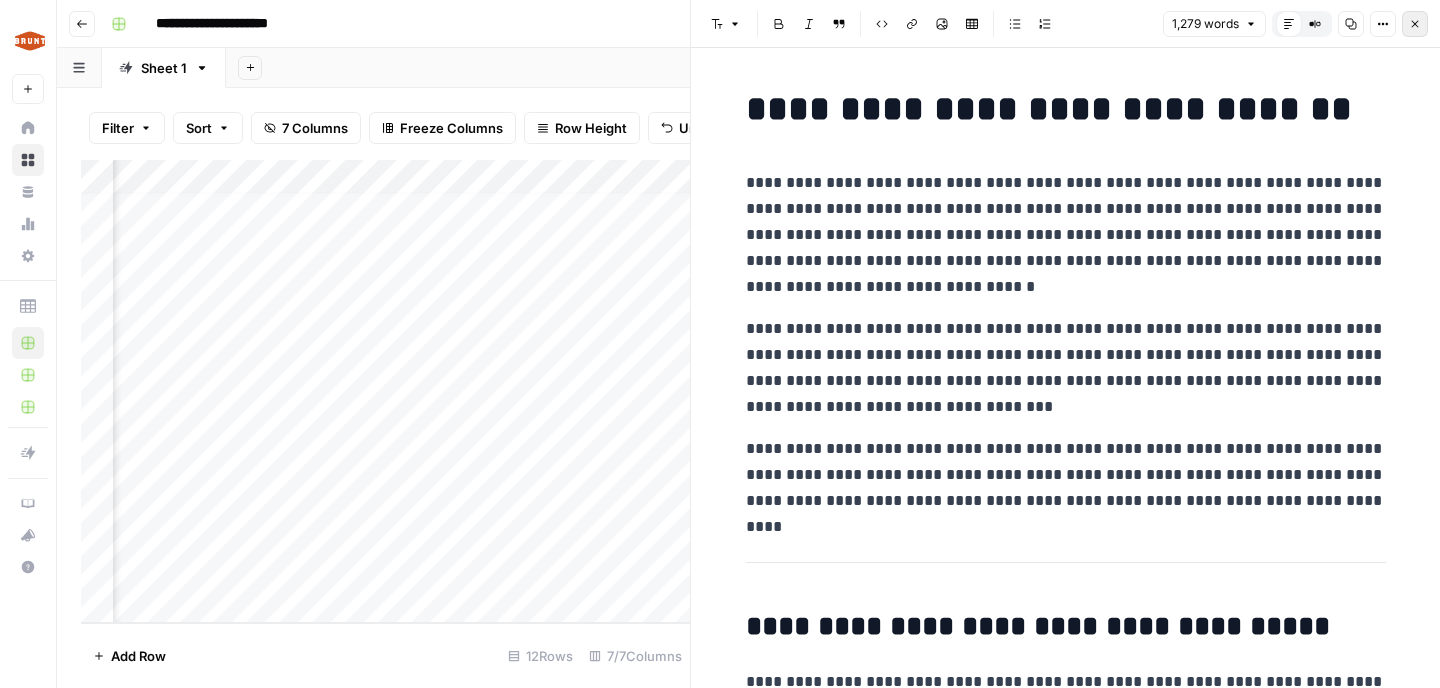 click on "Close" at bounding box center [1415, 24] 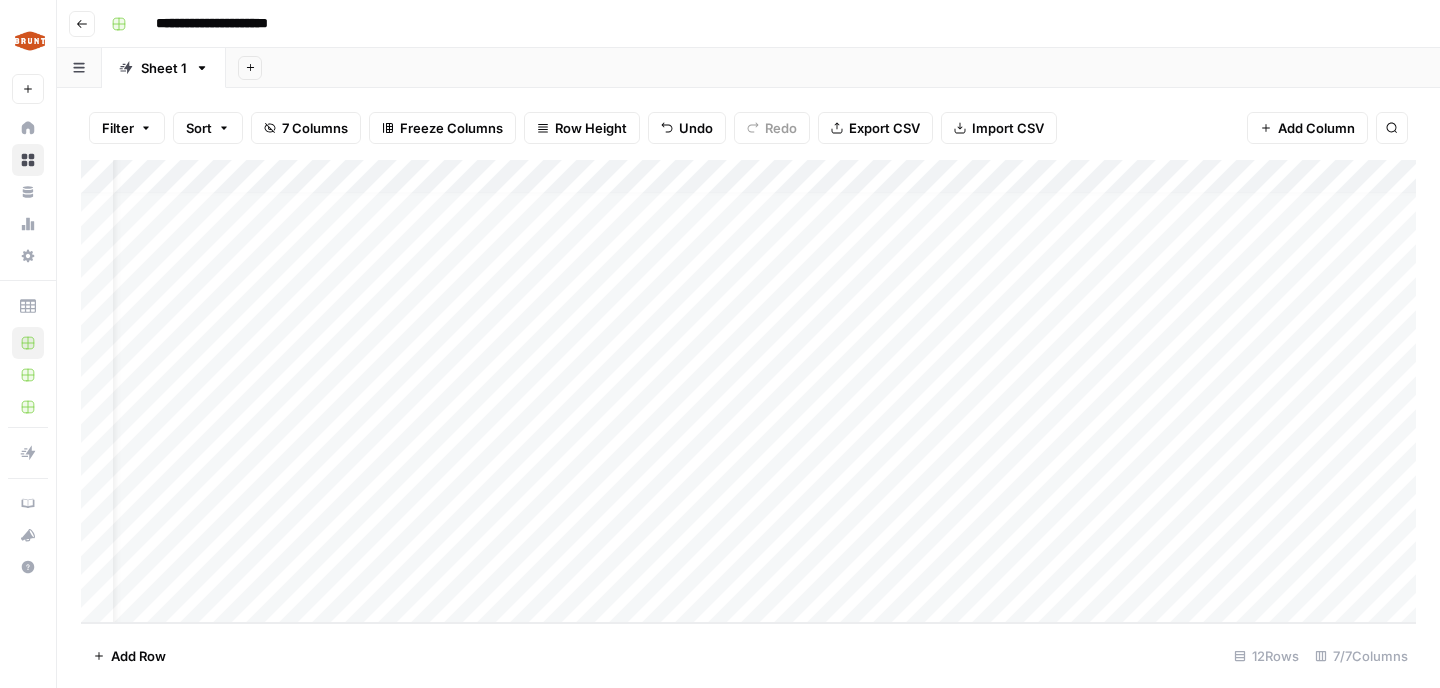 scroll, scrollTop: 11, scrollLeft: 0, axis: vertical 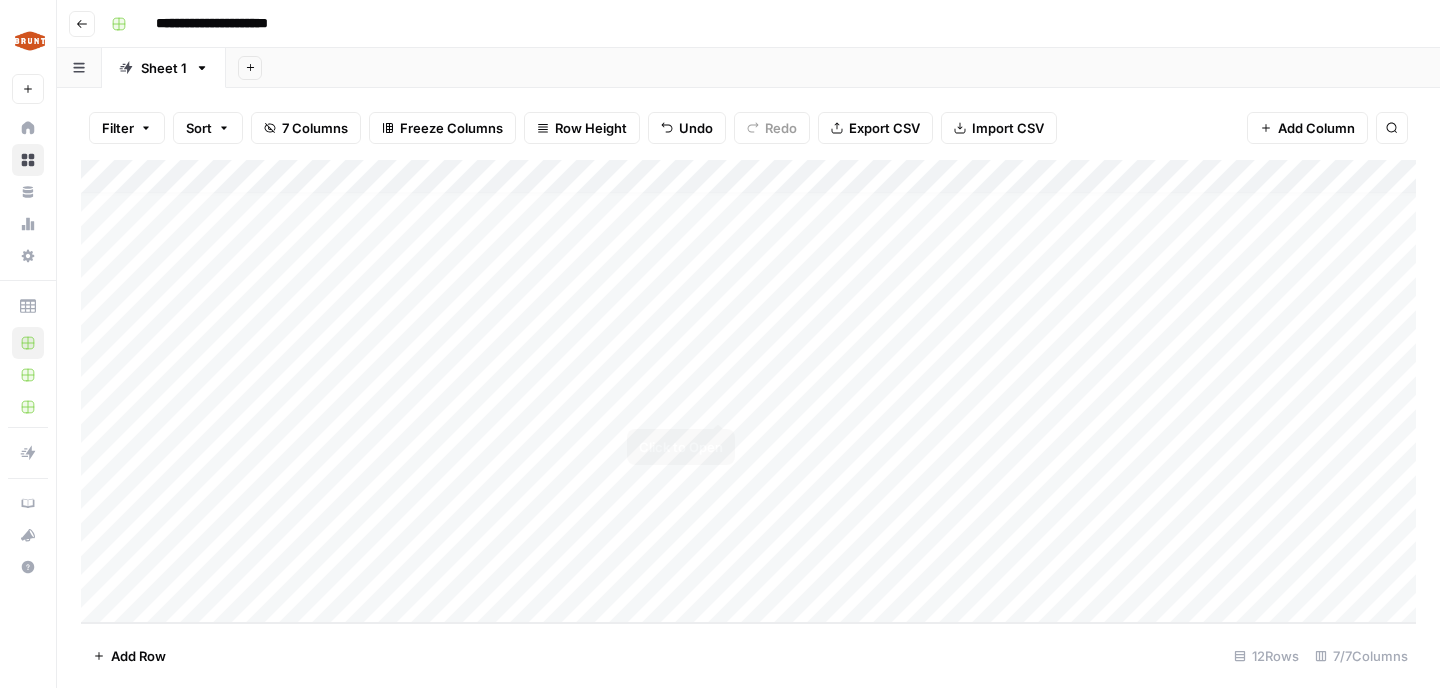 click on "Add Column" at bounding box center [748, 391] 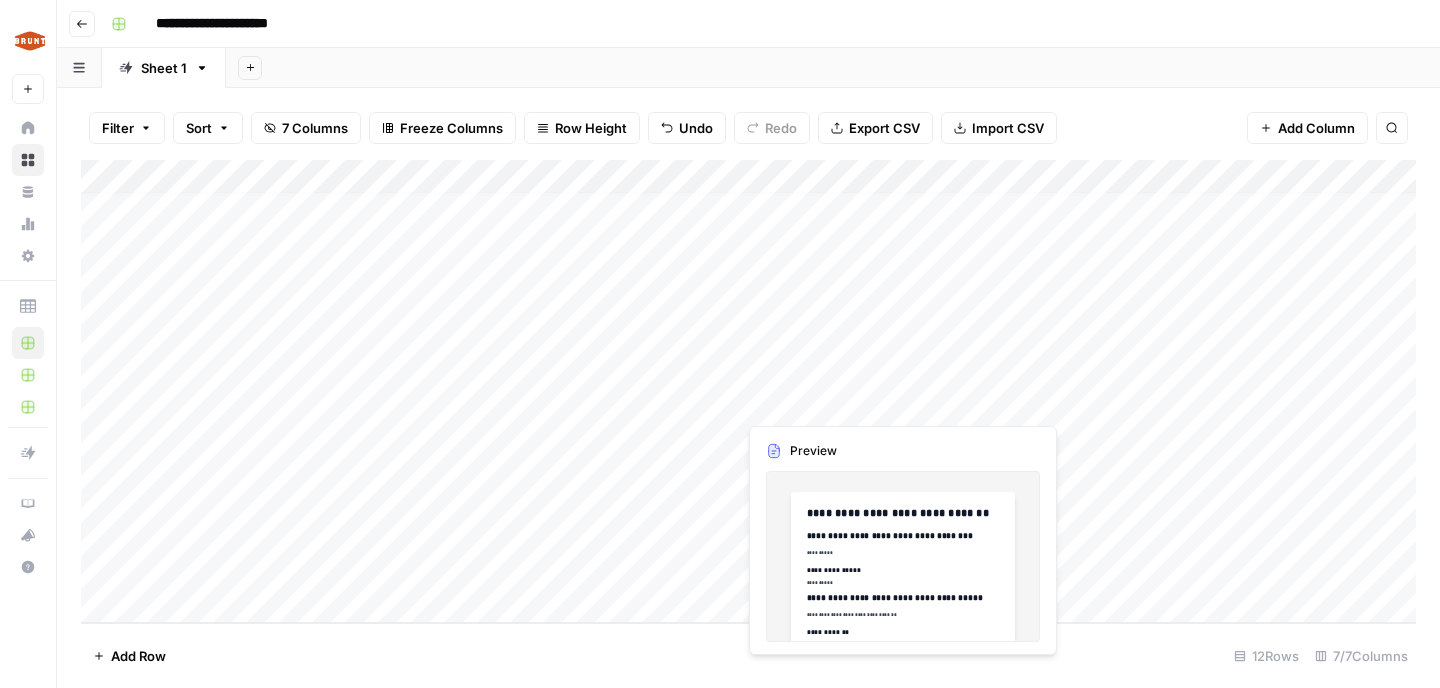 click on "Add Column" at bounding box center [748, 391] 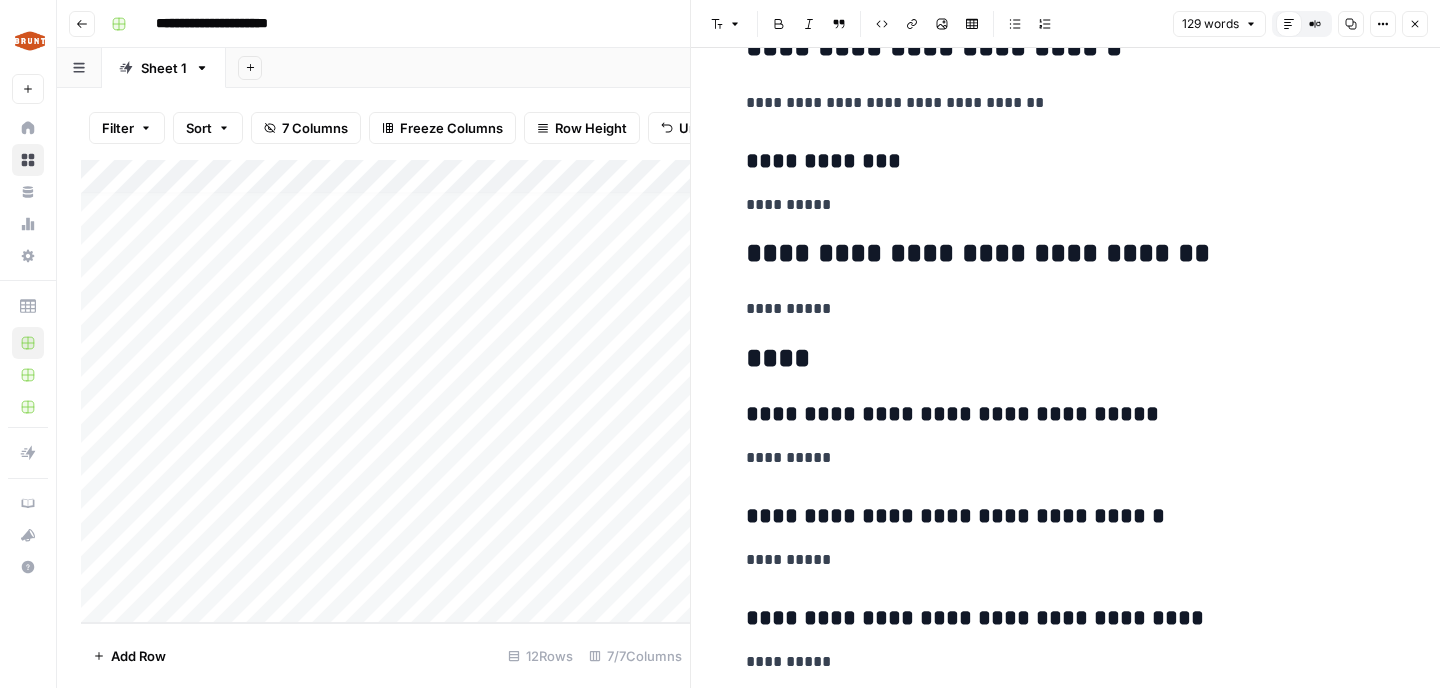 scroll, scrollTop: 904, scrollLeft: 0, axis: vertical 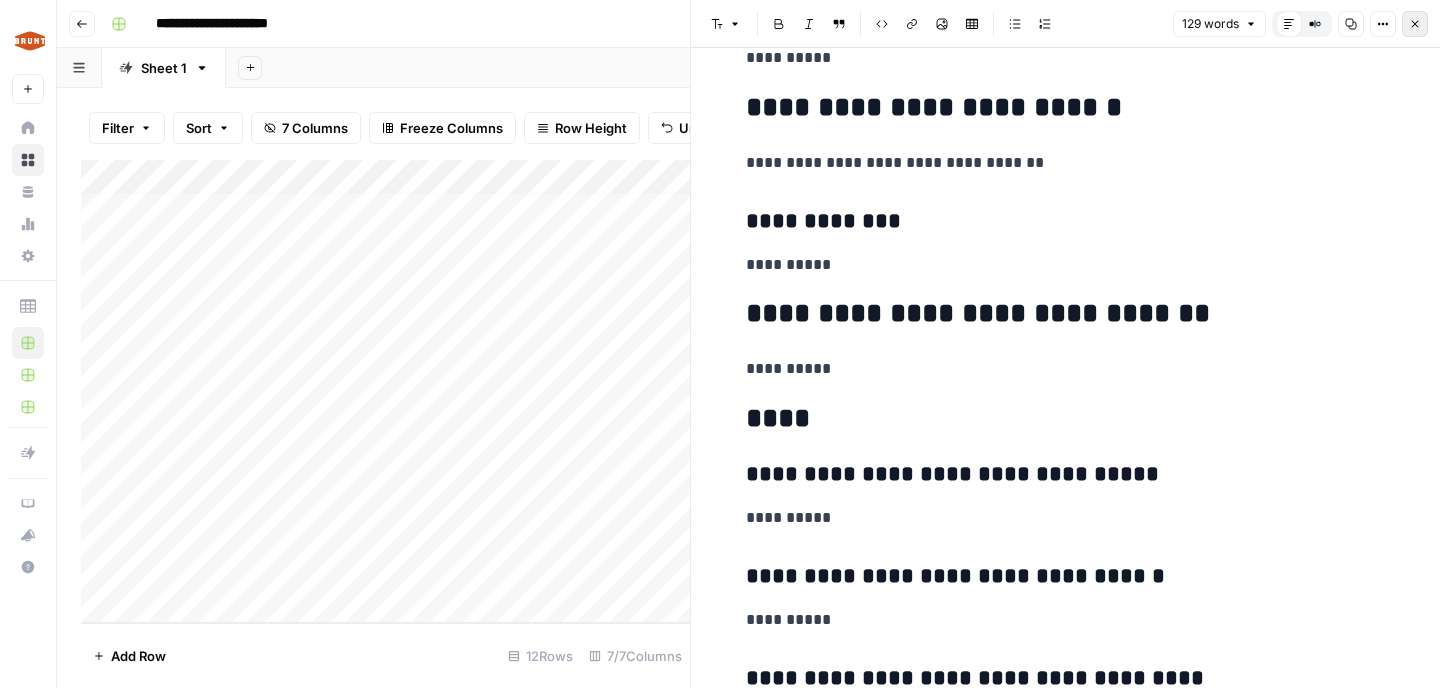 click on "Close" at bounding box center (1415, 24) 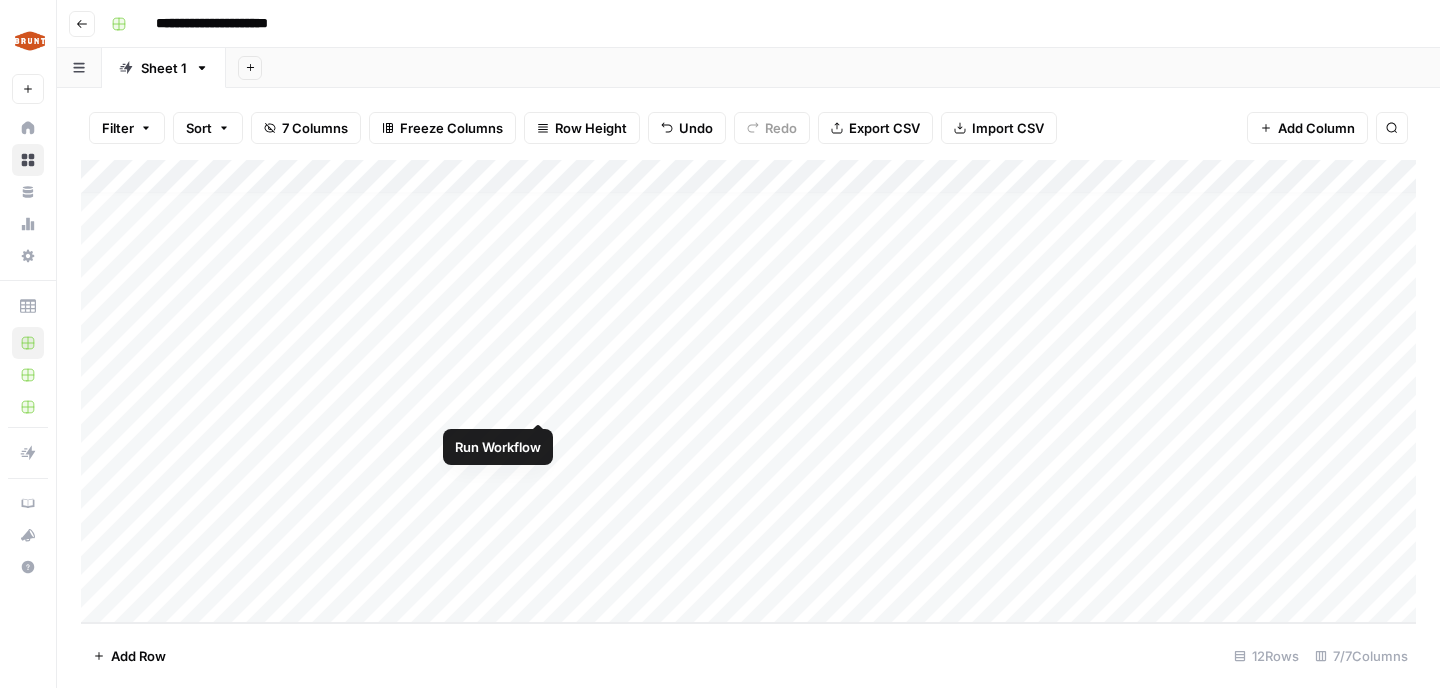 click on "Add Column" at bounding box center [748, 391] 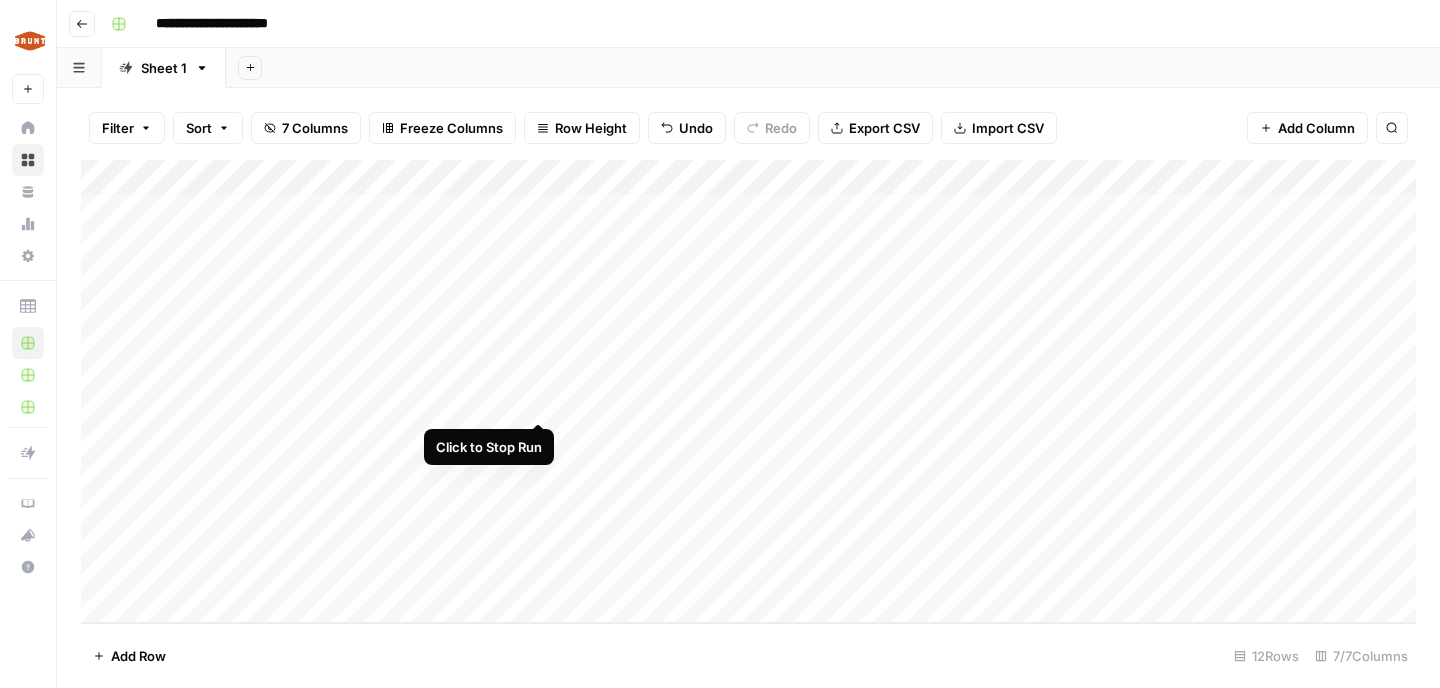 click on "Add Column" at bounding box center [748, 391] 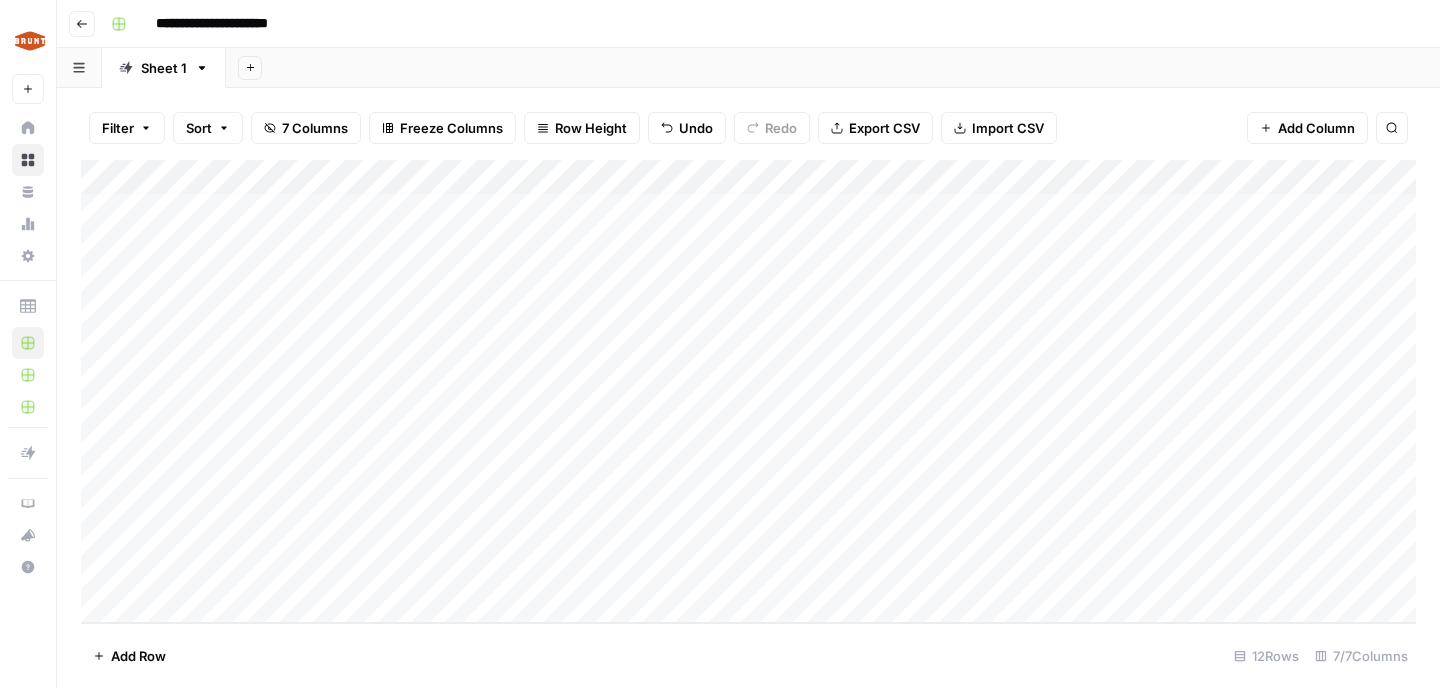 click on "Add Column" at bounding box center (748, 391) 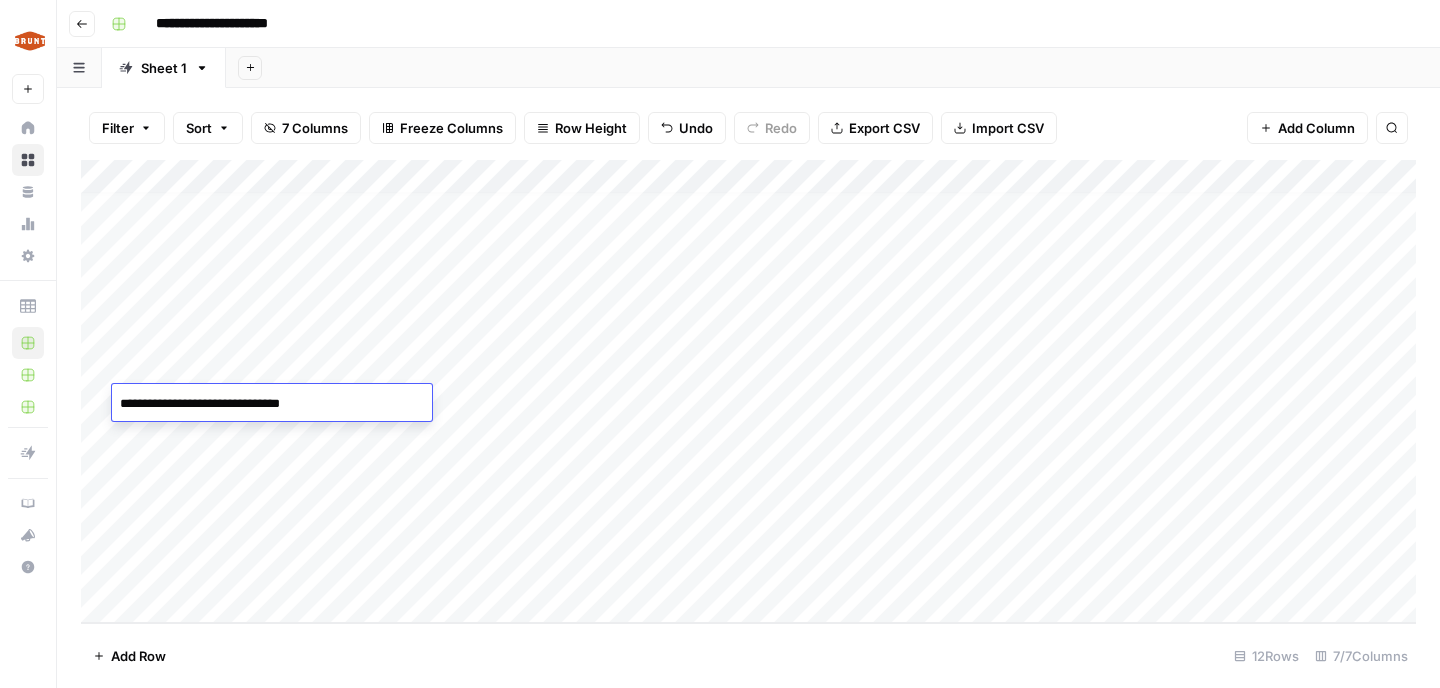 click on "**********" at bounding box center [272, 404] 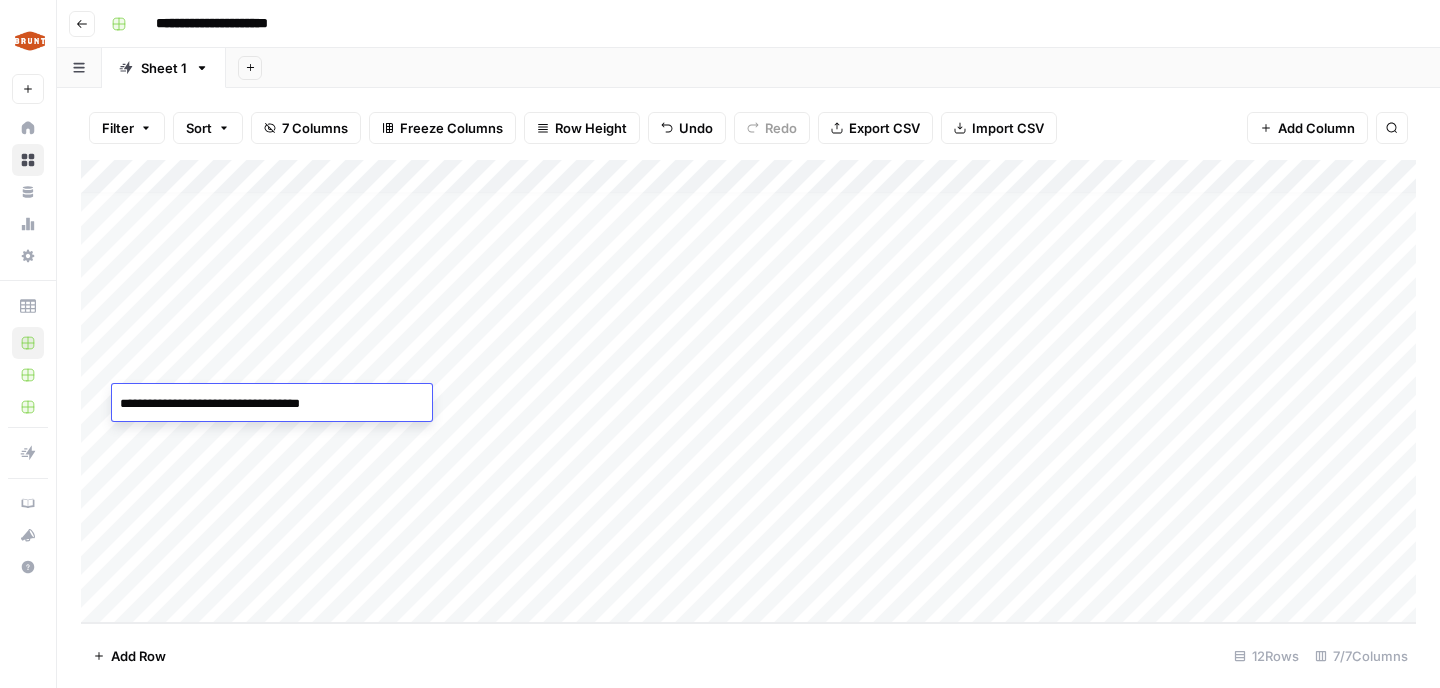type on "**********" 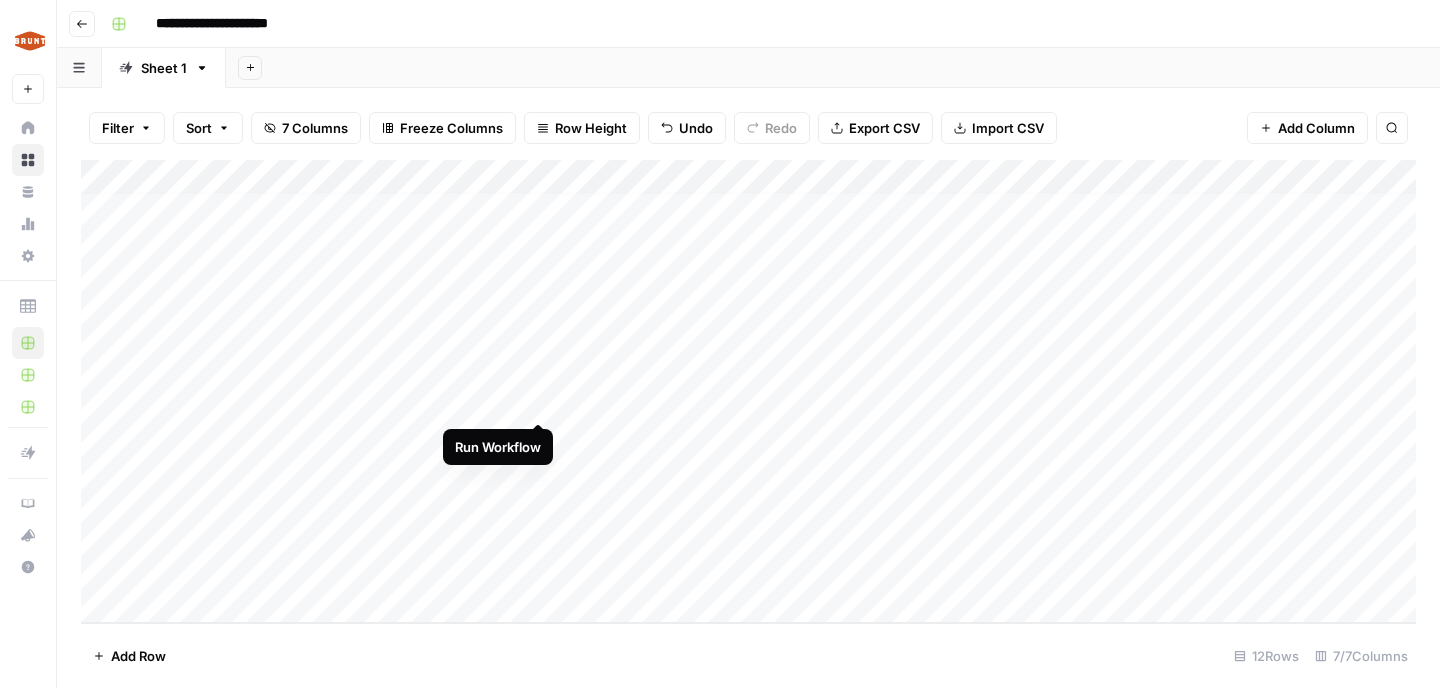 click on "Add Column" at bounding box center (748, 391) 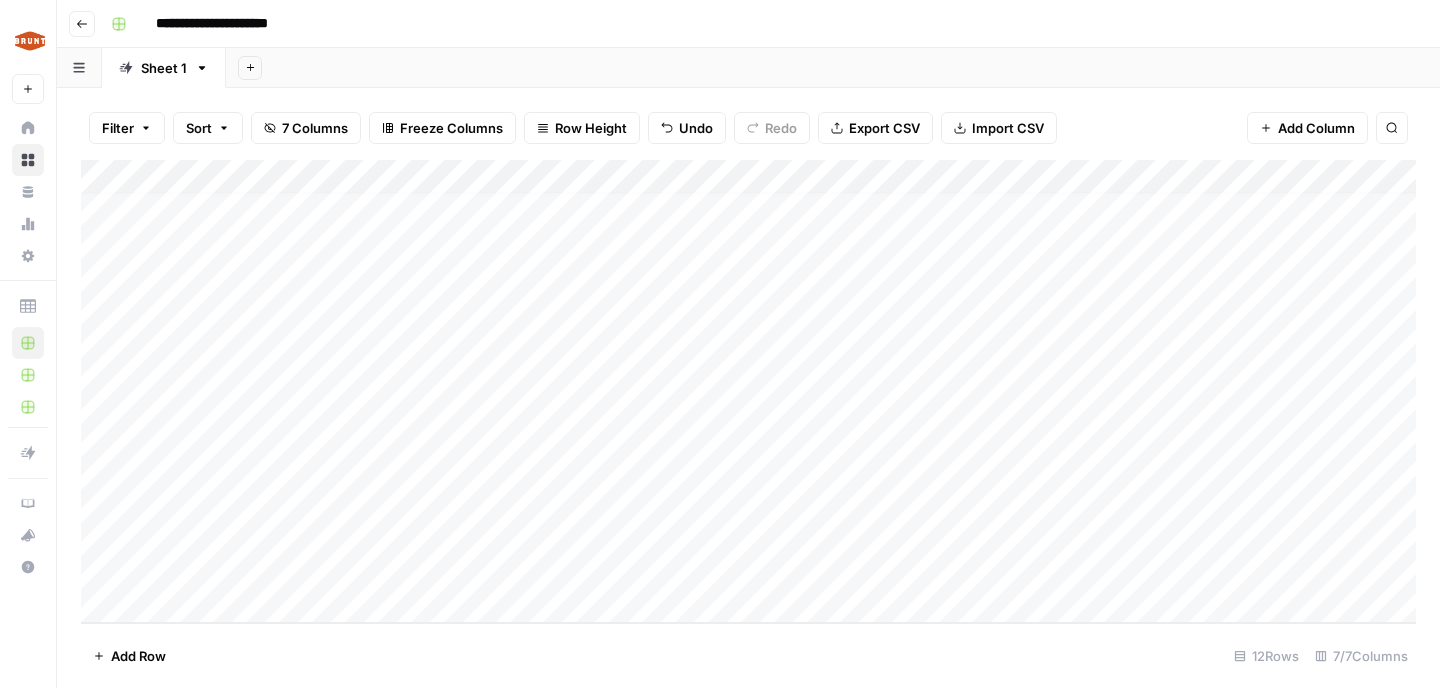 click on "Add Column" at bounding box center [748, 391] 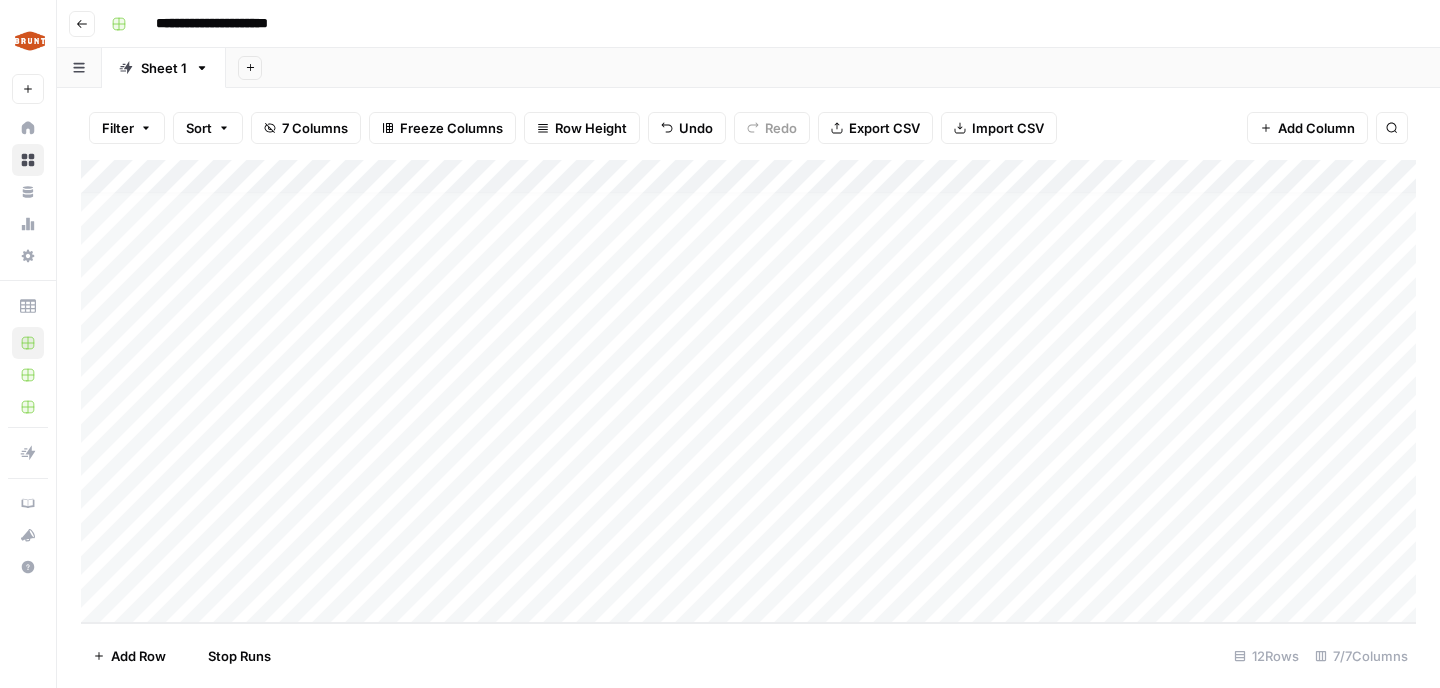 click on "Add Column" at bounding box center [748, 391] 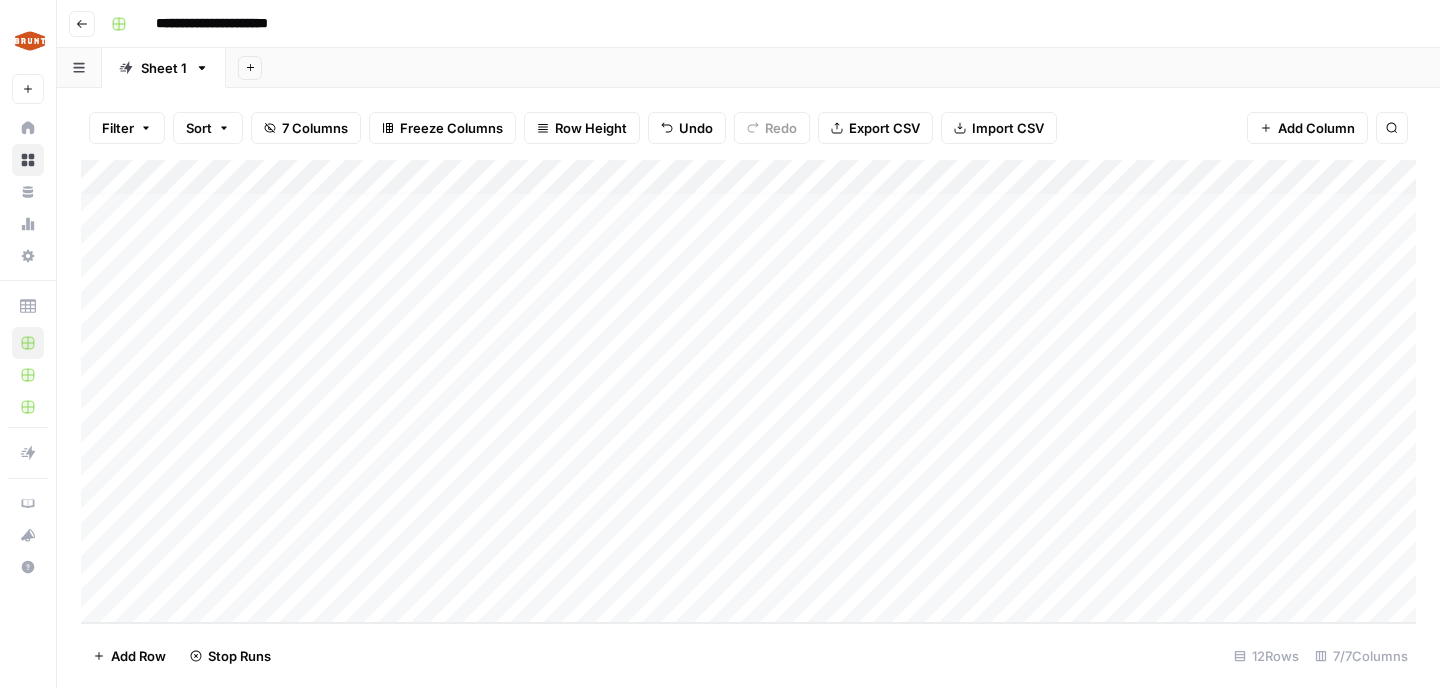 click on "Add Column" at bounding box center [748, 391] 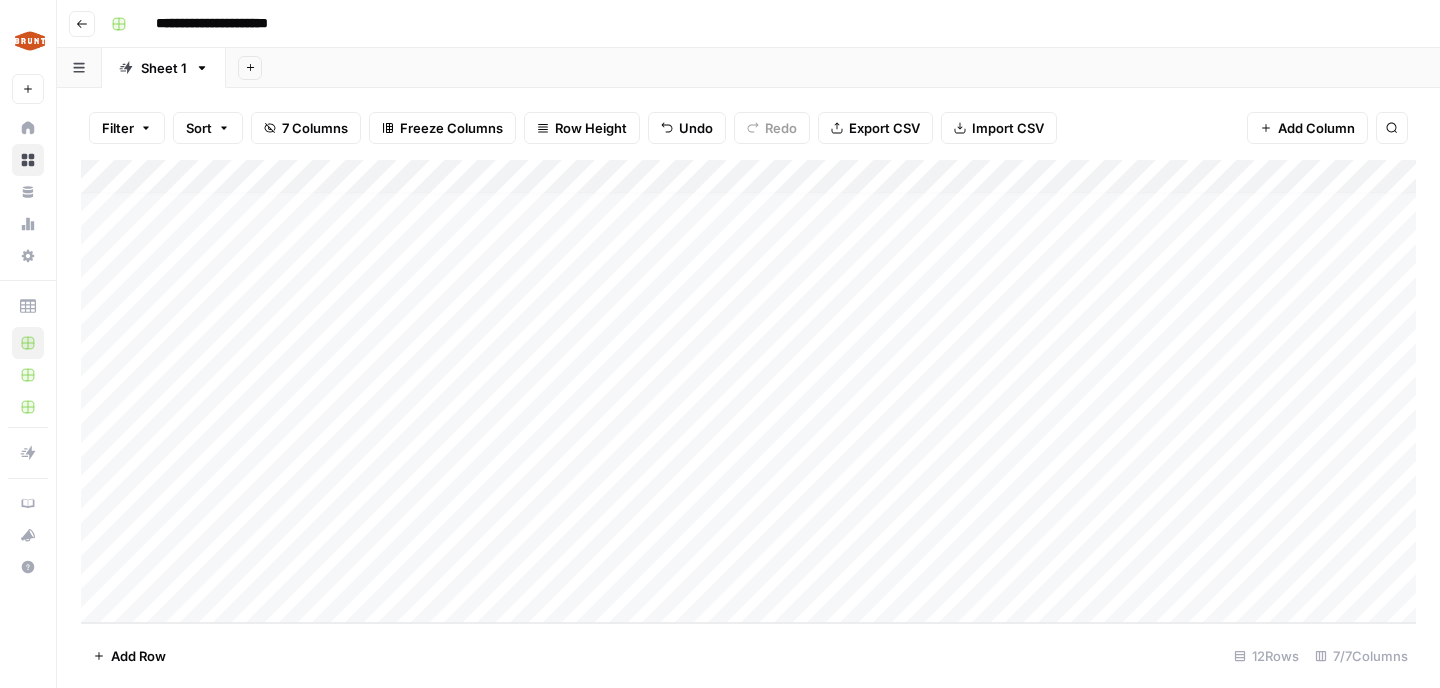 click on "Add Column" at bounding box center (748, 391) 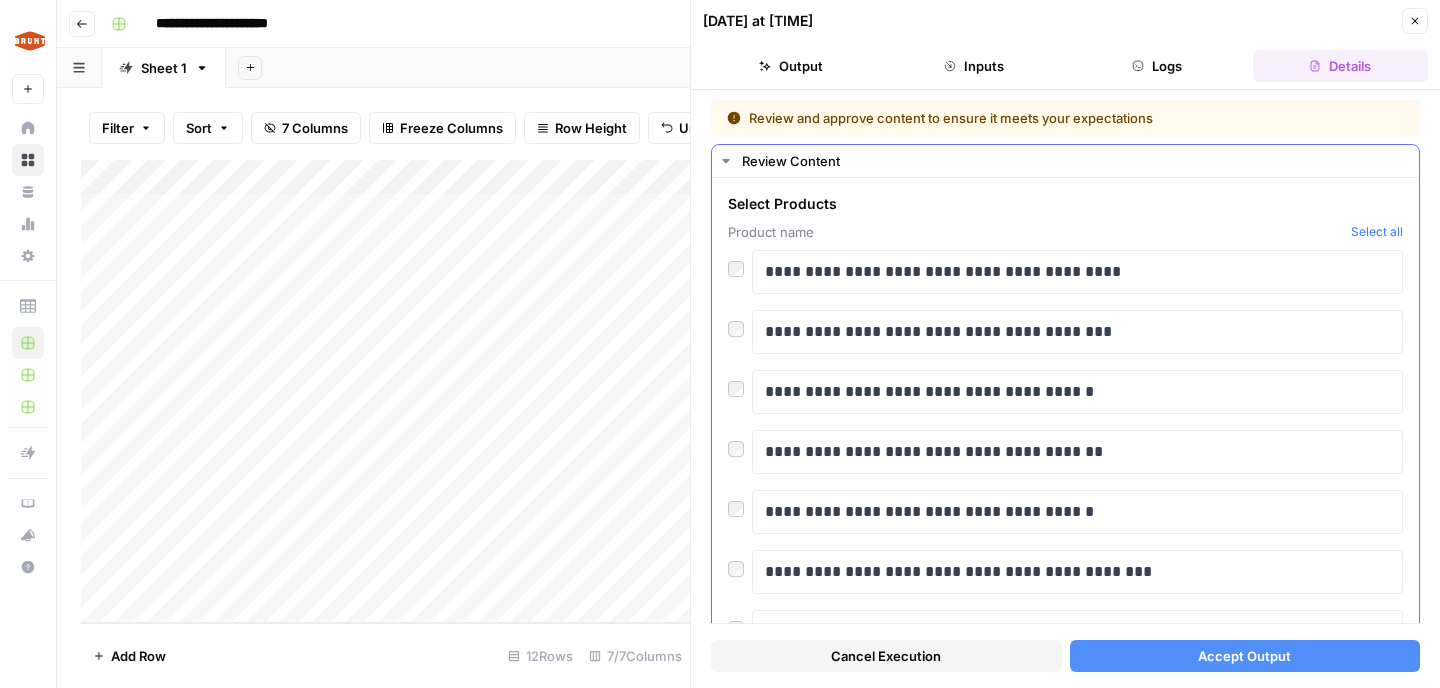 scroll, scrollTop: 394, scrollLeft: 0, axis: vertical 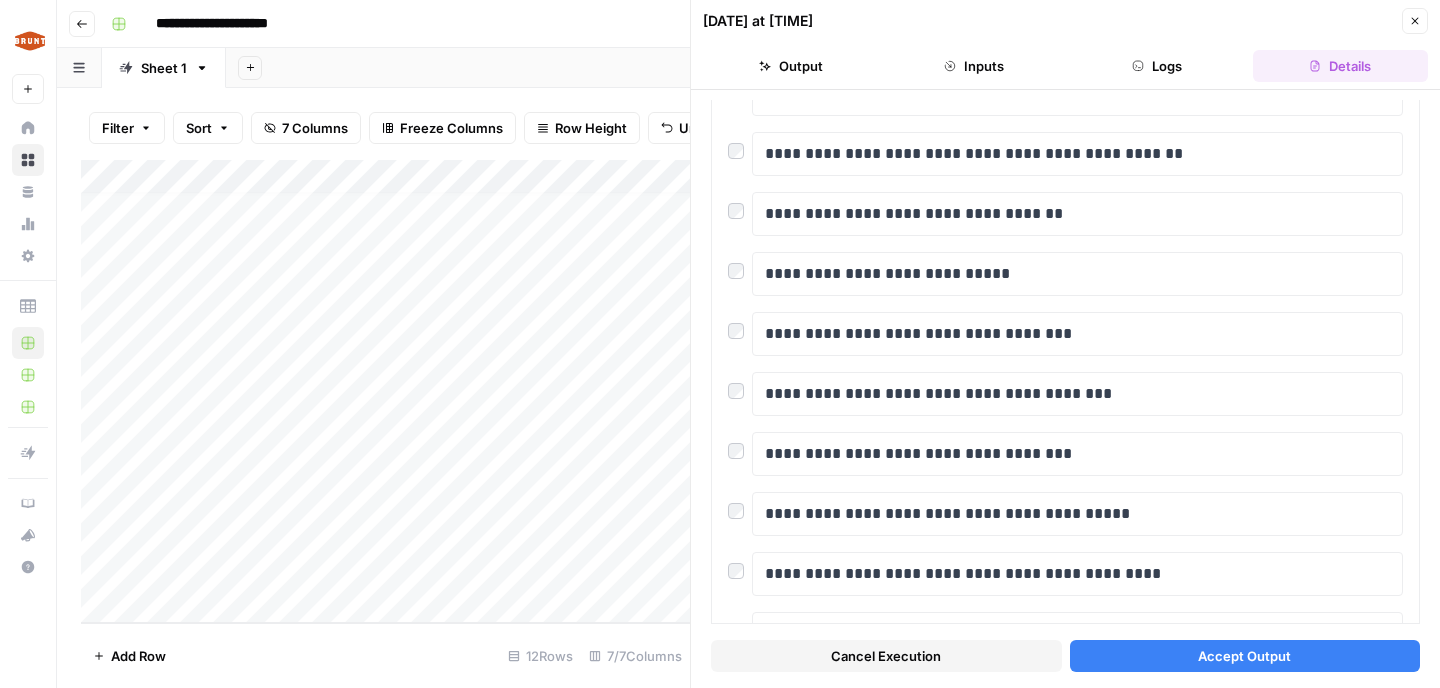 click on "Accept Output" at bounding box center (1244, 656) 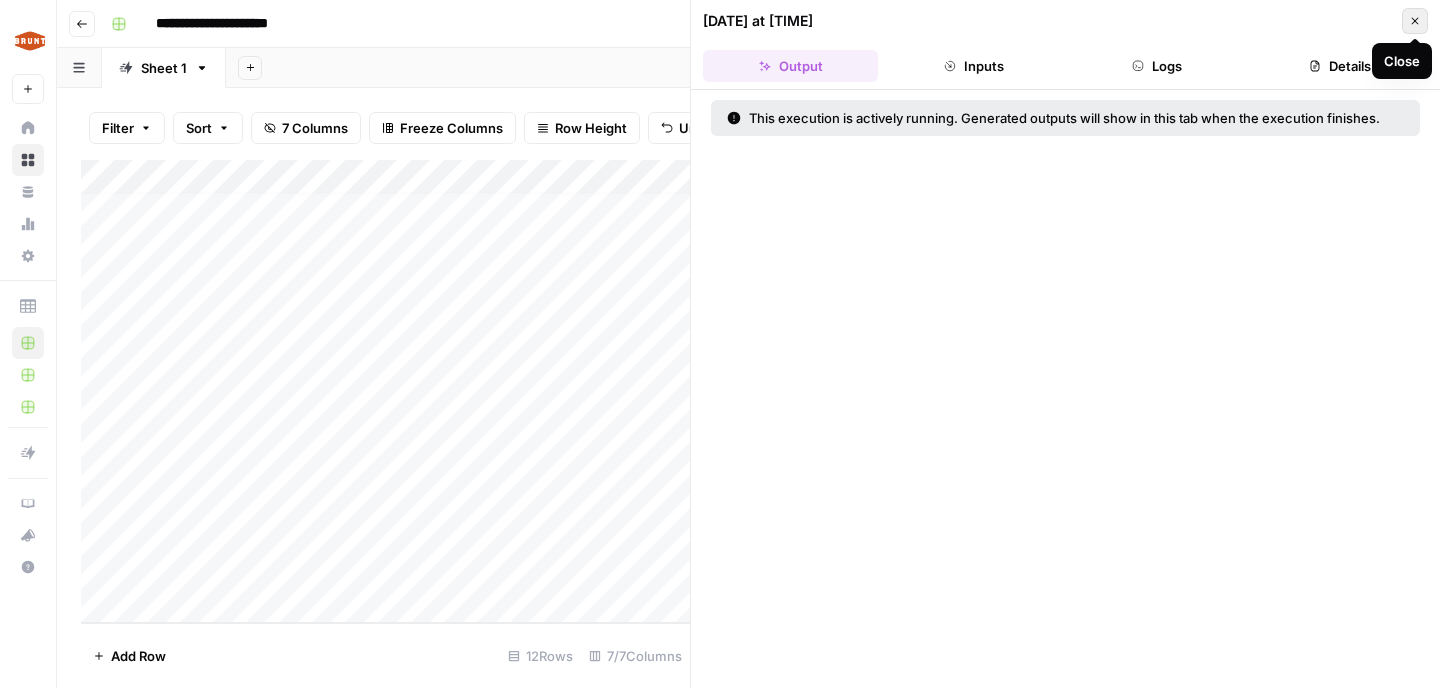 click 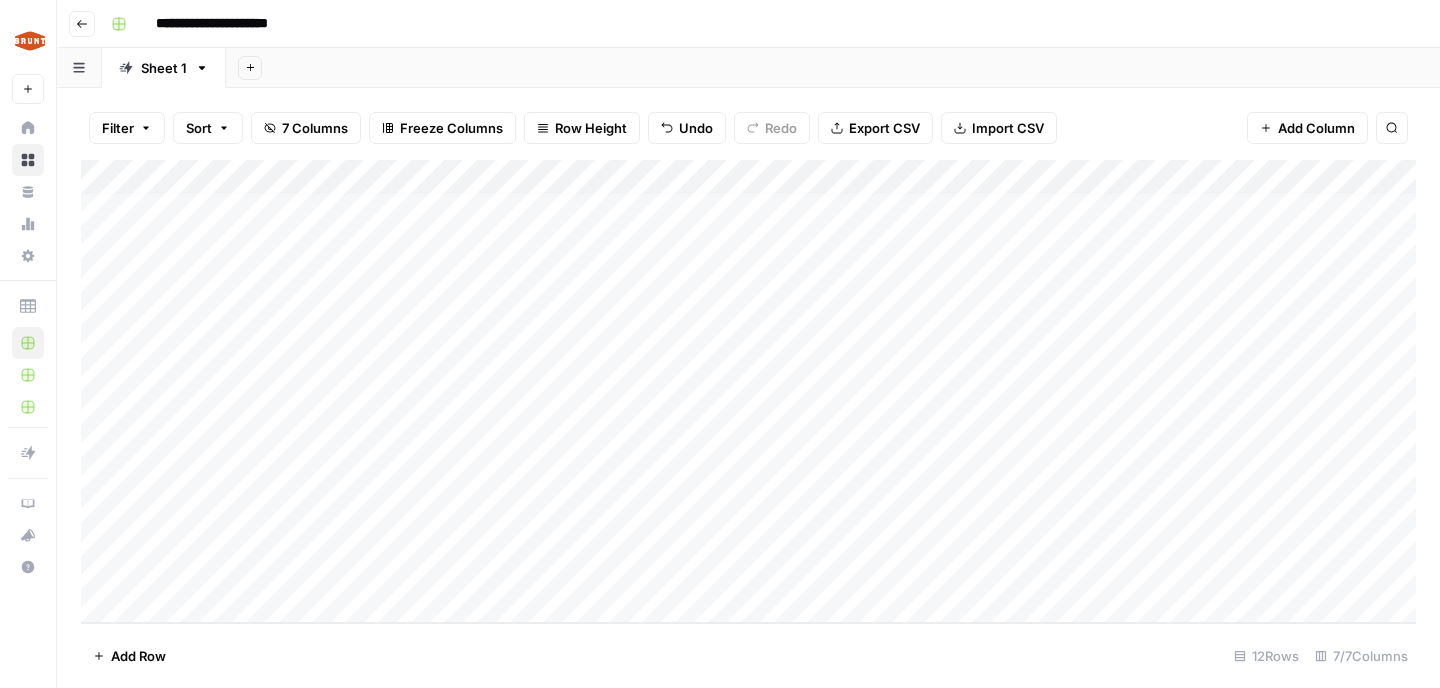 click on "Add Column" at bounding box center (748, 391) 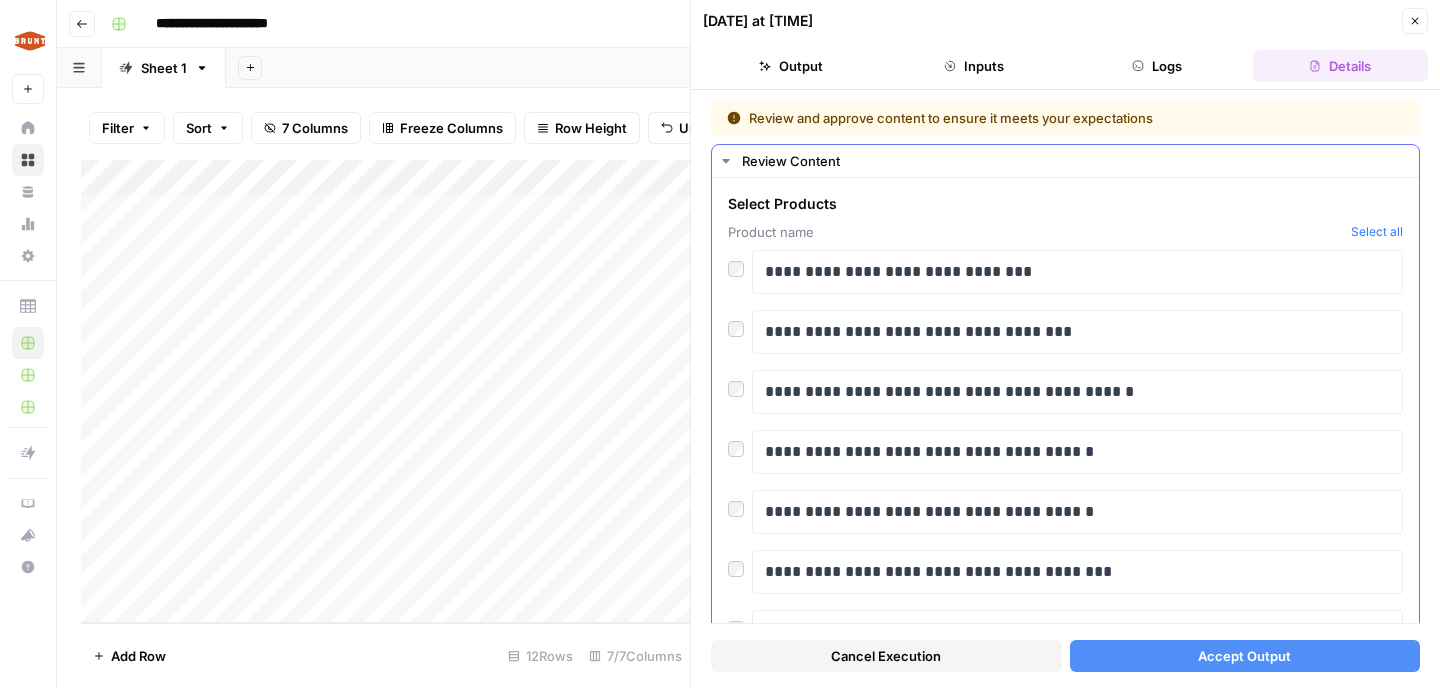 scroll, scrollTop: 383, scrollLeft: 0, axis: vertical 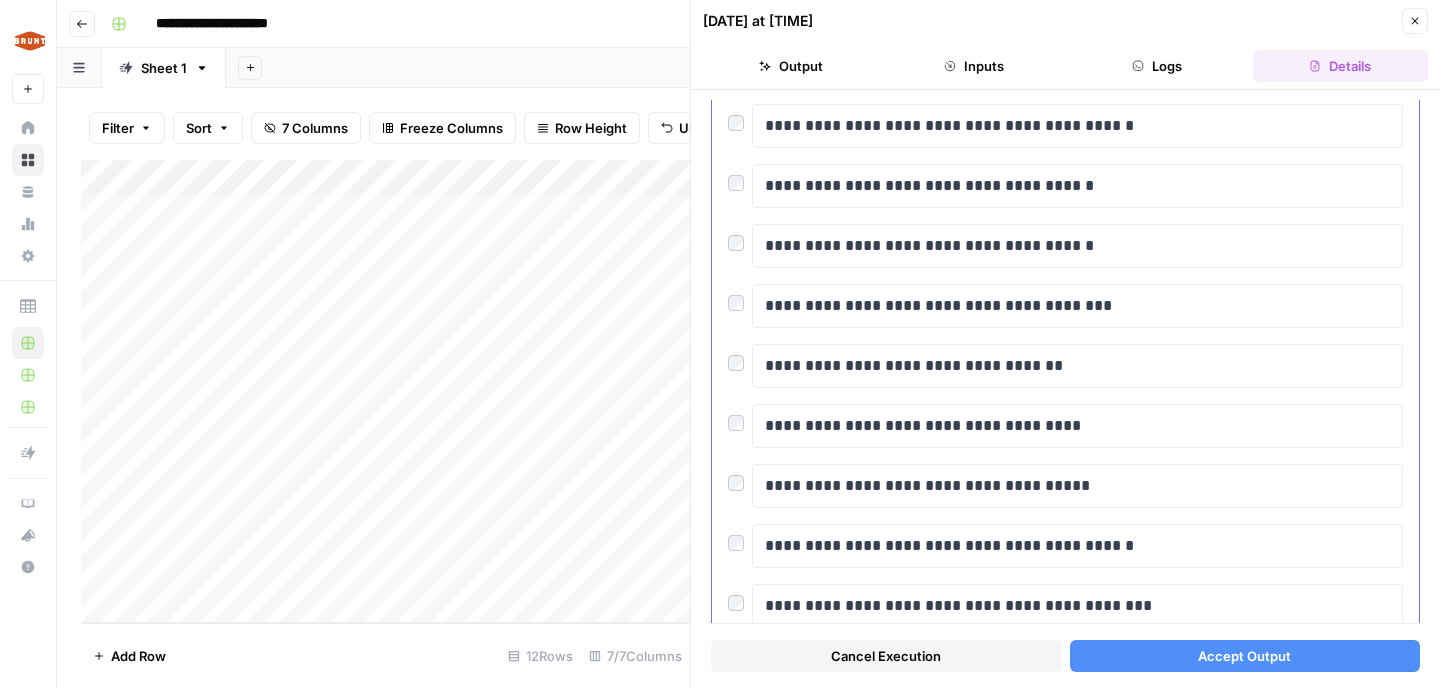 click at bounding box center (740, 298) 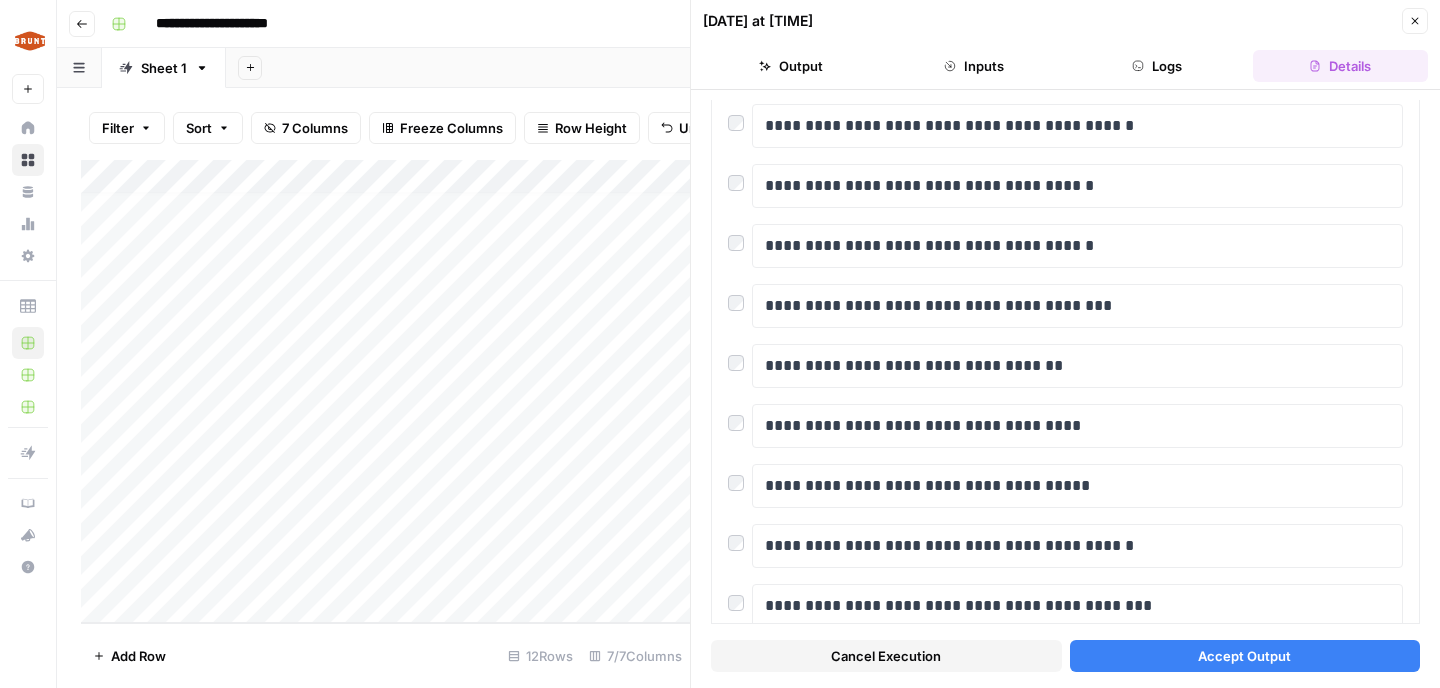 click on "Accept Output" at bounding box center (1244, 656) 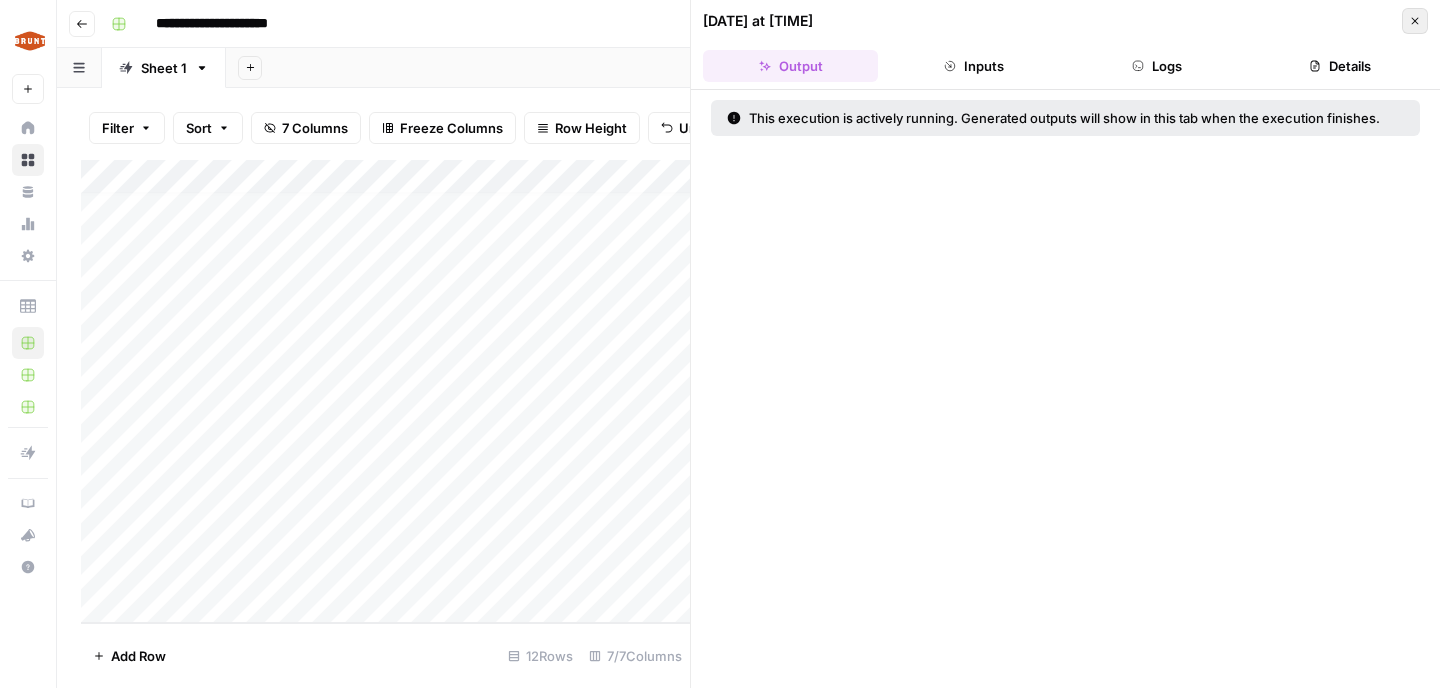 click 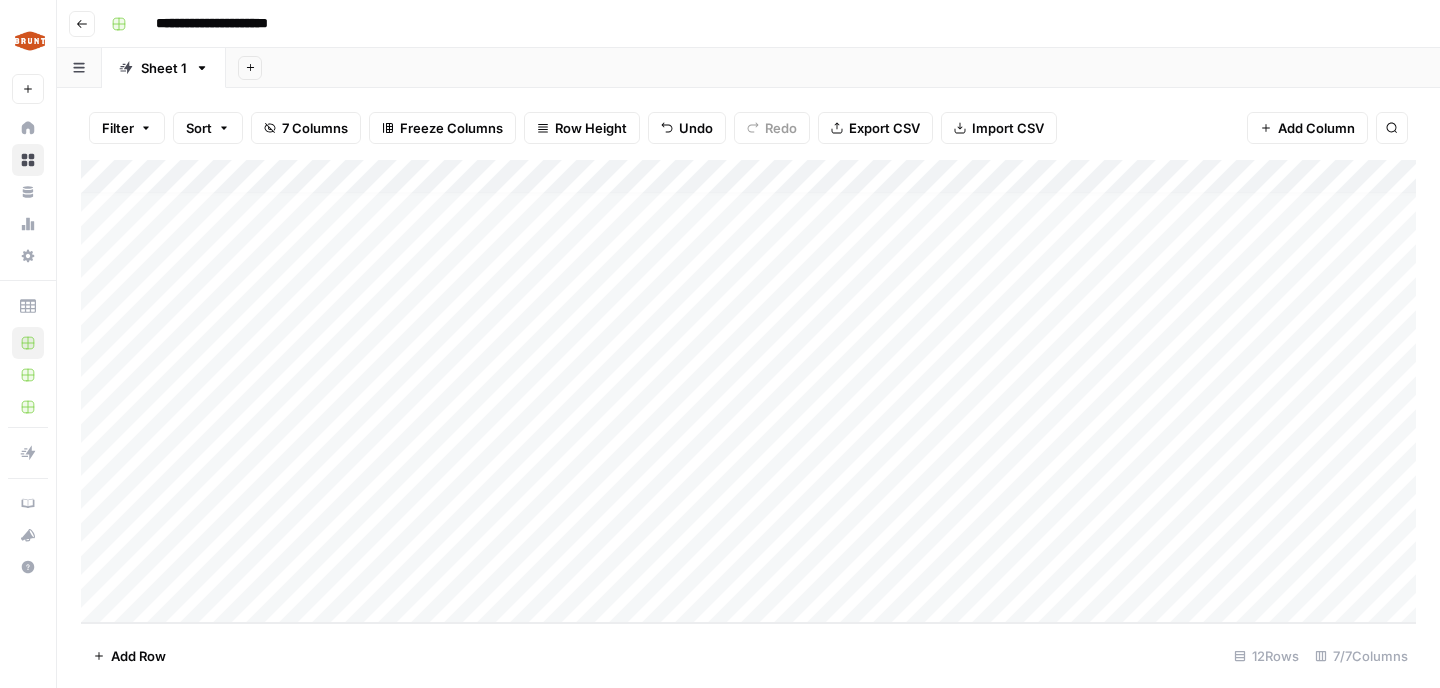 click on "Add Column" at bounding box center (748, 391) 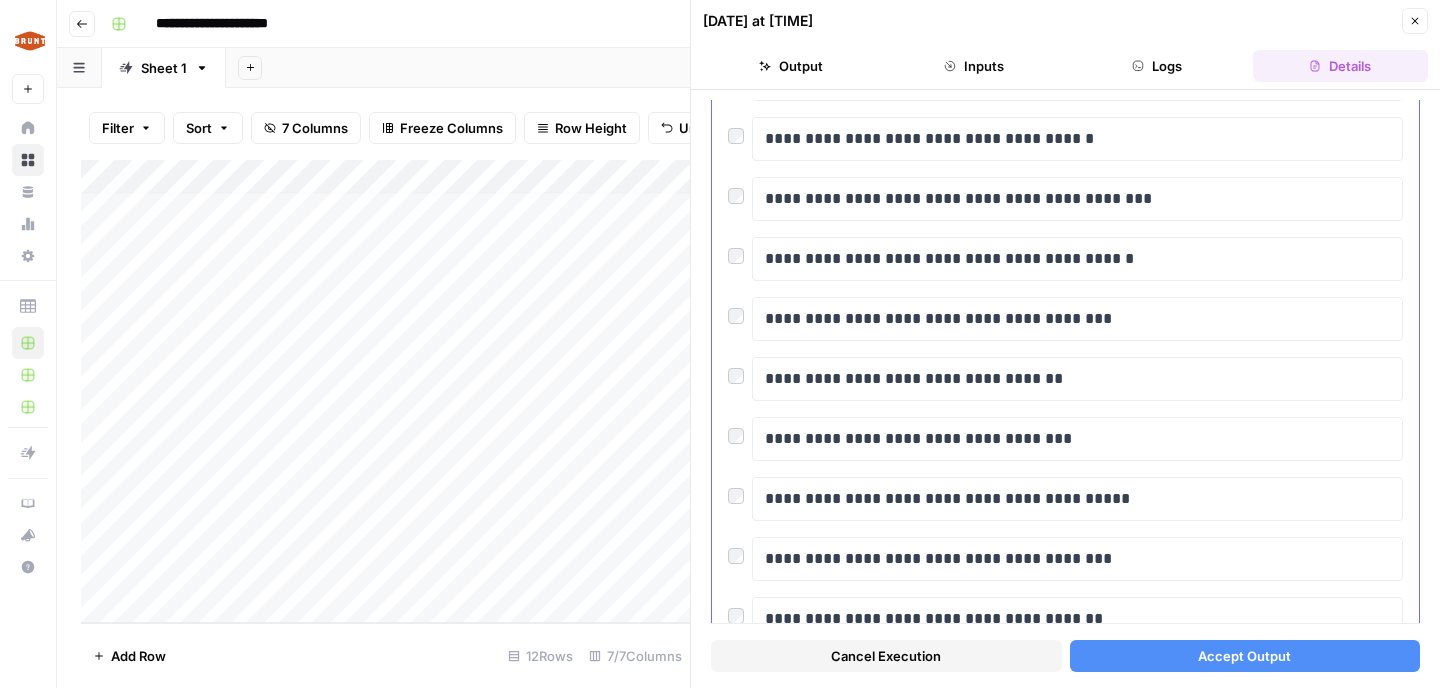 scroll, scrollTop: 736, scrollLeft: 0, axis: vertical 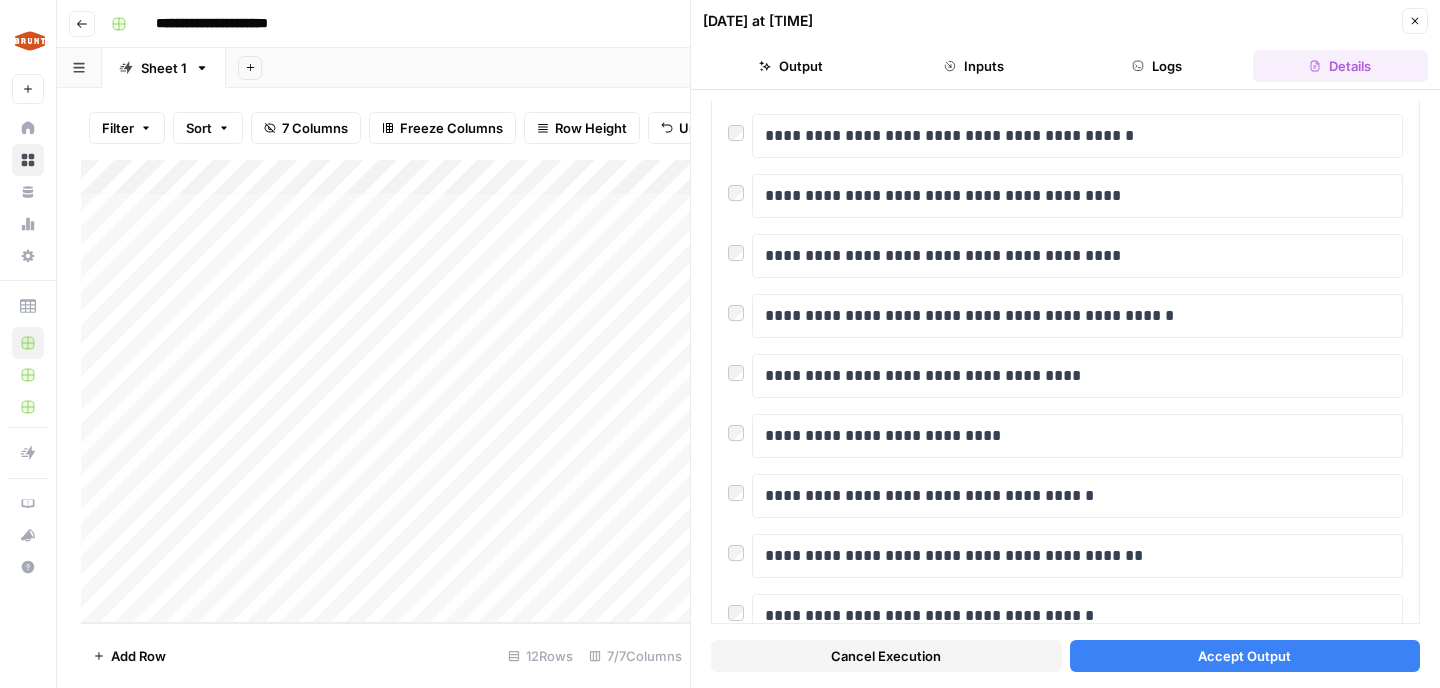 click on "Accept Output" at bounding box center (1245, 656) 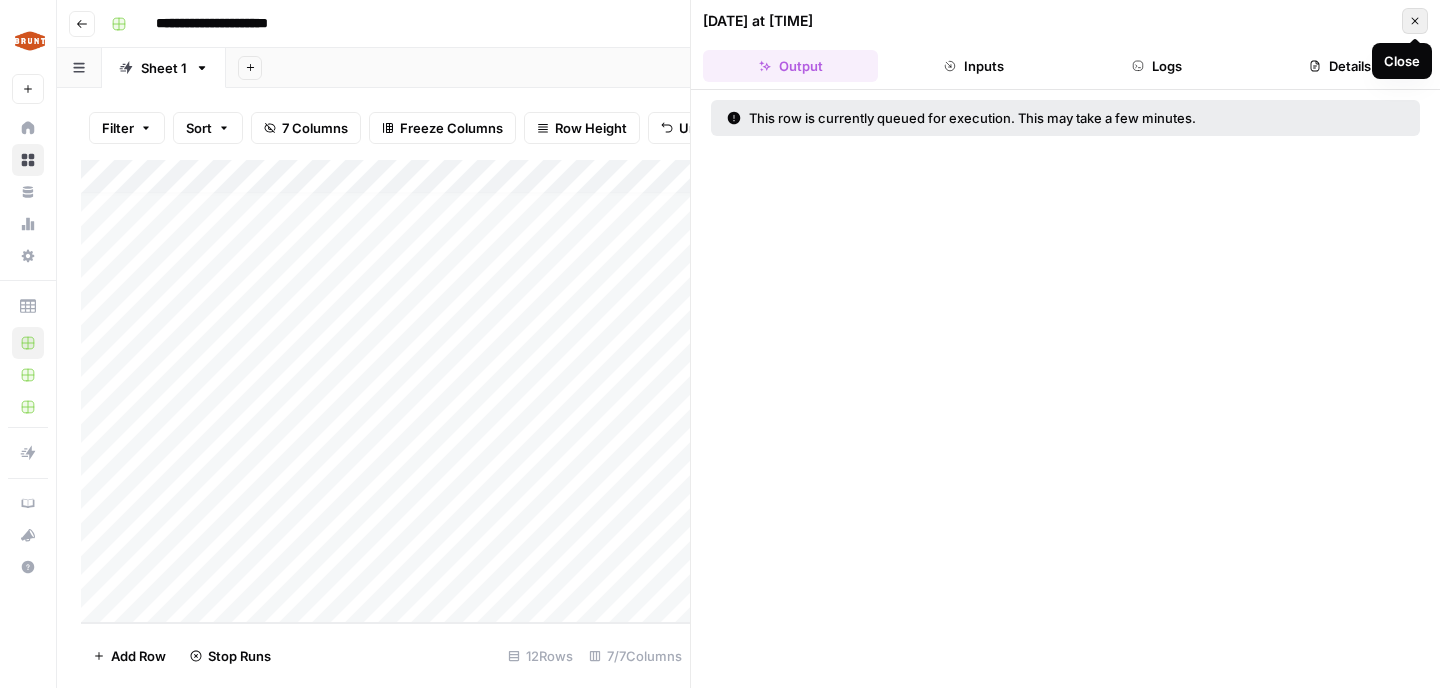 click 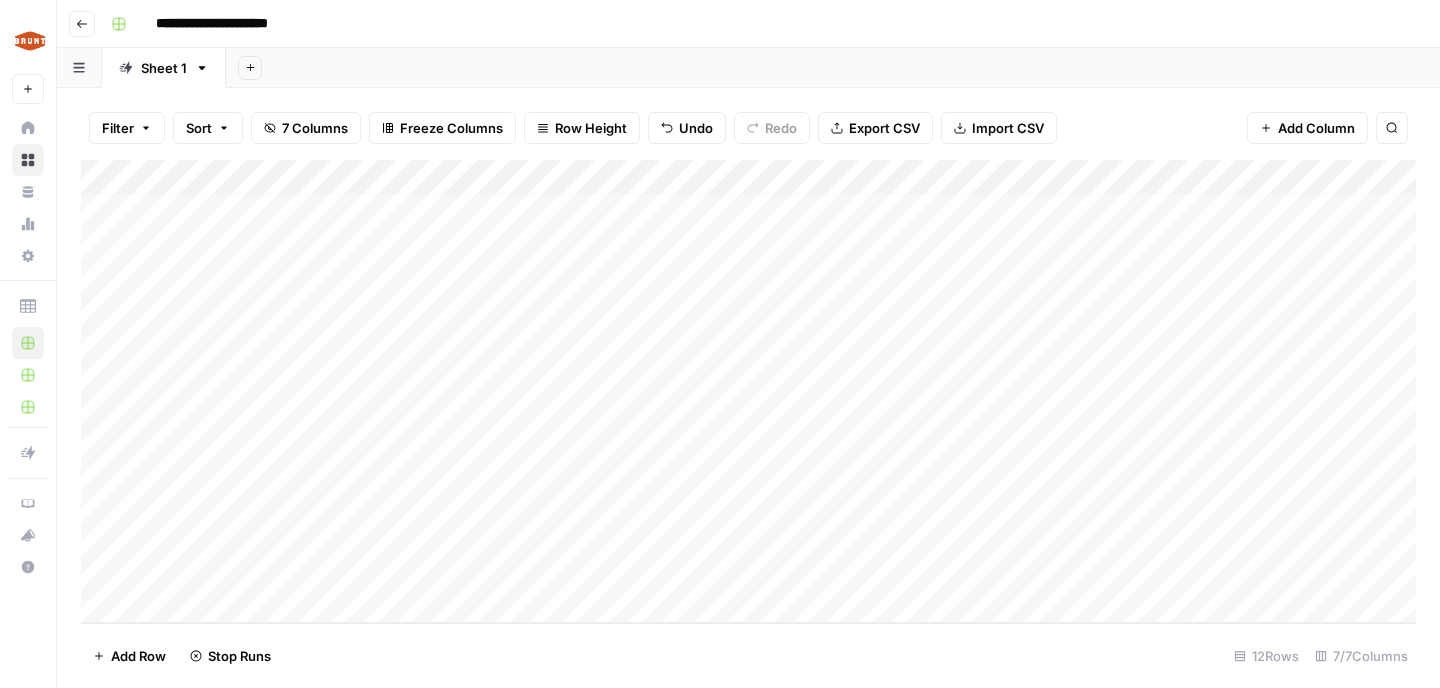 click on "Add Column" at bounding box center [748, 391] 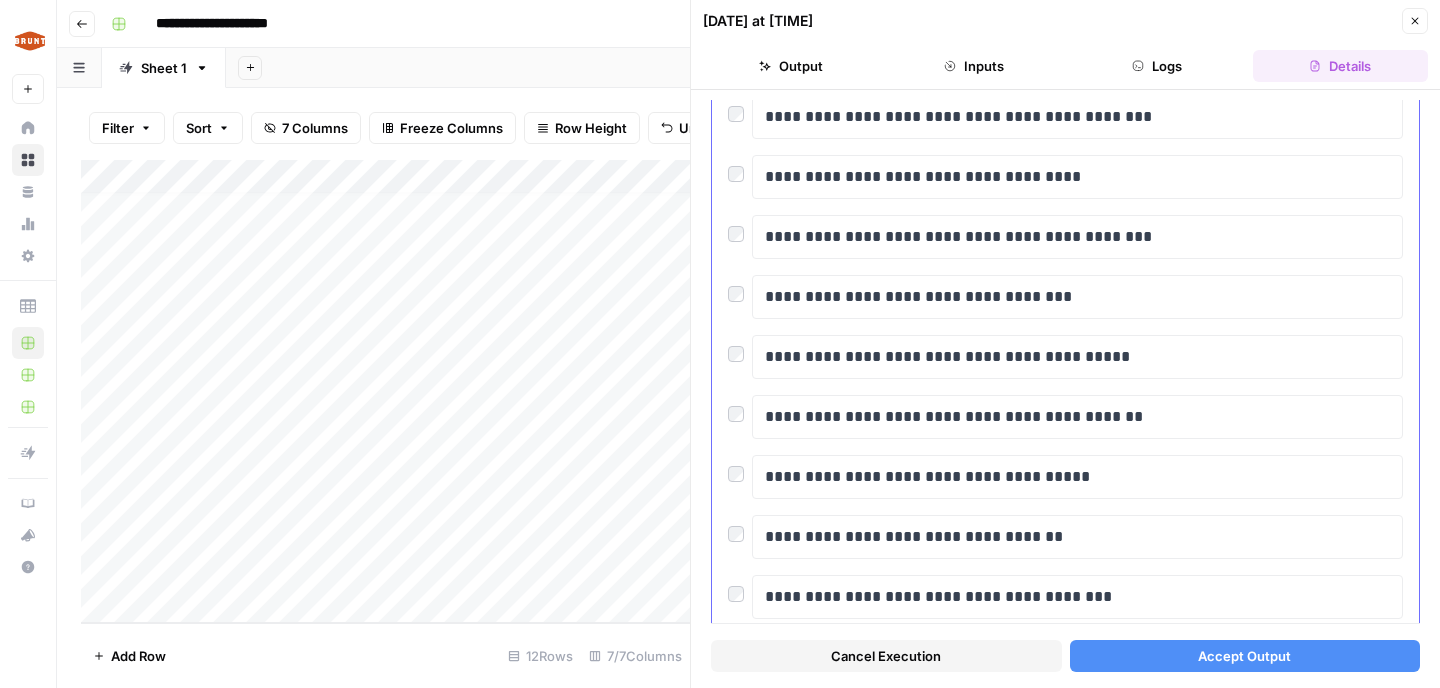scroll, scrollTop: 444, scrollLeft: 0, axis: vertical 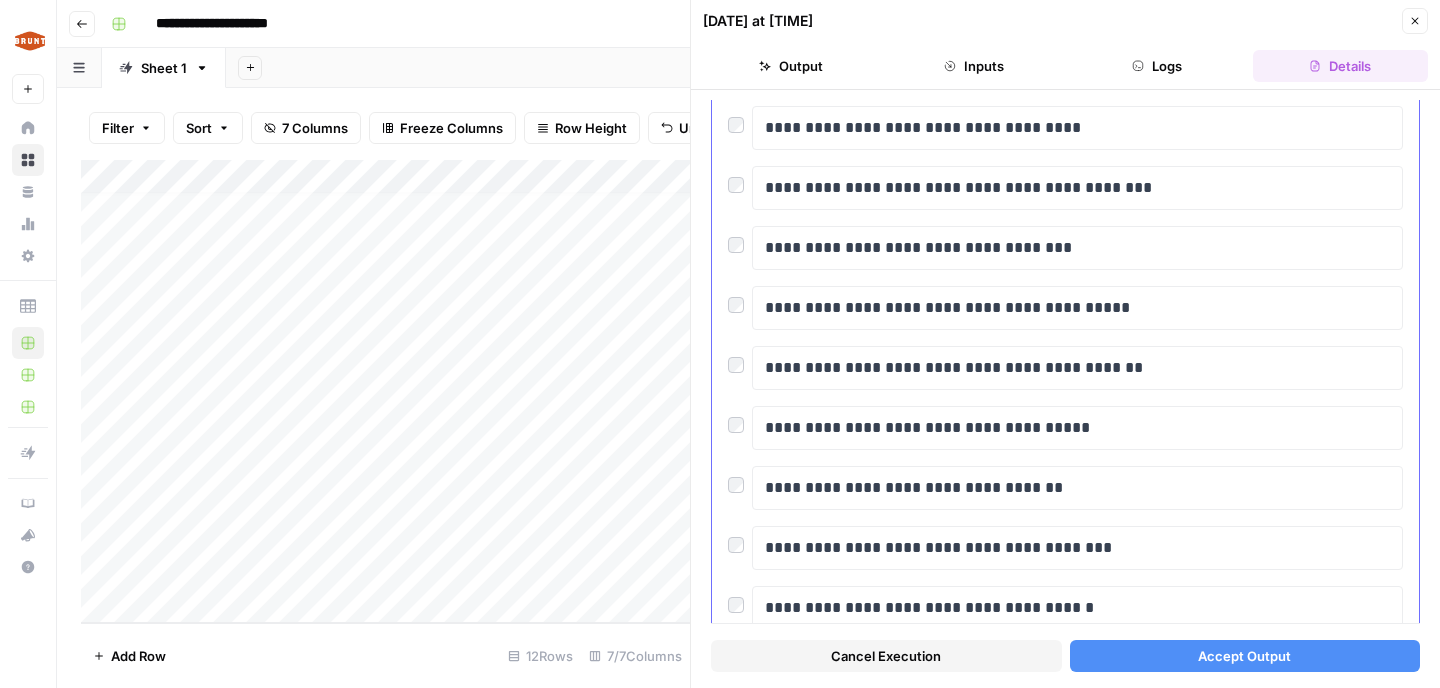 click at bounding box center [740, 420] 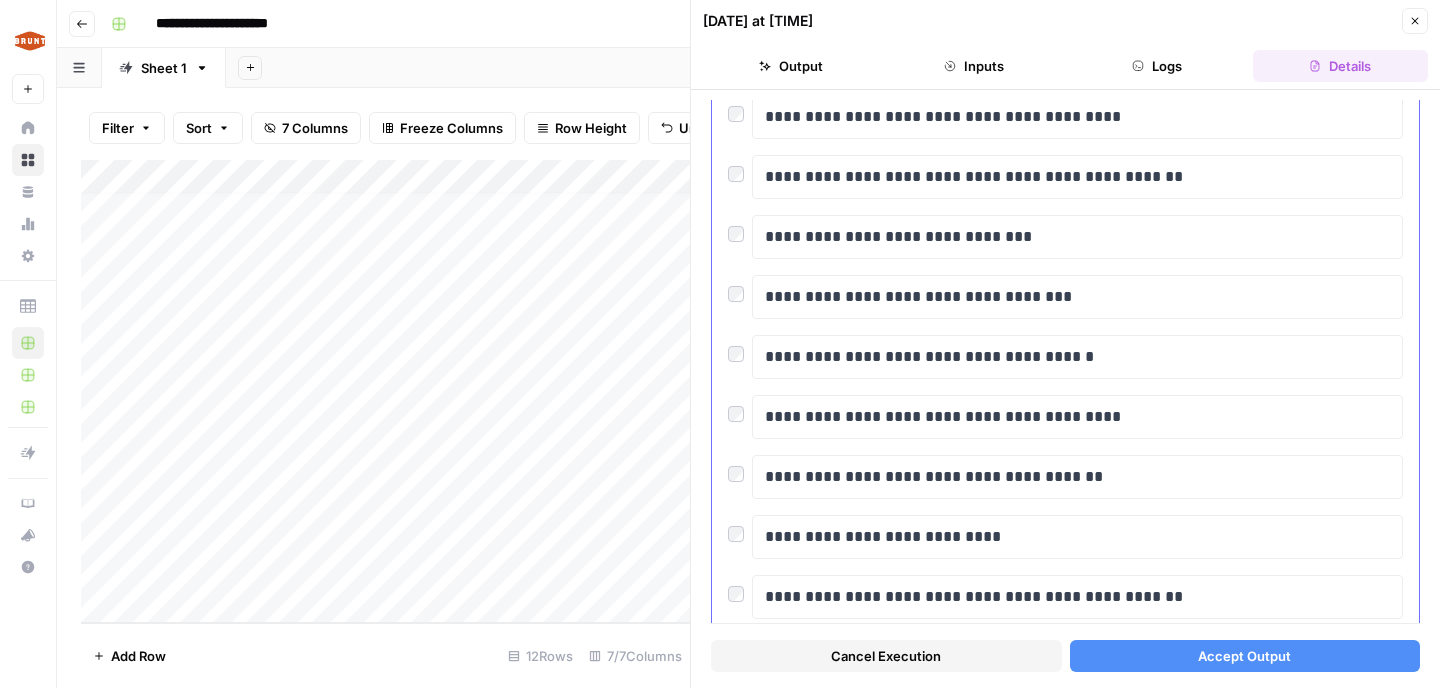 scroll, scrollTop: 1201, scrollLeft: 0, axis: vertical 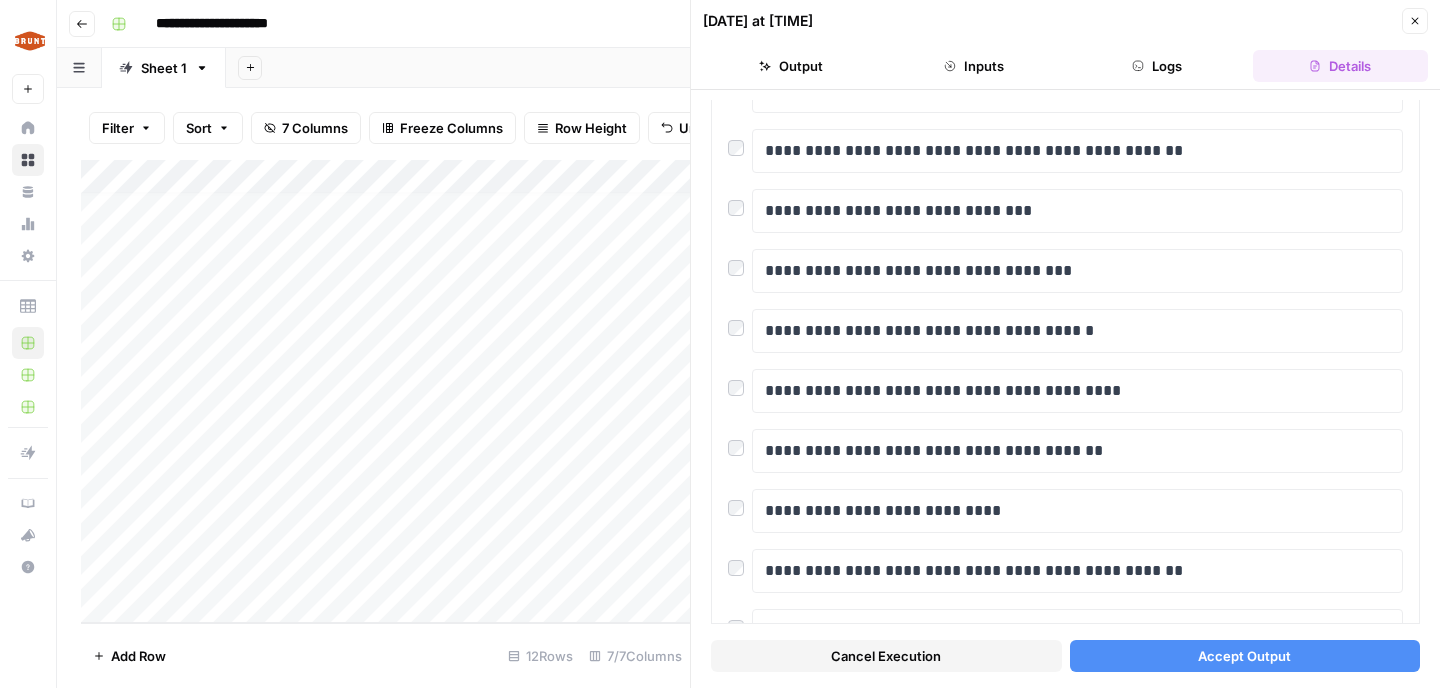 drag, startPoint x: 1218, startPoint y: 652, endPoint x: 1377, endPoint y: 113, distance: 561.96265 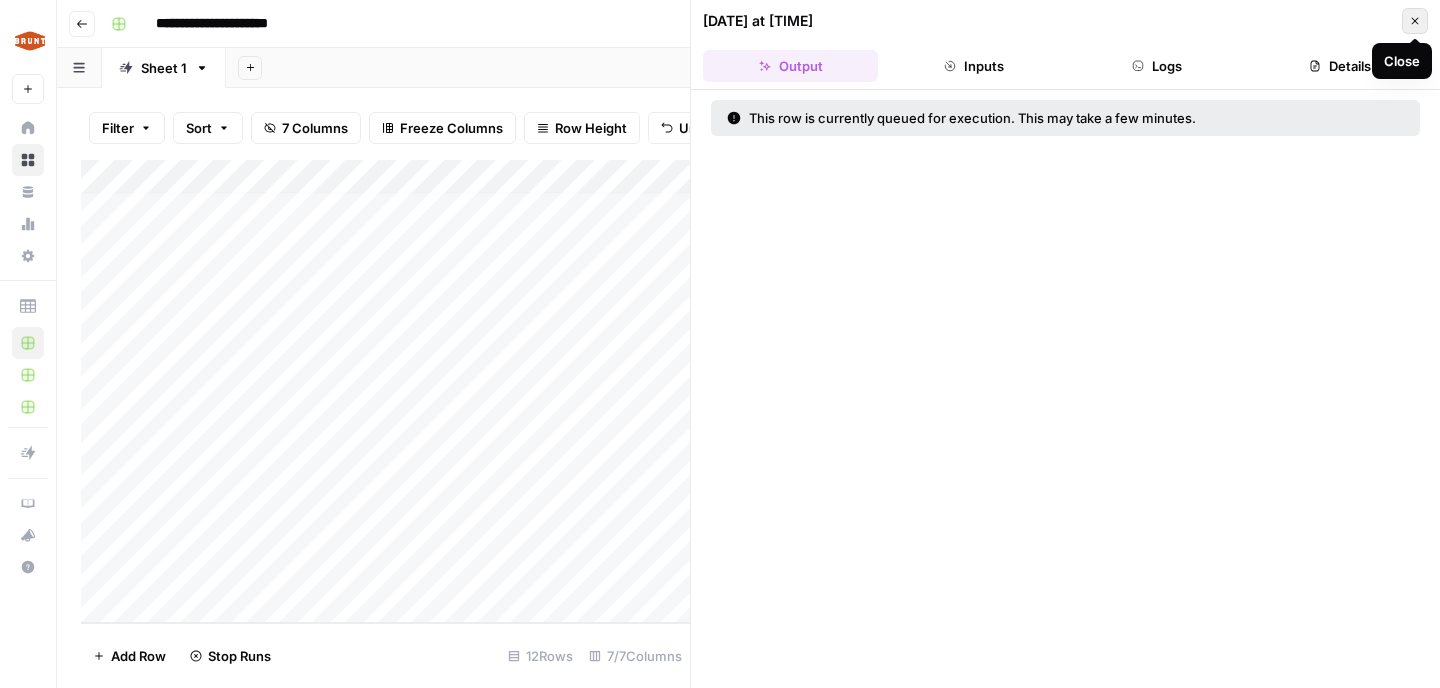 click 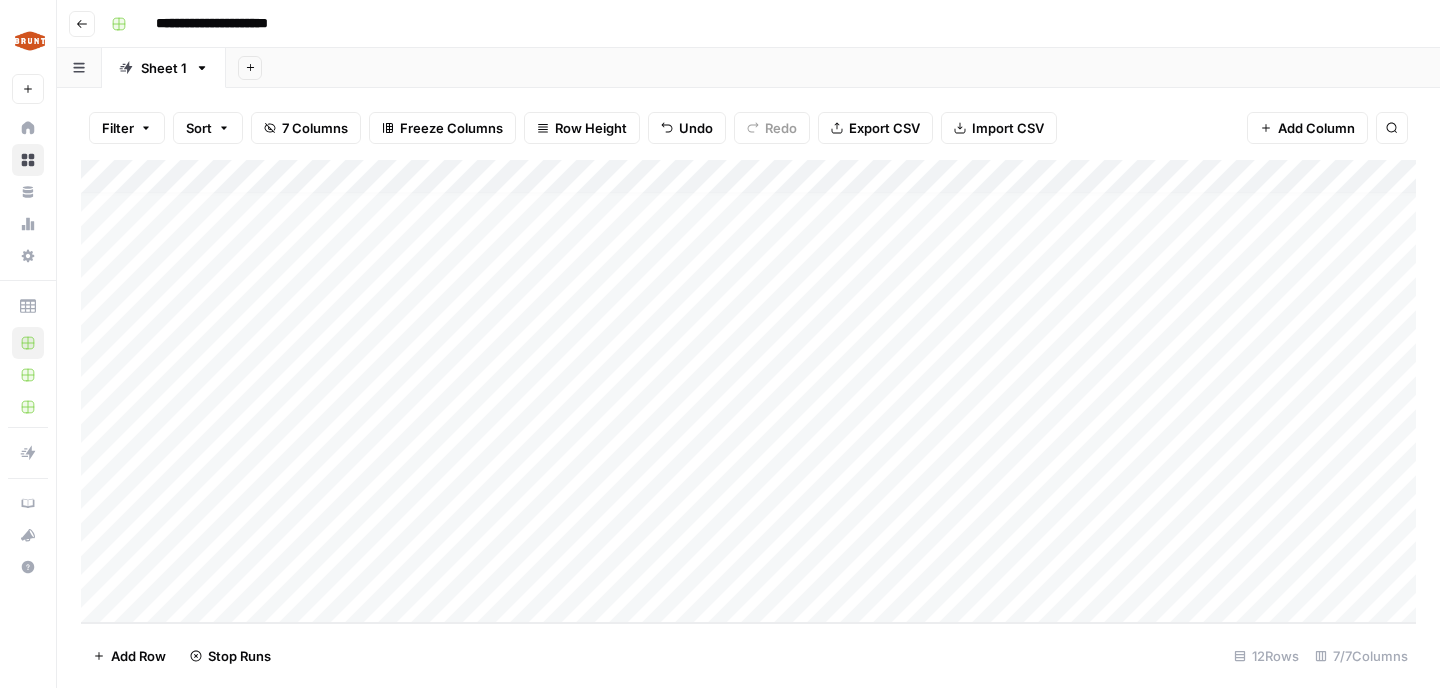 click on "Add Column" at bounding box center [748, 391] 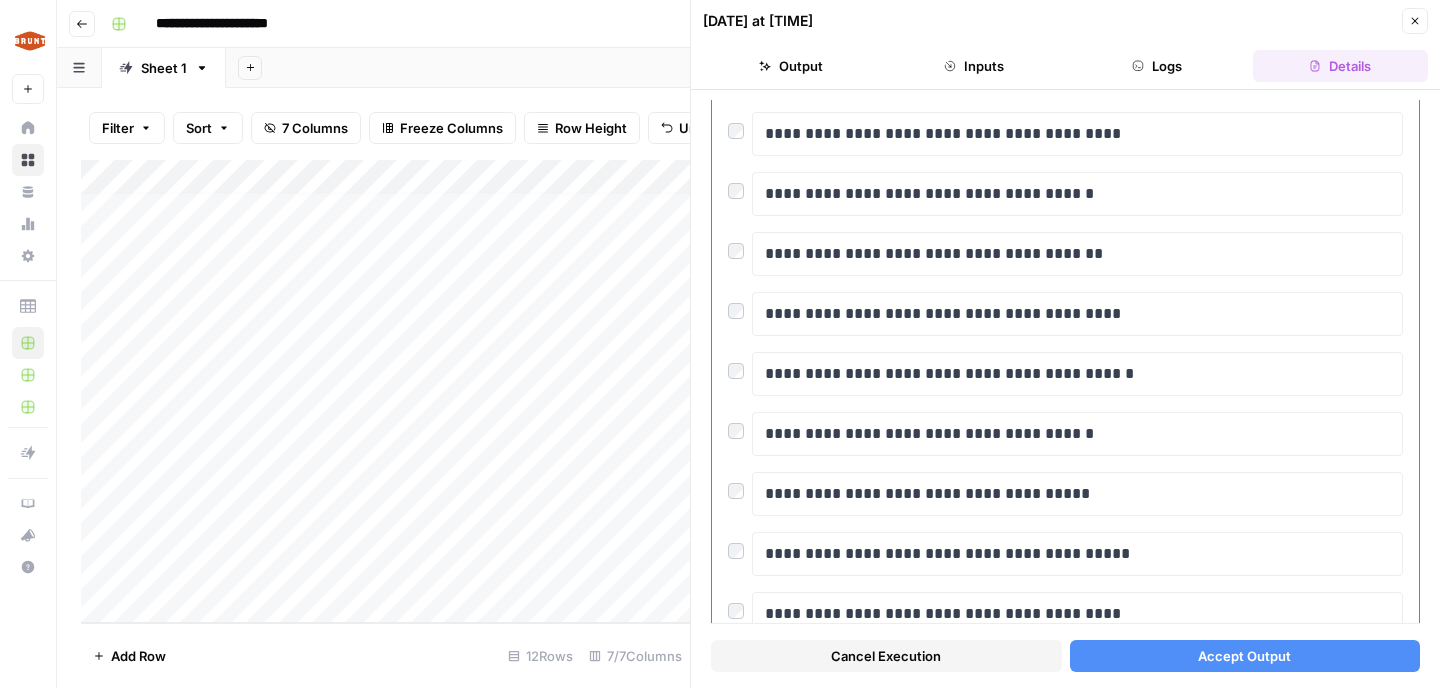 scroll, scrollTop: 1039, scrollLeft: 0, axis: vertical 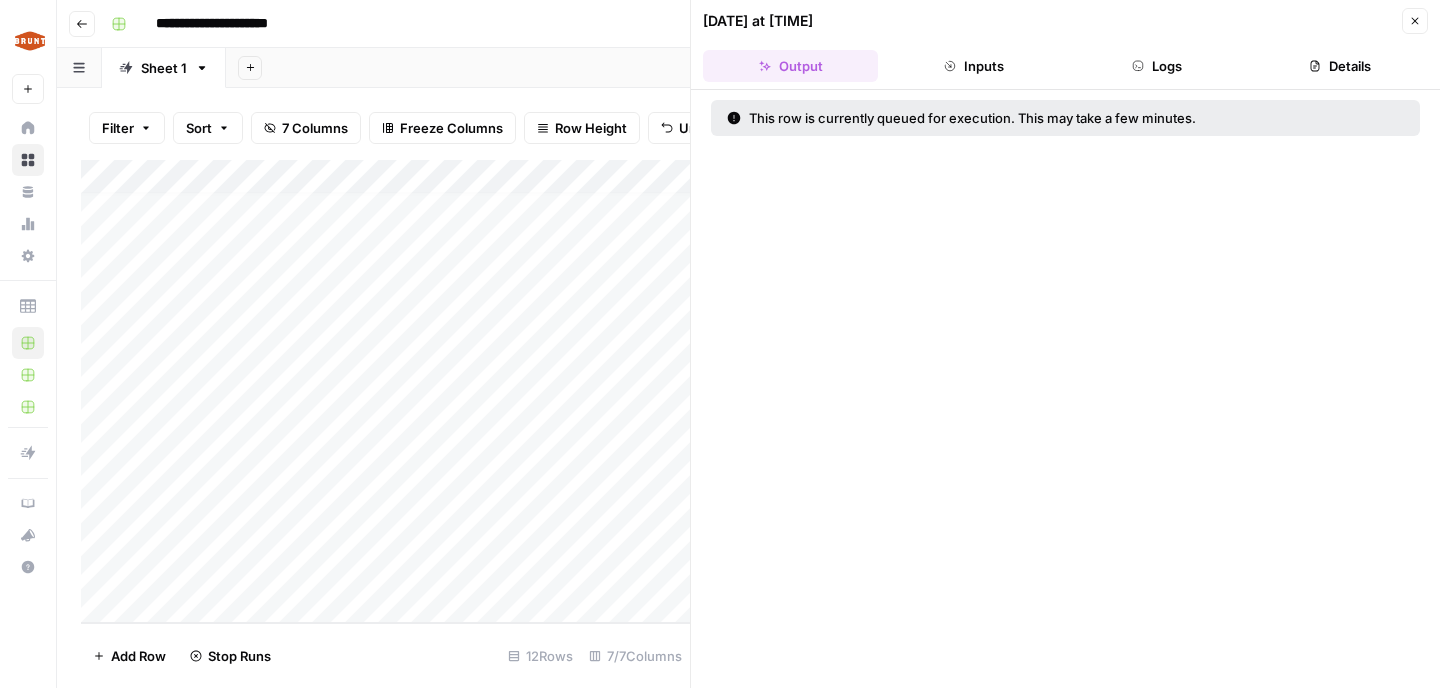 click 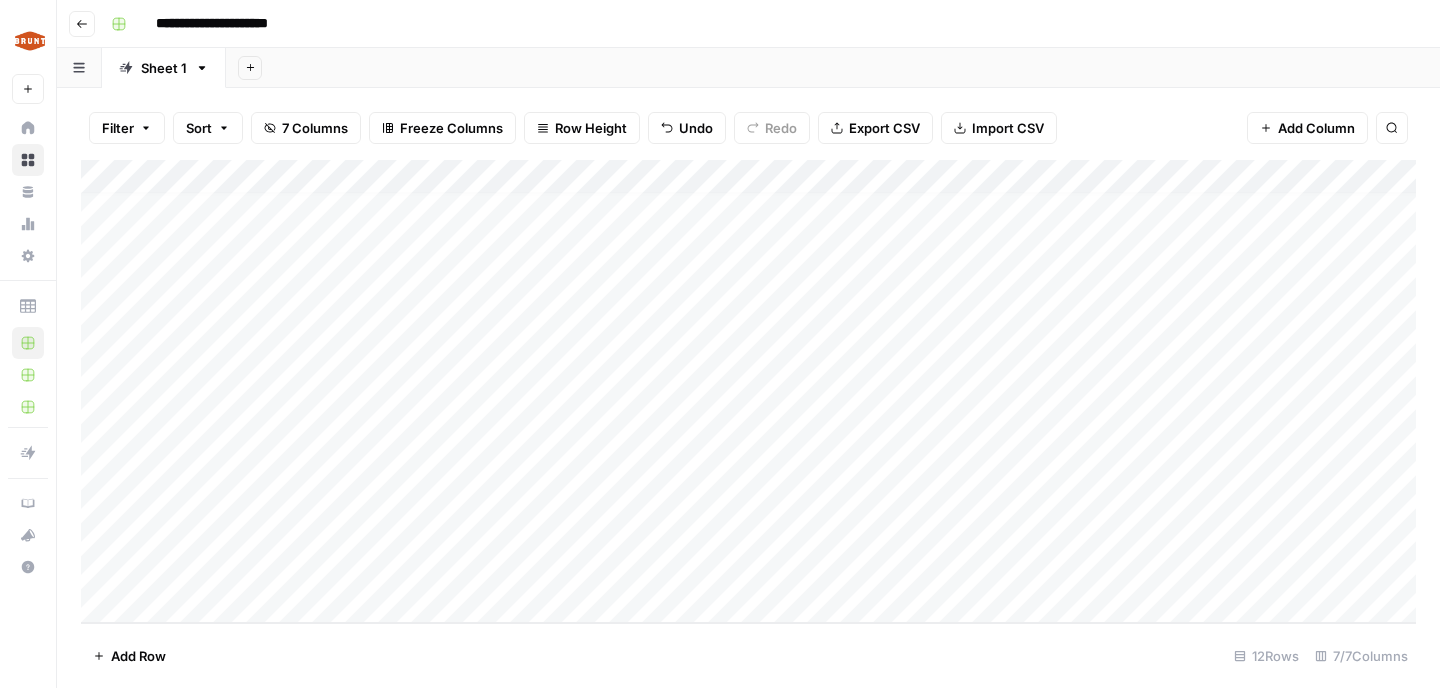 click on "Add Column" at bounding box center (748, 391) 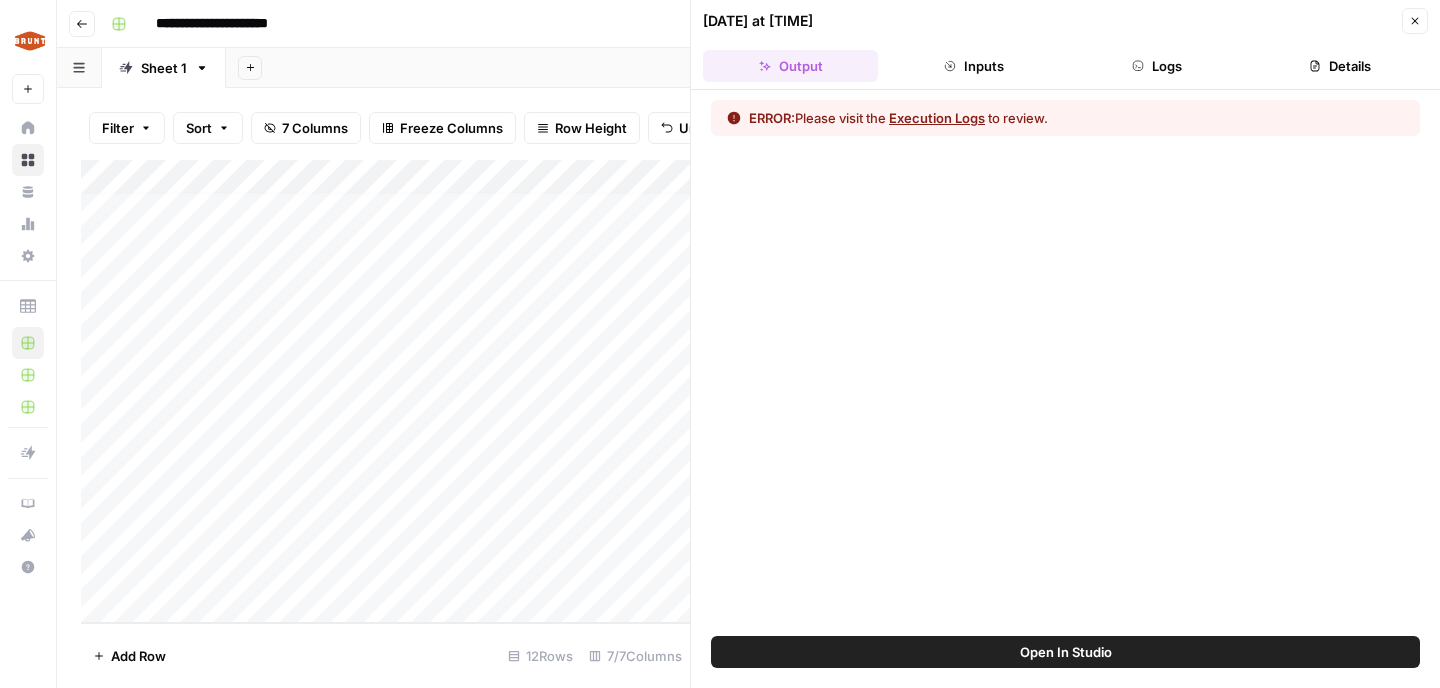 click on "Execution Logs" at bounding box center [937, 118] 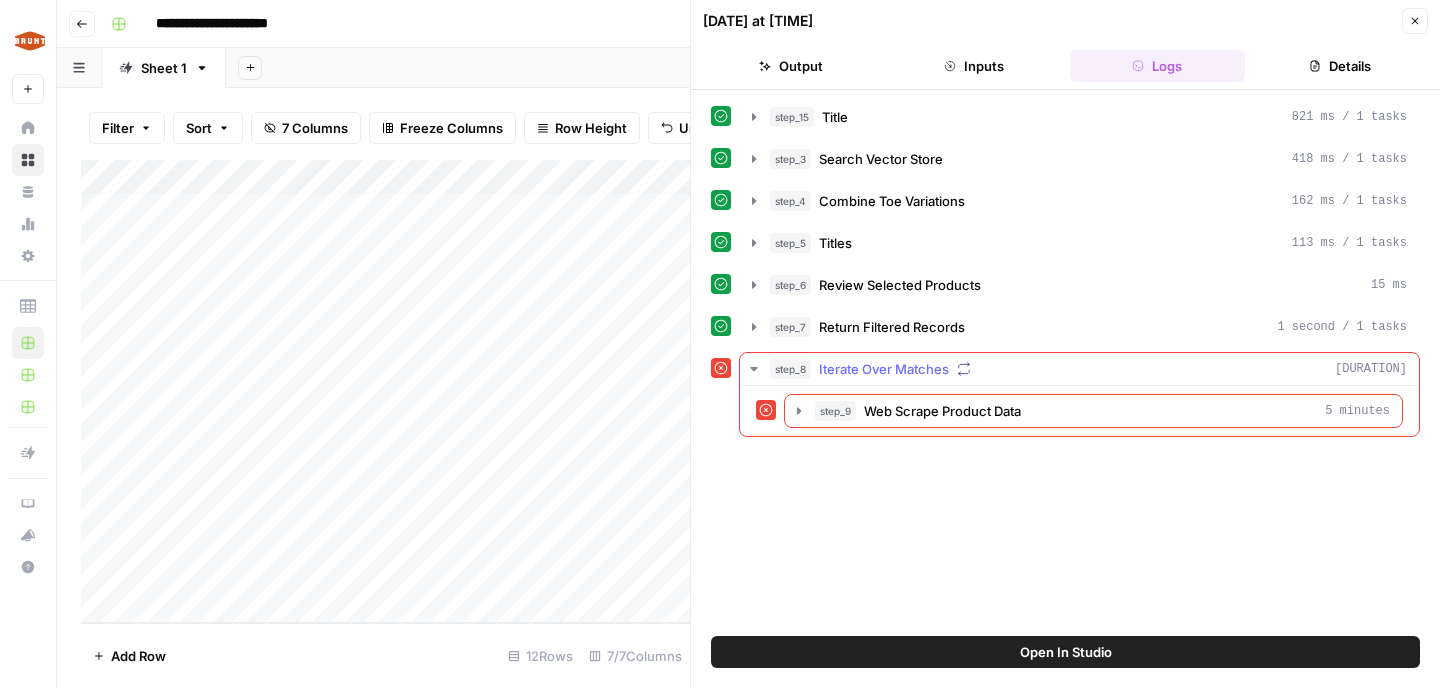 click 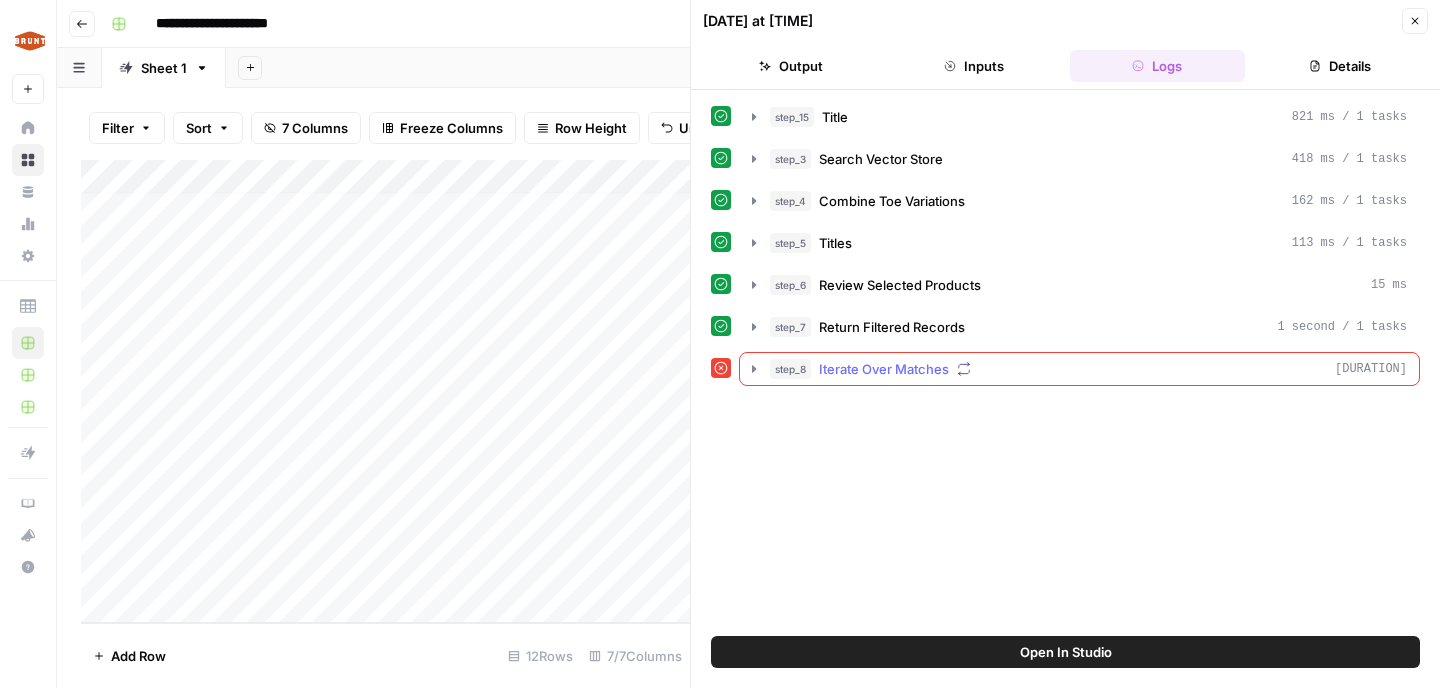 click on "step_8 Iterate Over Matches [DURATION]" at bounding box center (1088, 369) 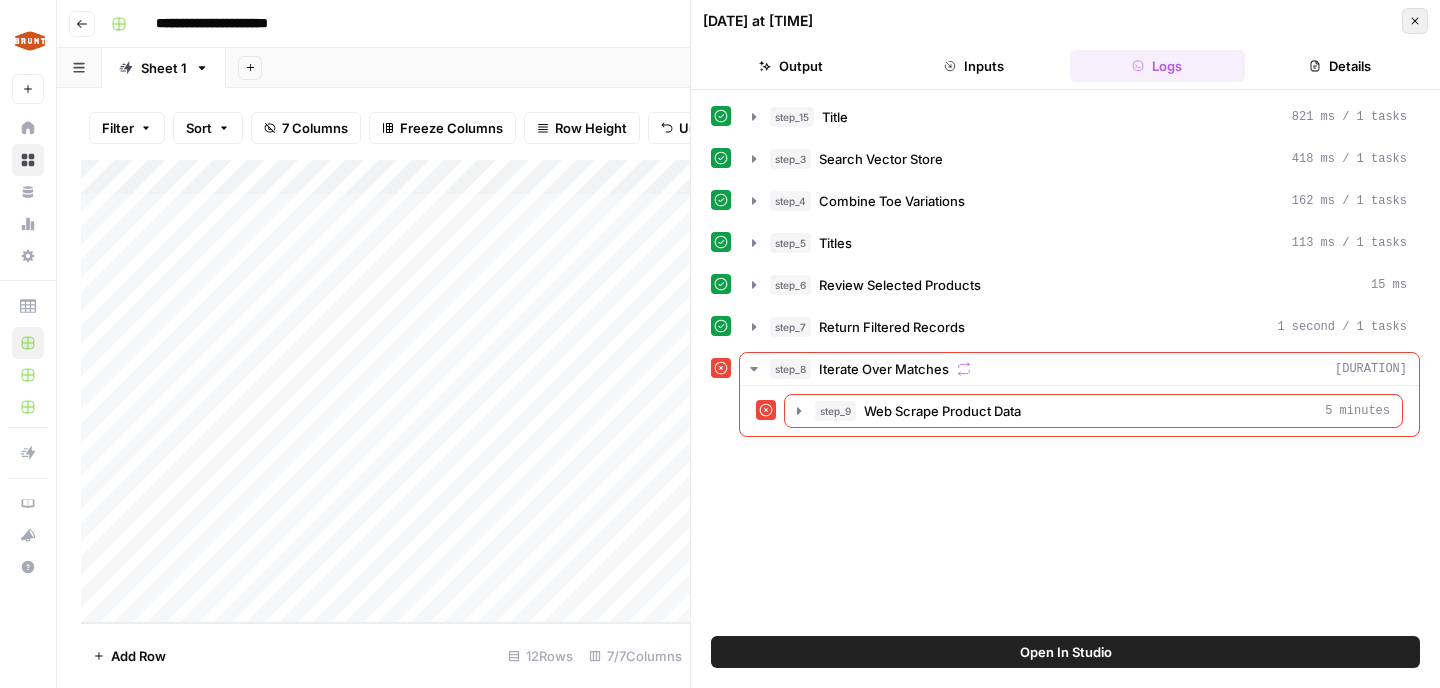 click on "Close" at bounding box center [1415, 21] 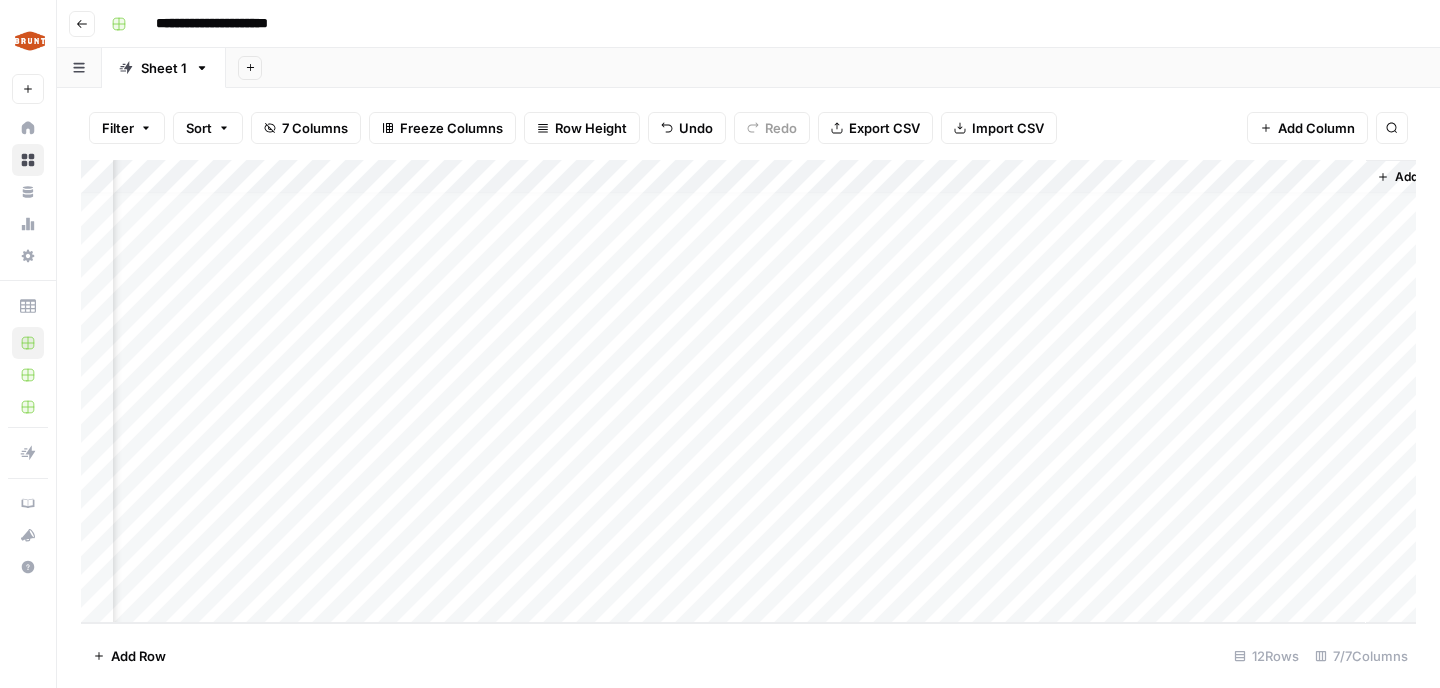 scroll, scrollTop: 11, scrollLeft: 153, axis: both 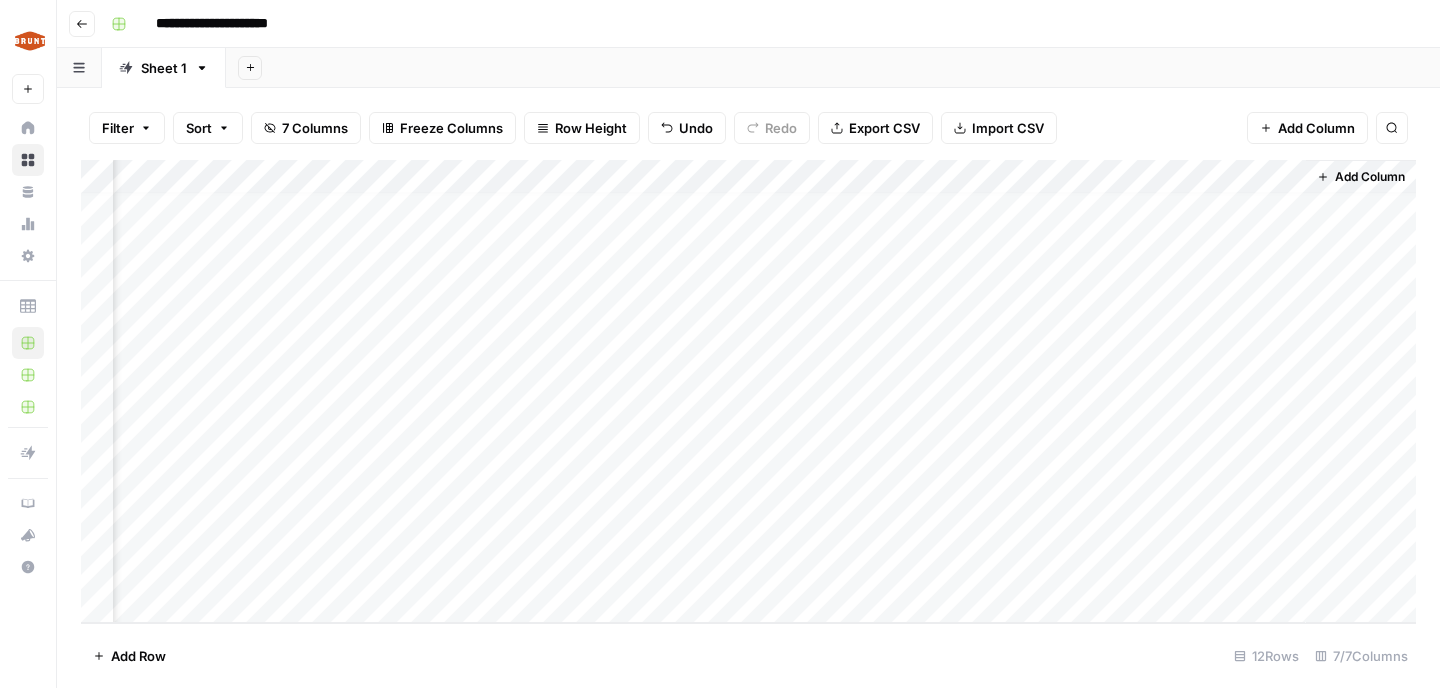 click on "Add Column" at bounding box center (748, 391) 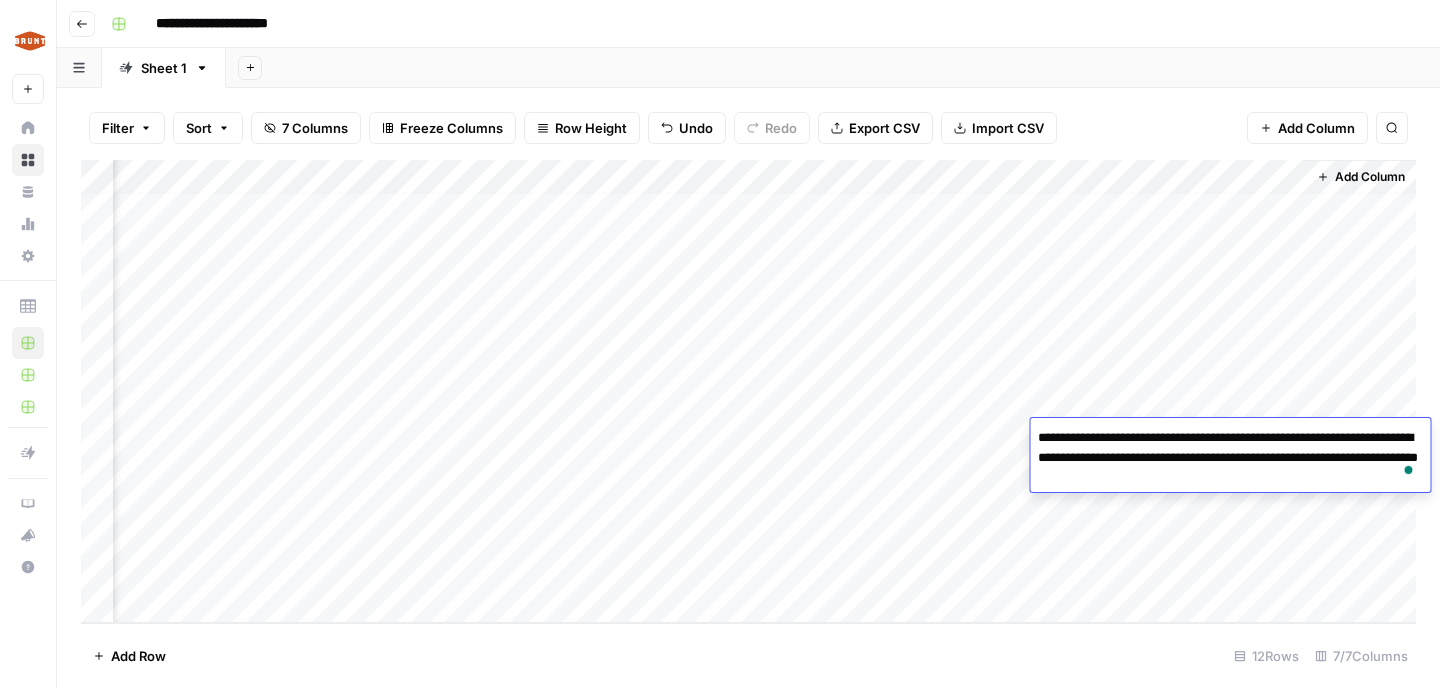 click on "Add Column" at bounding box center (748, 391) 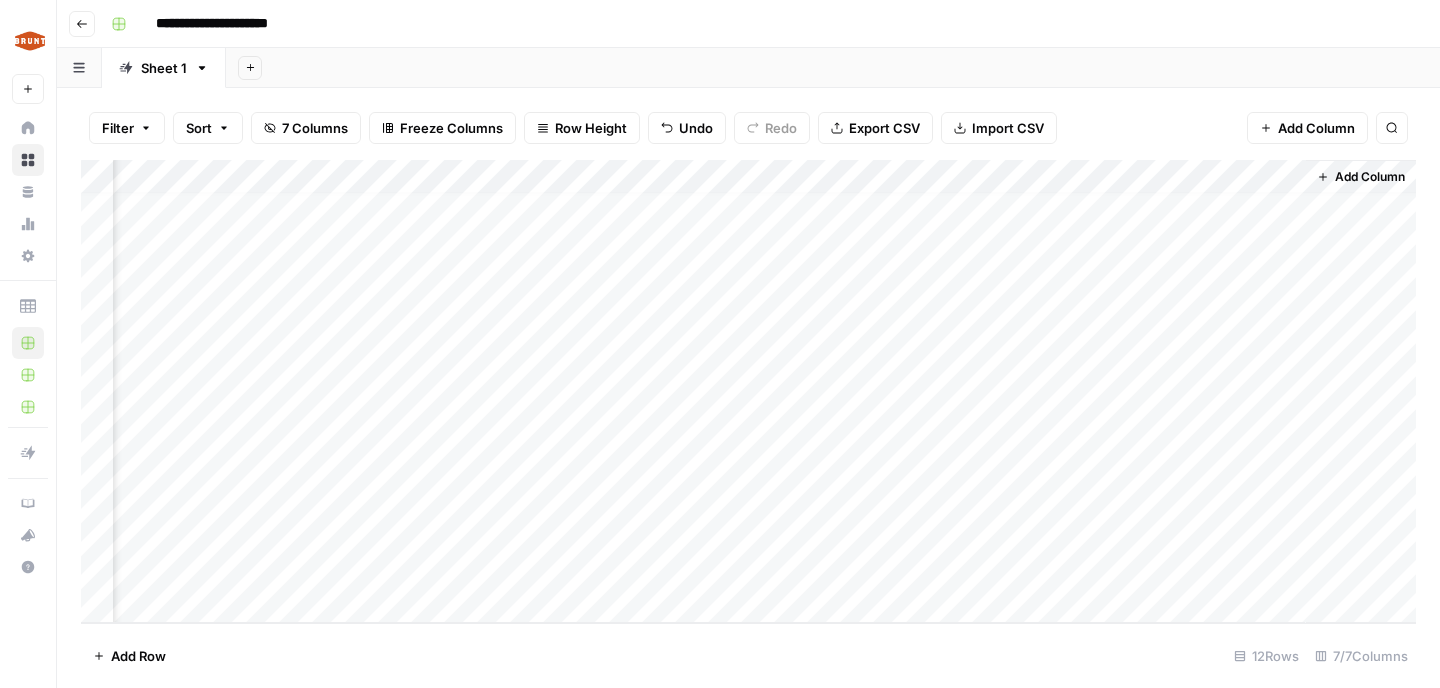 click on "Add Column" at bounding box center (748, 391) 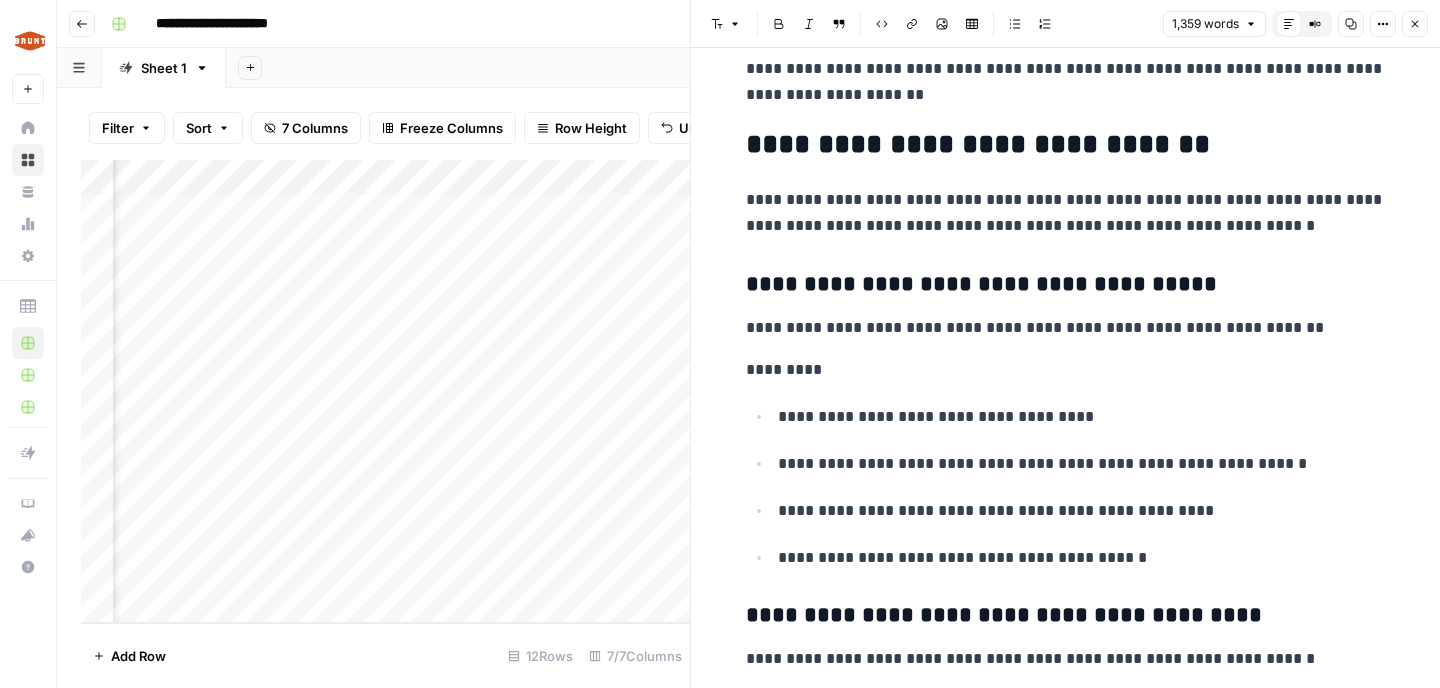 scroll, scrollTop: 4256, scrollLeft: 0, axis: vertical 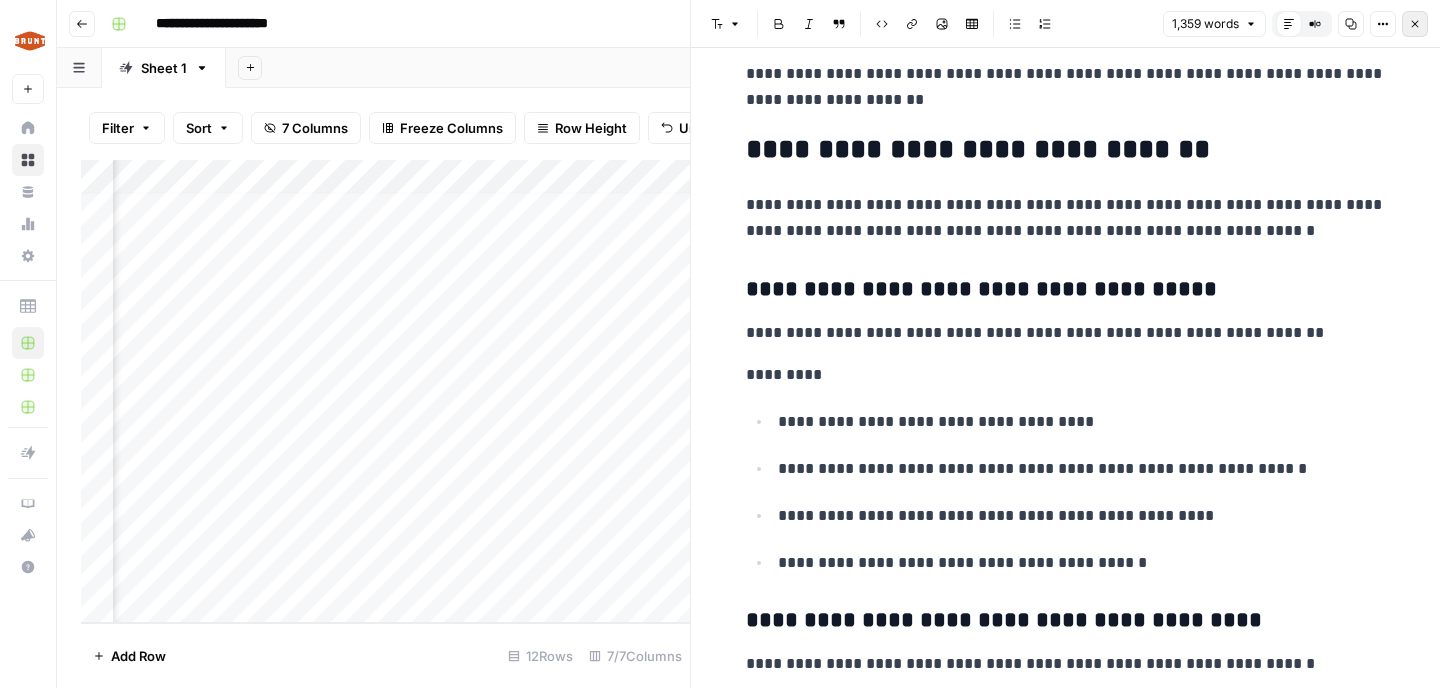 click on "Close" at bounding box center [1415, 24] 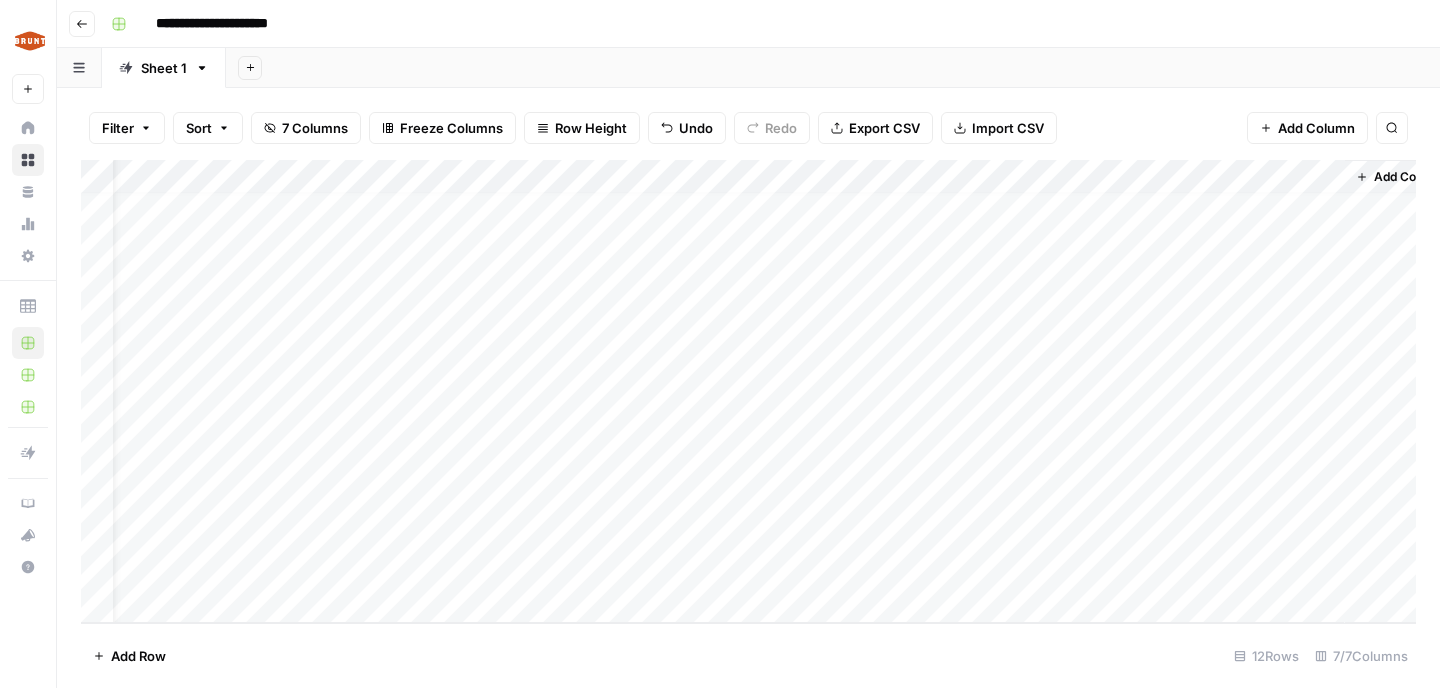 scroll, scrollTop: 11, scrollLeft: 153, axis: both 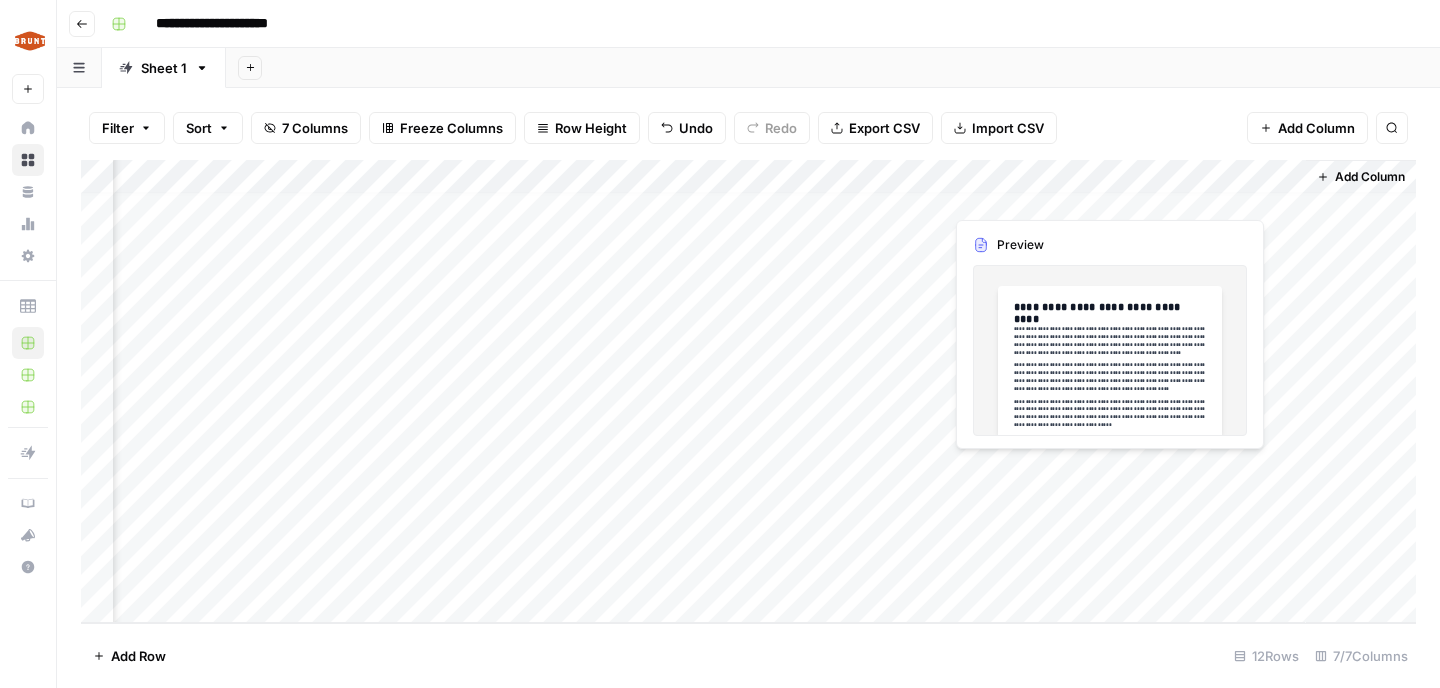 click on "Add Column" at bounding box center (748, 391) 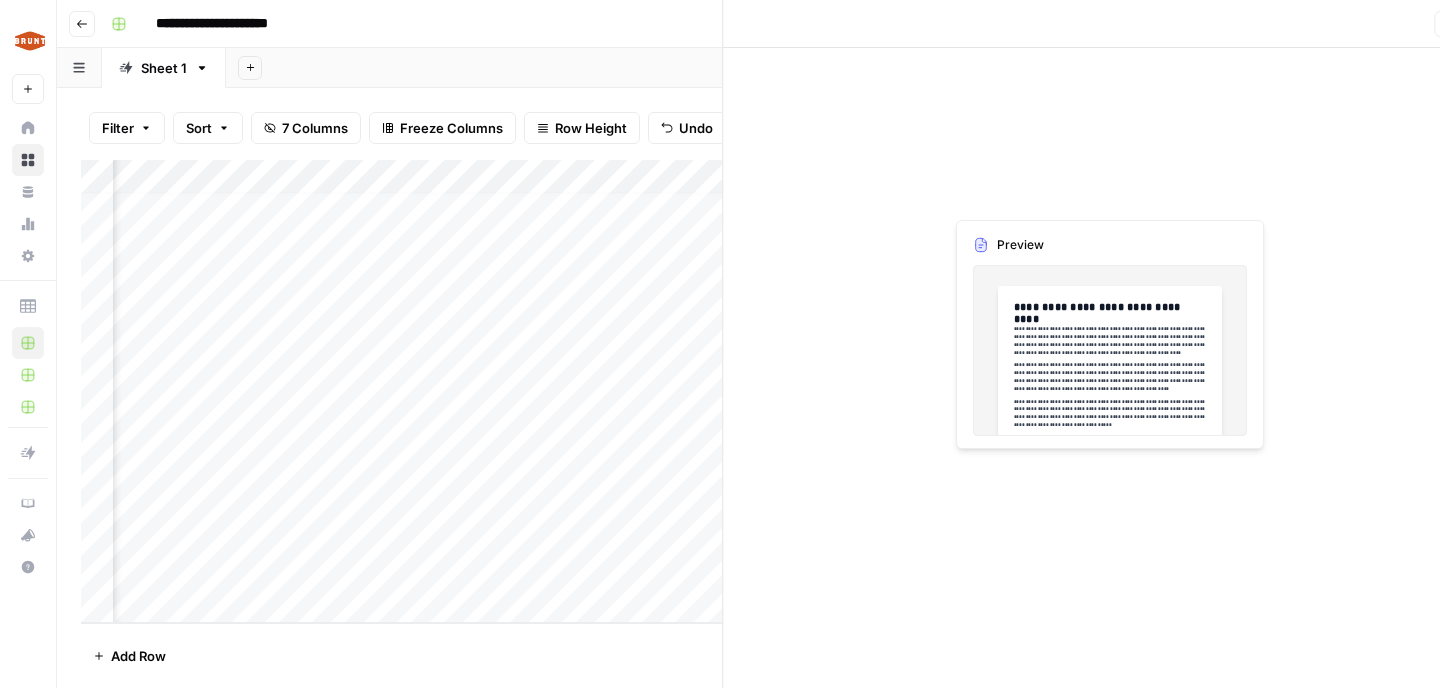 scroll, scrollTop: 11, scrollLeft: 149, axis: both 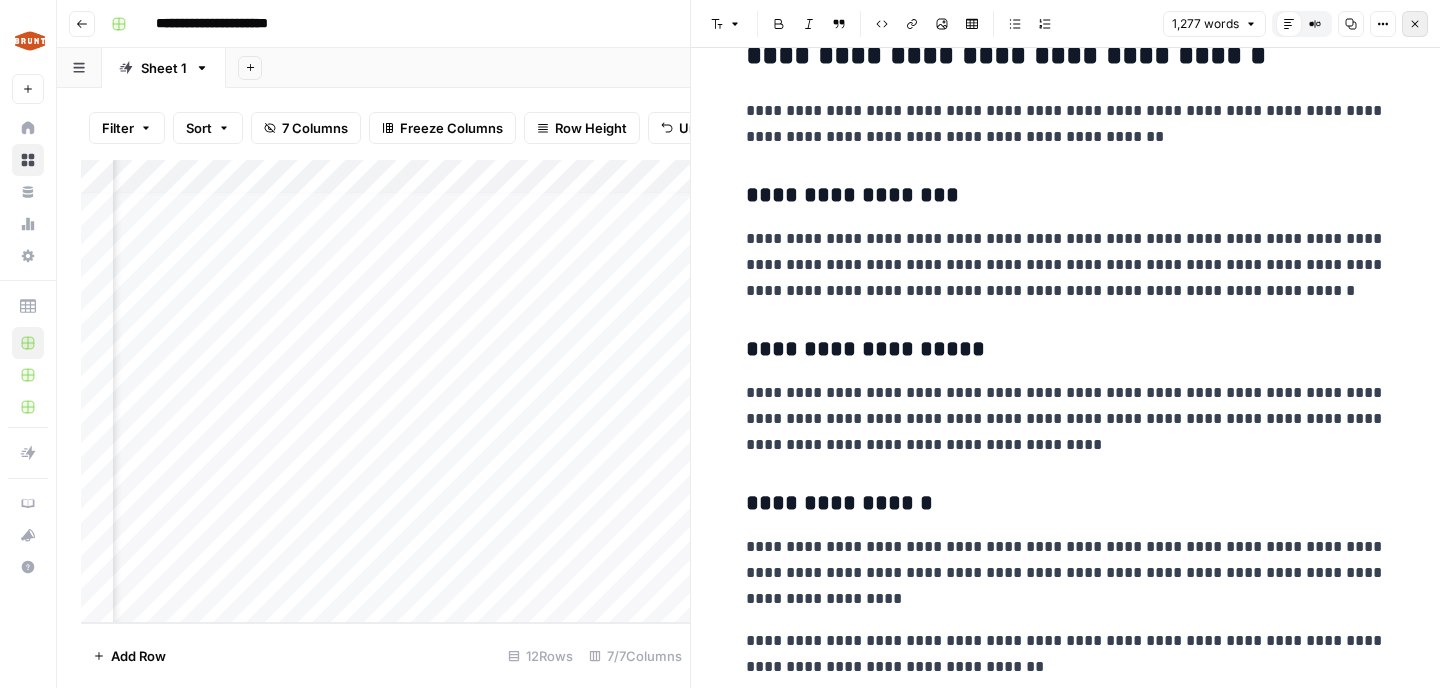 click on "Close" at bounding box center [1415, 24] 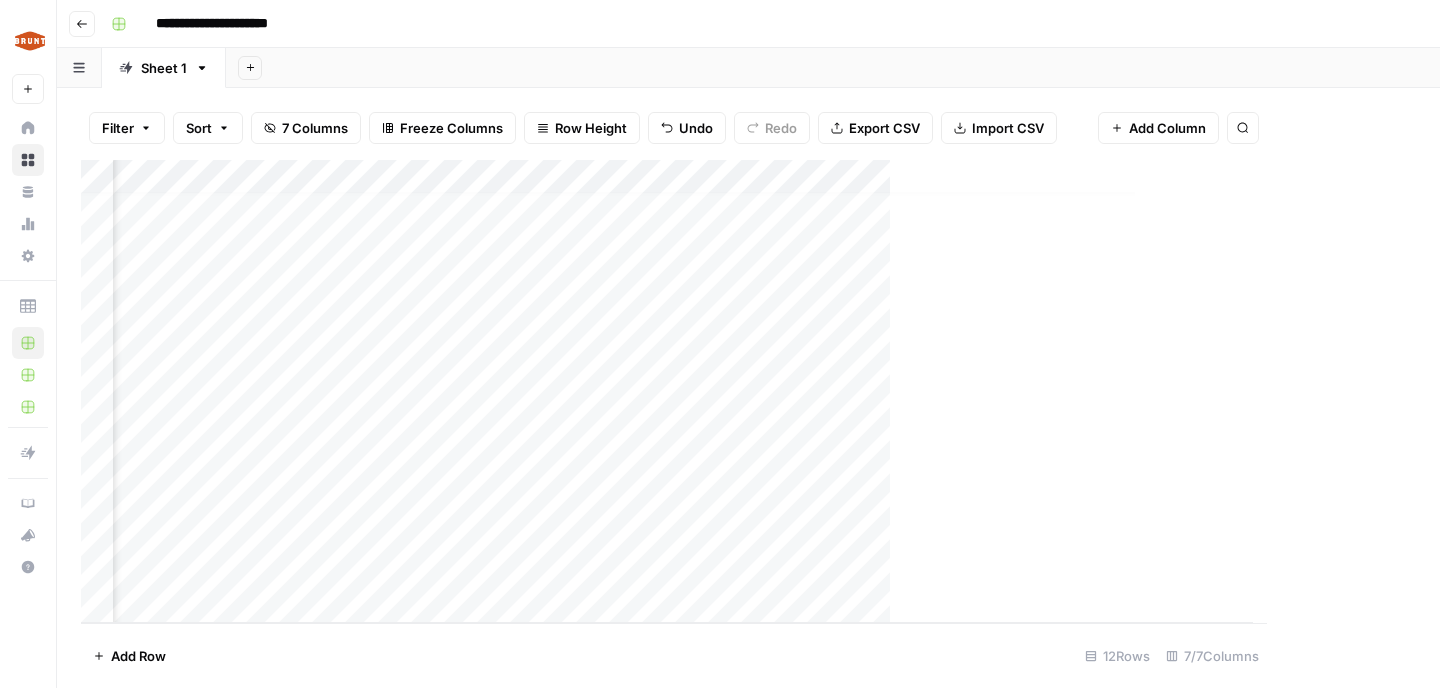 scroll, scrollTop: 11, scrollLeft: 129, axis: both 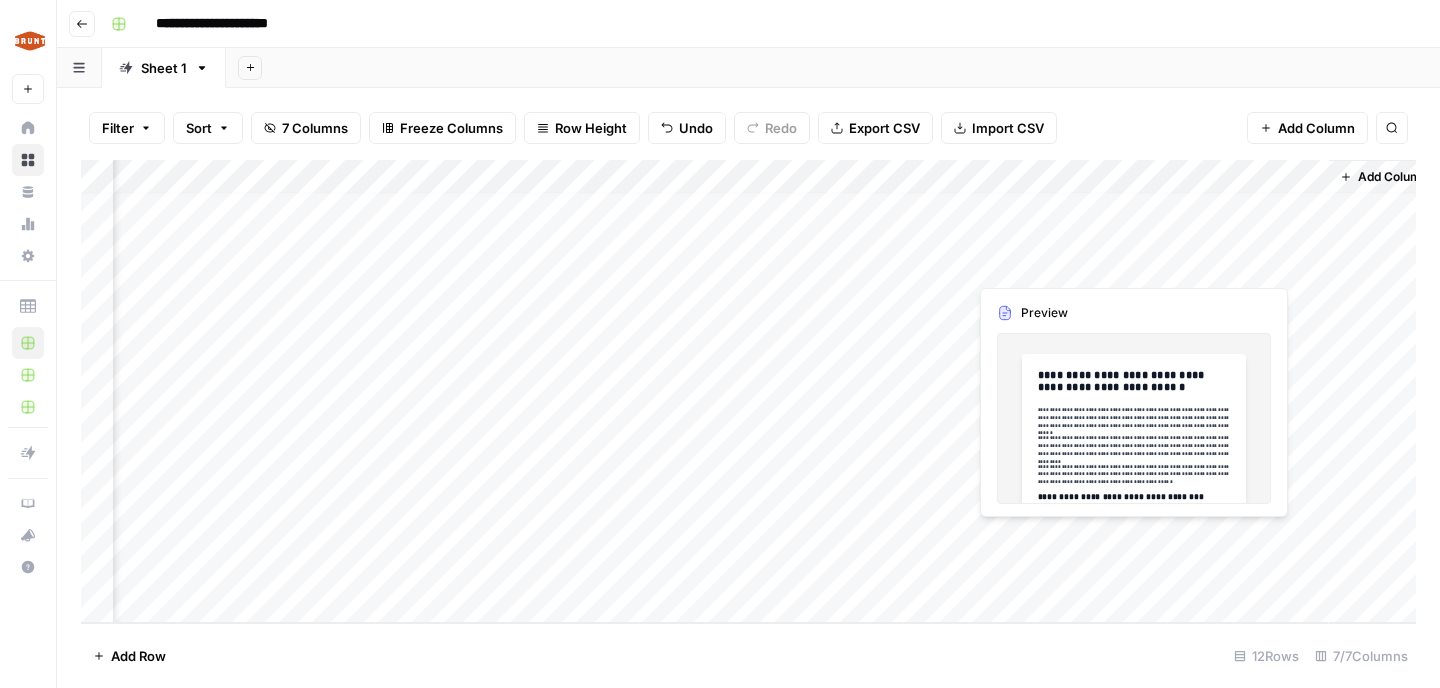 click on "Add Column" at bounding box center [748, 391] 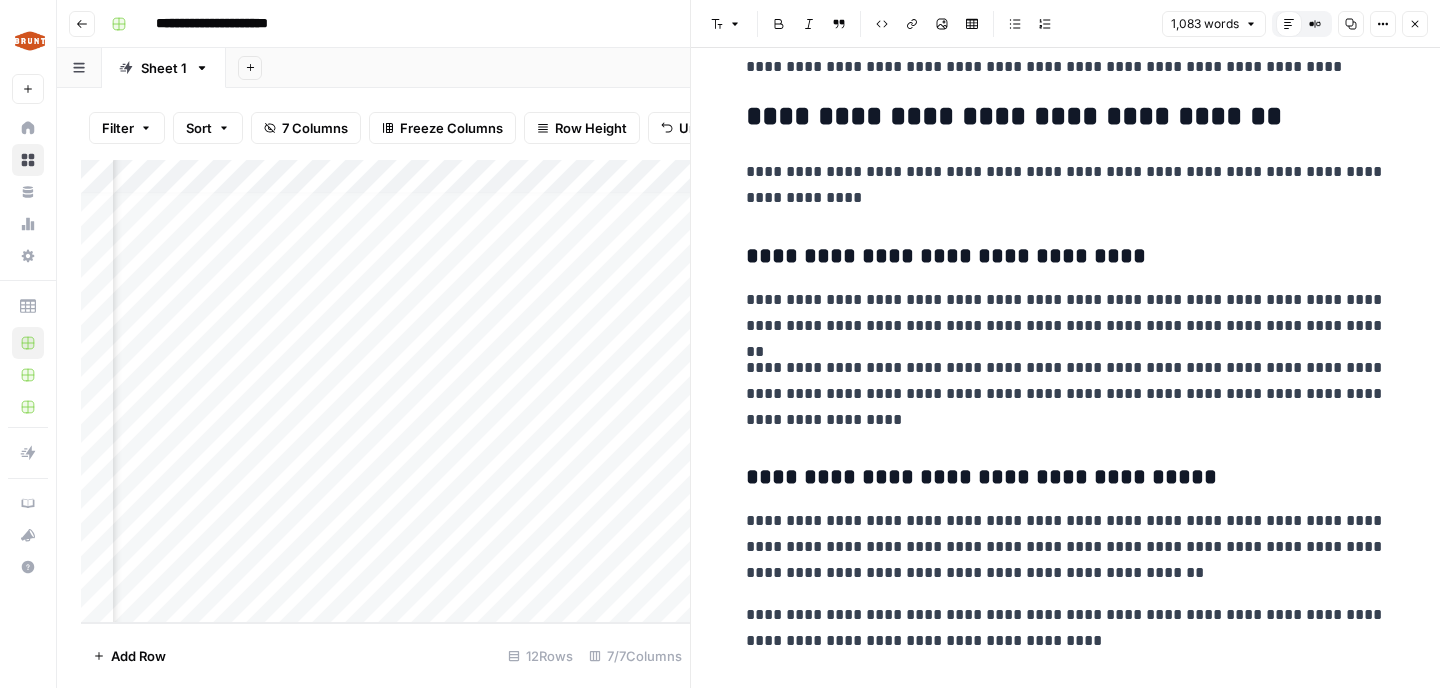 scroll, scrollTop: 0, scrollLeft: 0, axis: both 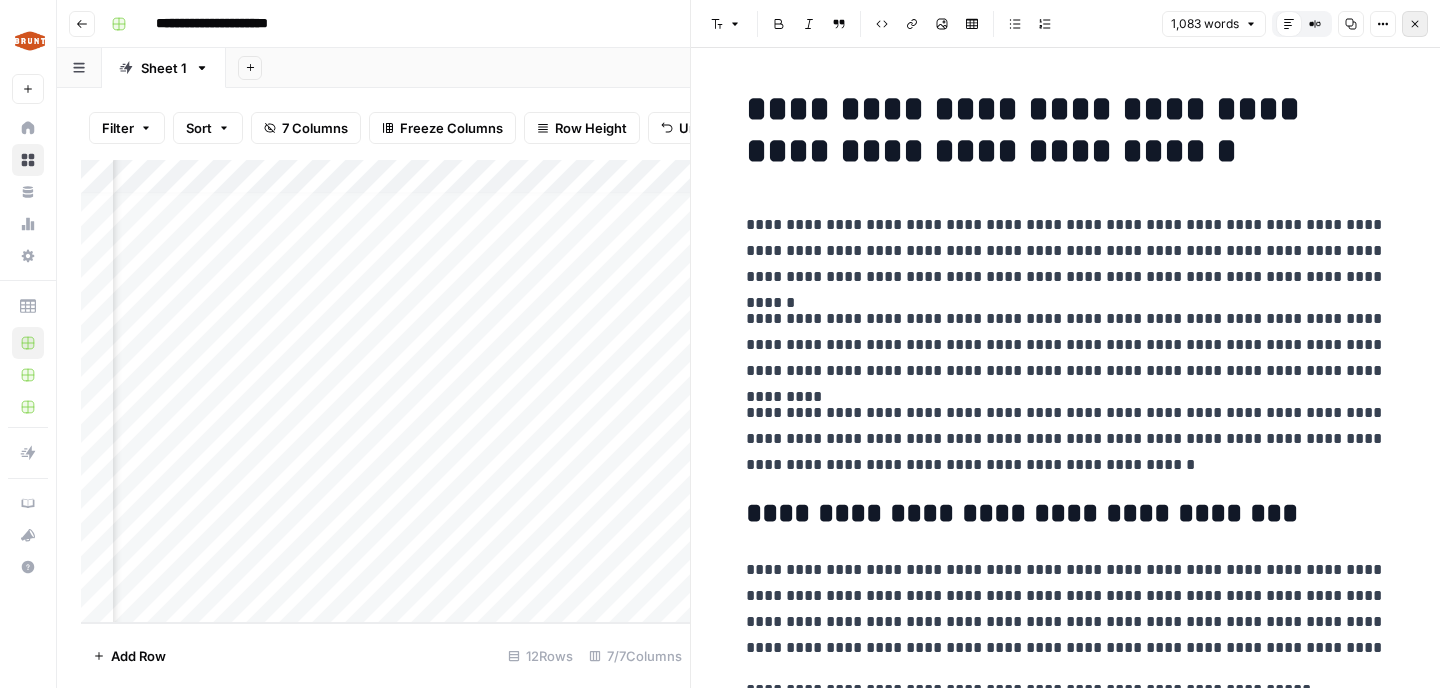click 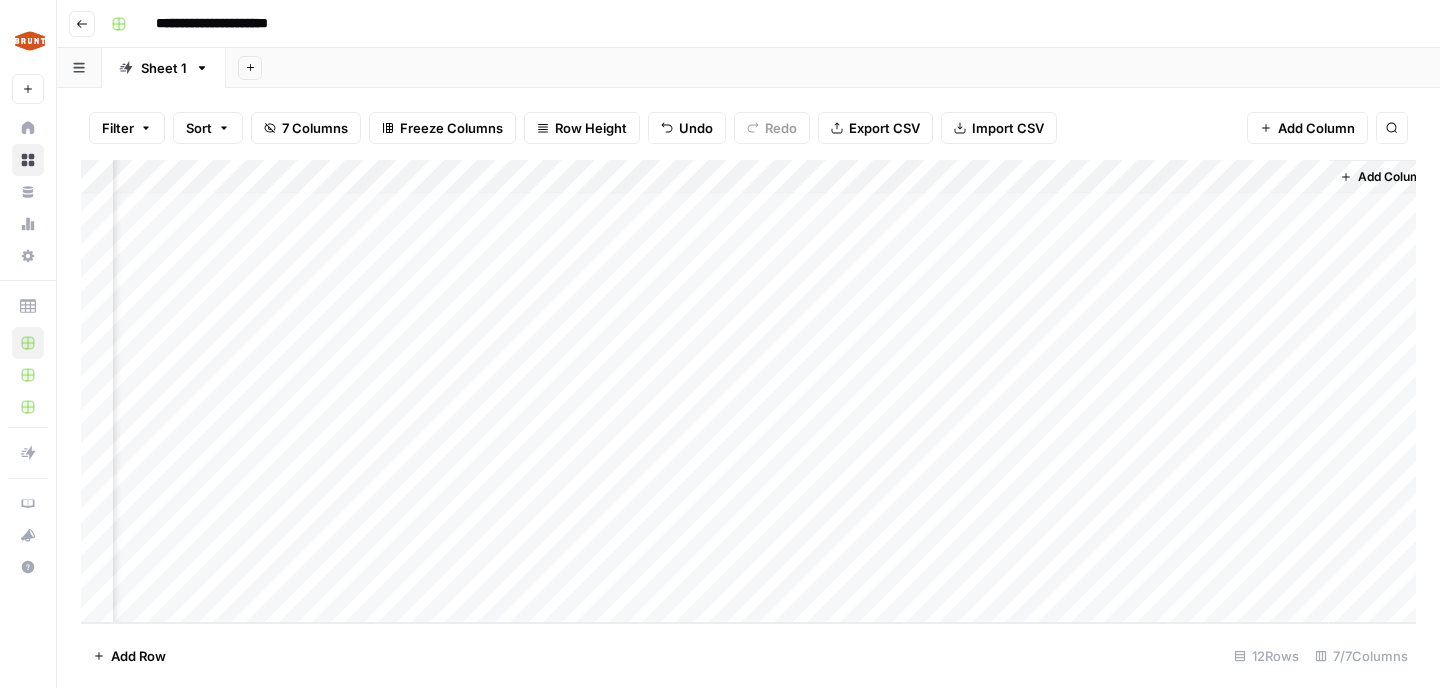 scroll, scrollTop: 11, scrollLeft: 0, axis: vertical 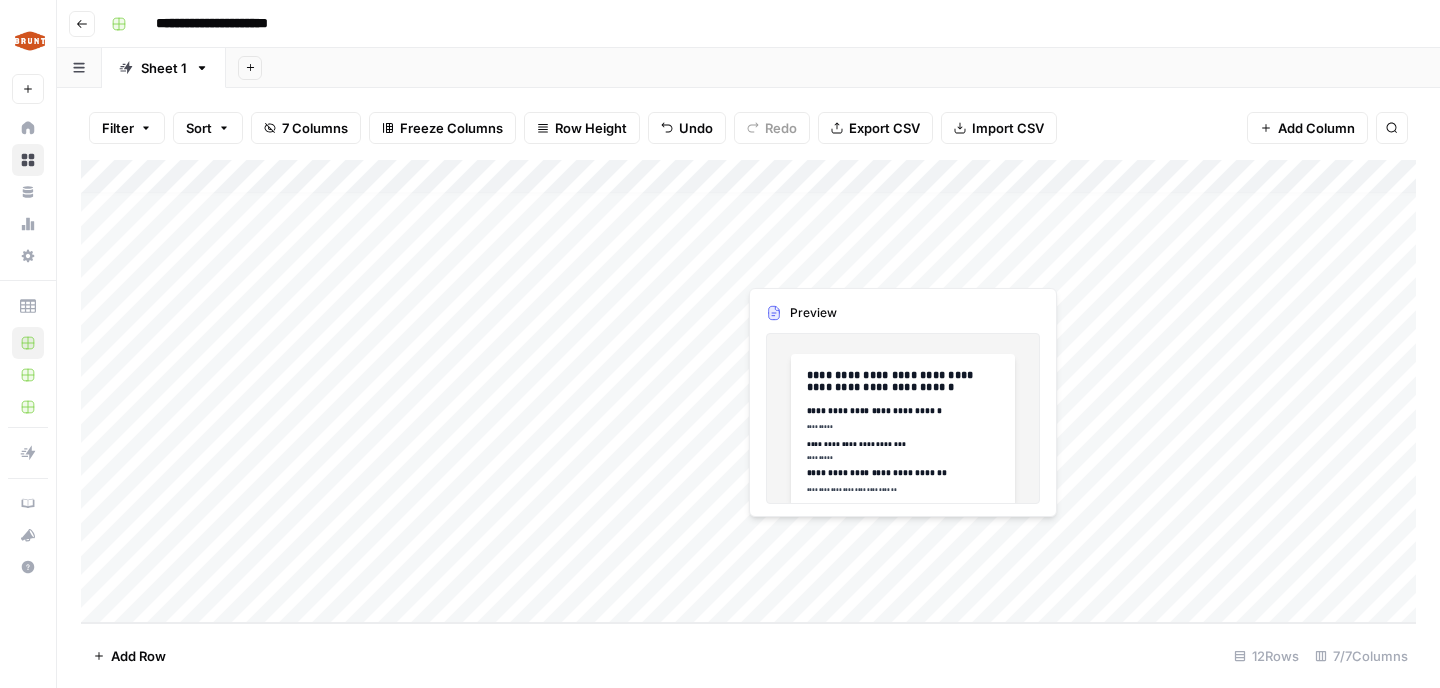 click on "Add Column" at bounding box center (748, 391) 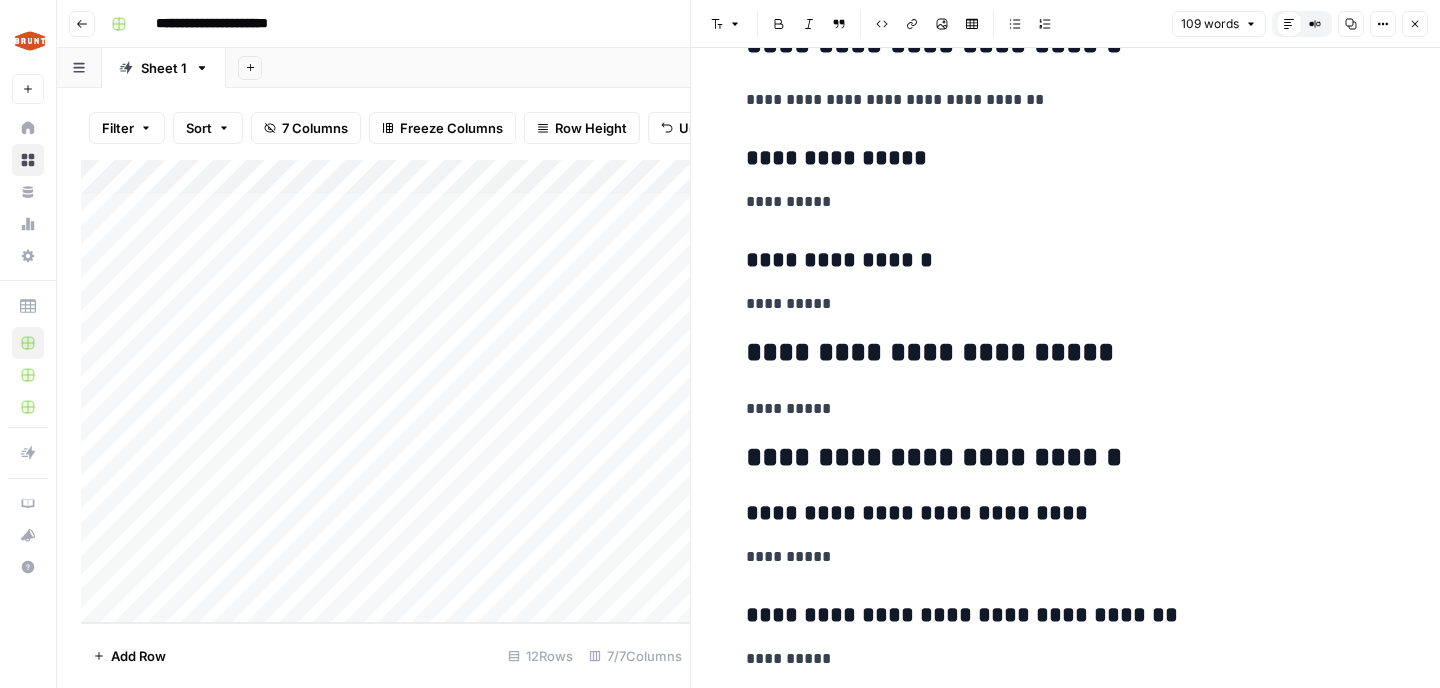 scroll, scrollTop: 890, scrollLeft: 0, axis: vertical 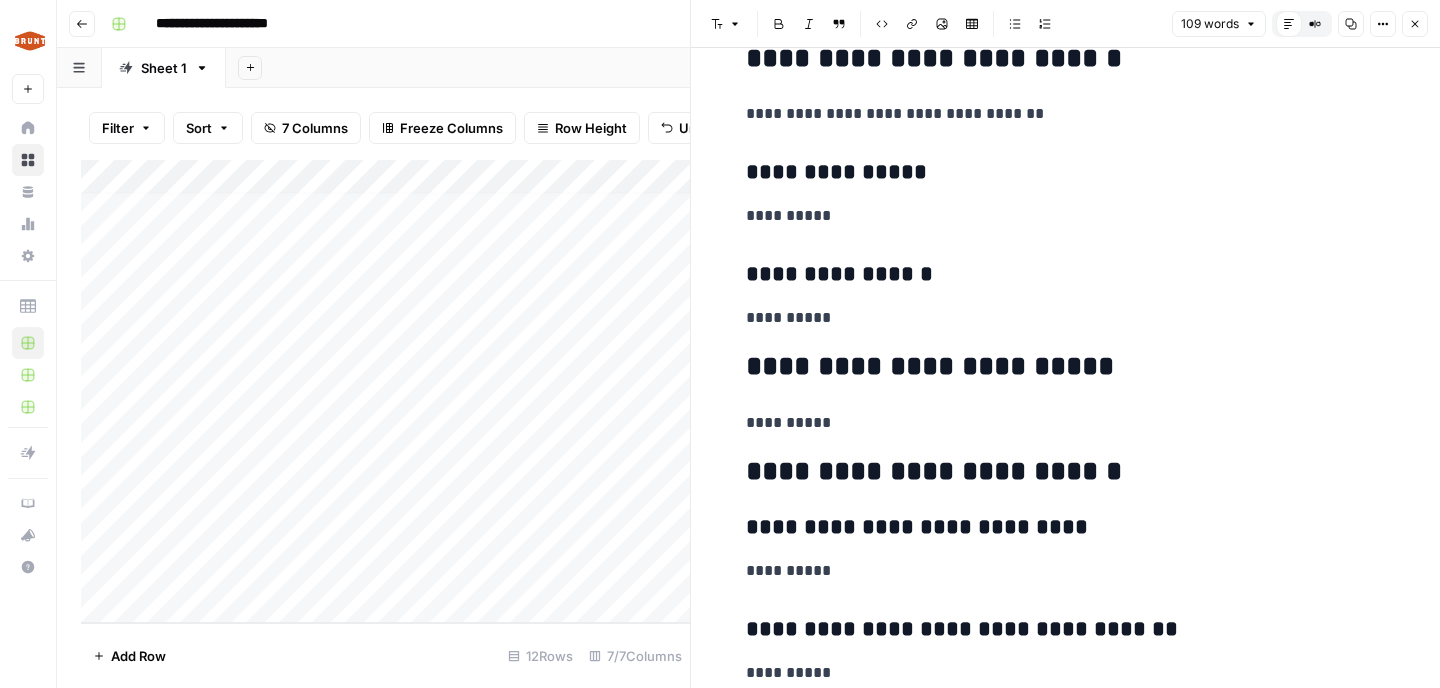click on "Add Row [NUMBER]  Rows [NUMBER]/[NUMBER]  Columns" at bounding box center (385, 655) 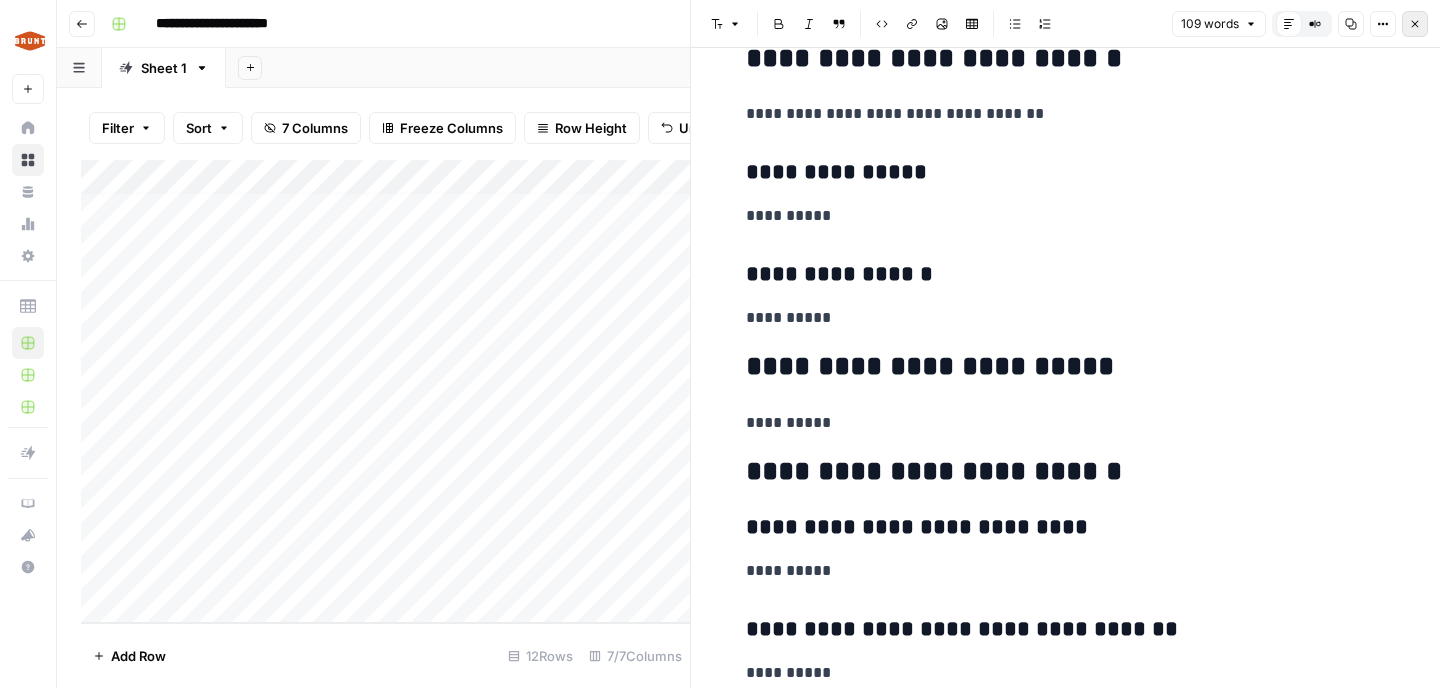 click 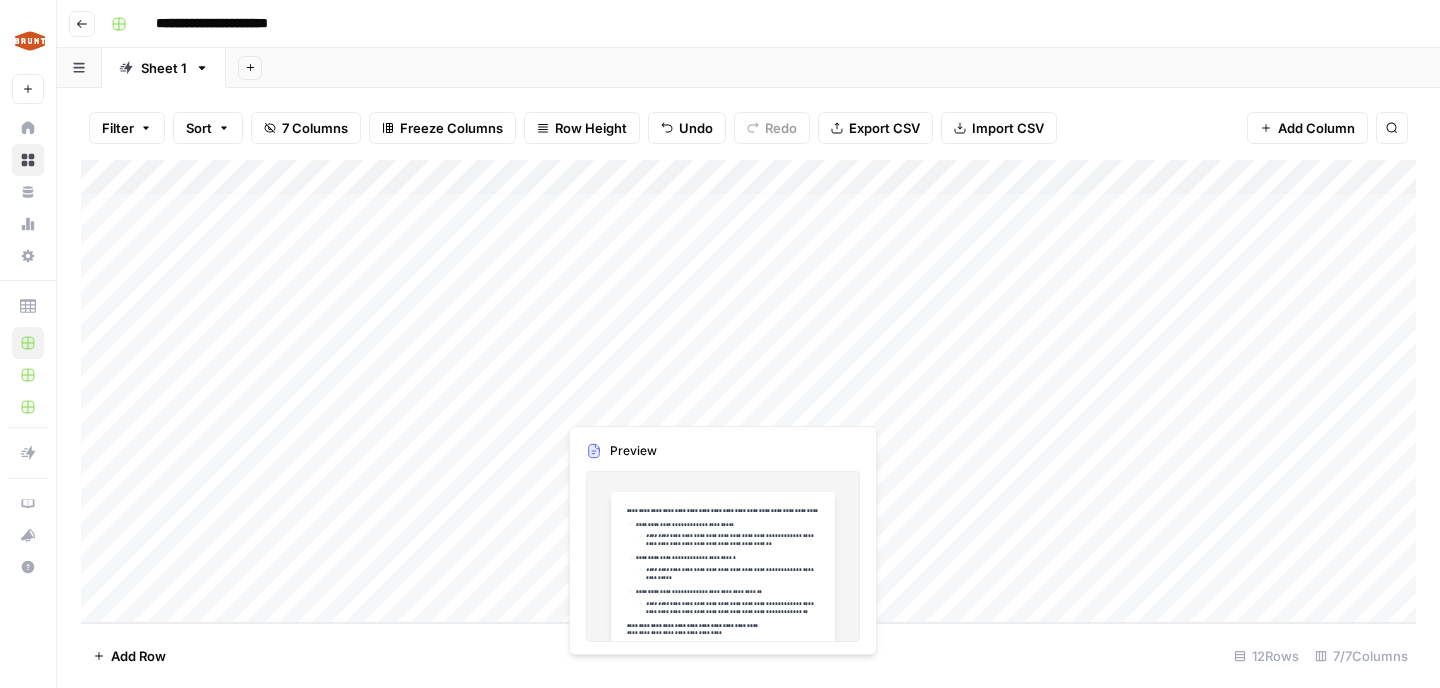 click on "Add Column" at bounding box center (748, 391) 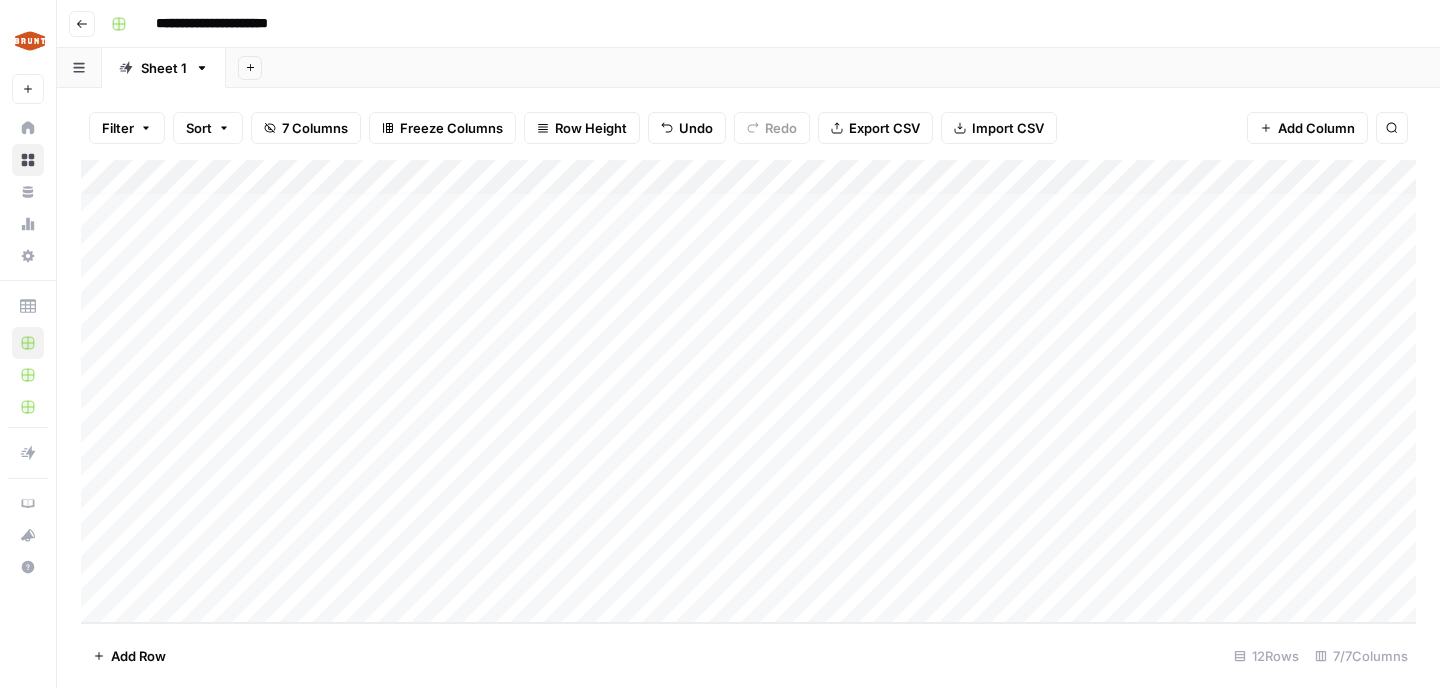 click on "Add Column" at bounding box center (748, 391) 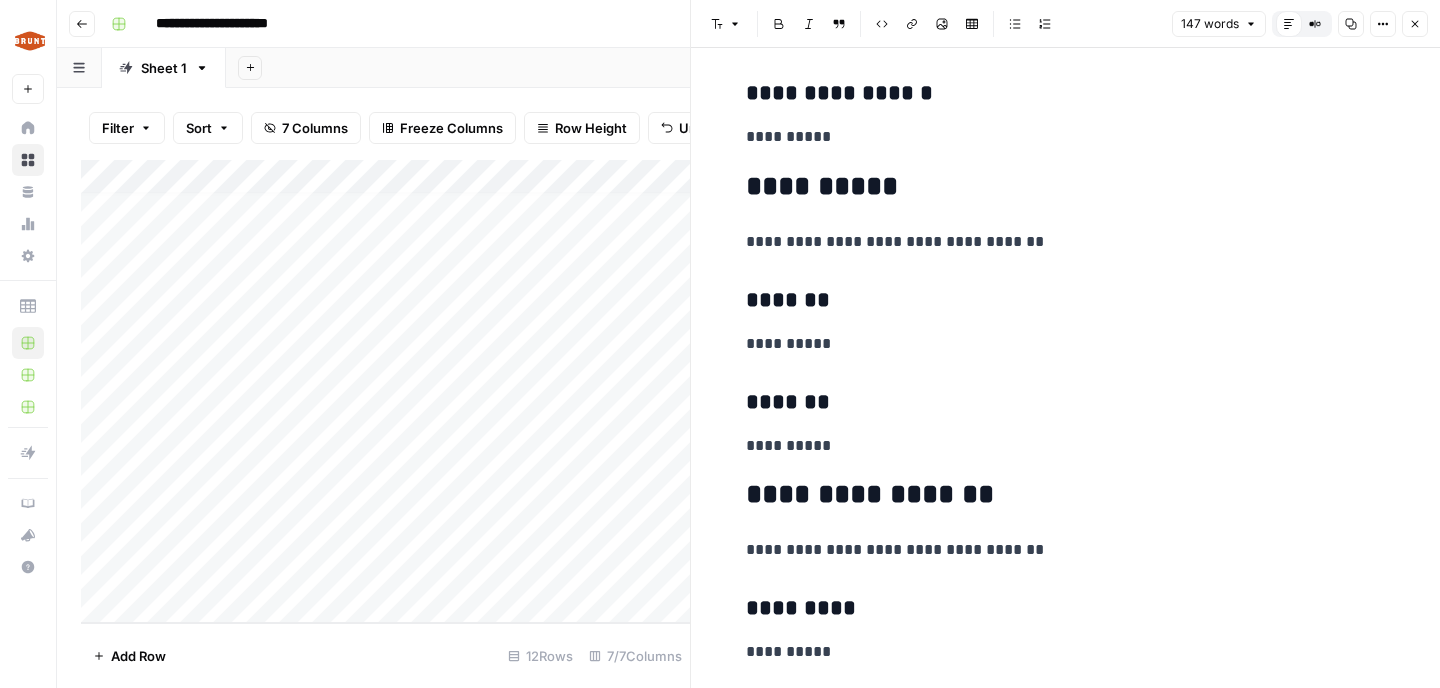 scroll, scrollTop: 945, scrollLeft: 0, axis: vertical 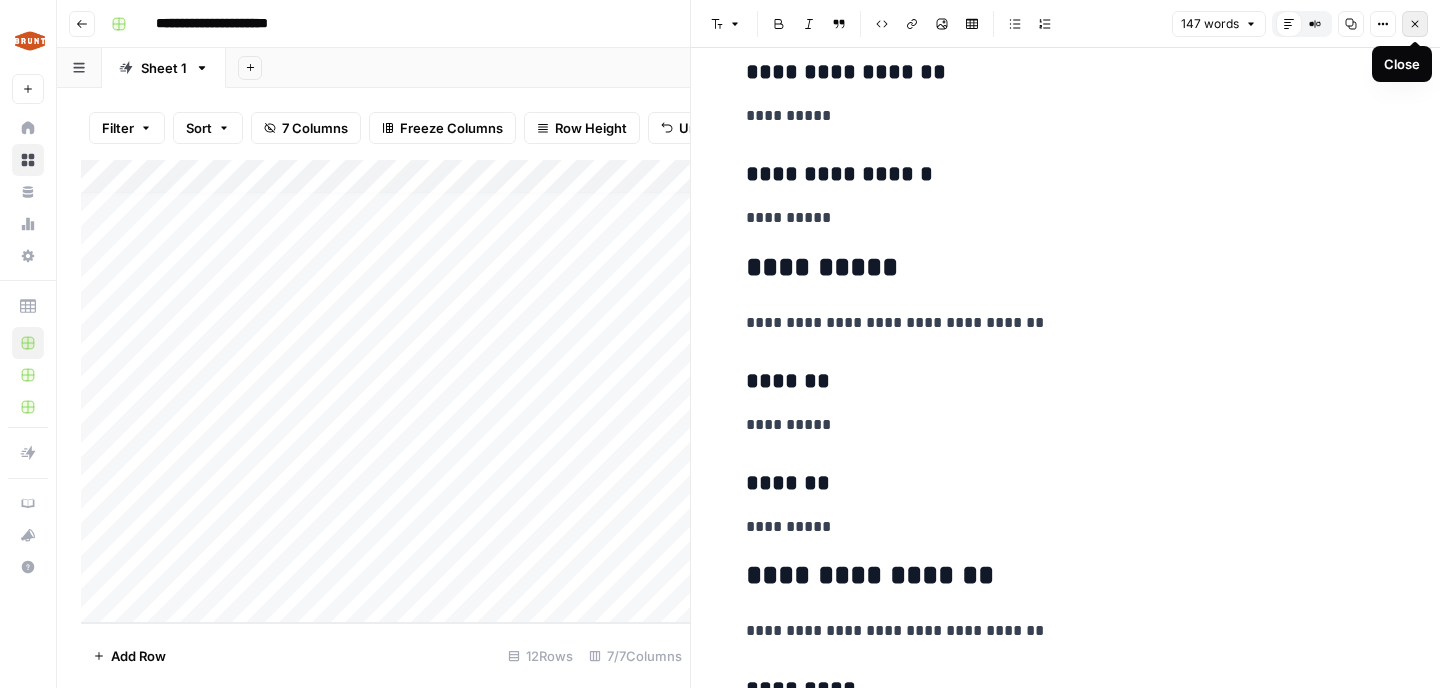 click 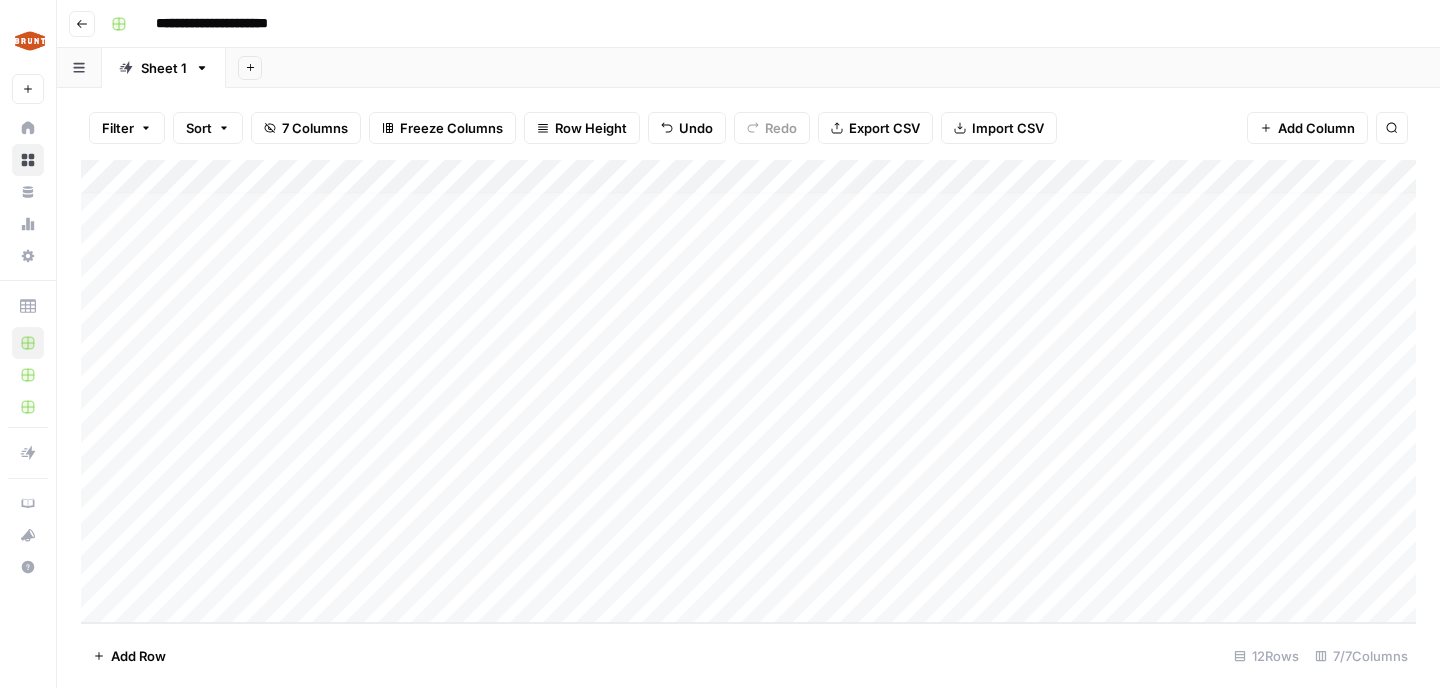 click on "Add Column" at bounding box center [748, 391] 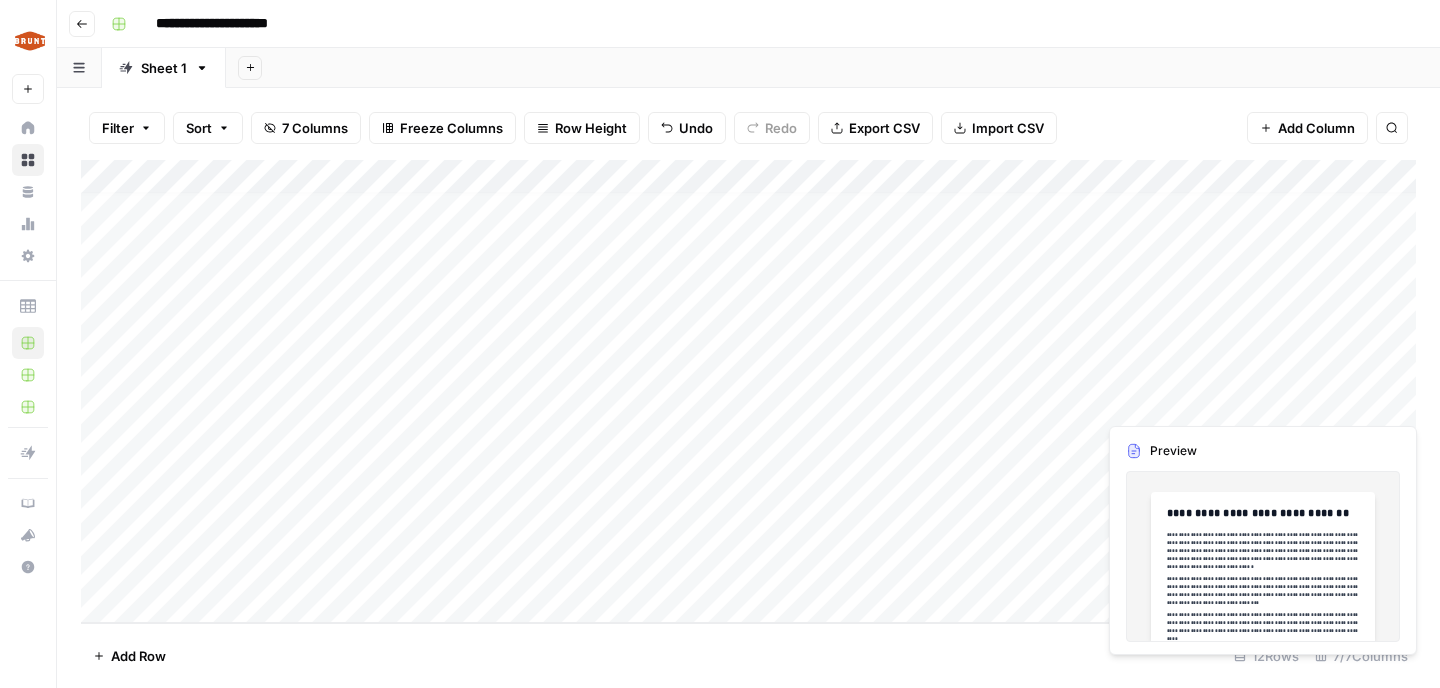 click on "Add Column" at bounding box center (748, 391) 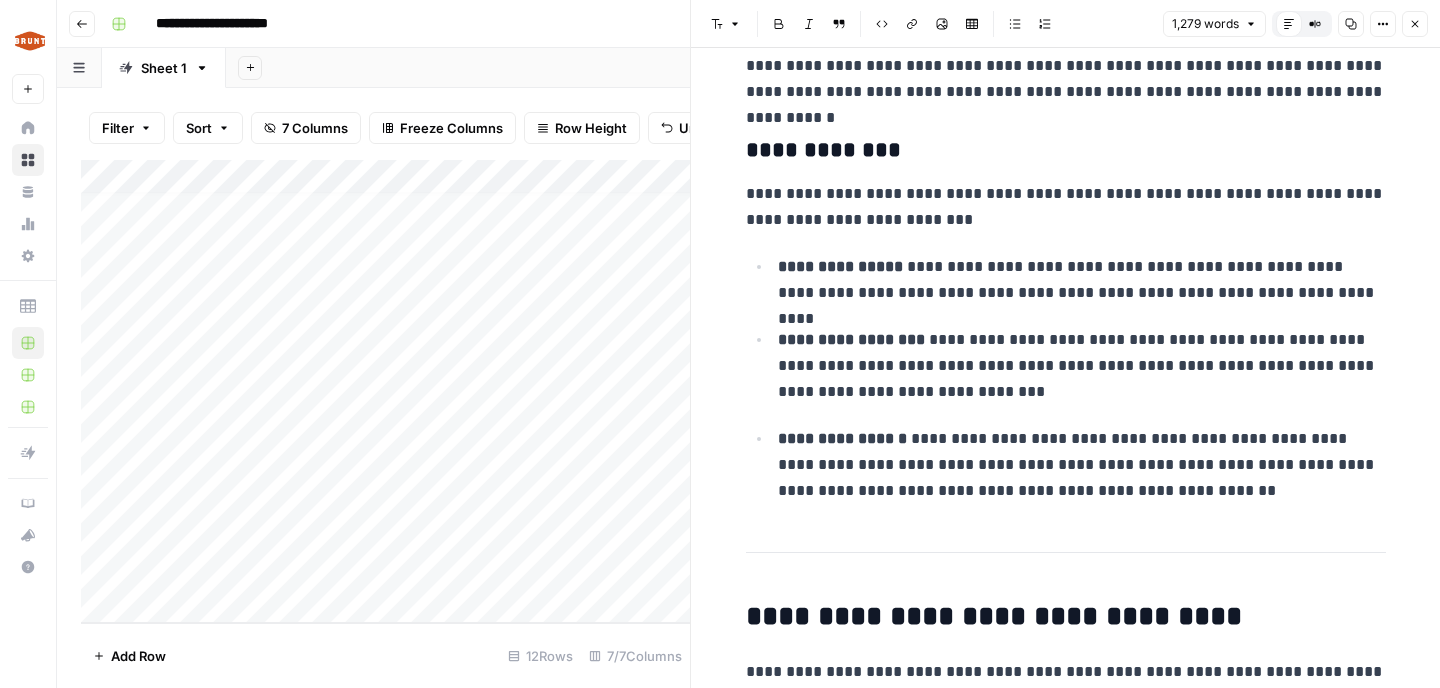scroll, scrollTop: 3820, scrollLeft: 0, axis: vertical 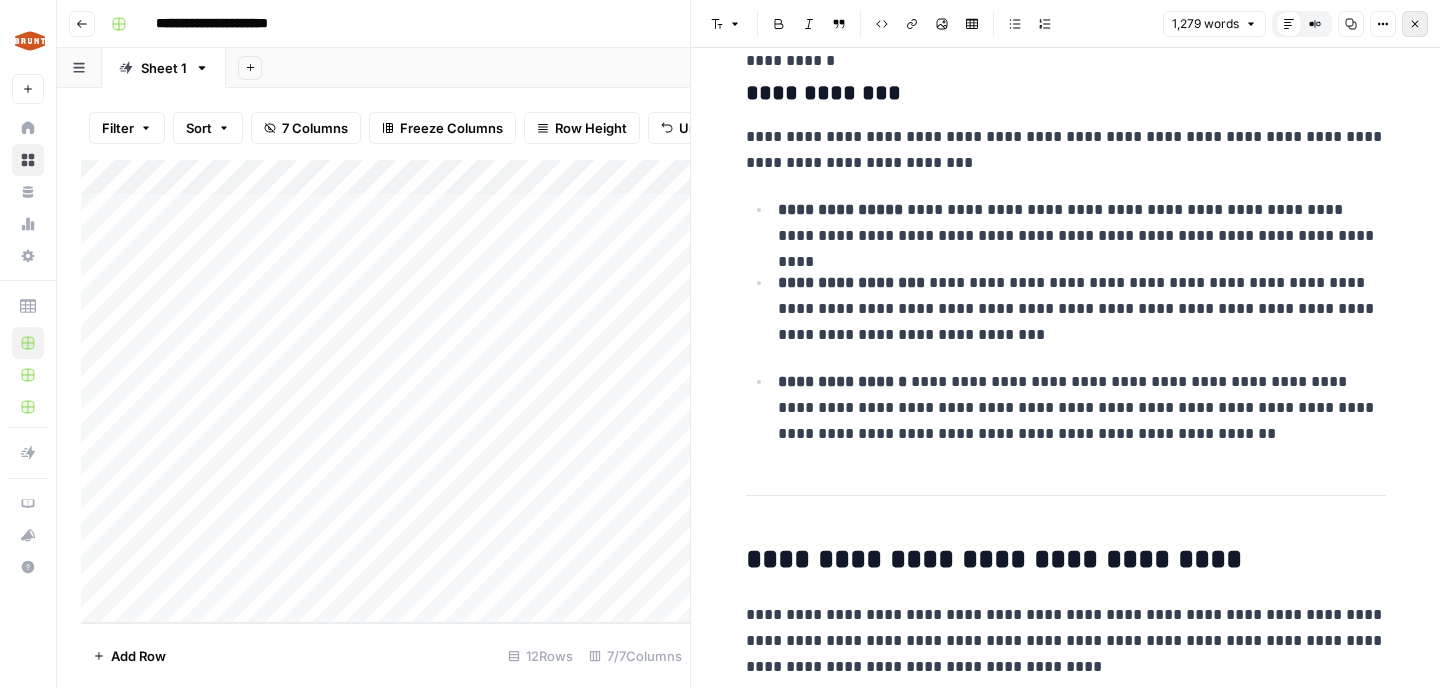 click on "Close" at bounding box center [1415, 24] 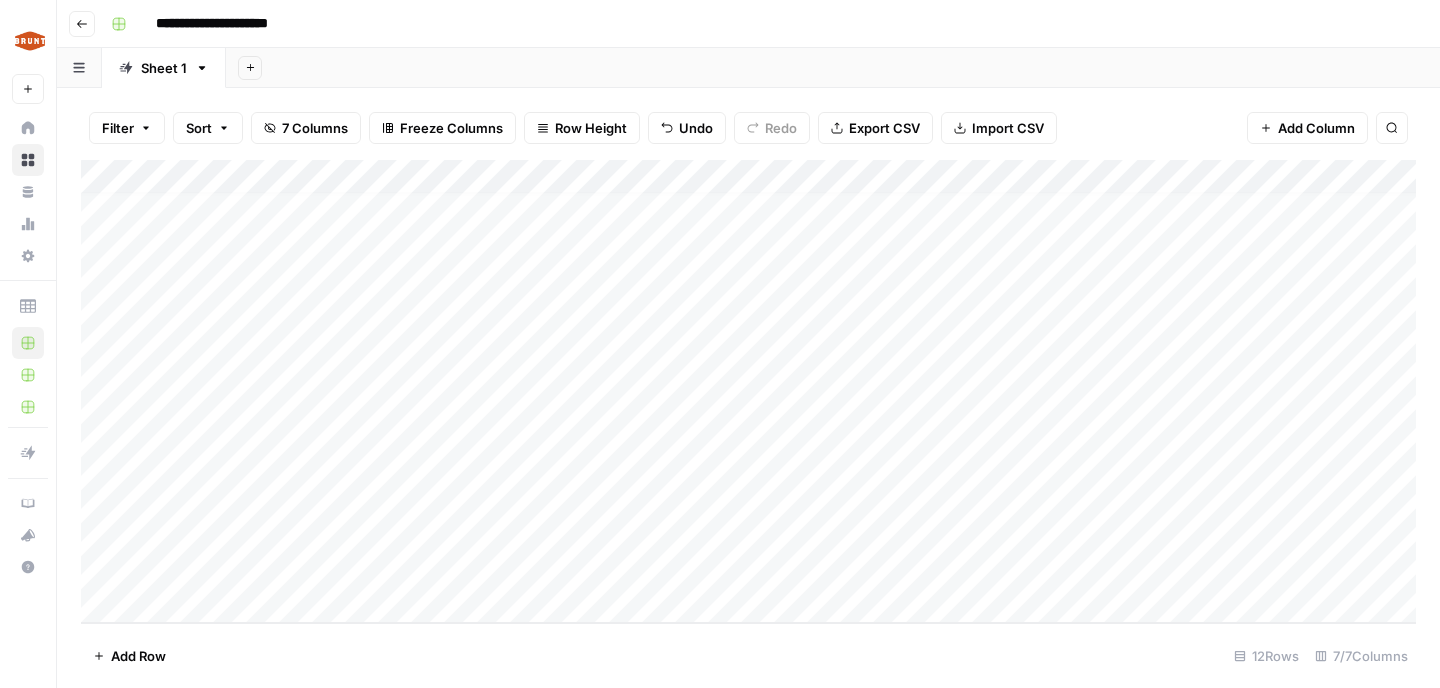 click on "Add Column" at bounding box center (748, 391) 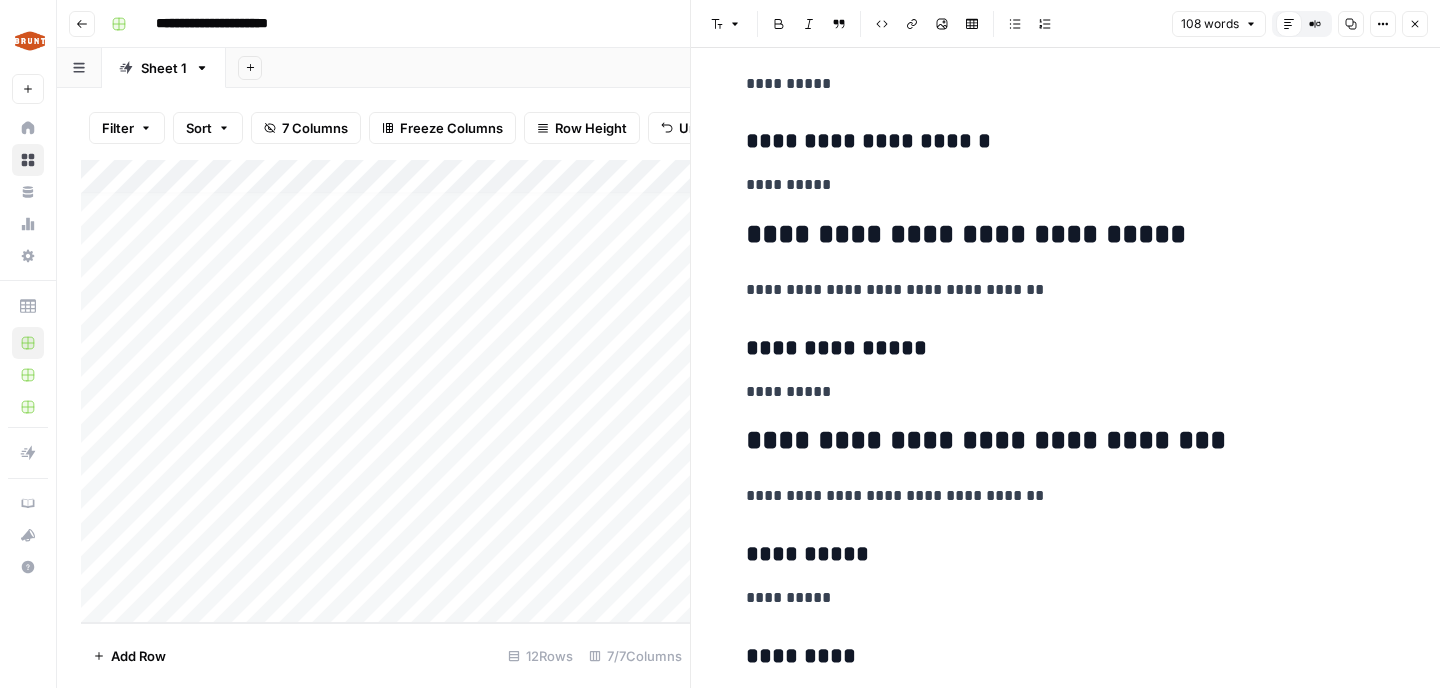 scroll, scrollTop: 0, scrollLeft: 0, axis: both 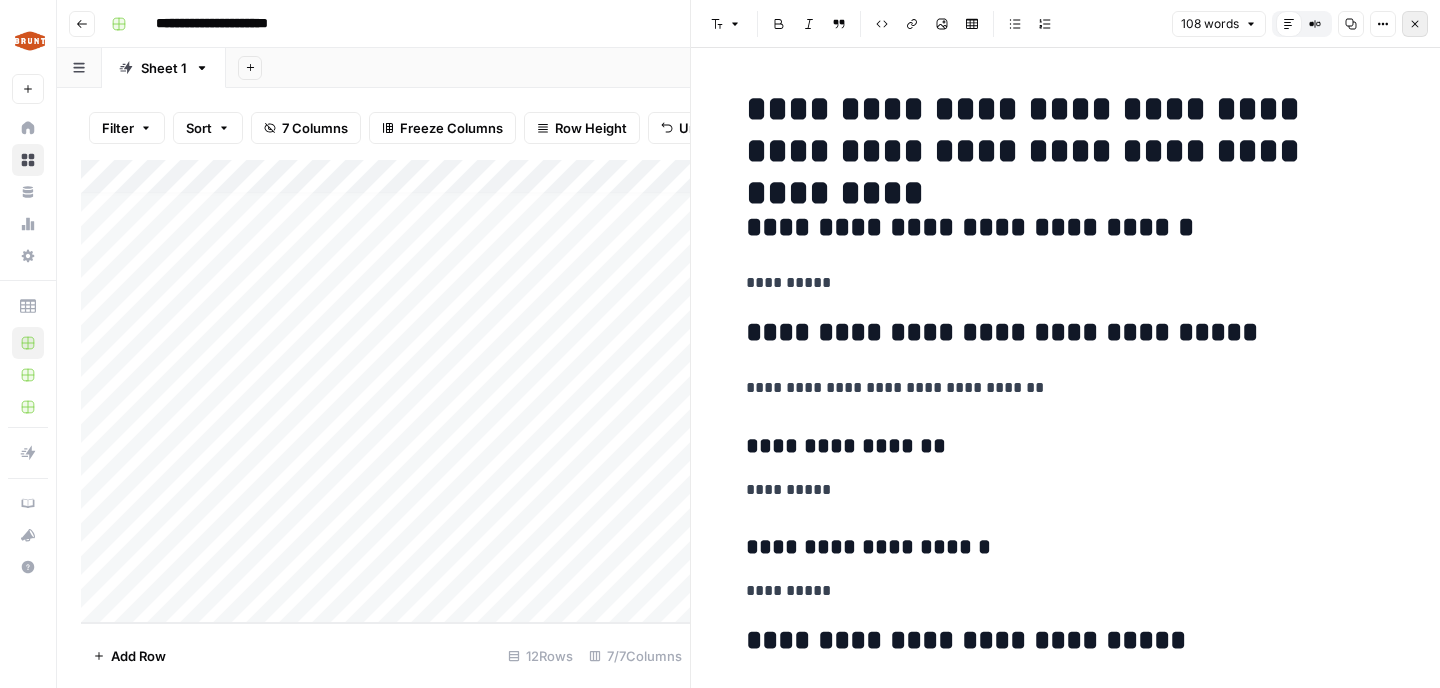 click on "Close" at bounding box center (1415, 24) 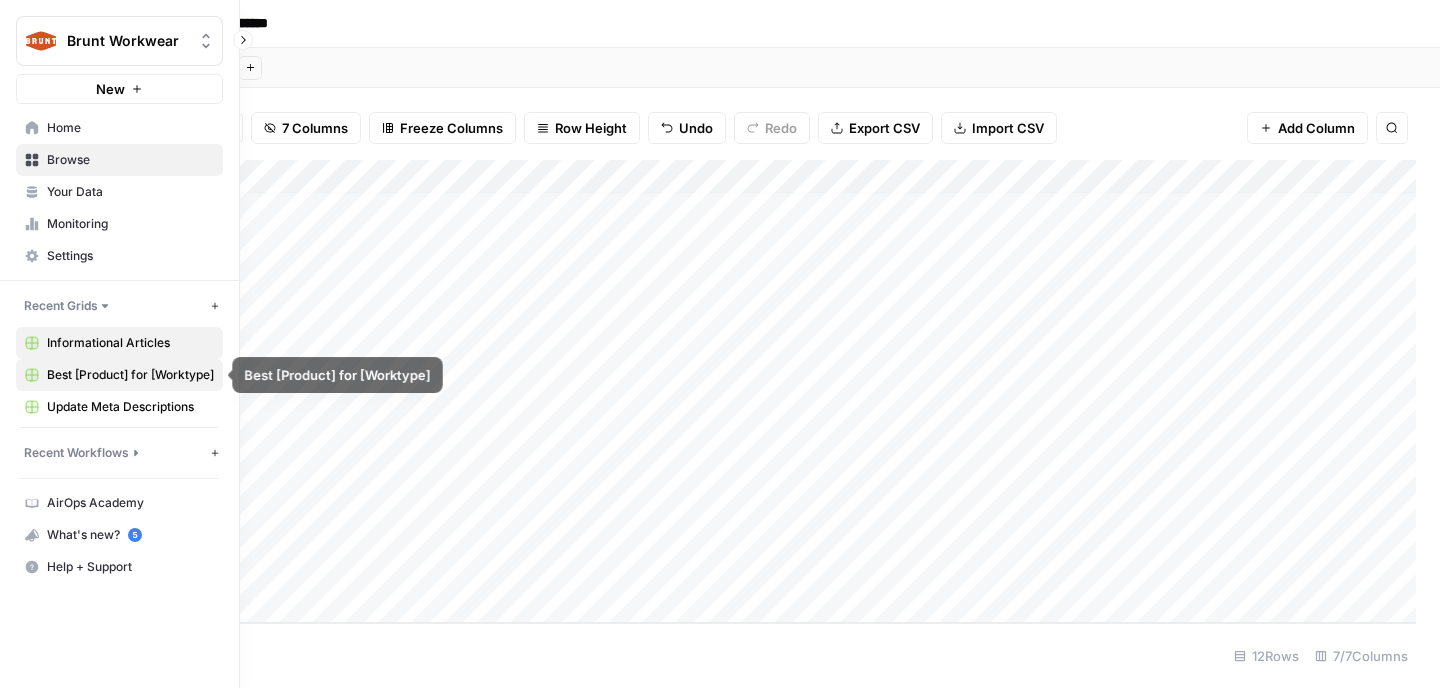 click on "Best [Product] for [Worktype]" at bounding box center (130, 375) 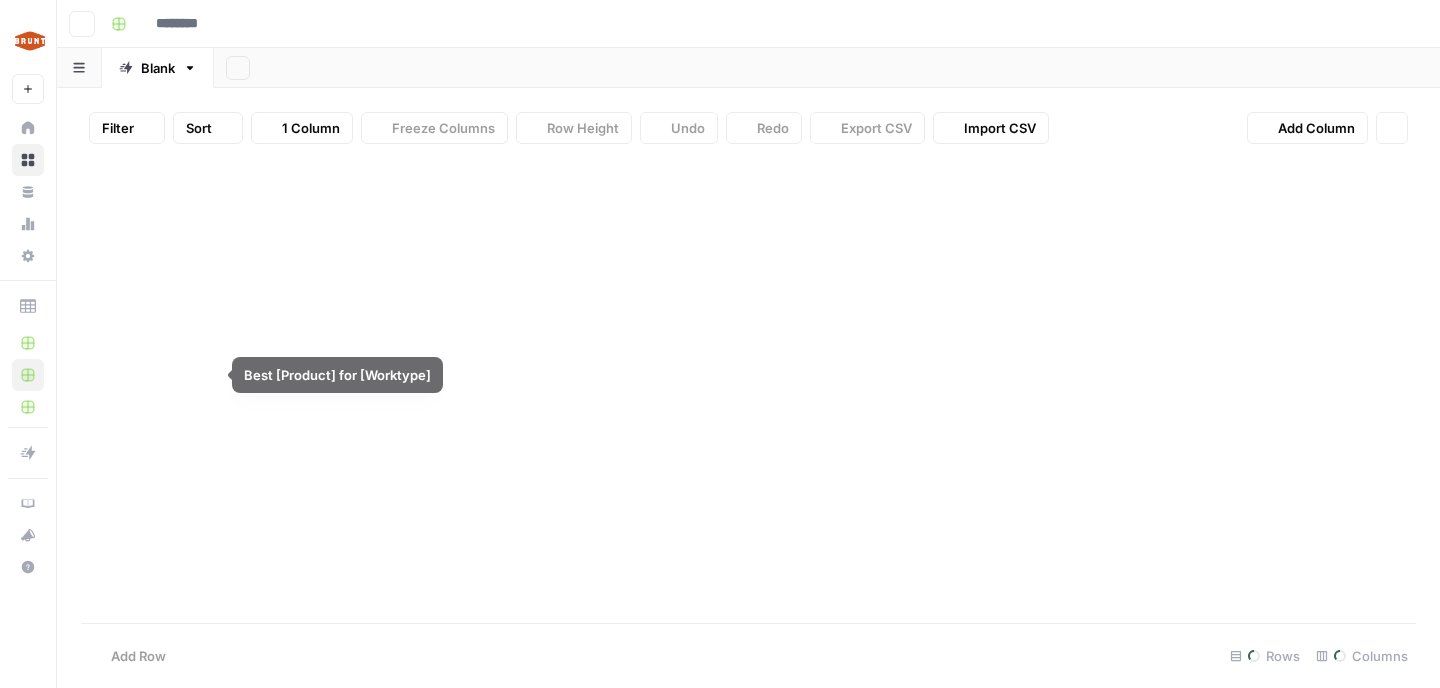 type on "**********" 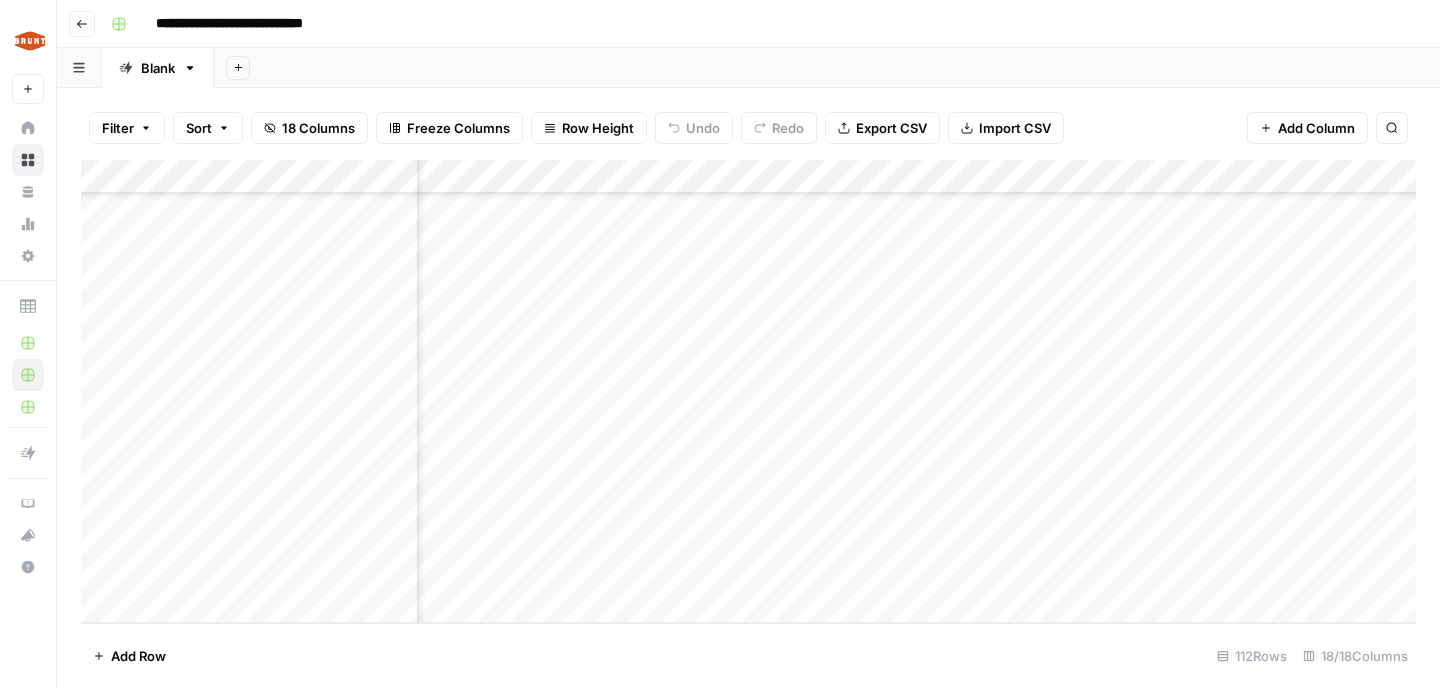 scroll, scrollTop: 3411, scrollLeft: 1675, axis: both 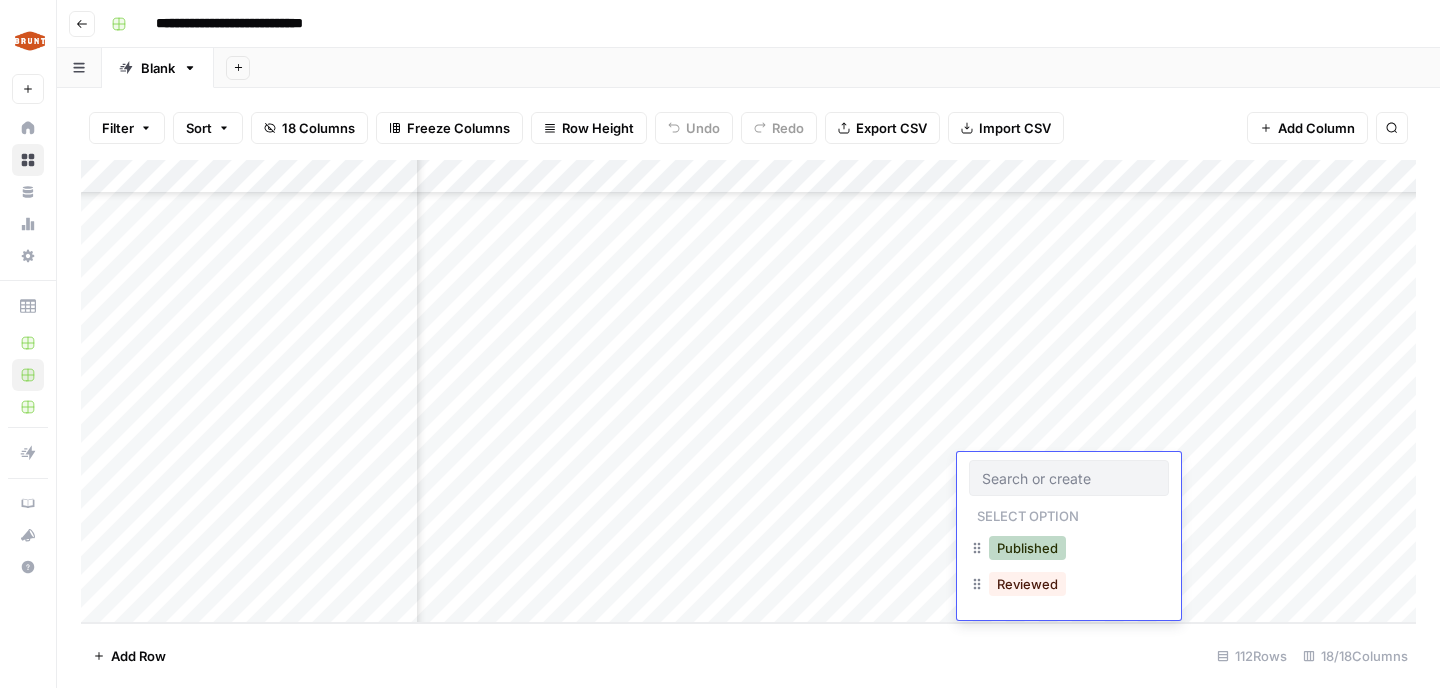click on "Published" at bounding box center [1027, 548] 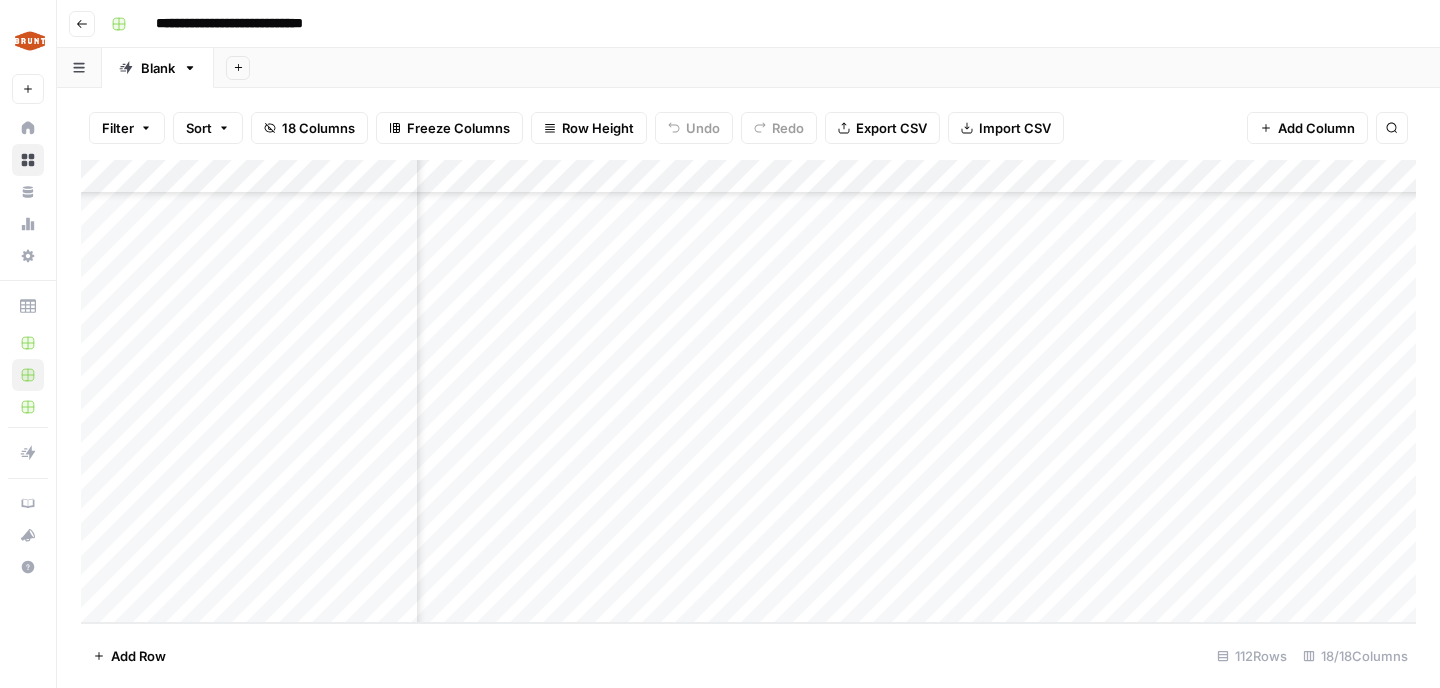 click on "Add Column" at bounding box center (748, 391) 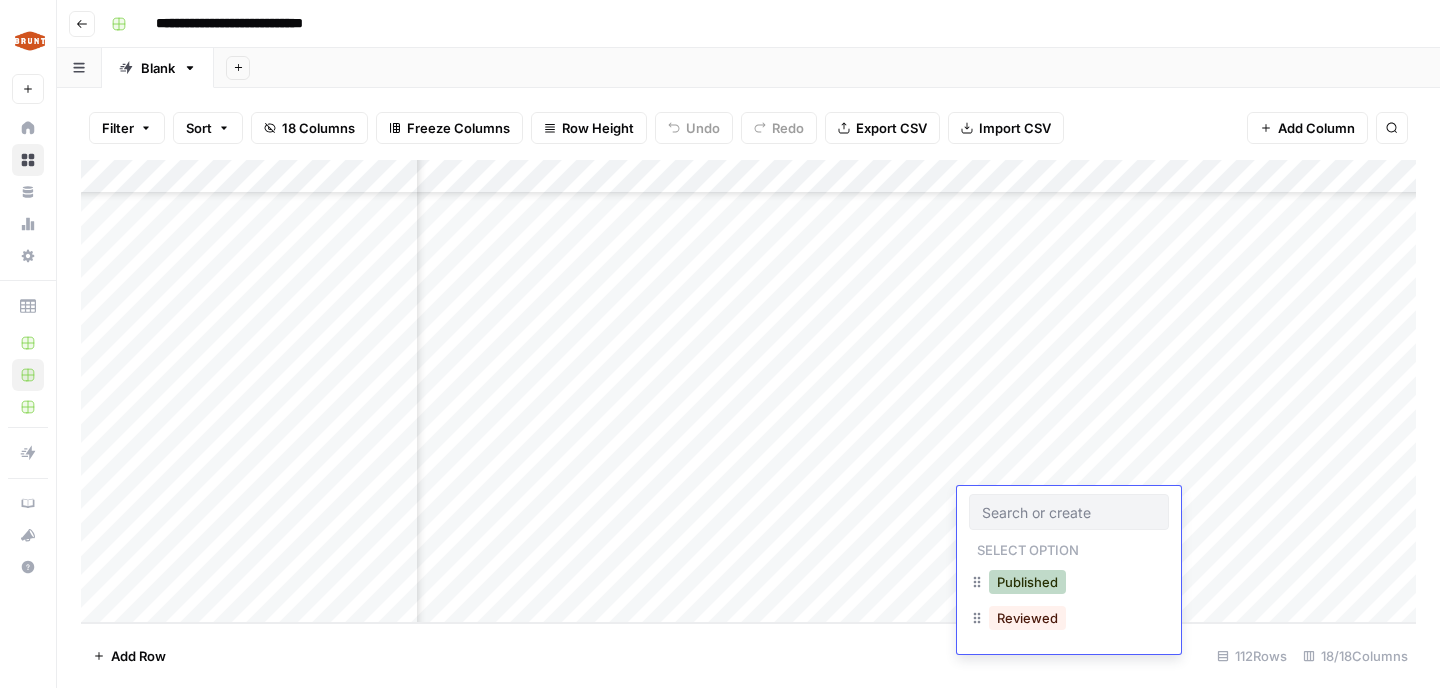 click on "Published" at bounding box center (1027, 582) 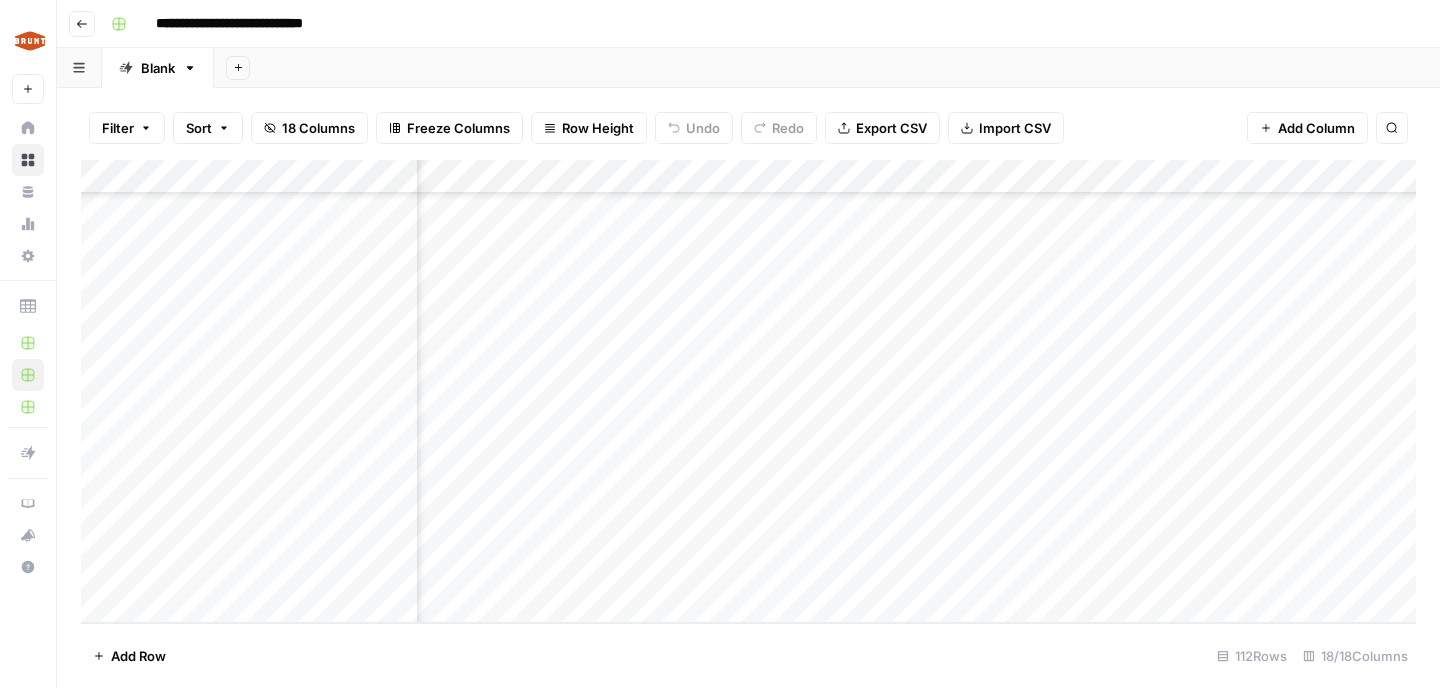 click on "Add Column" at bounding box center [748, 391] 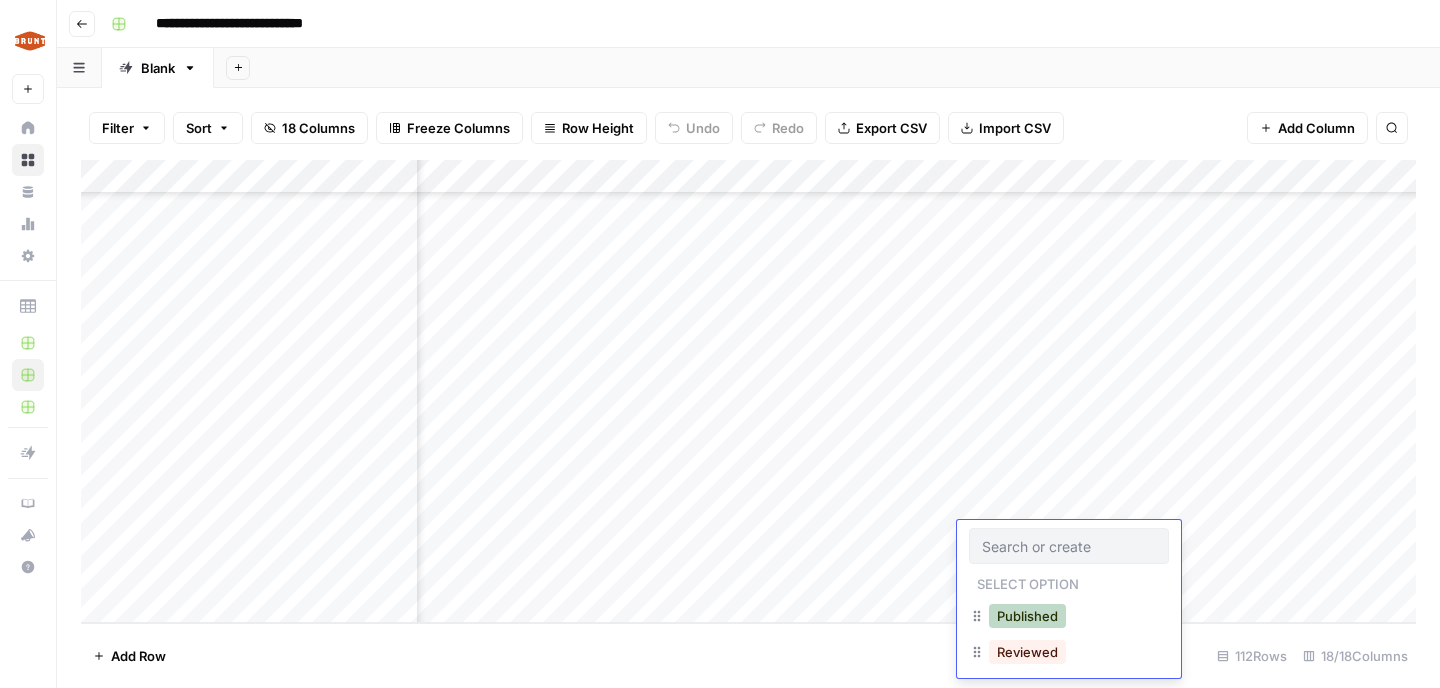 click on "Published" at bounding box center (1027, 616) 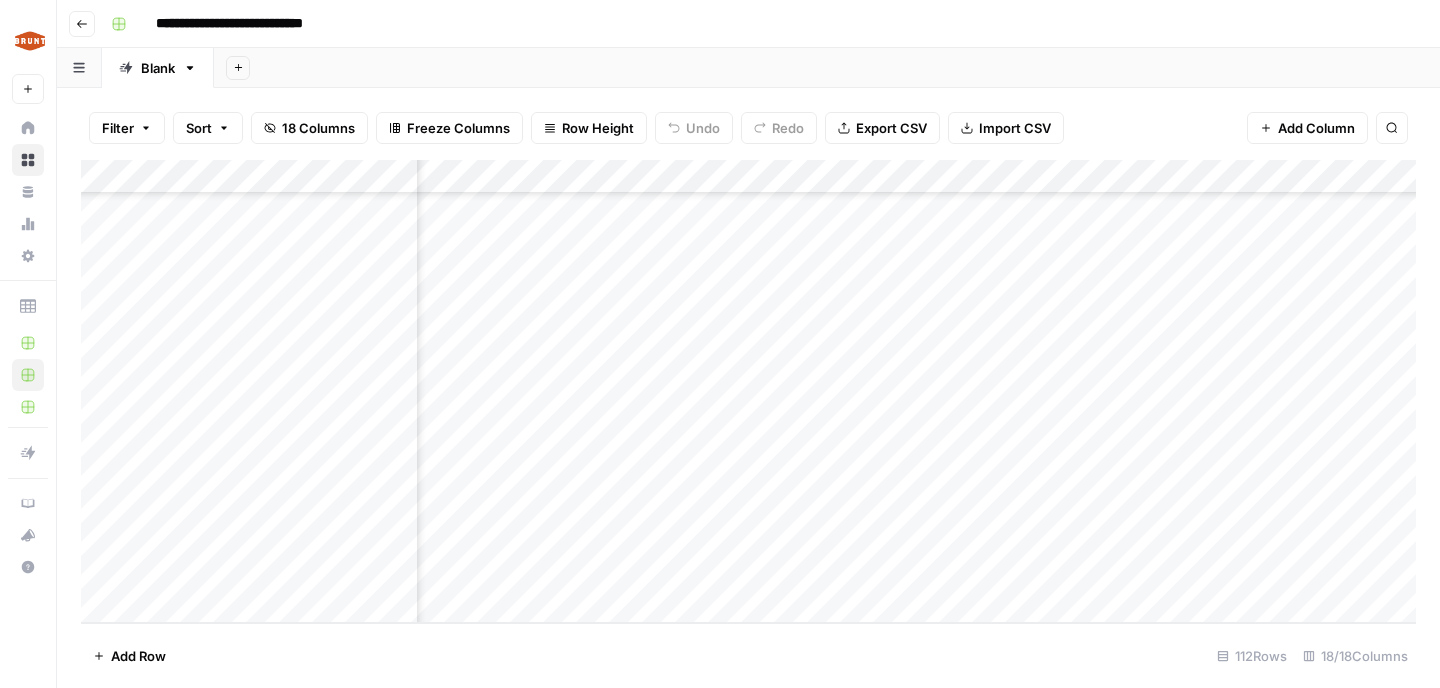 click on "Add Column" at bounding box center (748, 391) 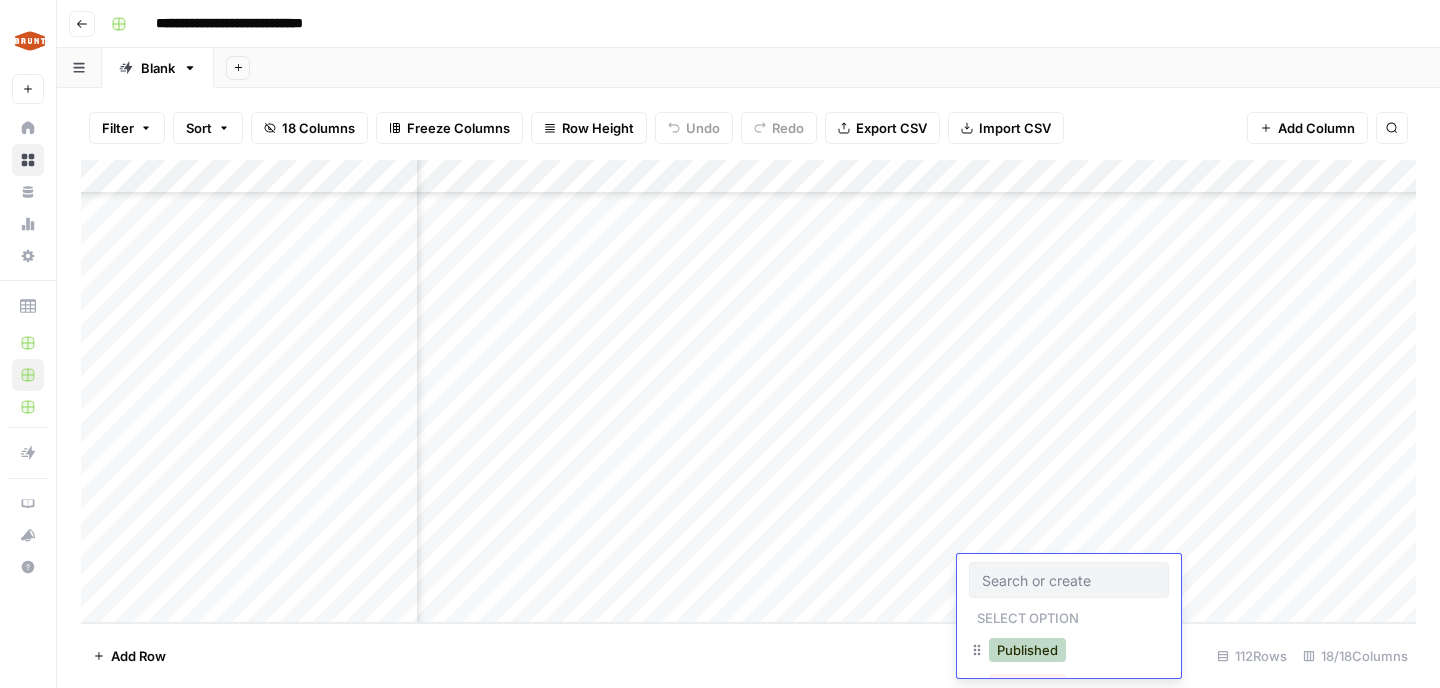click on "Published" at bounding box center (1027, 650) 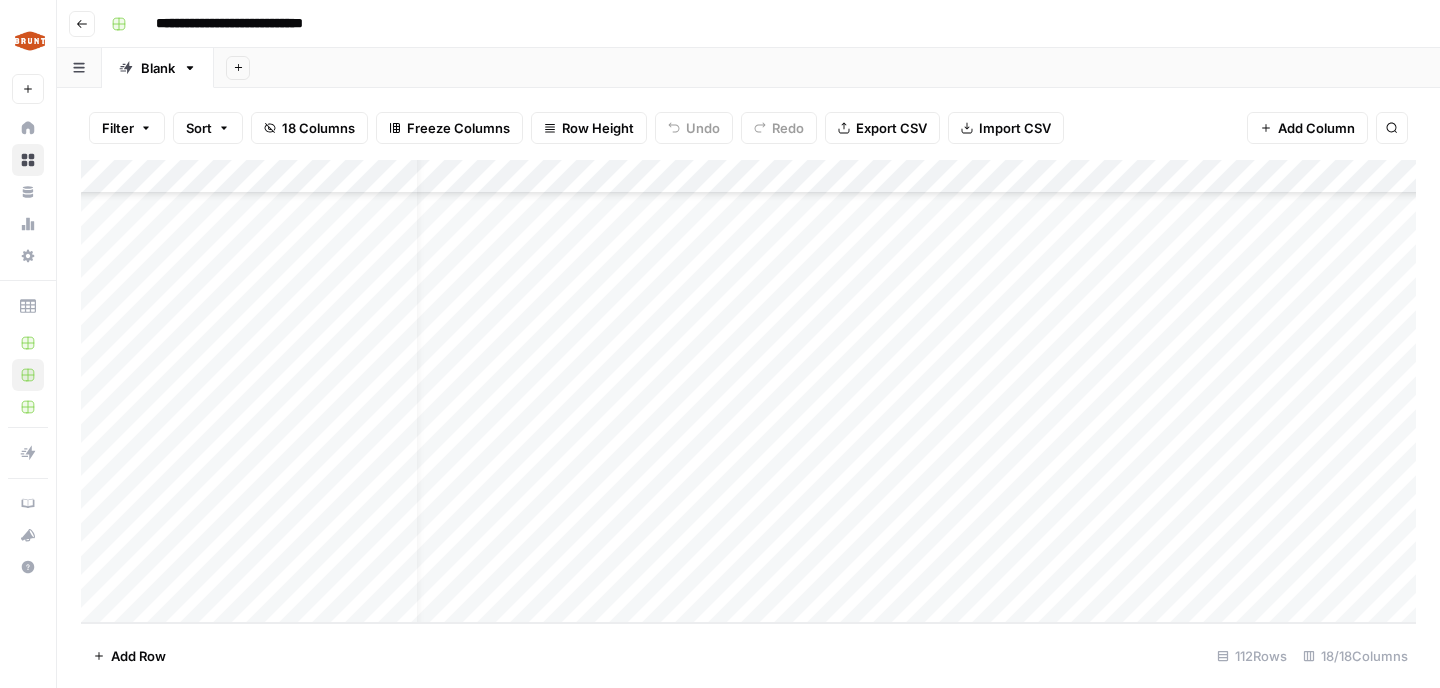 scroll, scrollTop: 3411, scrollLeft: 0, axis: vertical 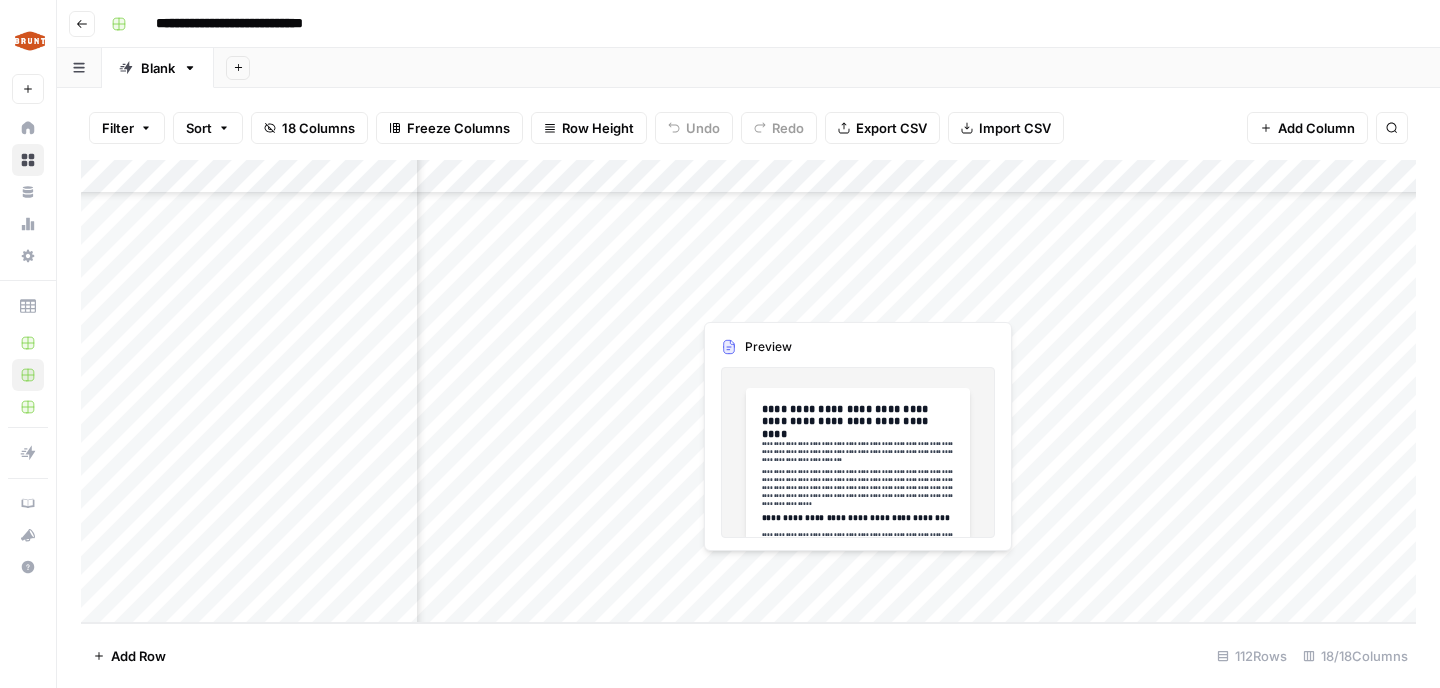 click on "Add Column" at bounding box center [748, 391] 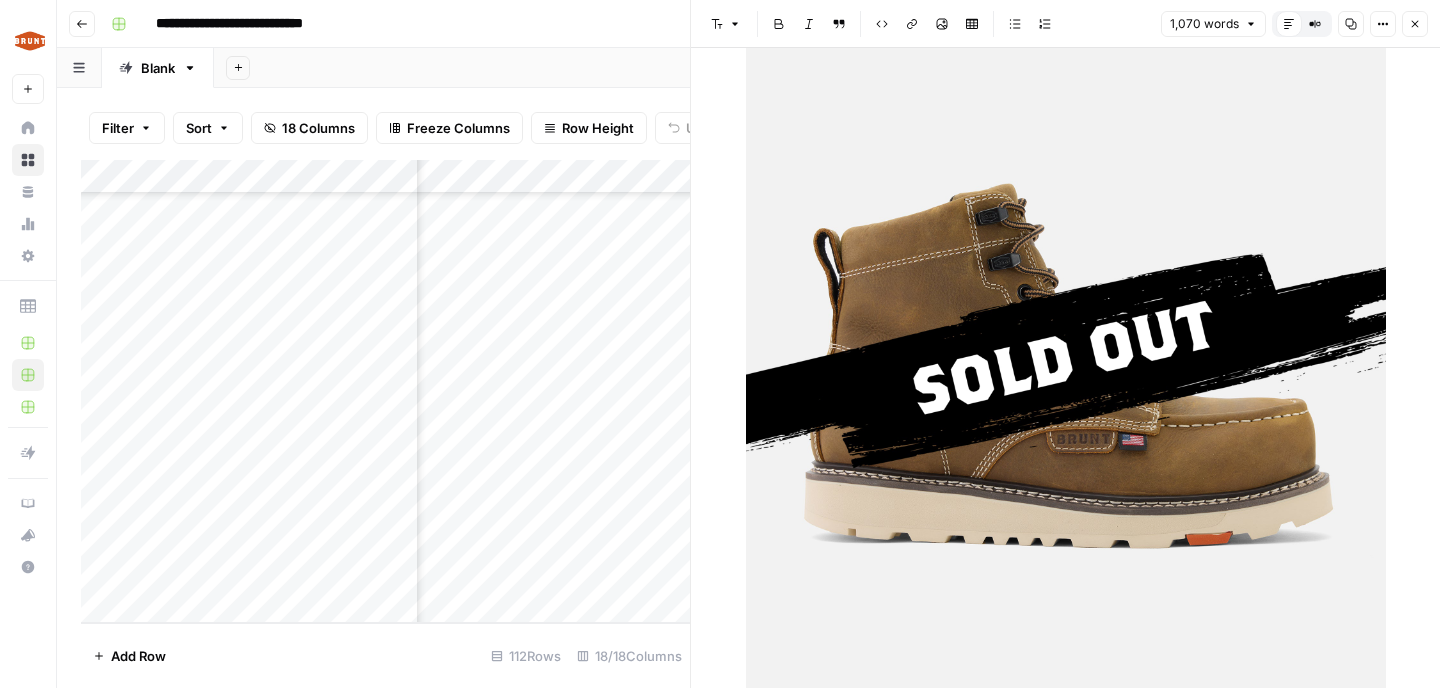 scroll, scrollTop: 3528, scrollLeft: 0, axis: vertical 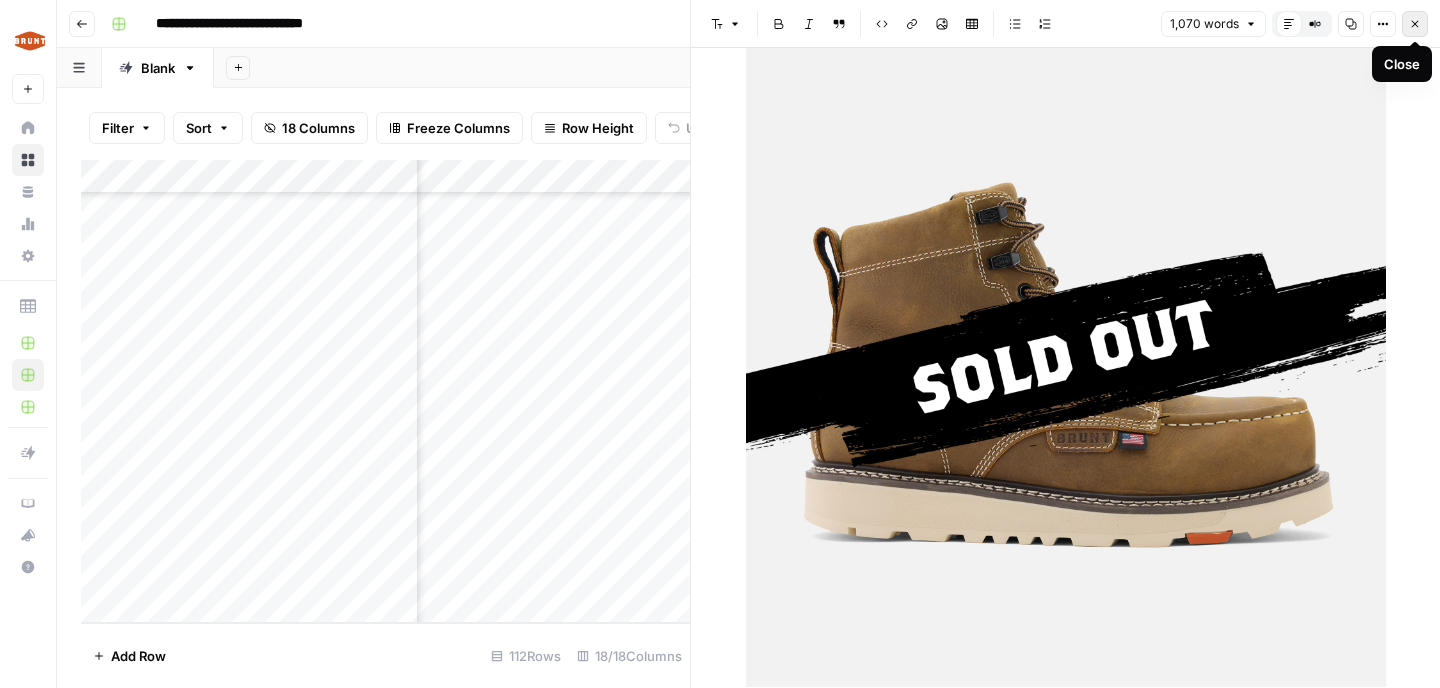 click 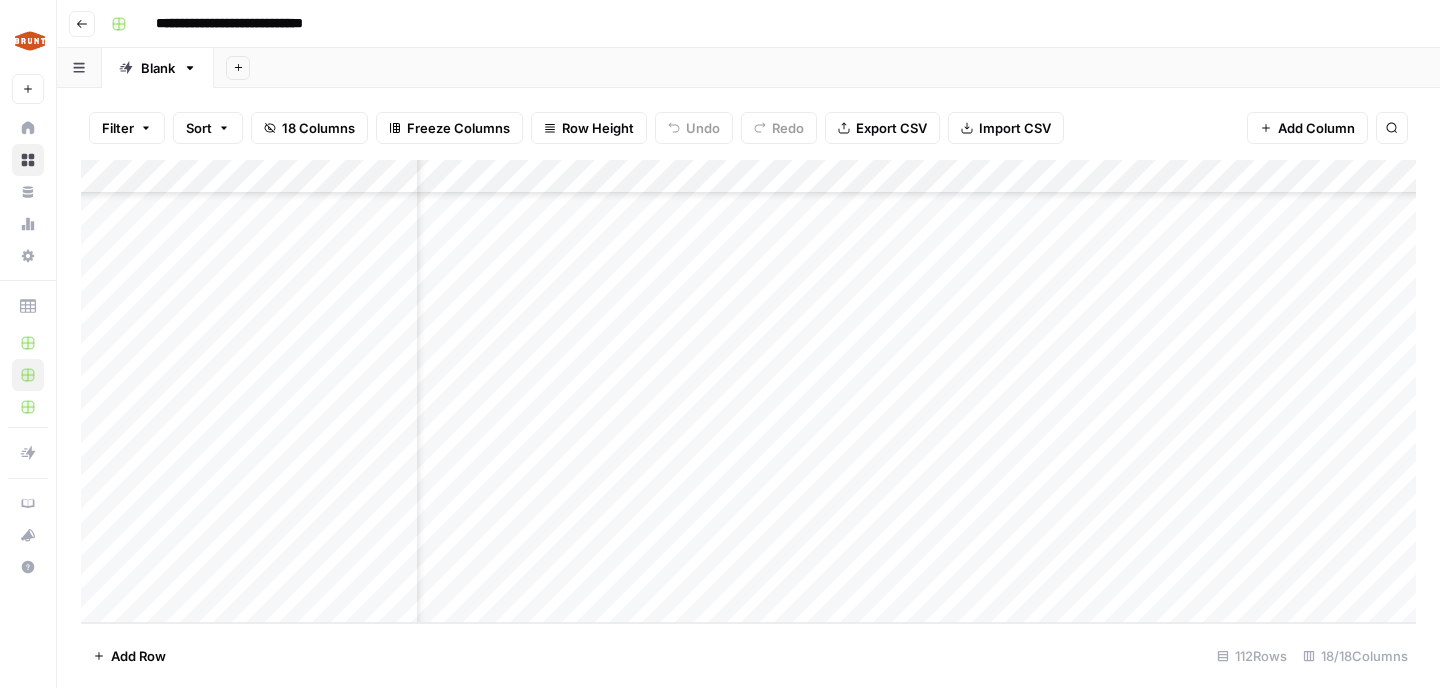 scroll, scrollTop: 3411, scrollLeft: 394, axis: both 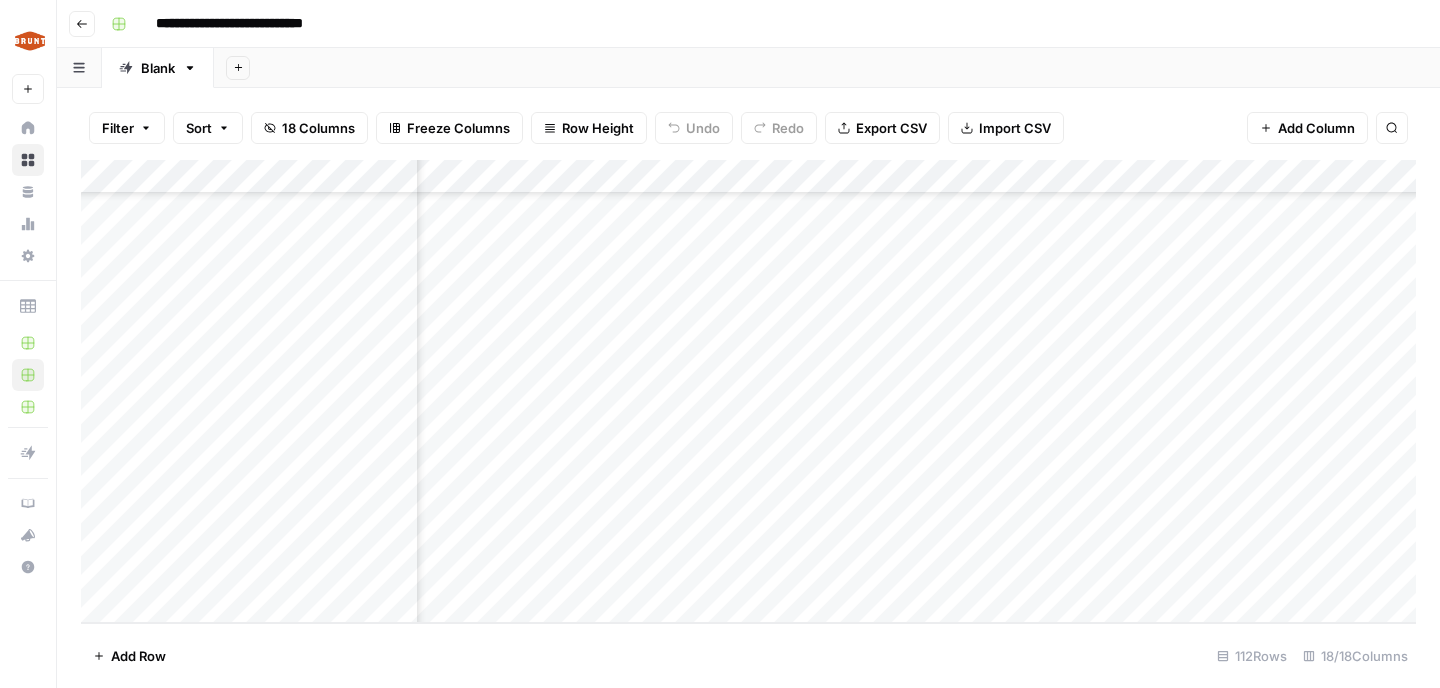 click on "Add Column" at bounding box center (748, 391) 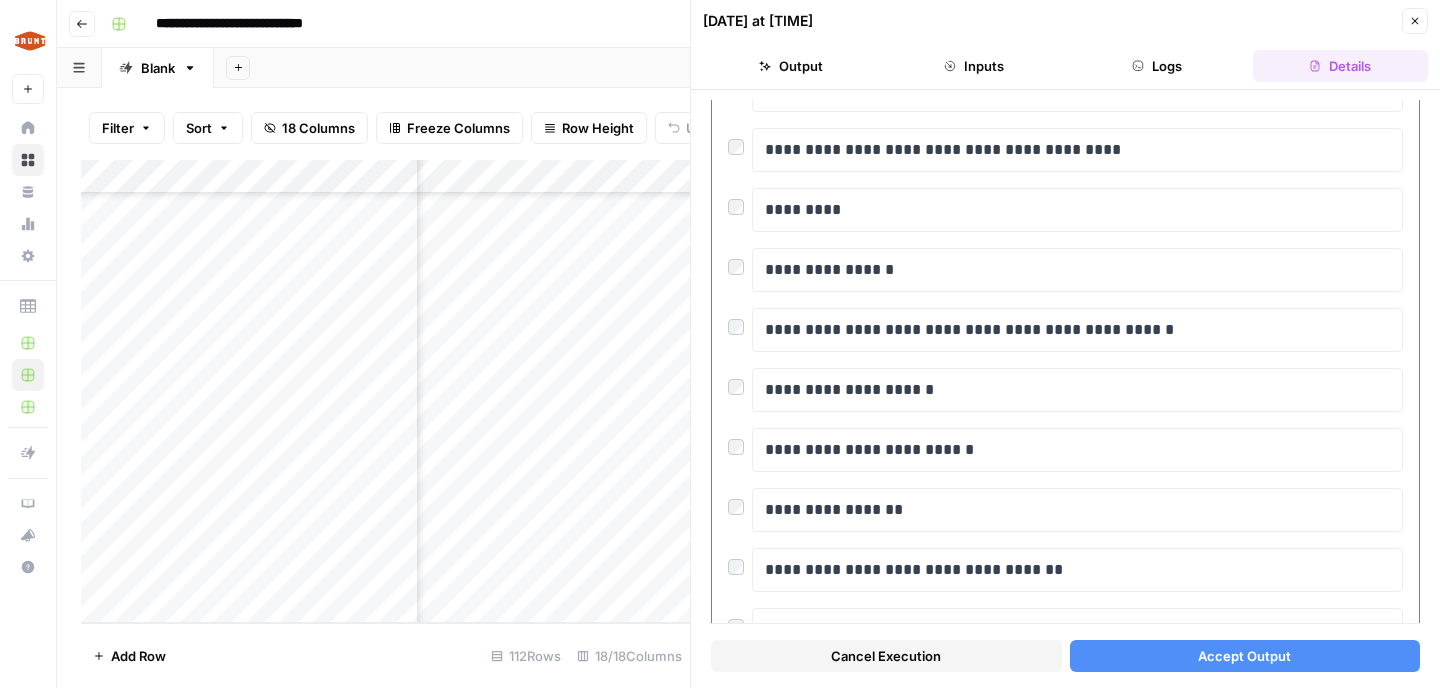 scroll, scrollTop: 2296, scrollLeft: 0, axis: vertical 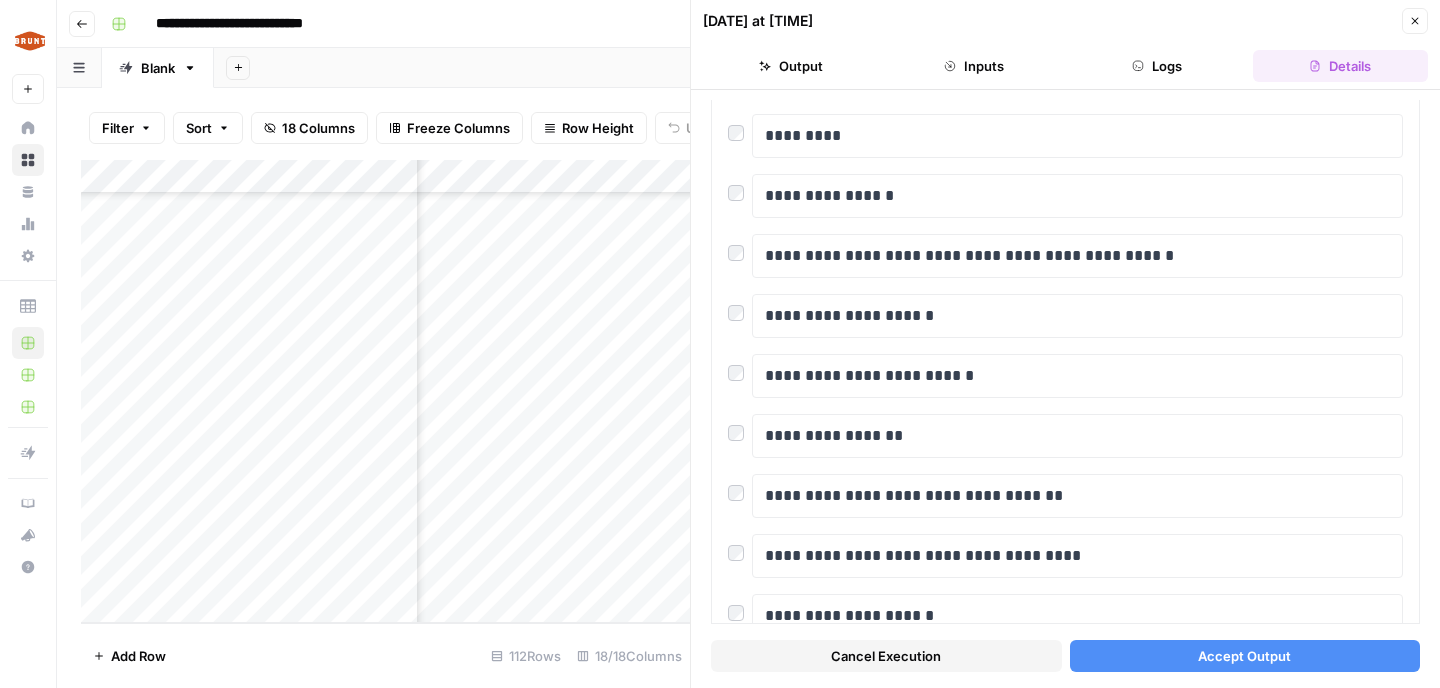 click on "Accept Output" at bounding box center (1244, 656) 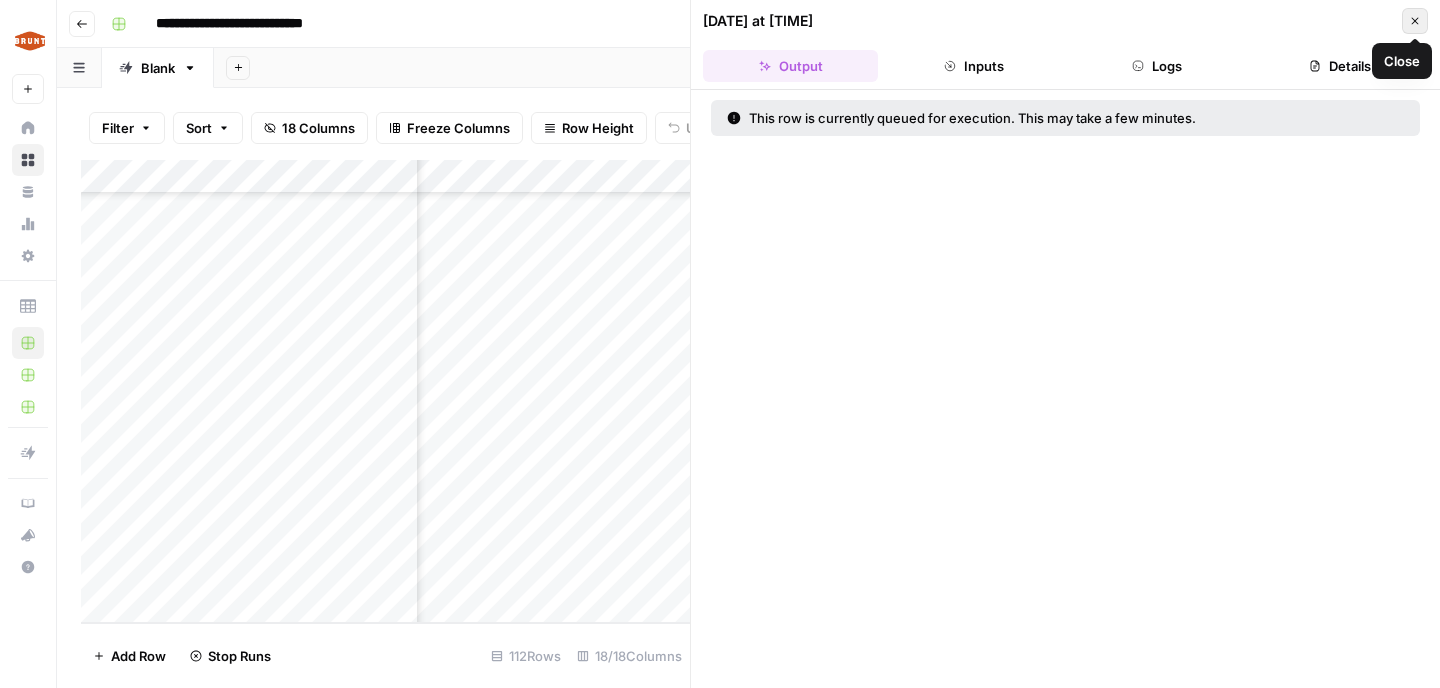 click 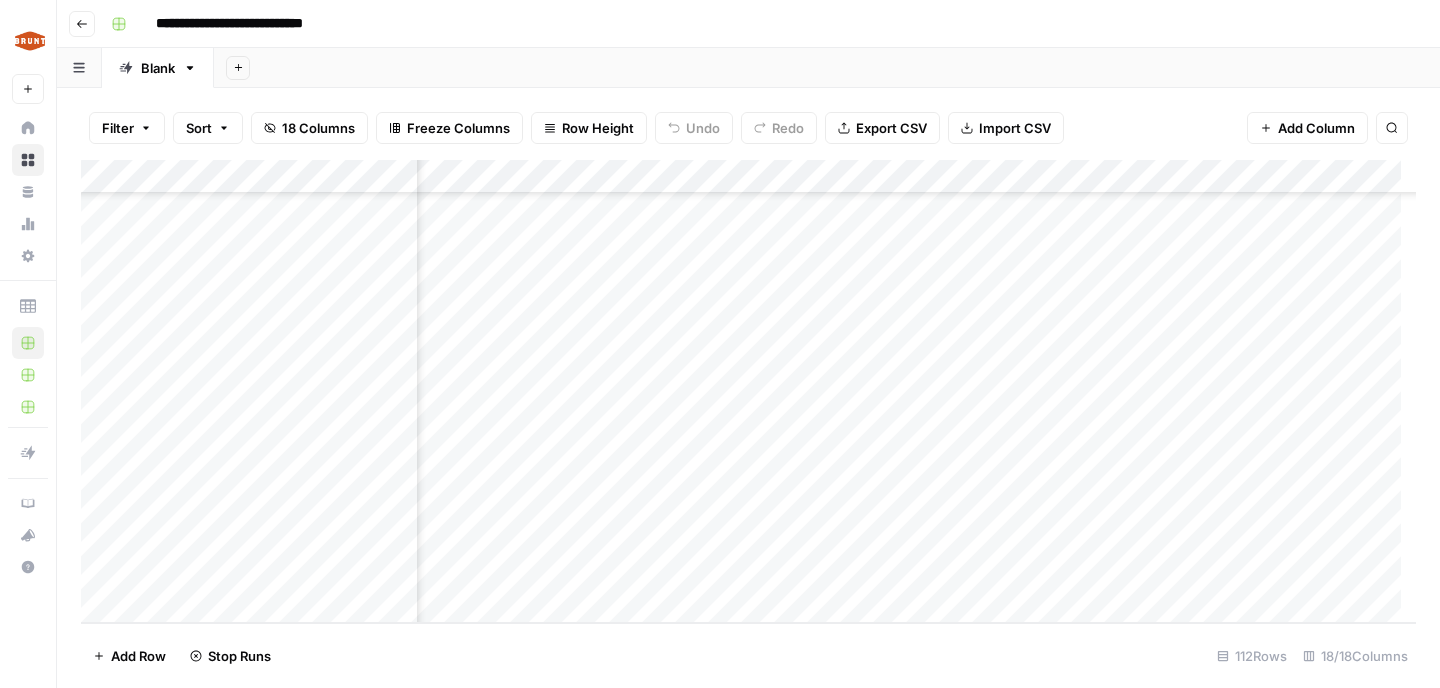 scroll, scrollTop: 3411, scrollLeft: 437, axis: both 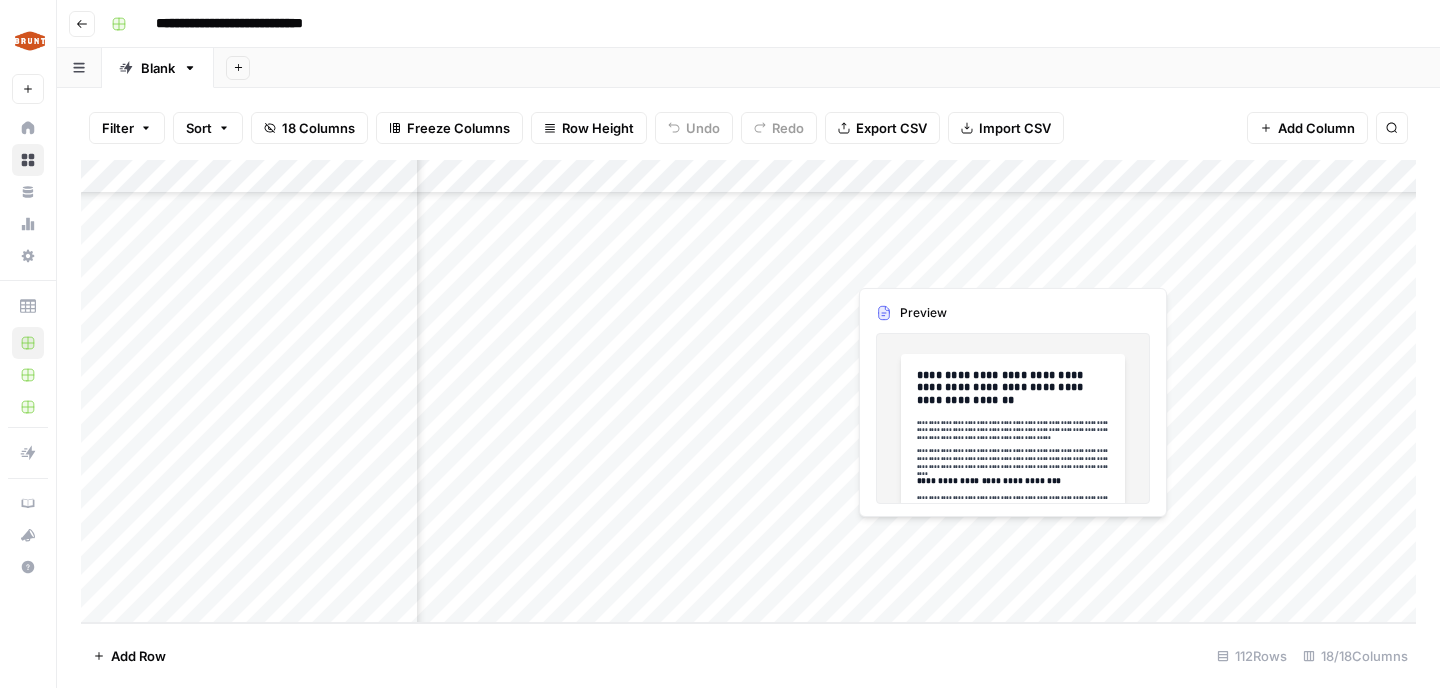 click on "Add Column" at bounding box center [748, 391] 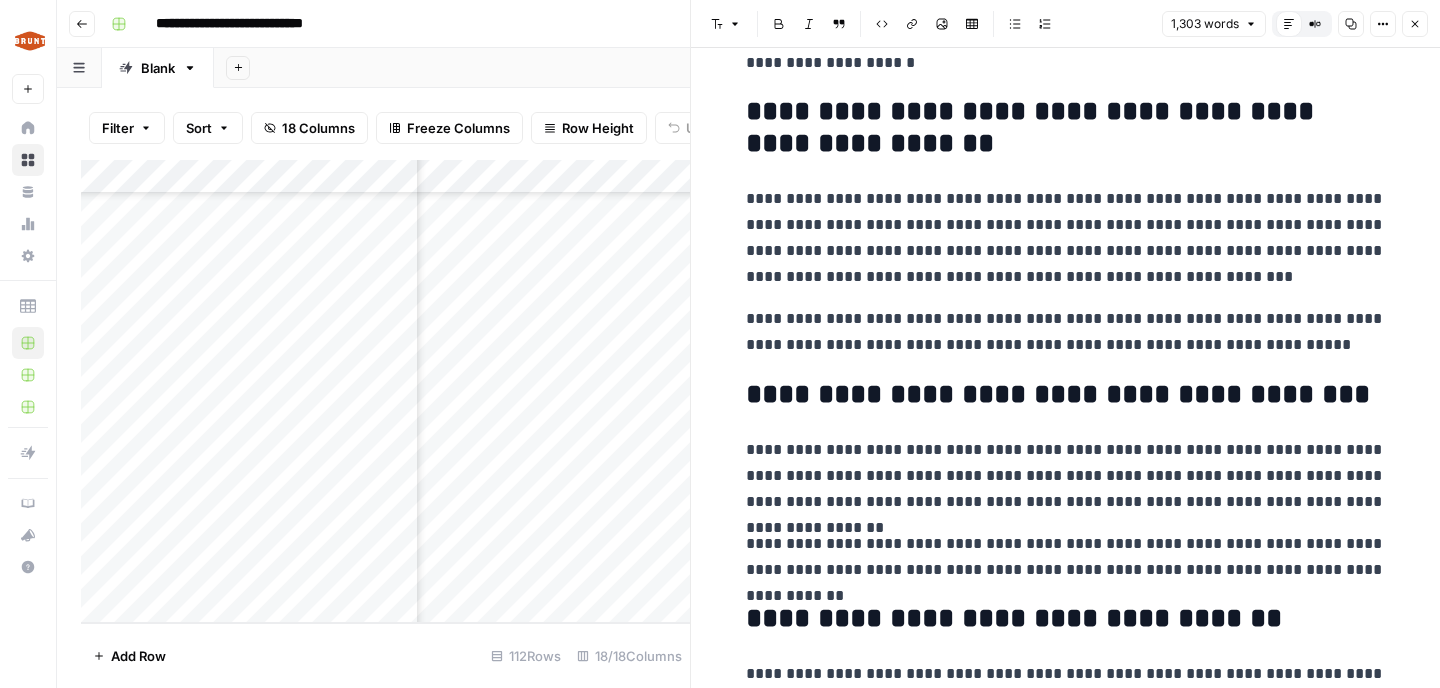 scroll, scrollTop: 1083, scrollLeft: 0, axis: vertical 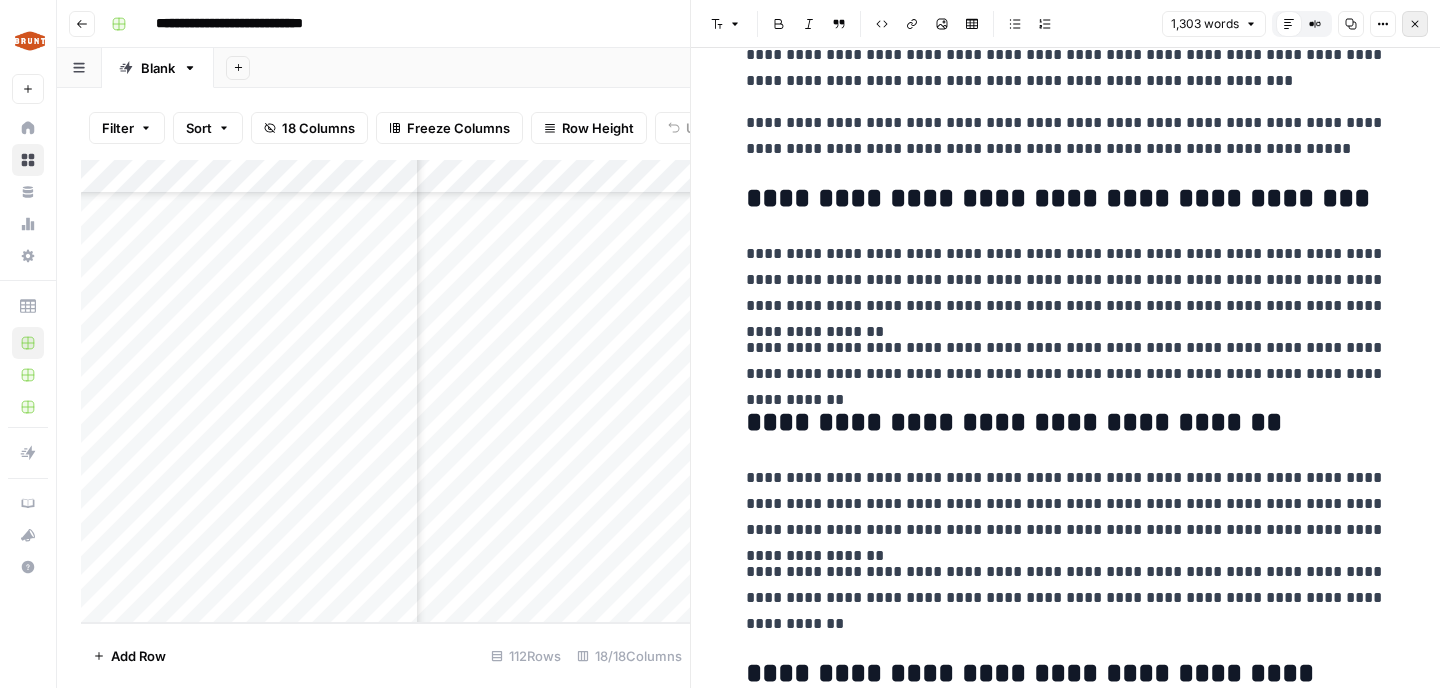 click on "Close" at bounding box center [1415, 24] 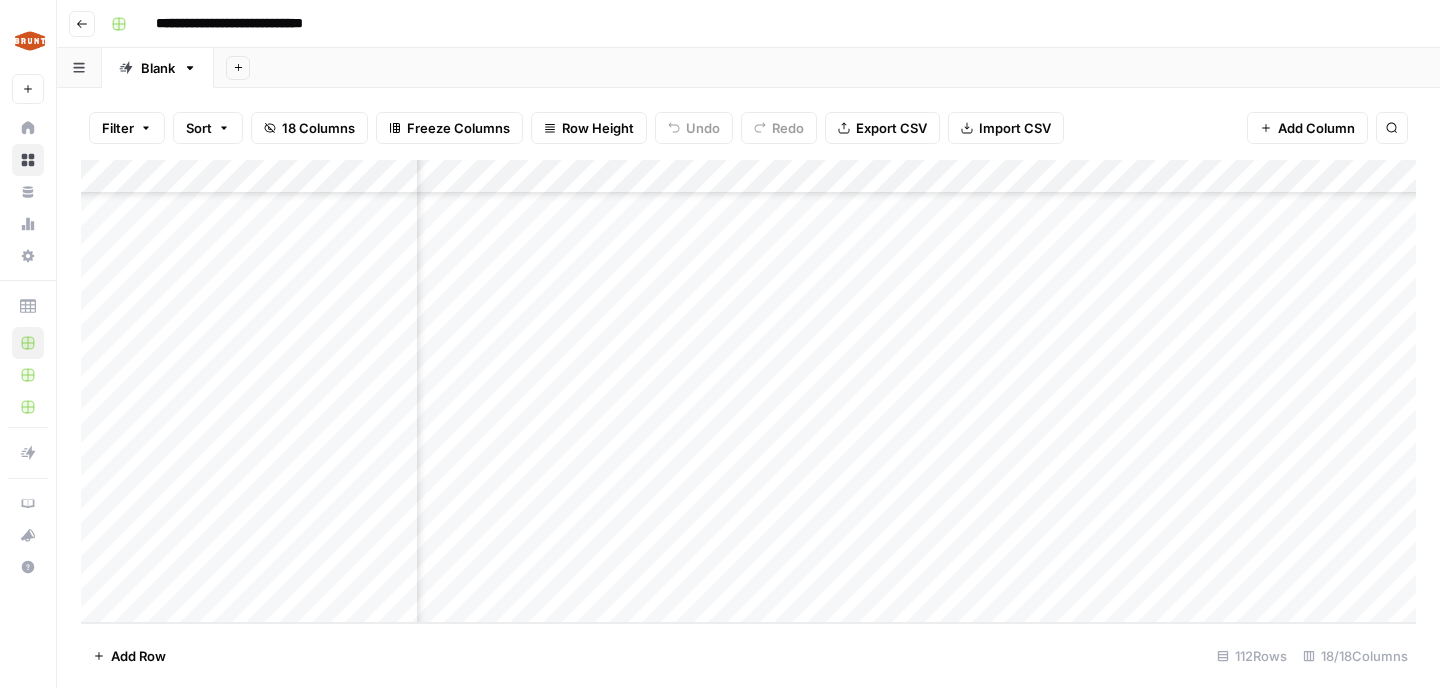 scroll, scrollTop: 3411, scrollLeft: 845, axis: both 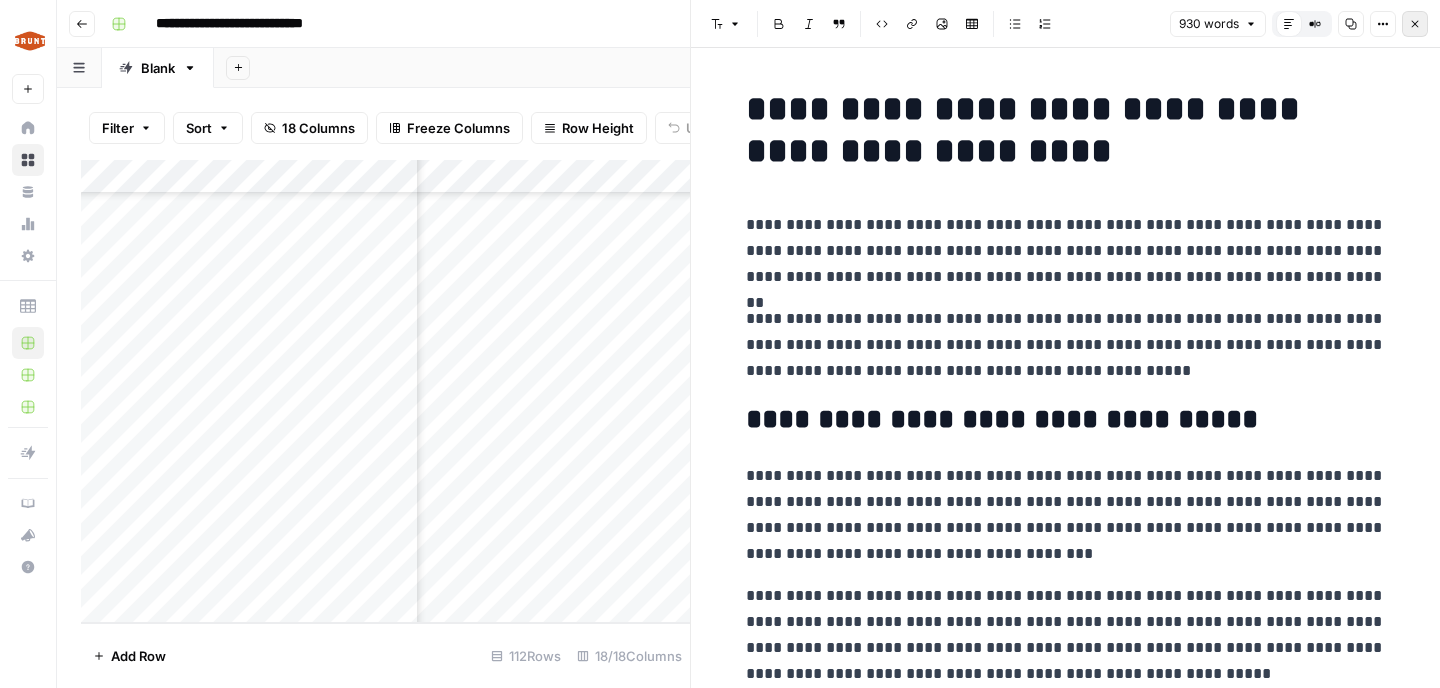 click 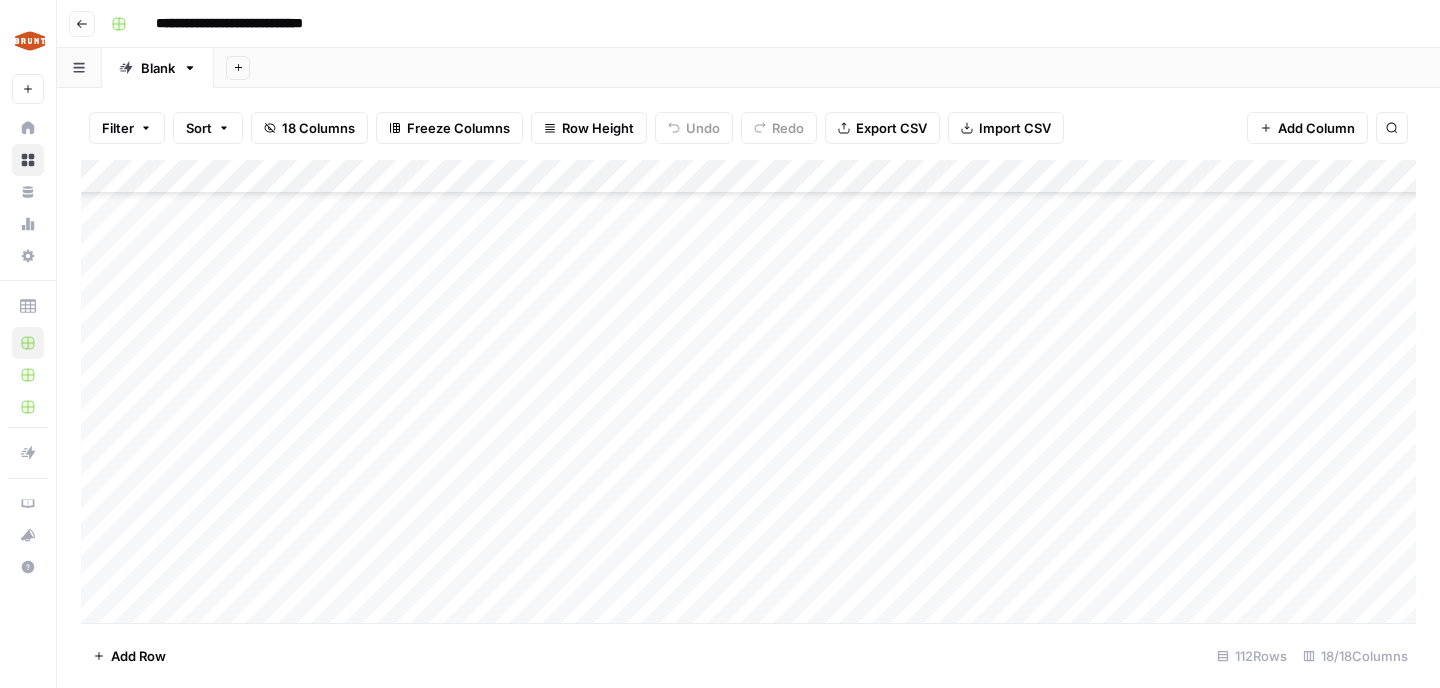 scroll, scrollTop: 3411, scrollLeft: 0, axis: vertical 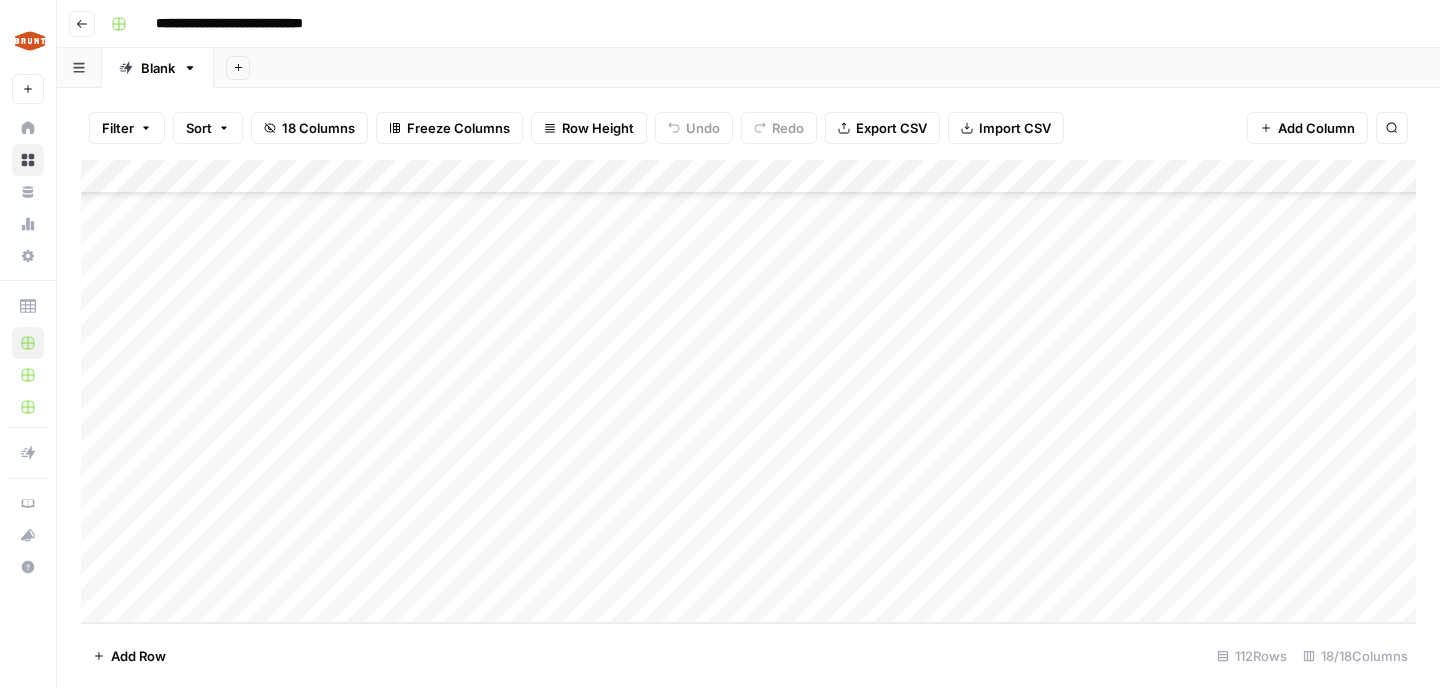 click on "Add Column" at bounding box center [748, 391] 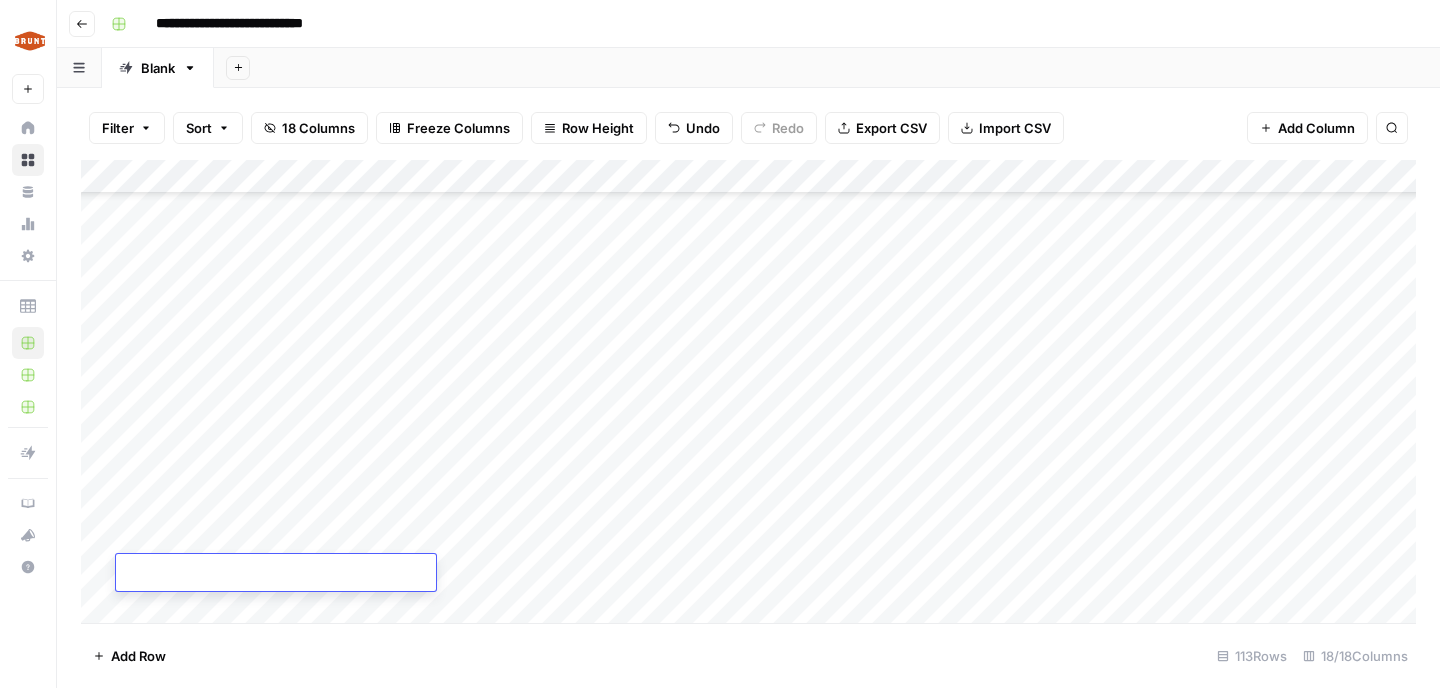 scroll, scrollTop: 3445, scrollLeft: 0, axis: vertical 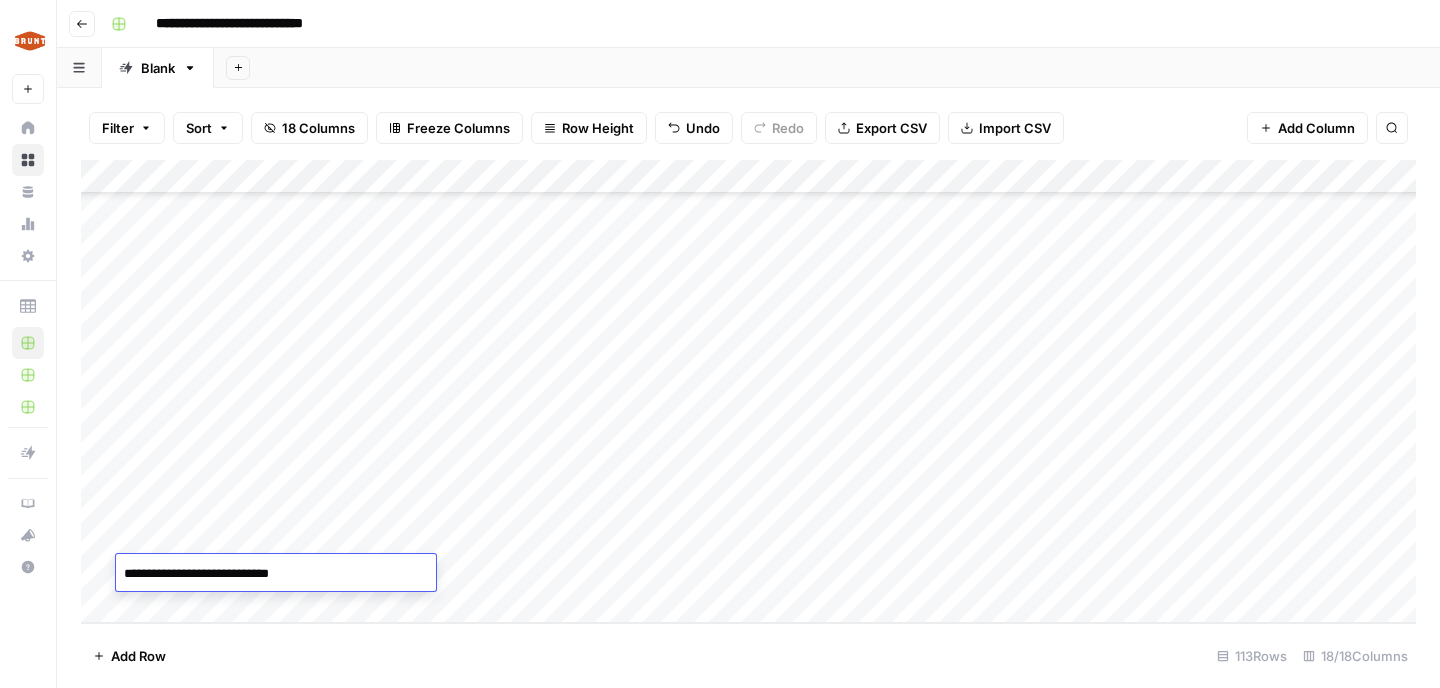type on "**********" 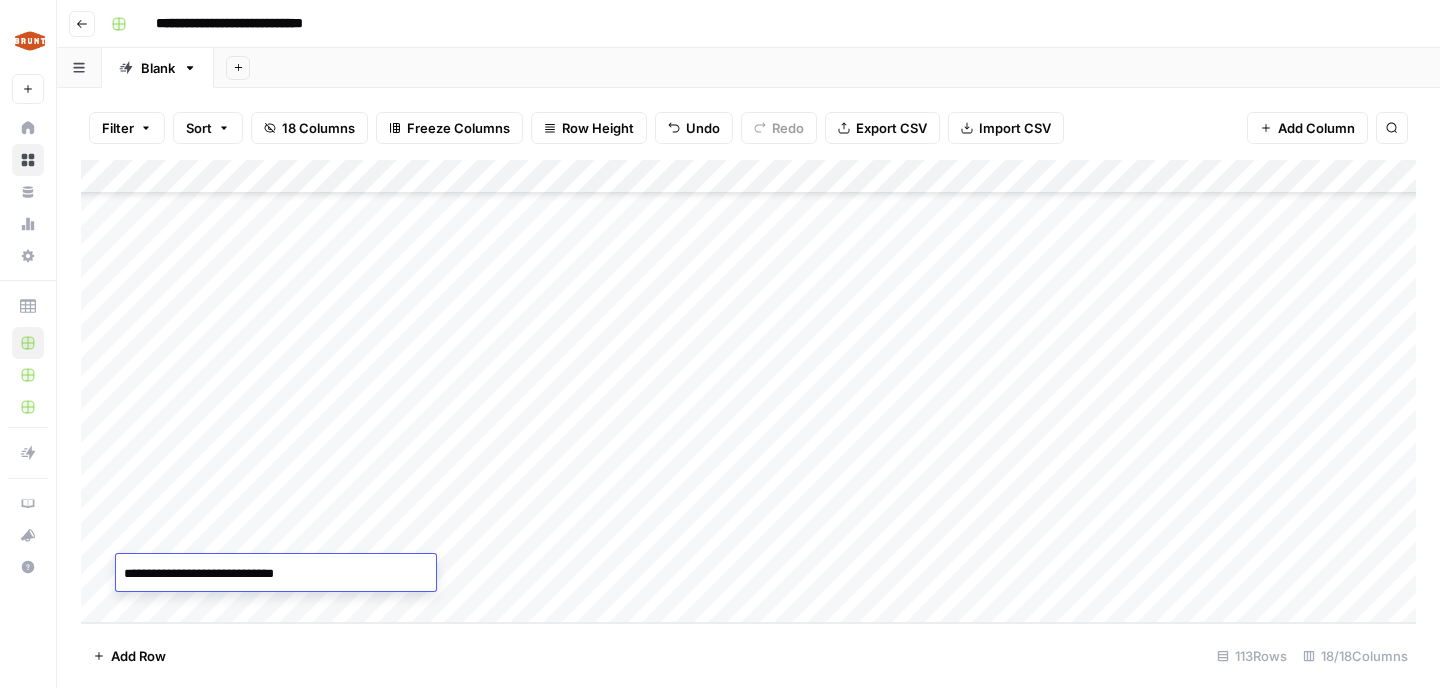 click on "Add Column" at bounding box center (748, 391) 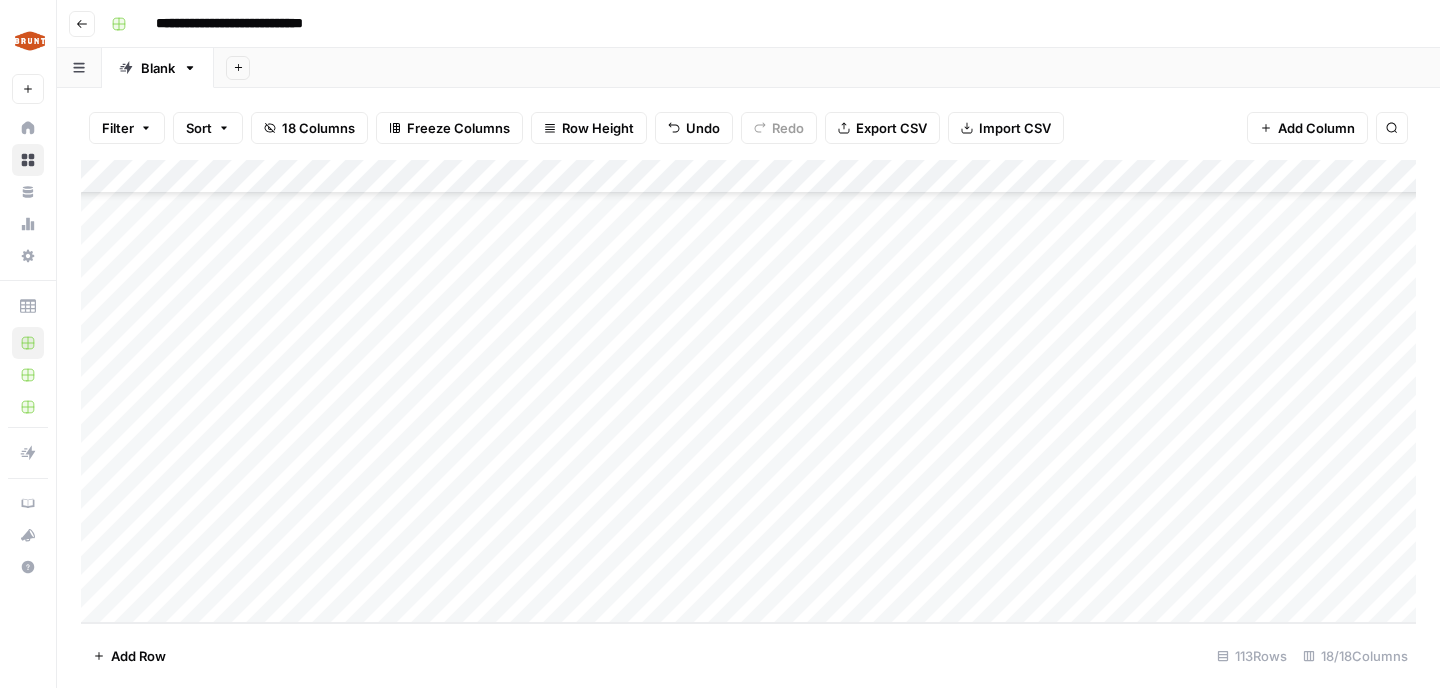 click on "Add Column" at bounding box center [748, 391] 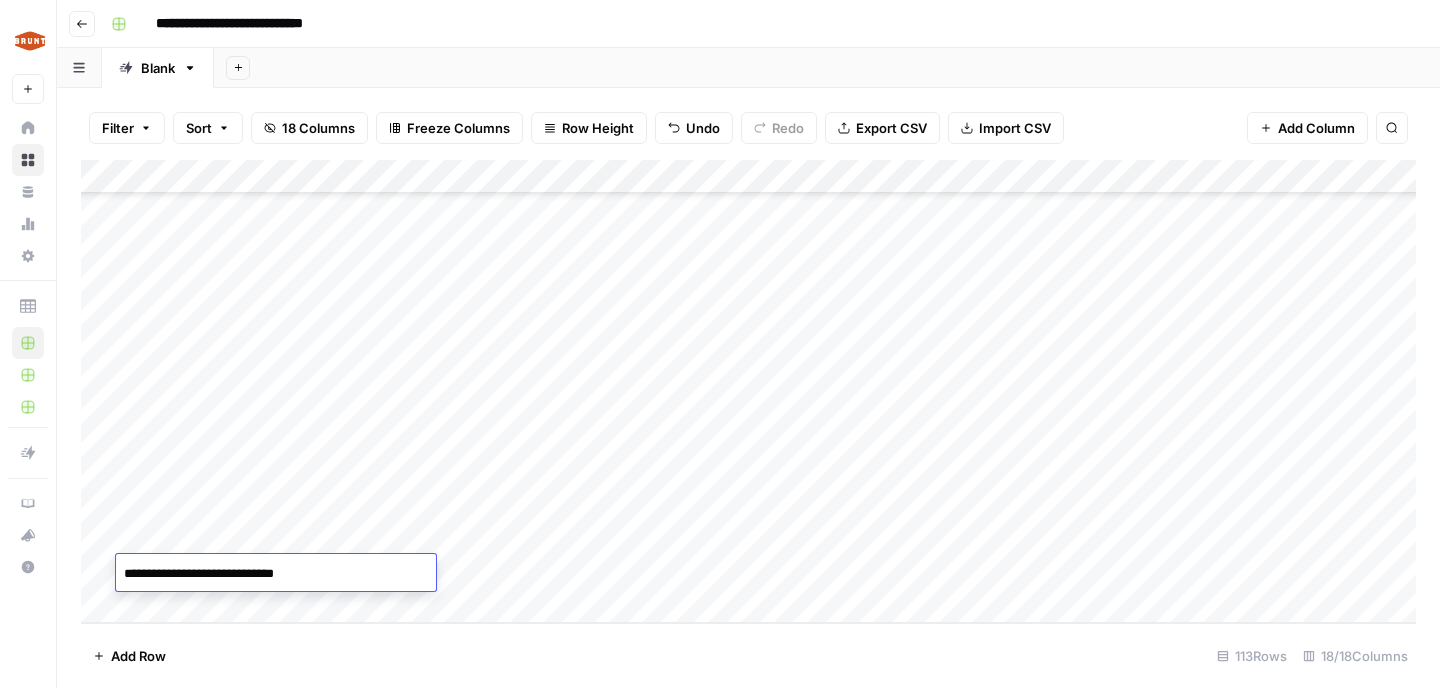 click on "**********" at bounding box center [276, 574] 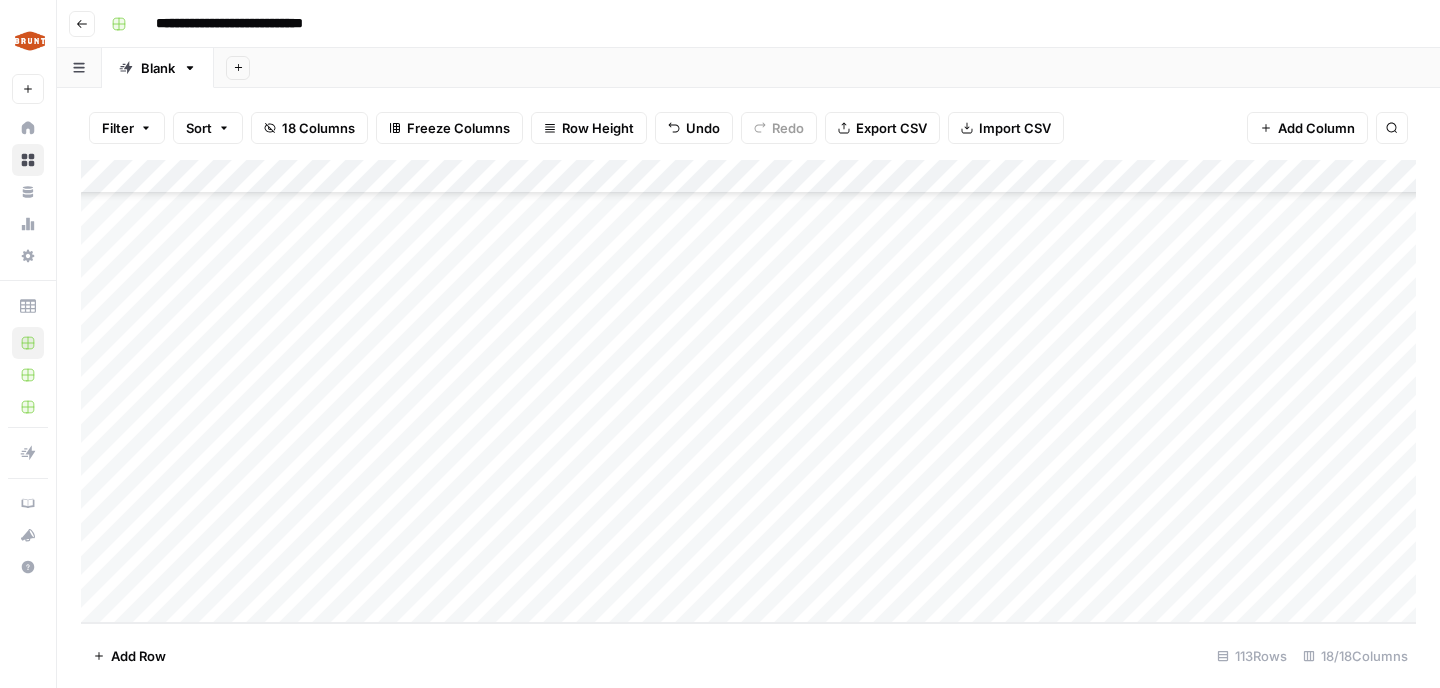 click on "Add Column" at bounding box center (748, 391) 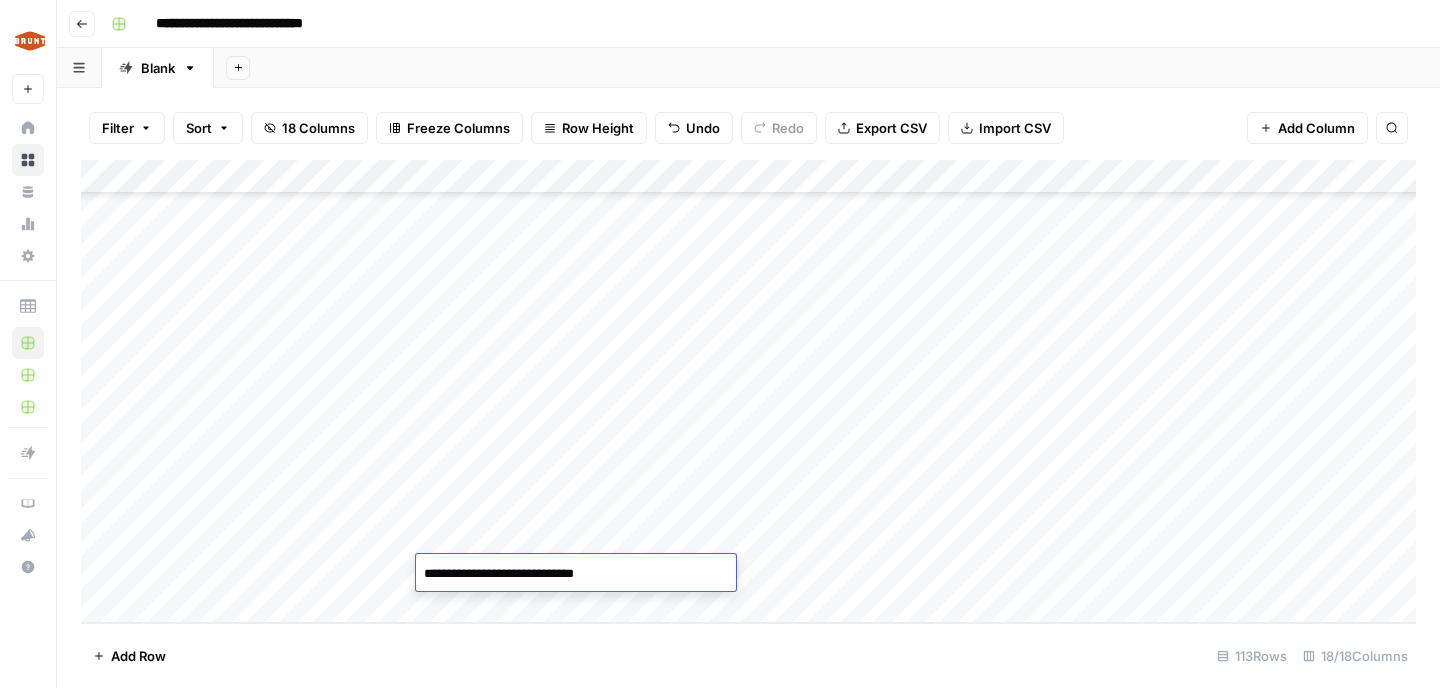 drag, startPoint x: 667, startPoint y: 585, endPoint x: 404, endPoint y: 584, distance: 263.0019 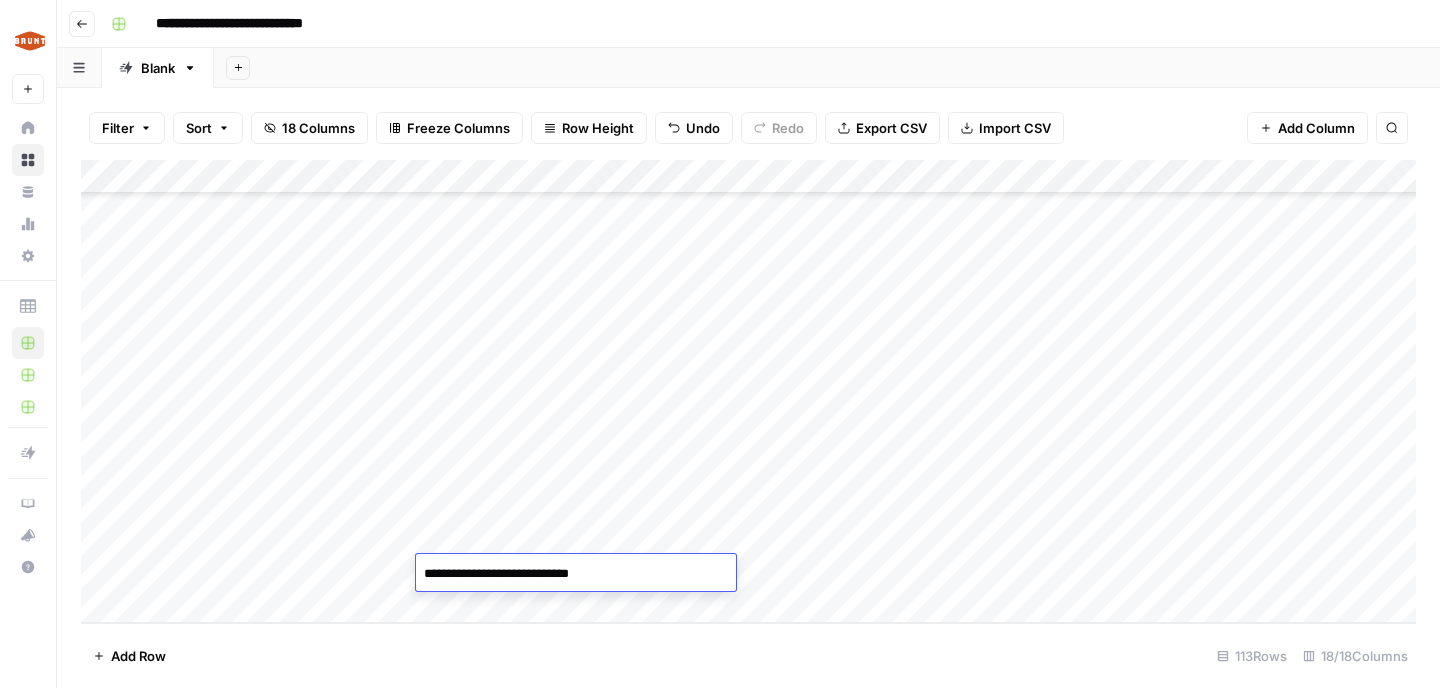 type on "**********" 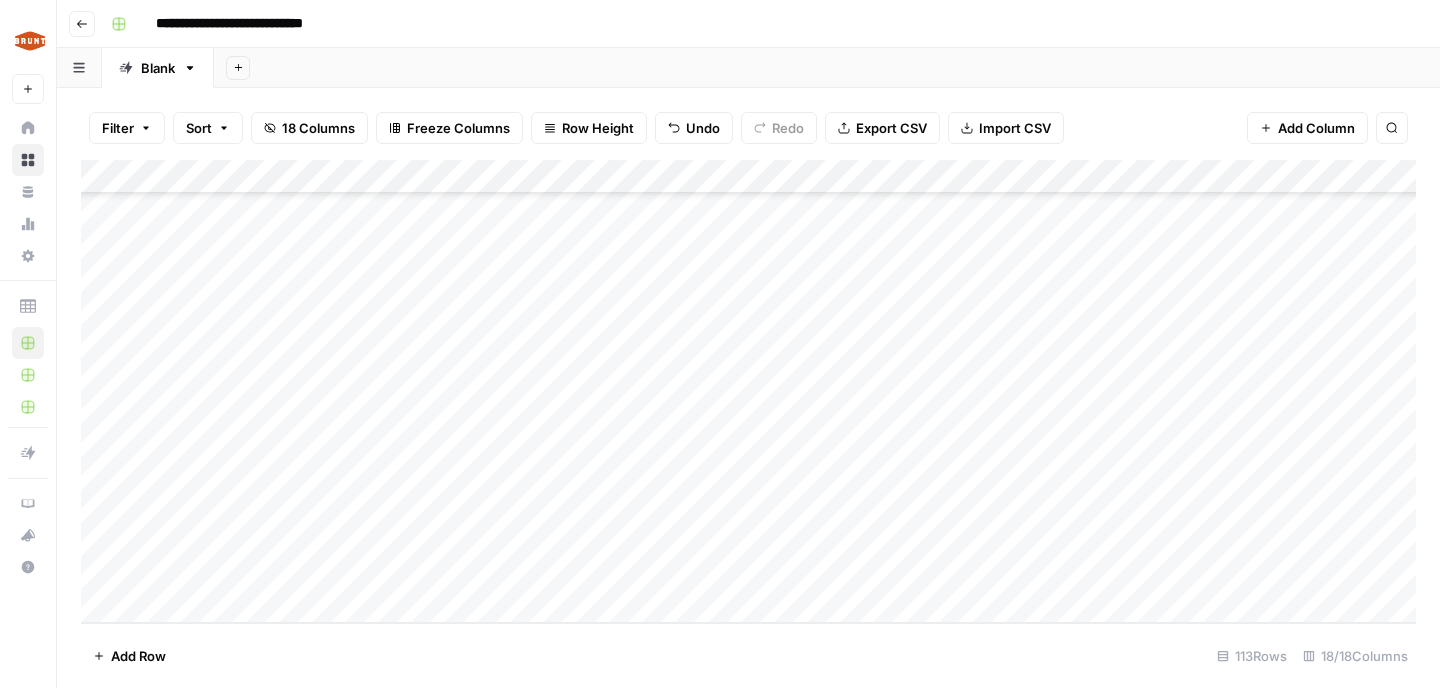 click on "Add Column" at bounding box center (748, 391) 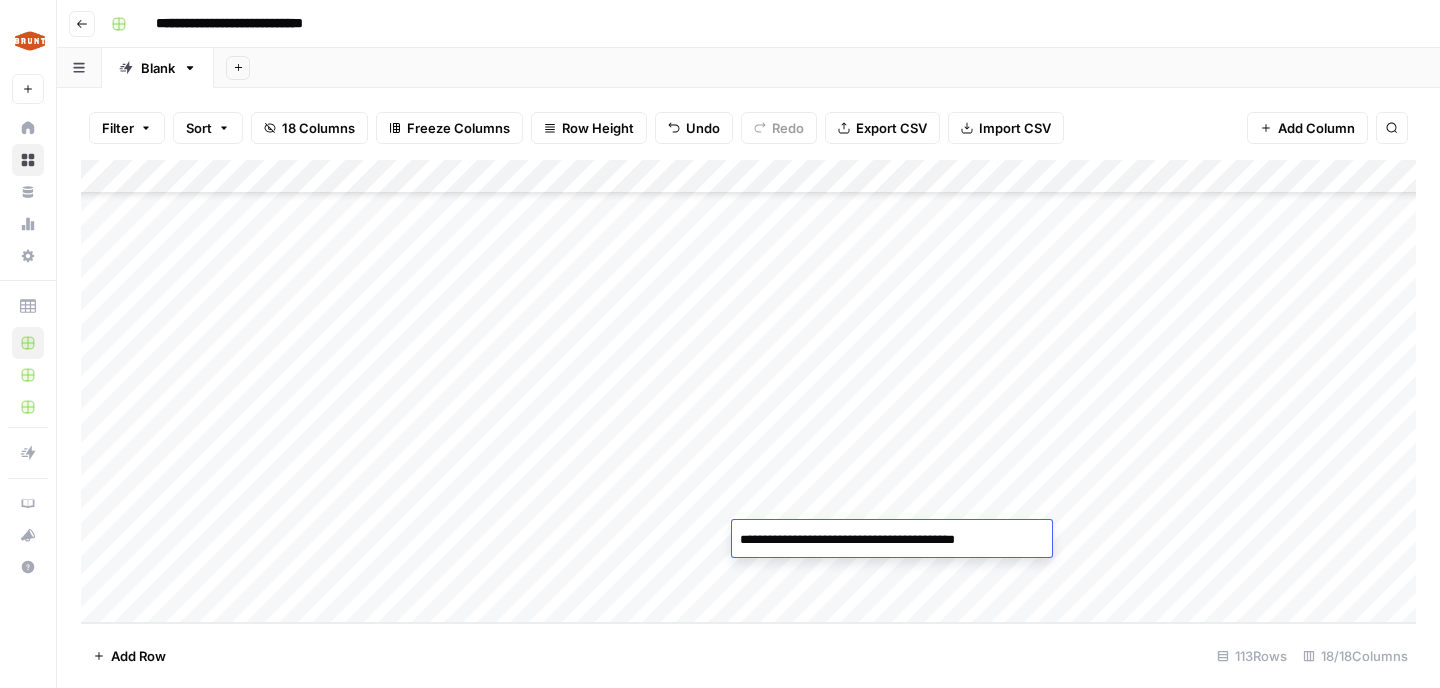 click on "**********" at bounding box center (892, 540) 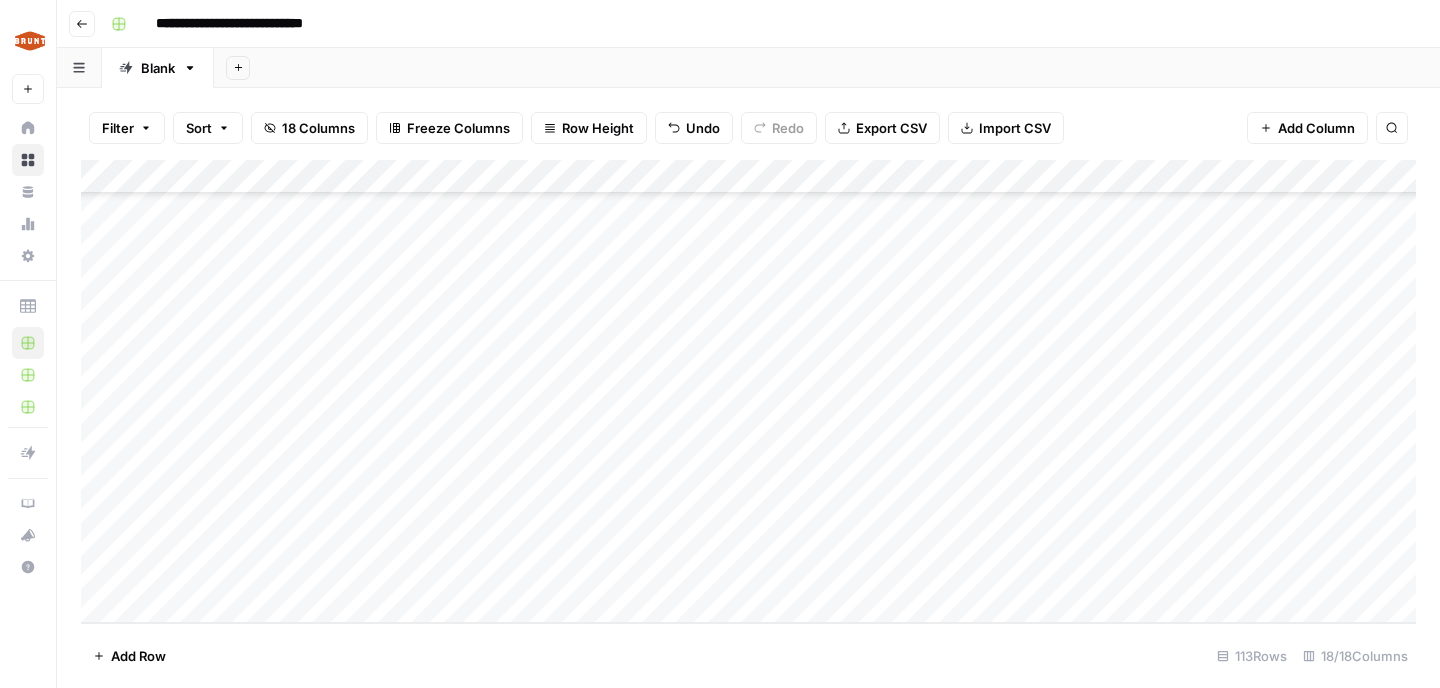 click on "Add Column" at bounding box center (748, 391) 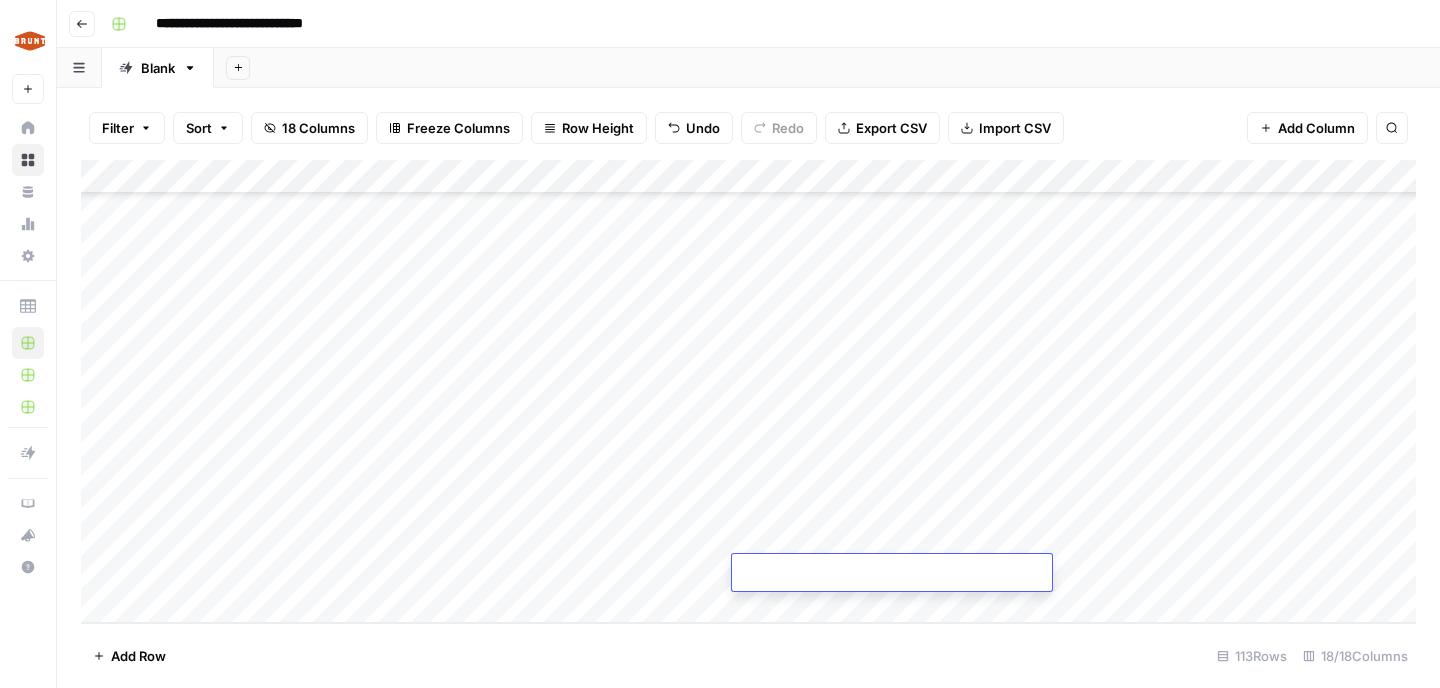 click at bounding box center (892, 574) 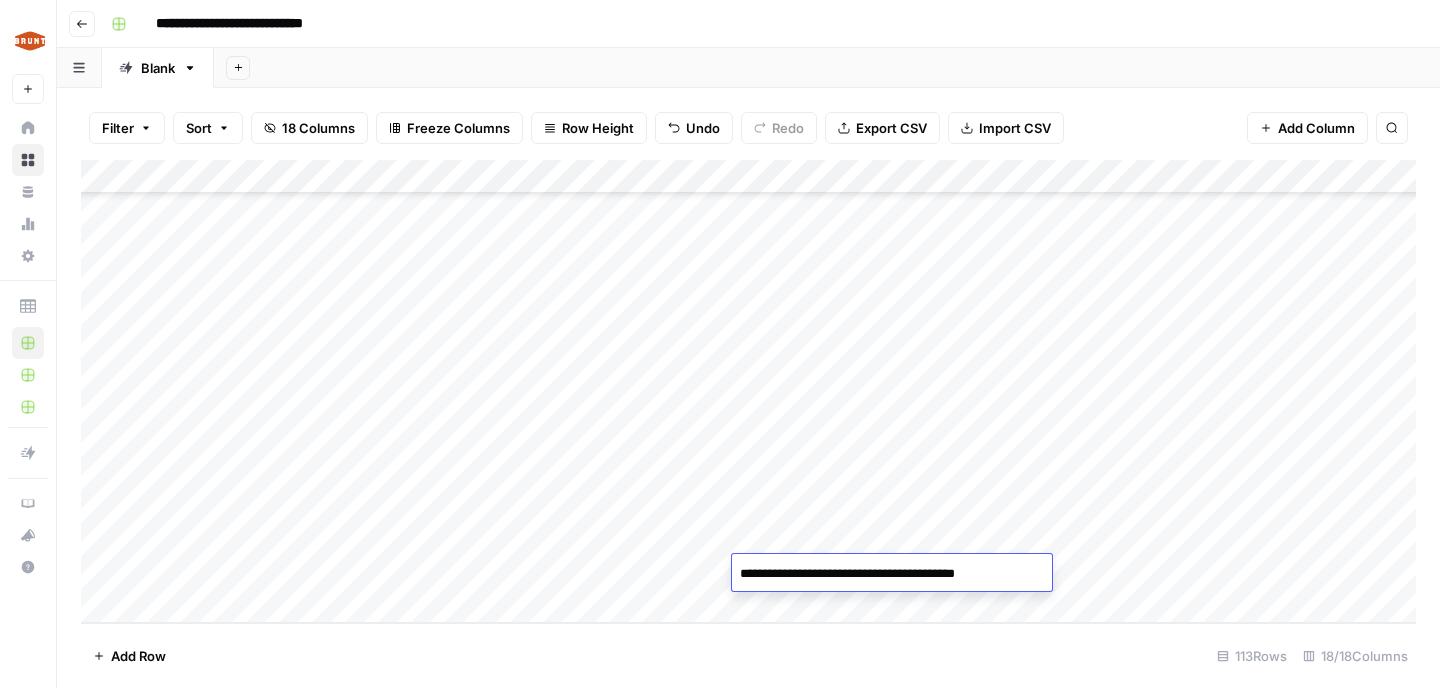 click on "Add Row [NUMBER]  Rows [NUMBER]/[NUMBER]  Columns" at bounding box center (748, 655) 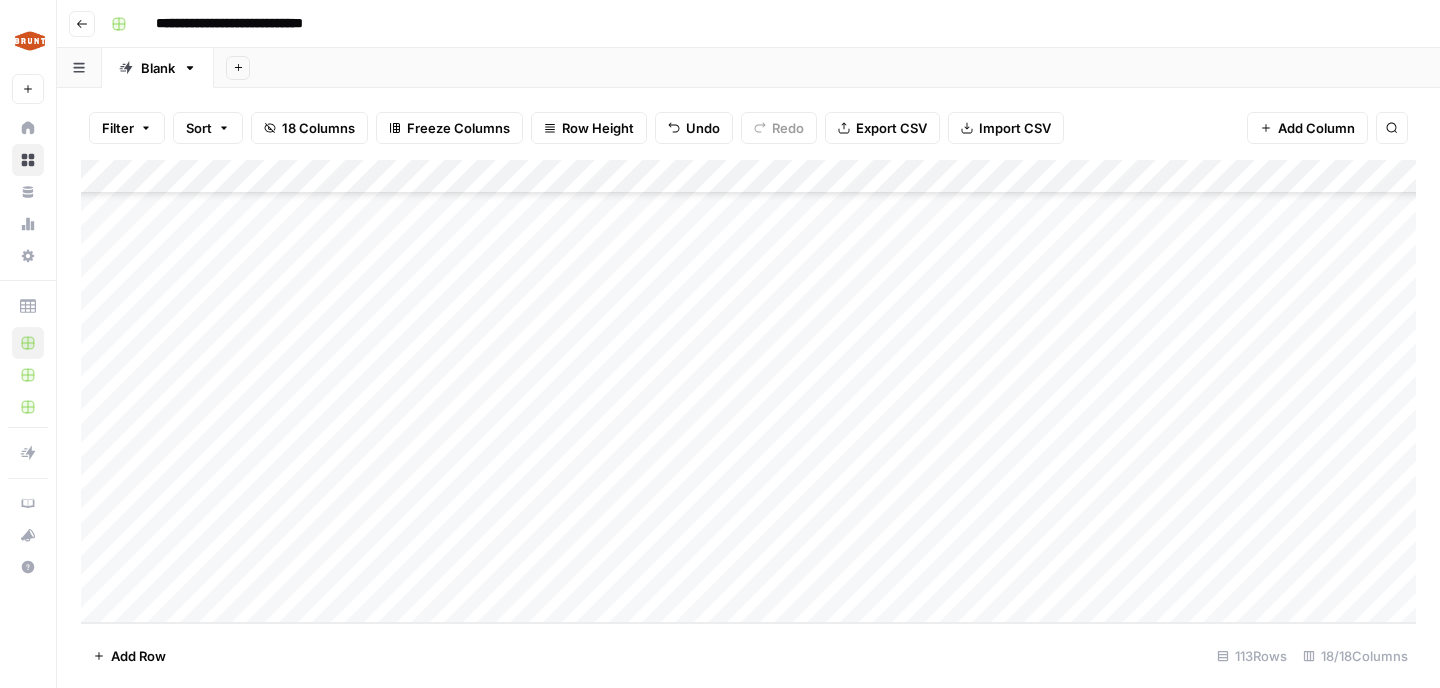 click on "Add Column" at bounding box center [748, 391] 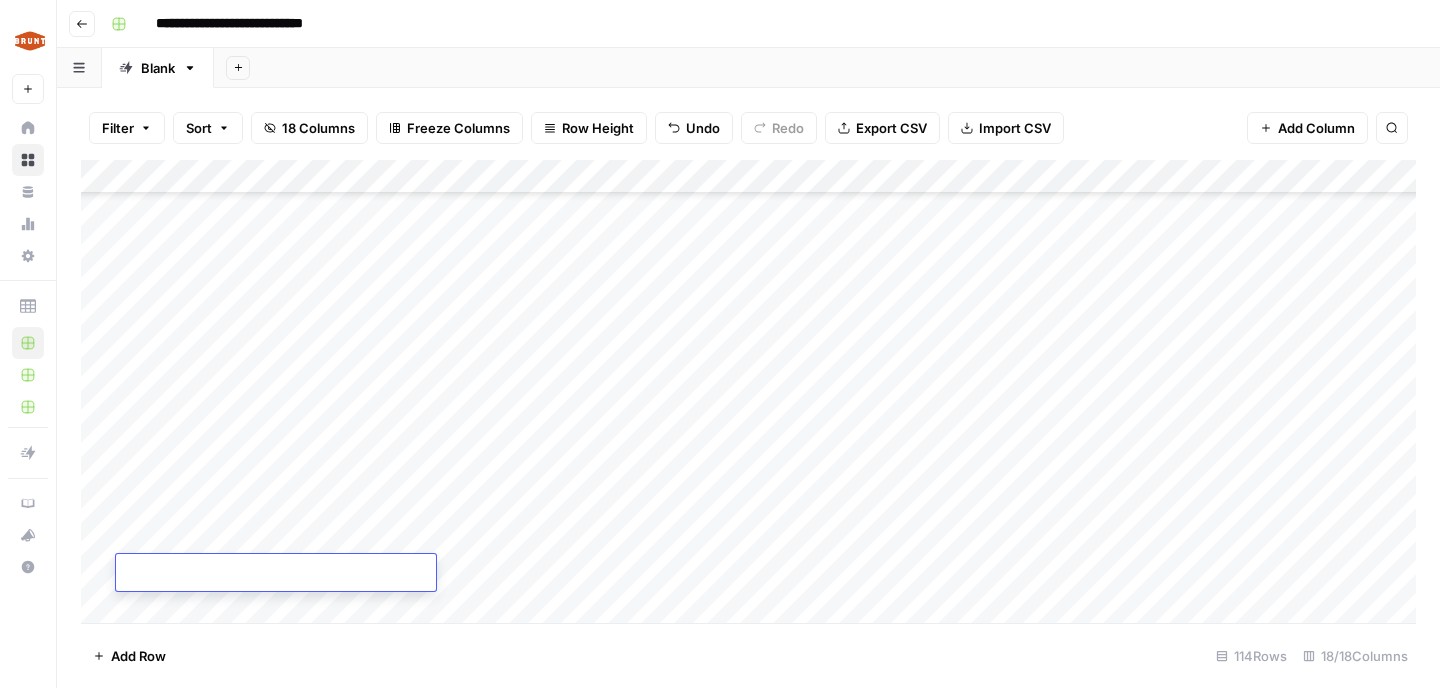 scroll, scrollTop: 3479, scrollLeft: 0, axis: vertical 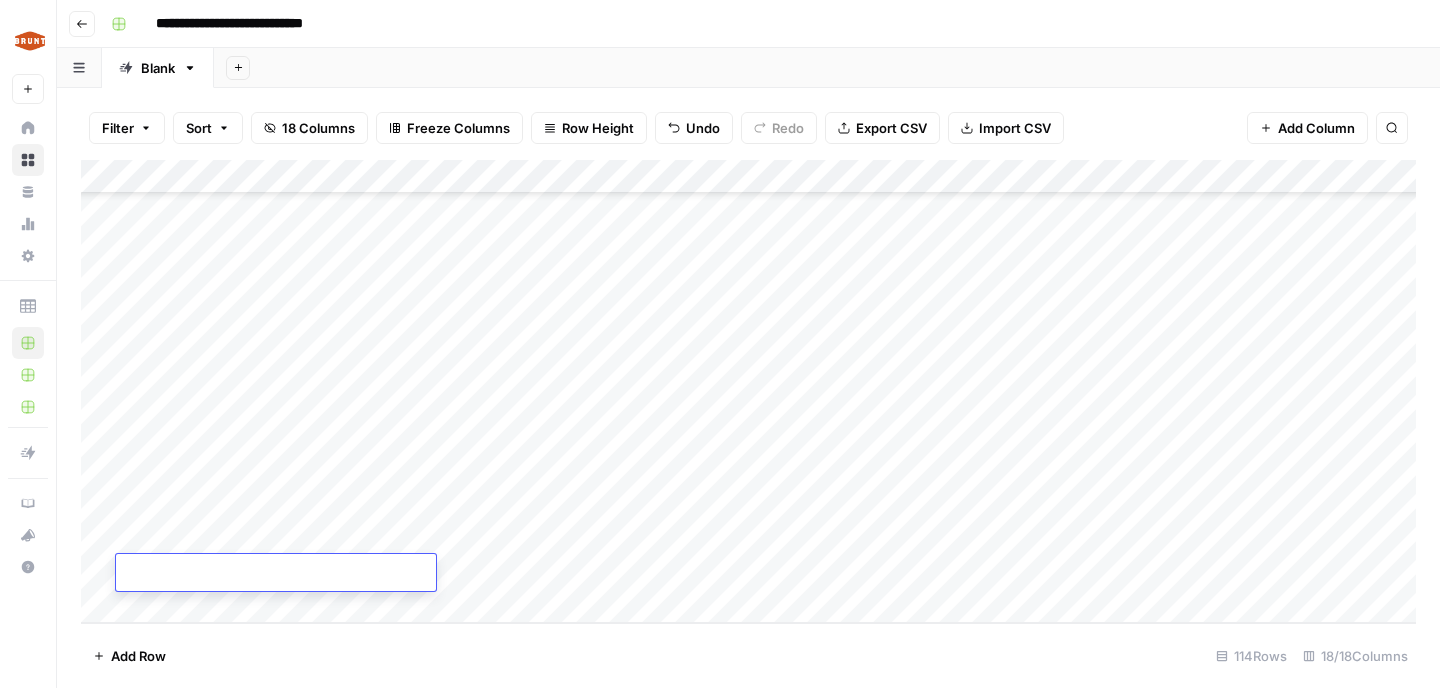click at bounding box center (276, 574) 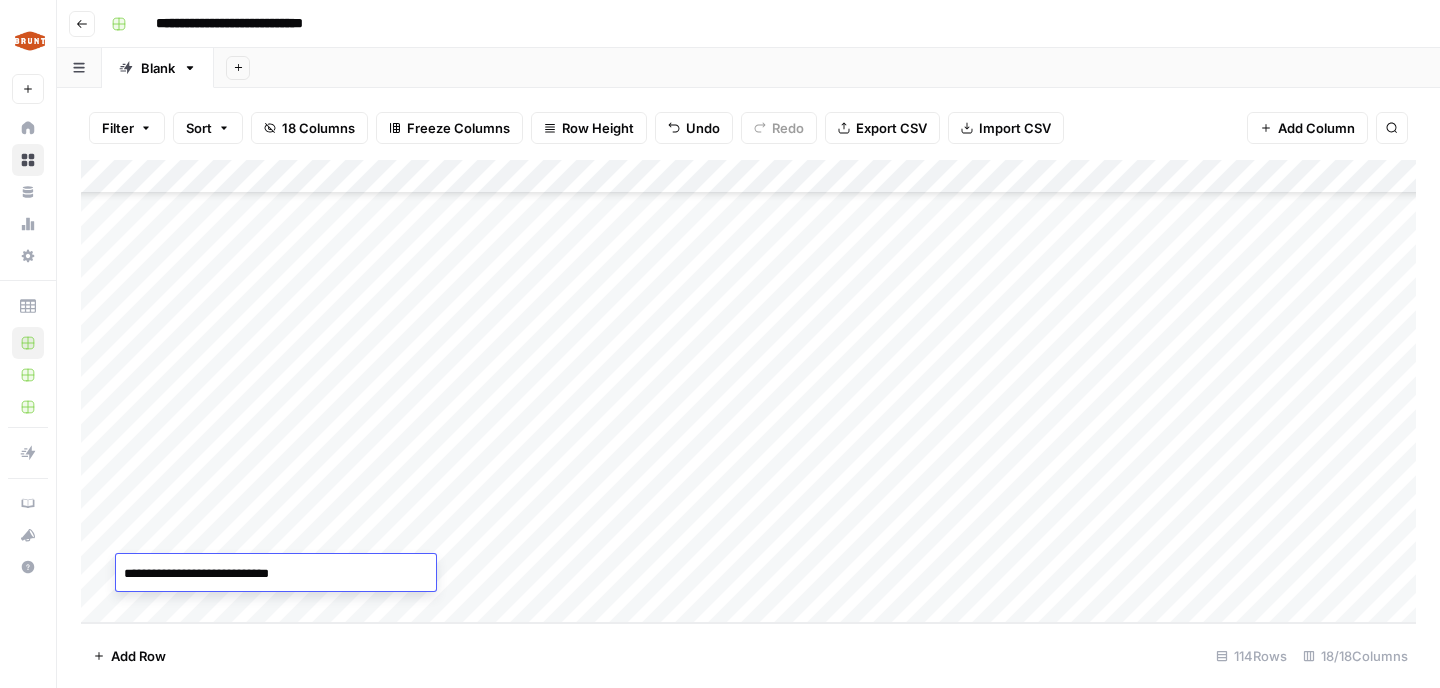 type on "**********" 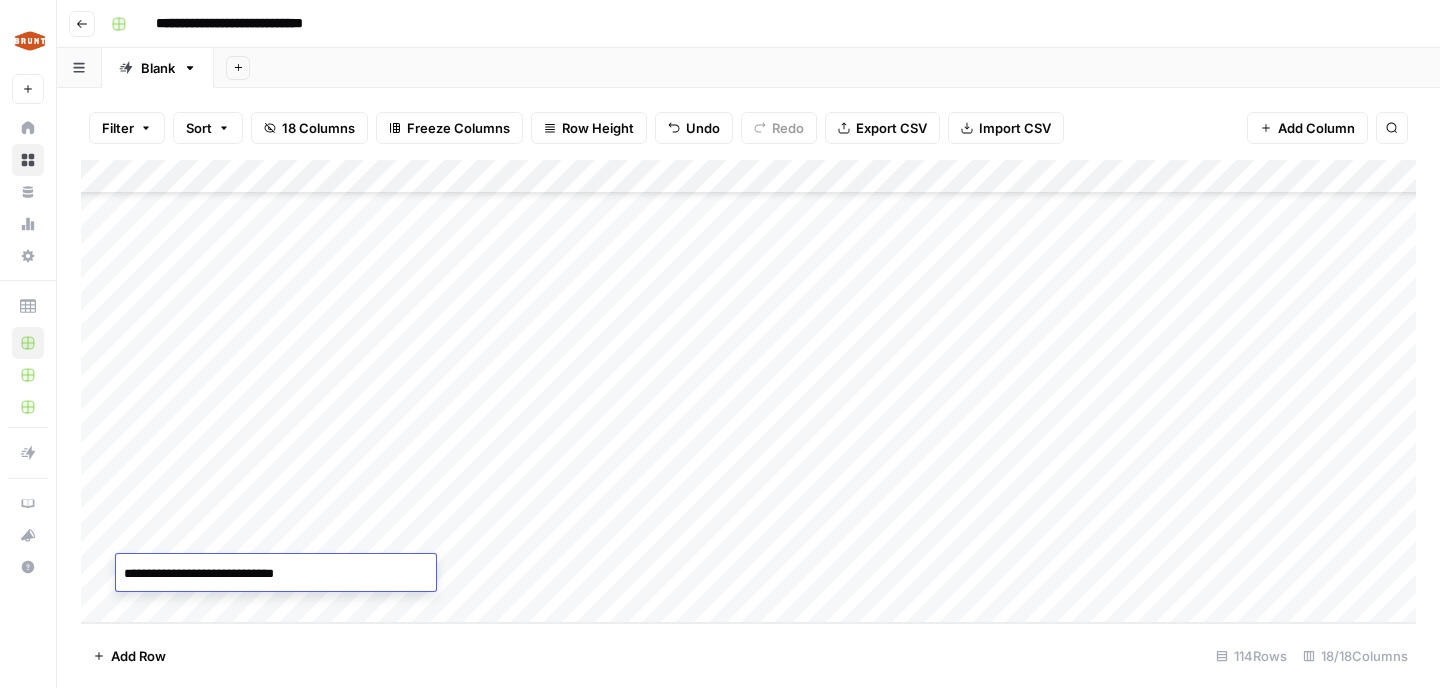 click on "Add Row [NUMBER]  Rows [NUMBER]/[NUMBER]  Columns" at bounding box center [748, 655] 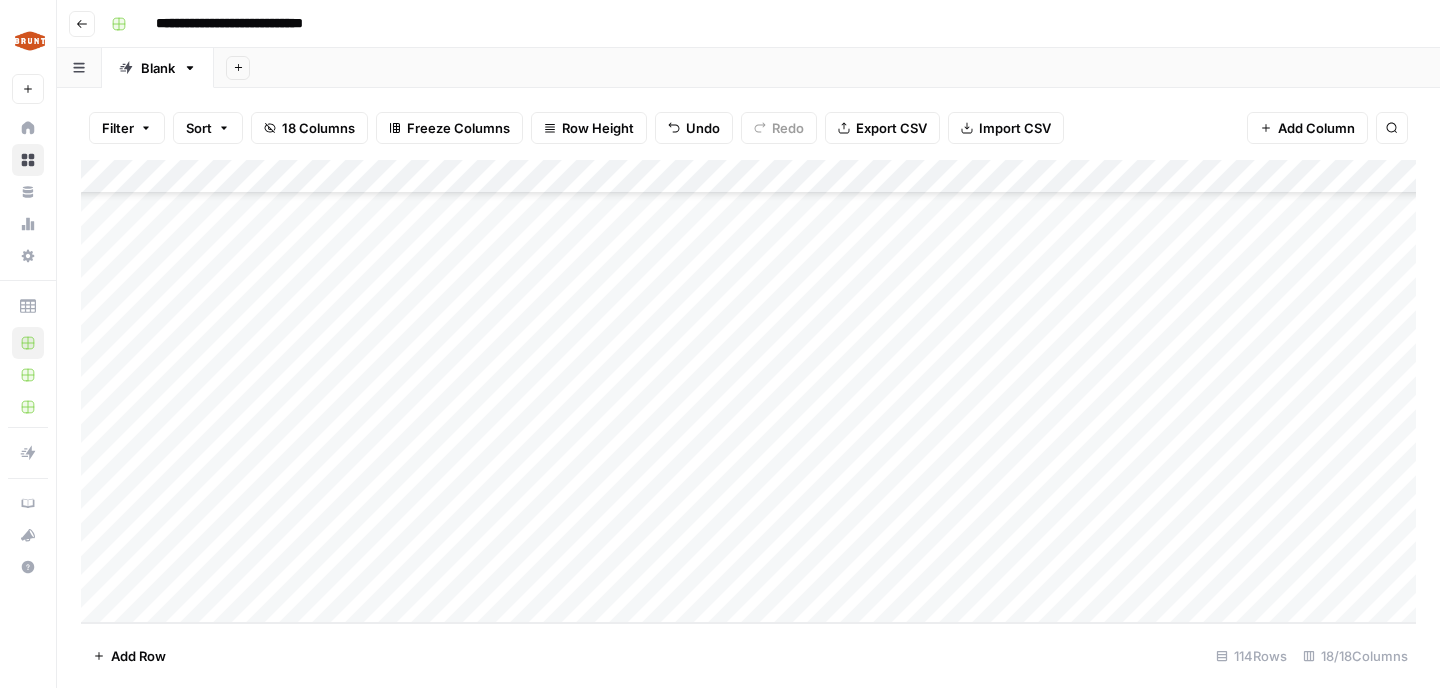 click on "Add Column" at bounding box center [748, 391] 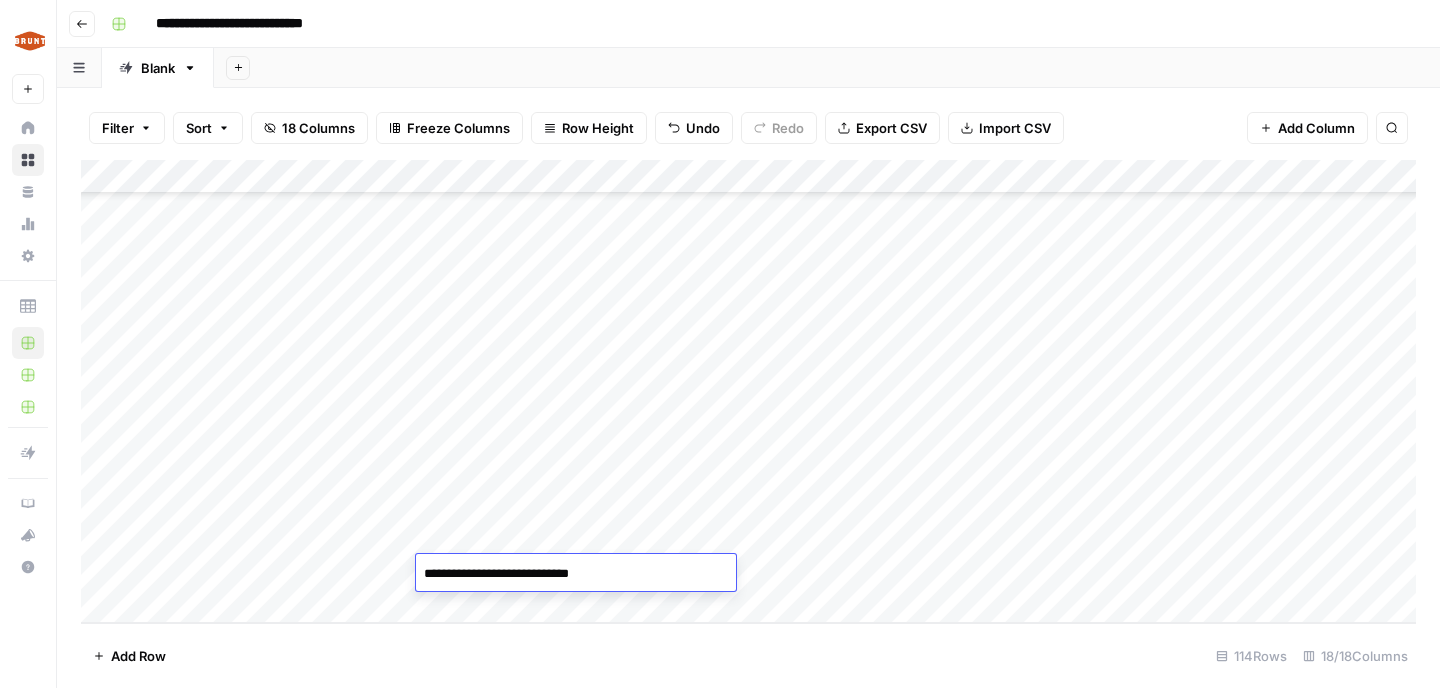 type on "**********" 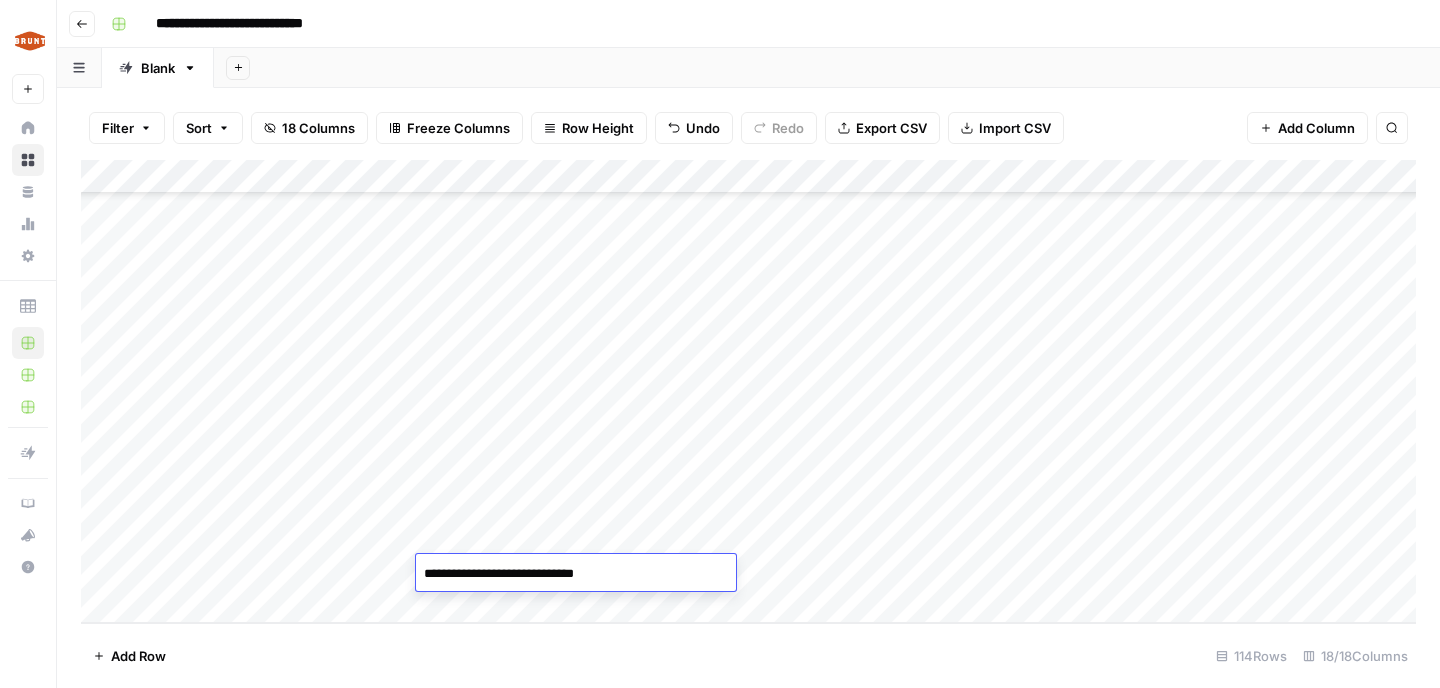 click on "Add Row [NUMBER]  Rows [NUMBER]/[NUMBER]  Columns" at bounding box center [748, 655] 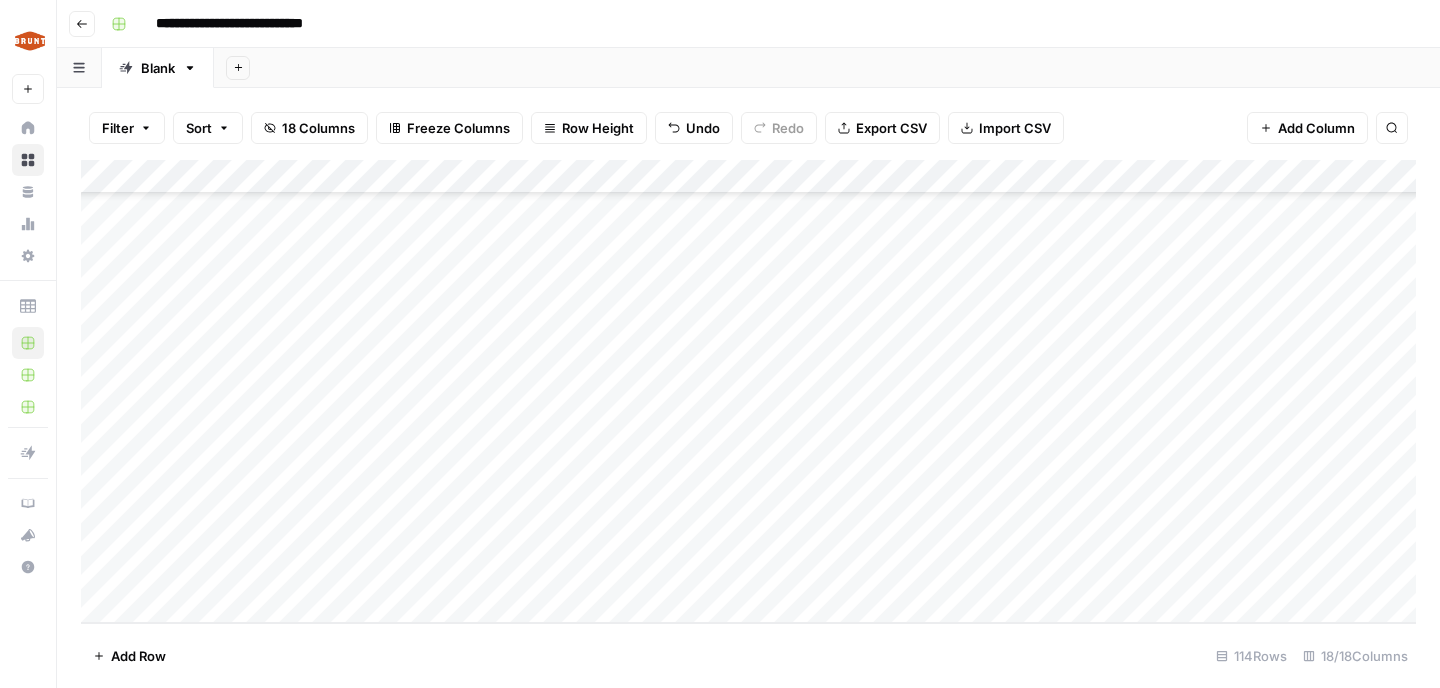 click on "Add Column" at bounding box center (748, 391) 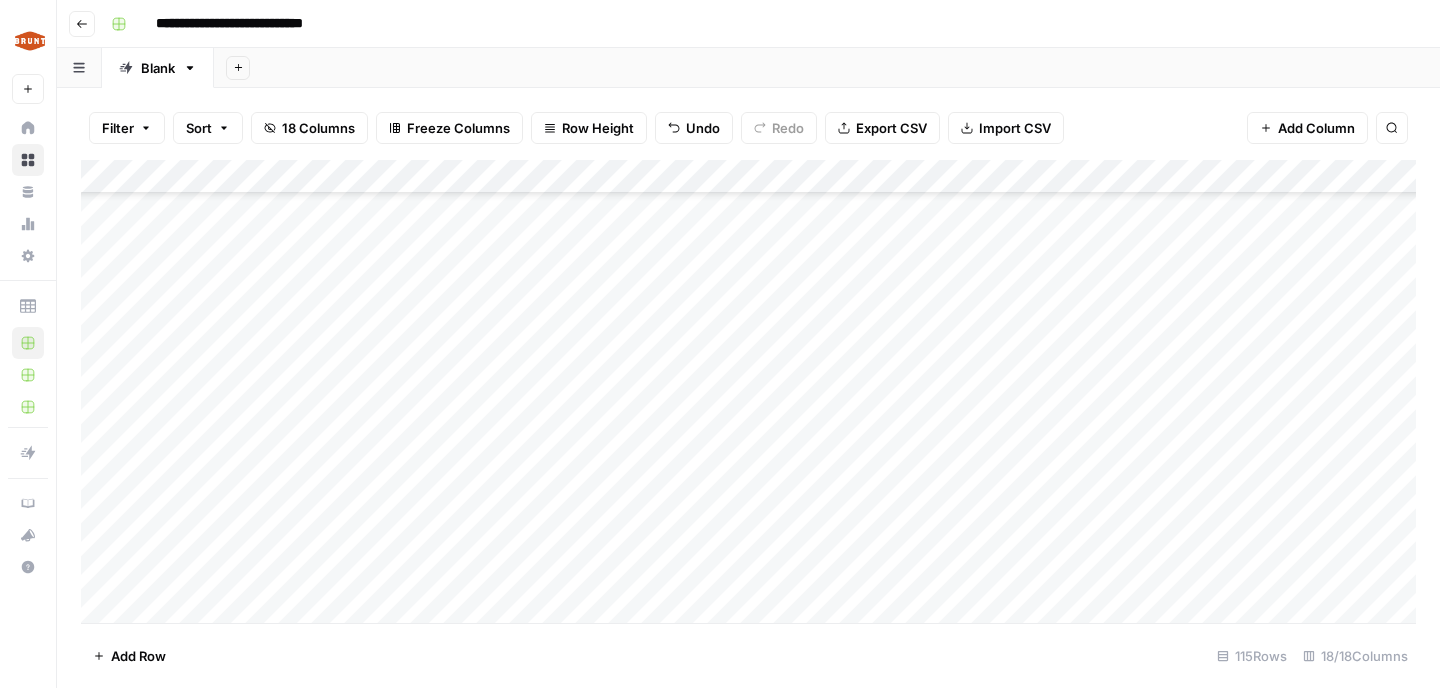 scroll, scrollTop: 3513, scrollLeft: 0, axis: vertical 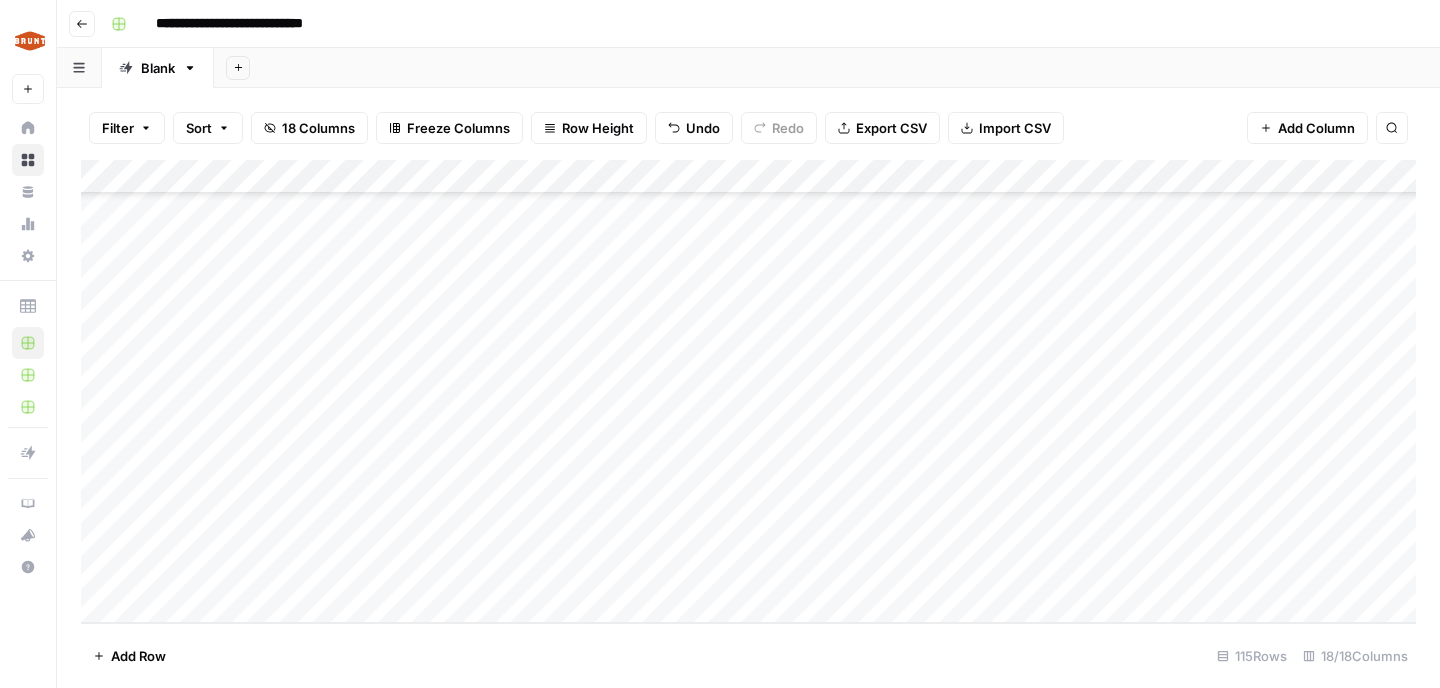 click on "Add Column" at bounding box center (748, 391) 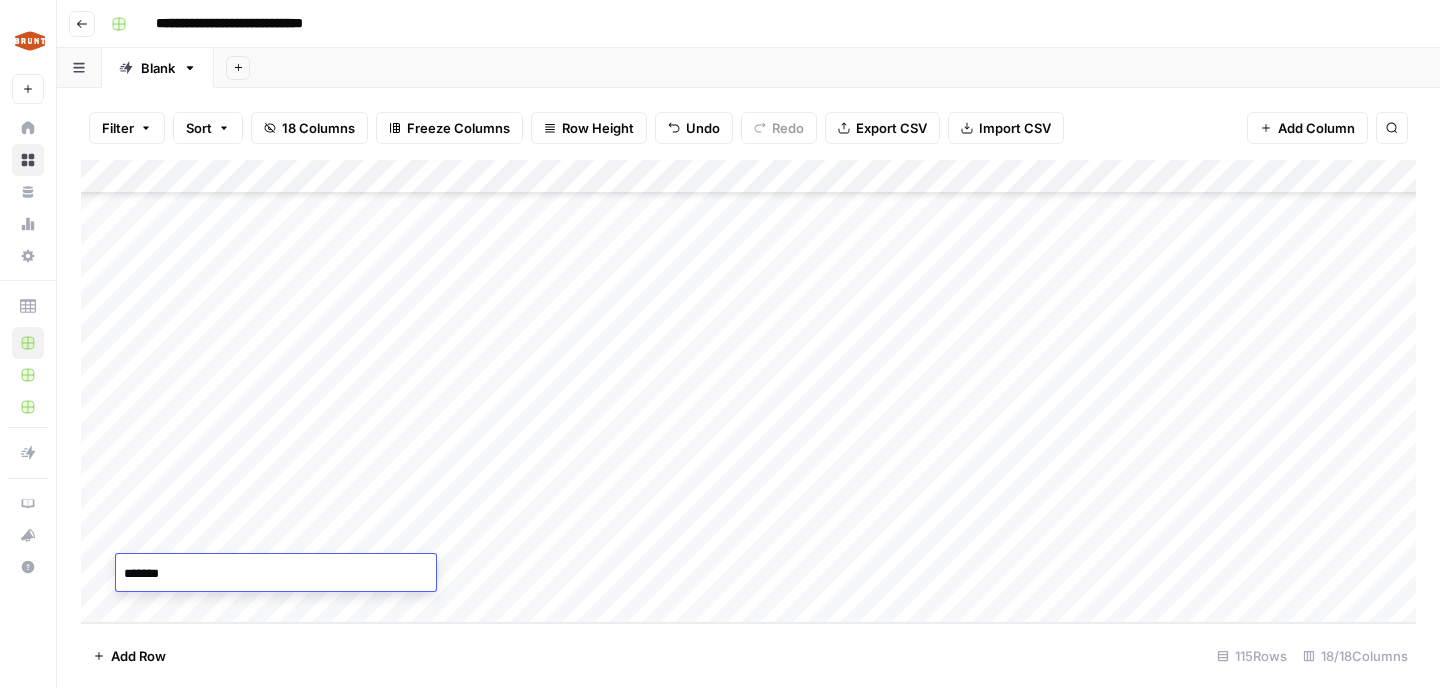 type on "********" 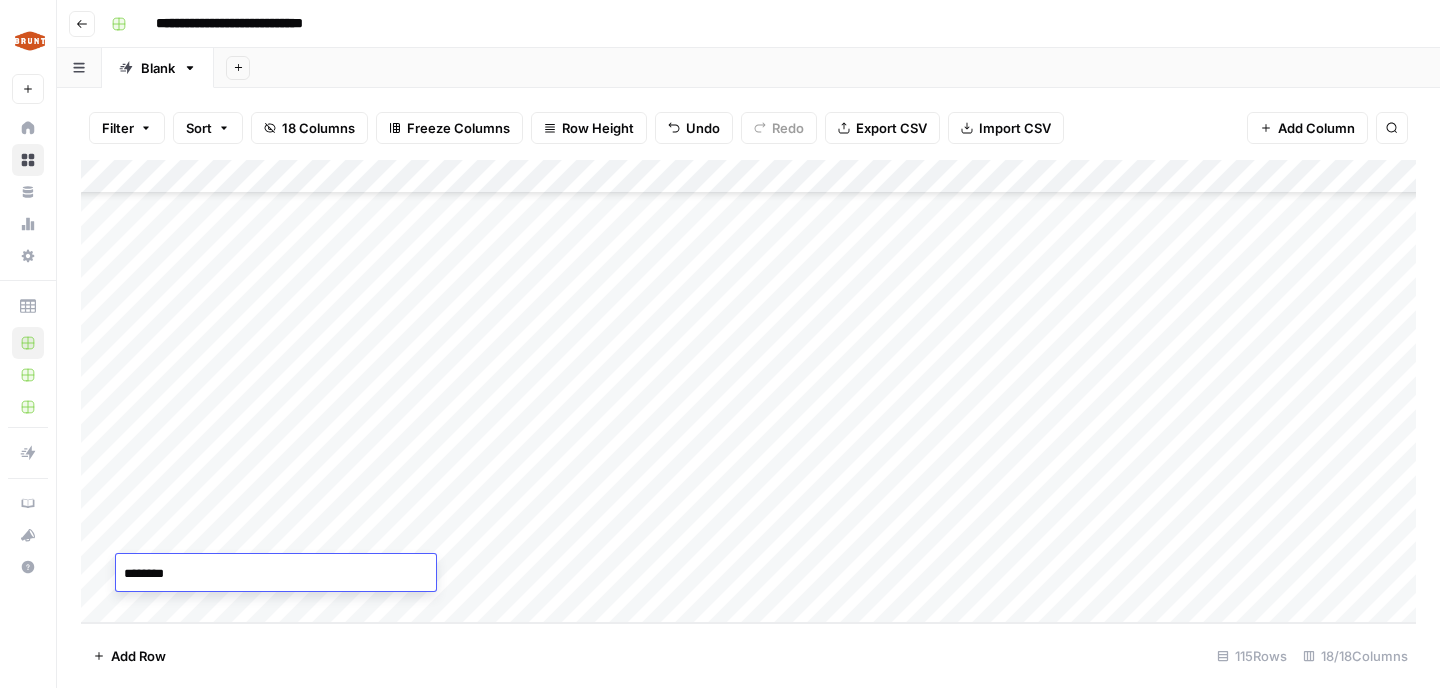 click on "Add Row [NUMBER]  Rows [NUMBER]/[NUMBER]  Columns" at bounding box center (748, 655) 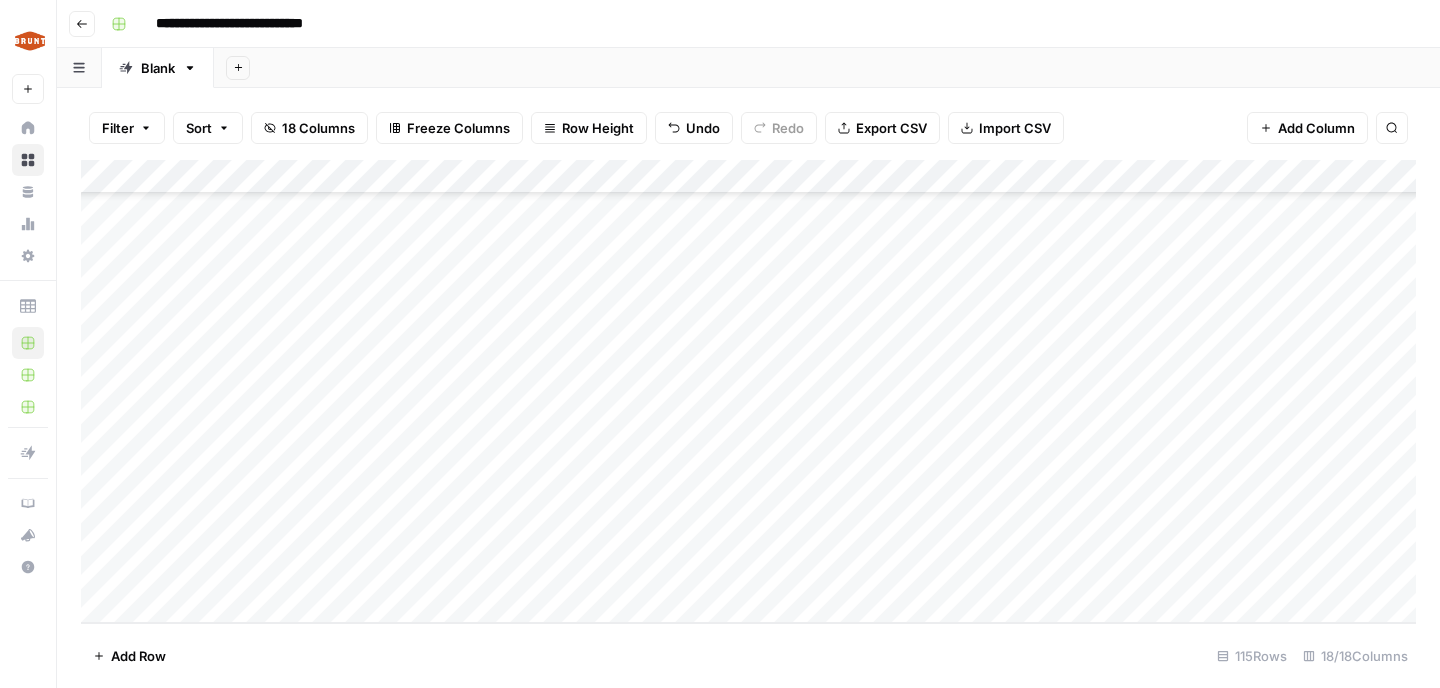 click on "Add Column" at bounding box center (748, 391) 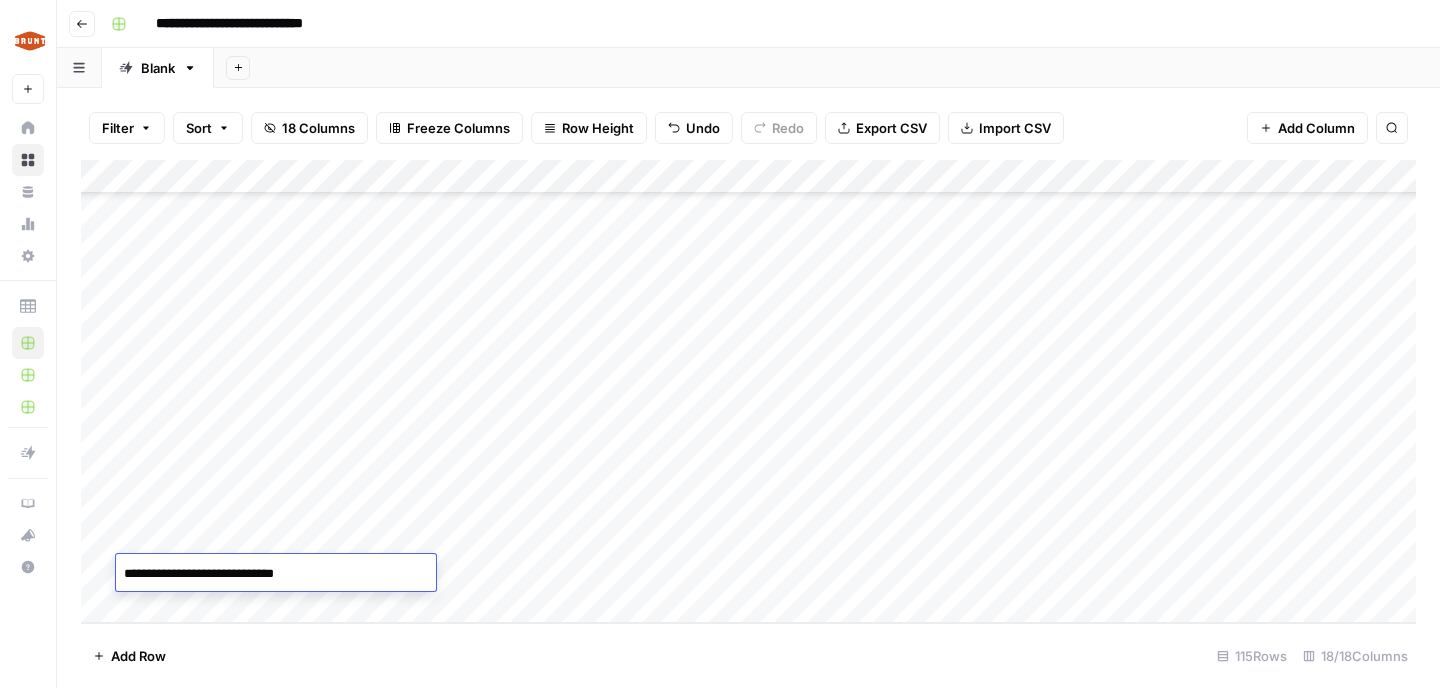 click on "**********" at bounding box center (276, 574) 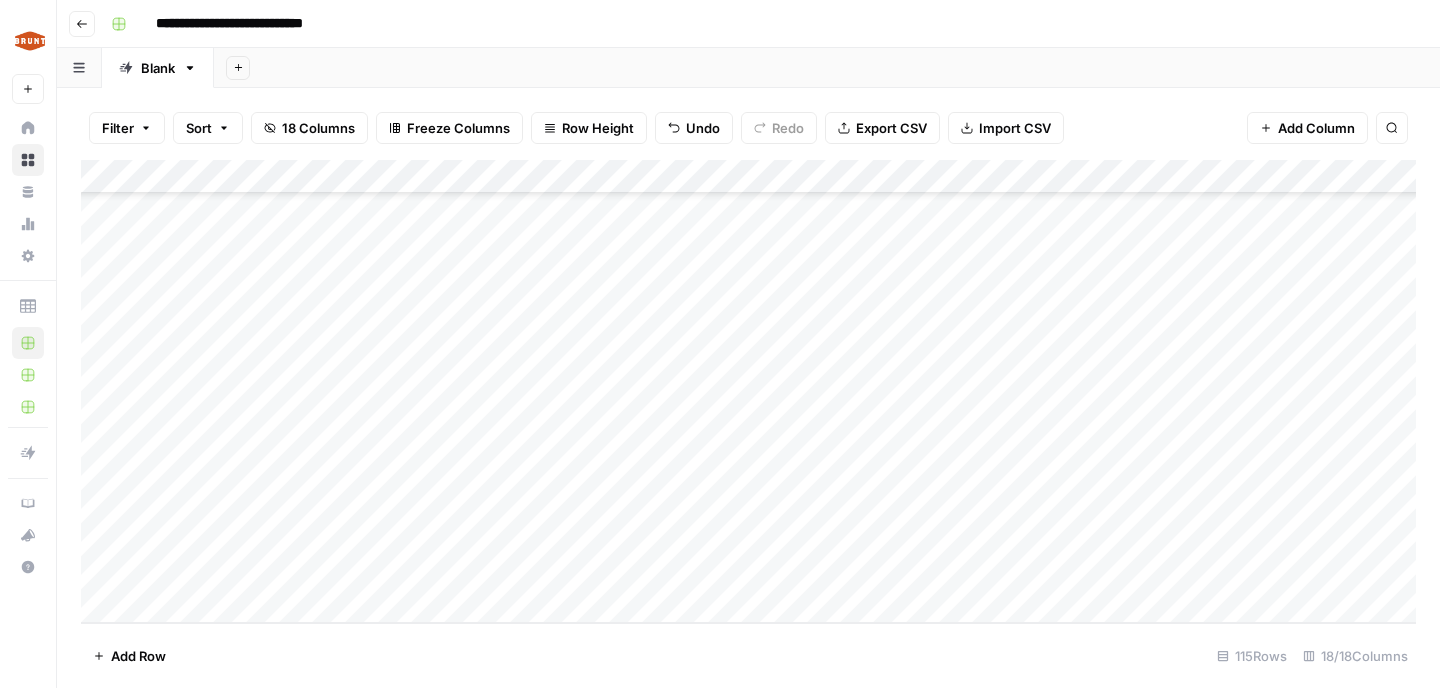 click on "Add Column" at bounding box center [748, 391] 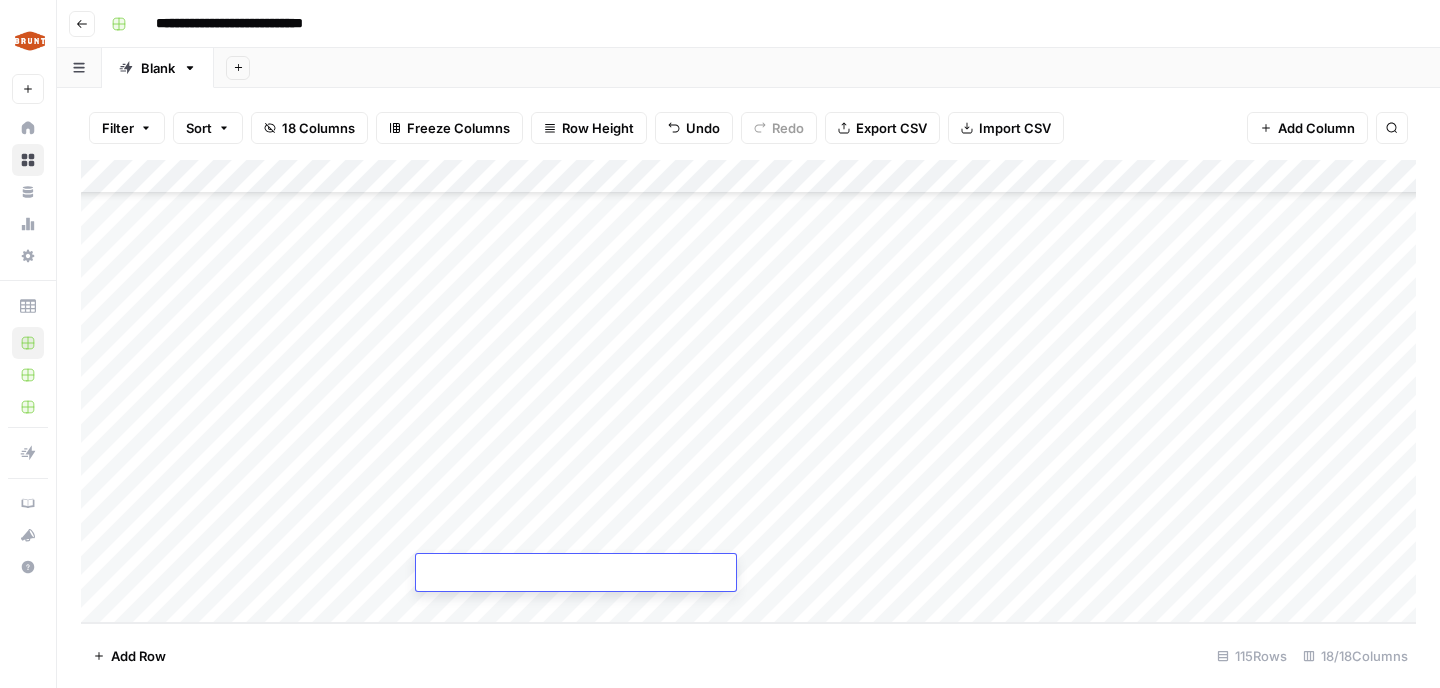 click at bounding box center [576, 574] 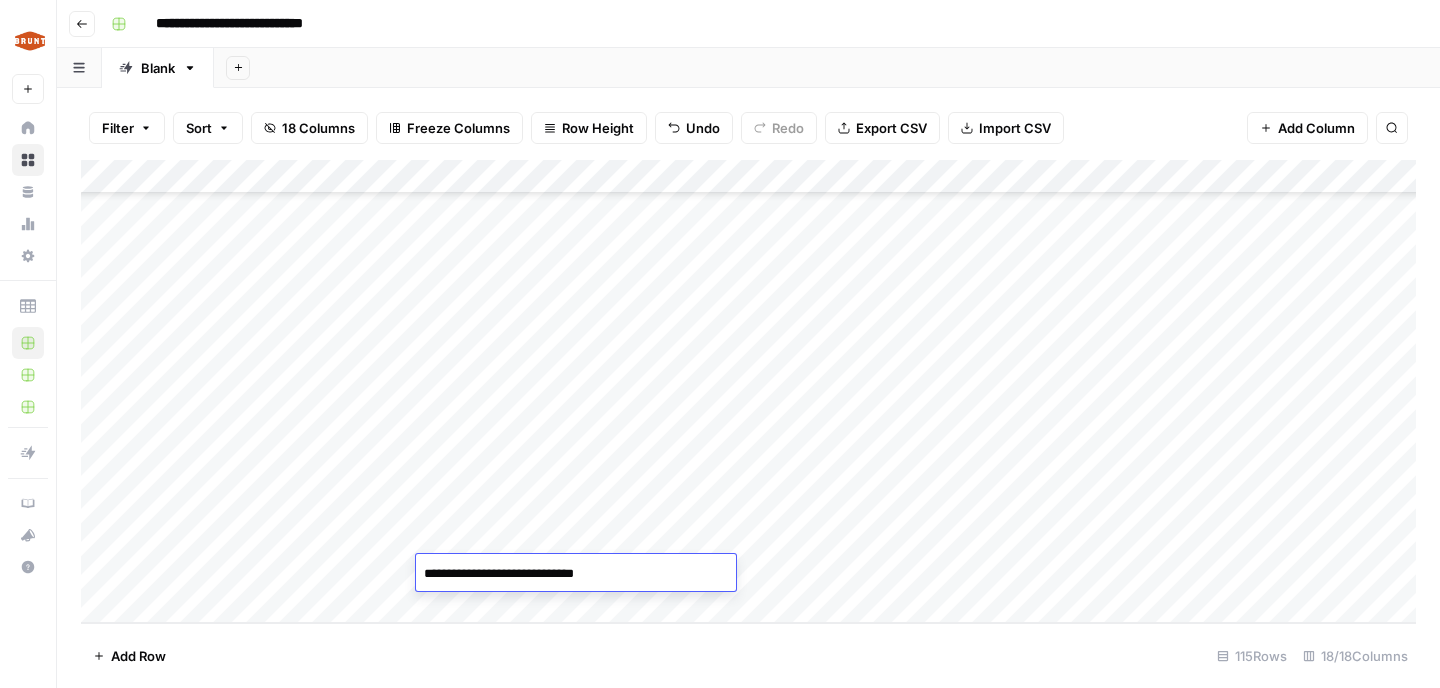 type on "**********" 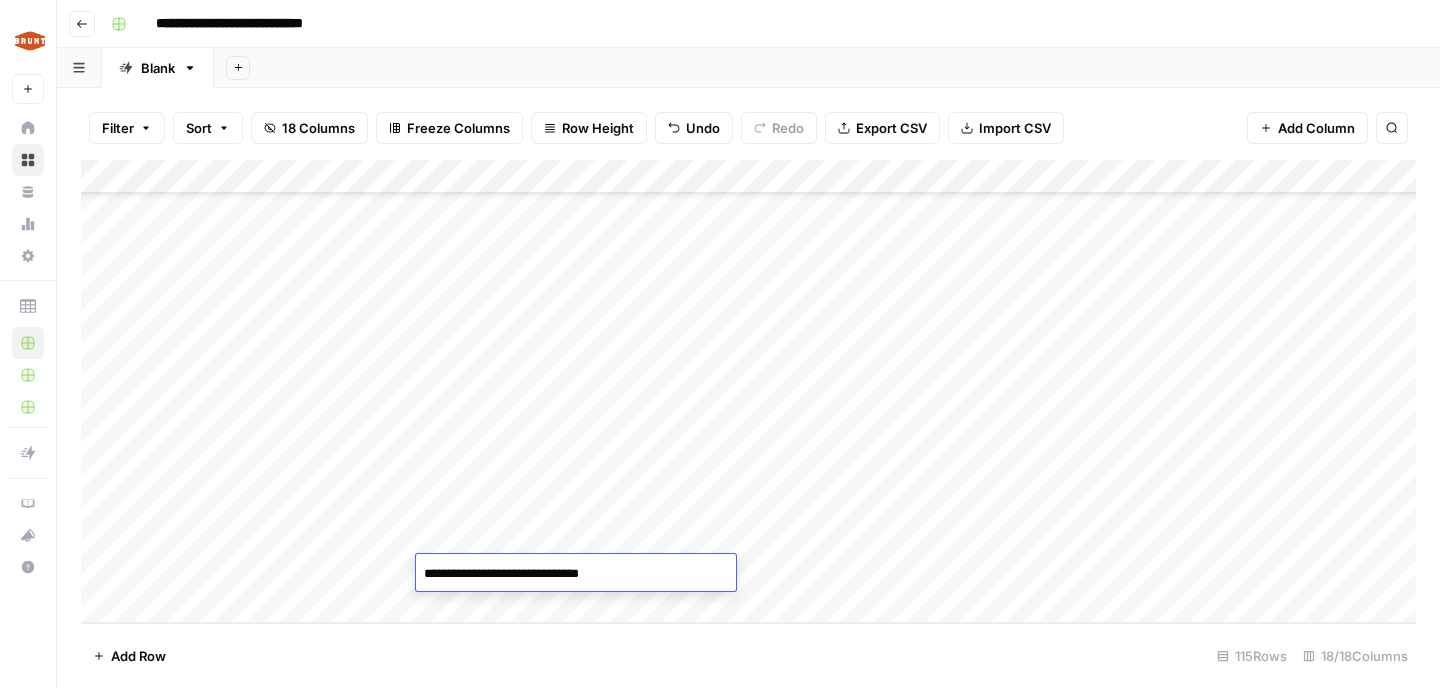 click on "Add Column" at bounding box center (748, 391) 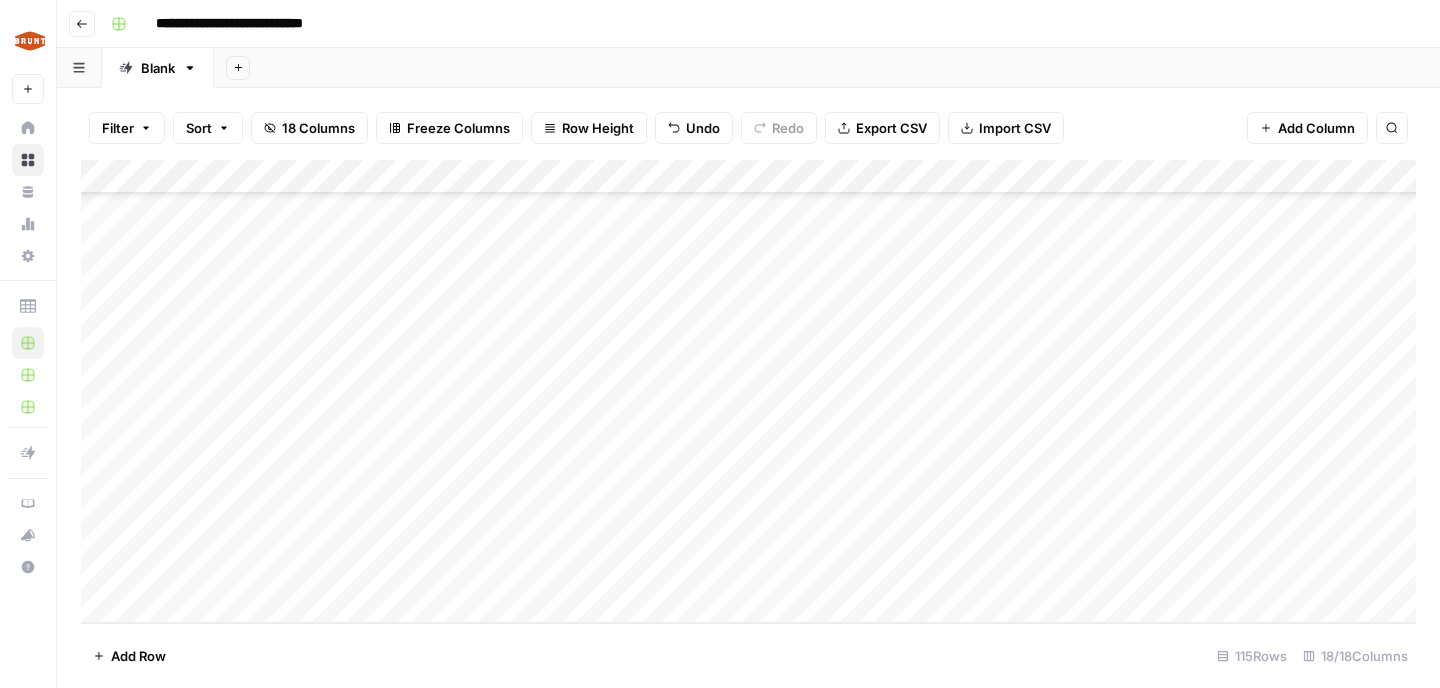 click on "Add Column" at bounding box center [748, 391] 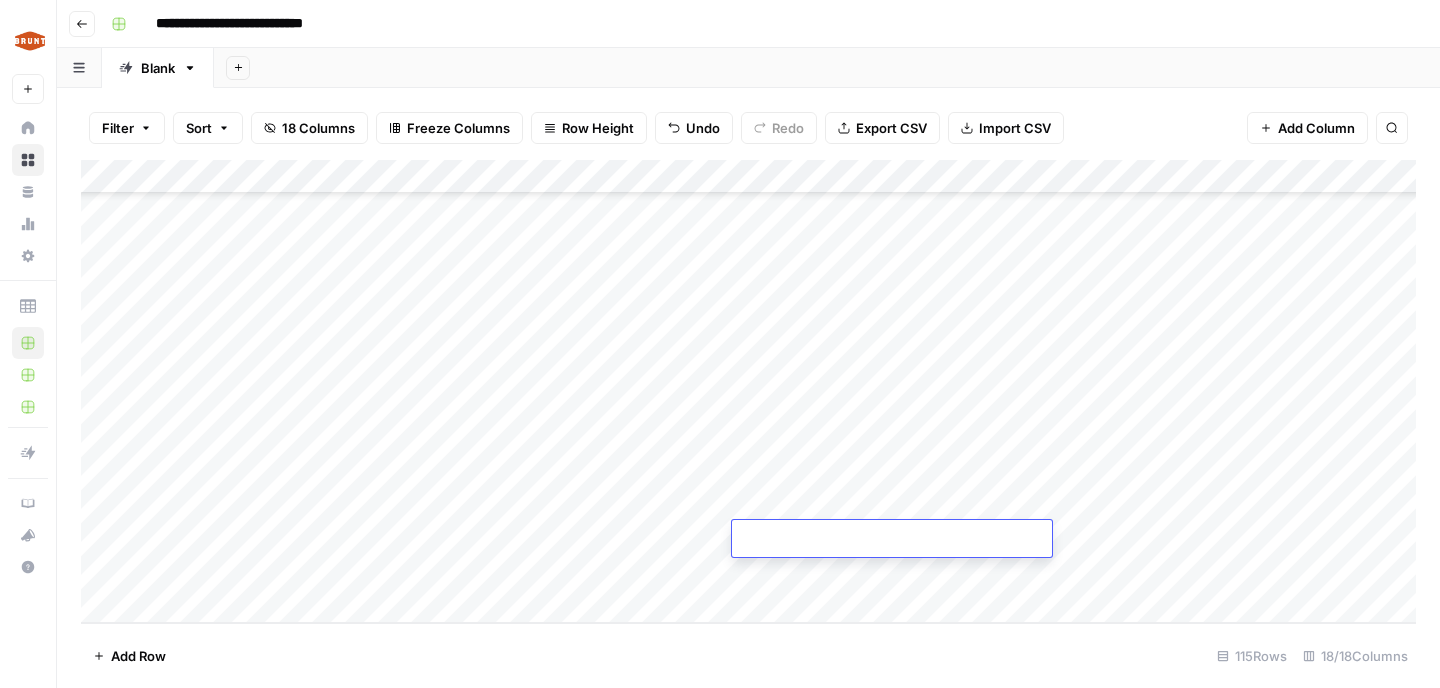 click at bounding box center (892, 540) 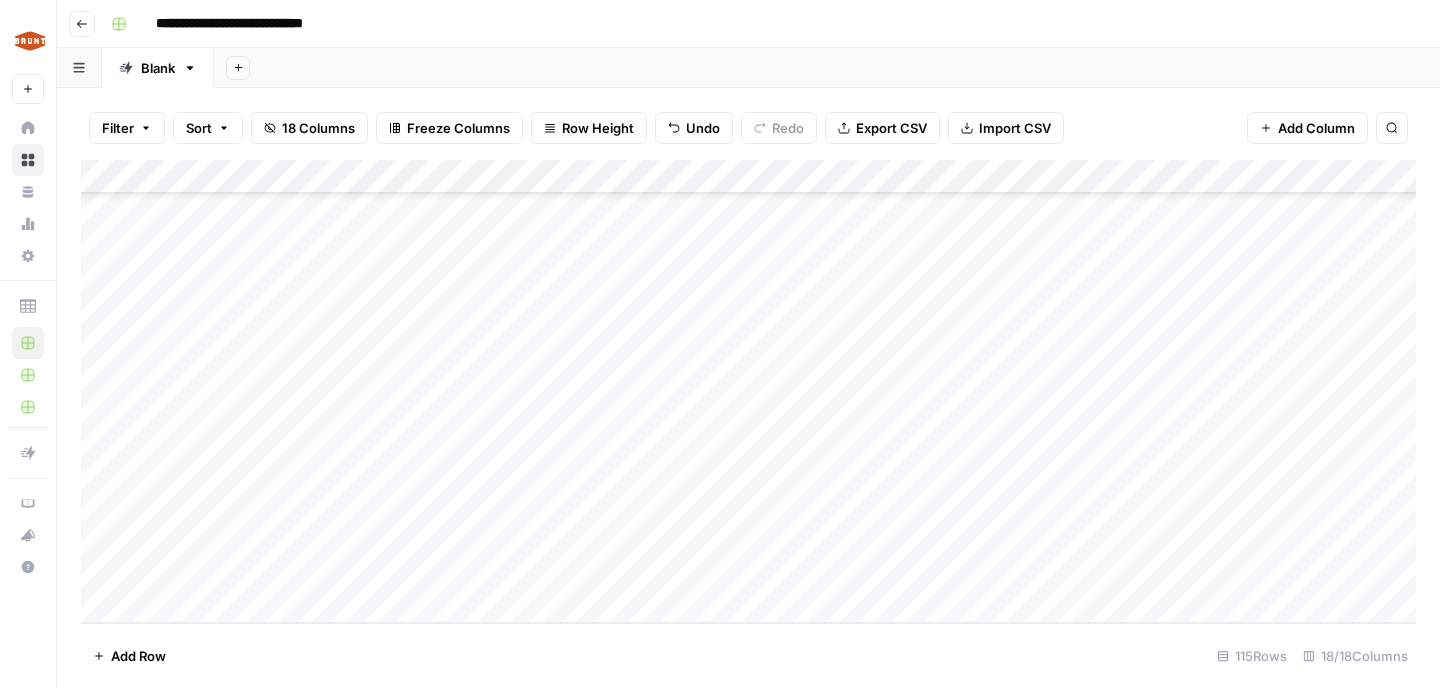 click on "Add Row [NUMBER]  Rows [NUMBER]/[NUMBER]  Columns" at bounding box center [748, 655] 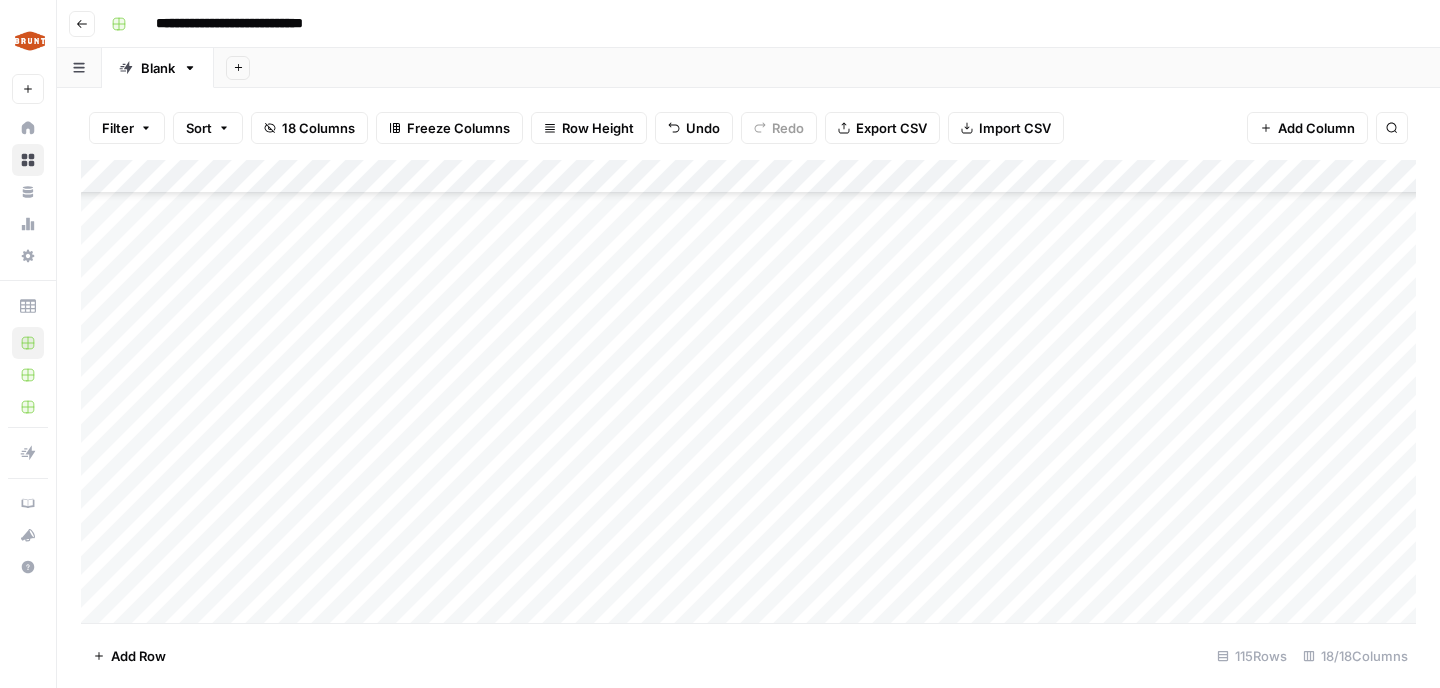 scroll, scrollTop: 1984, scrollLeft: 0, axis: vertical 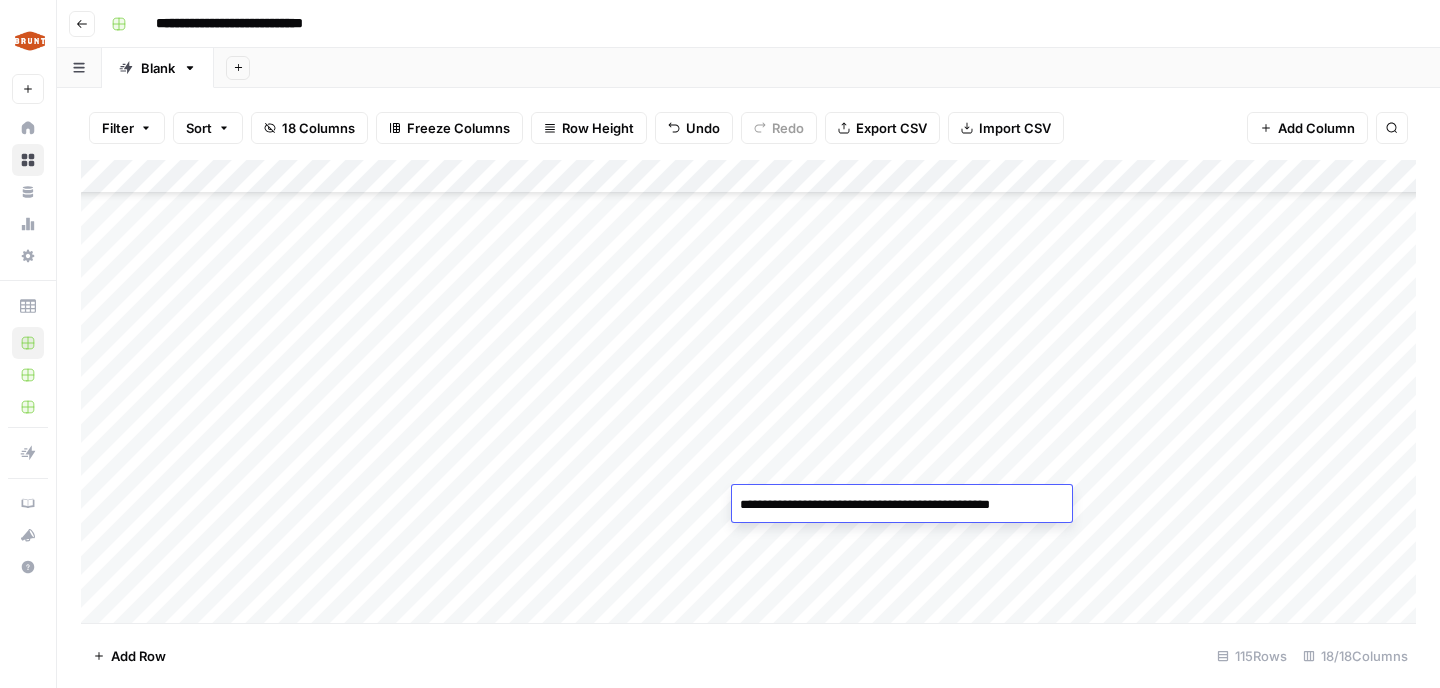 click on "**********" at bounding box center [900, 505] 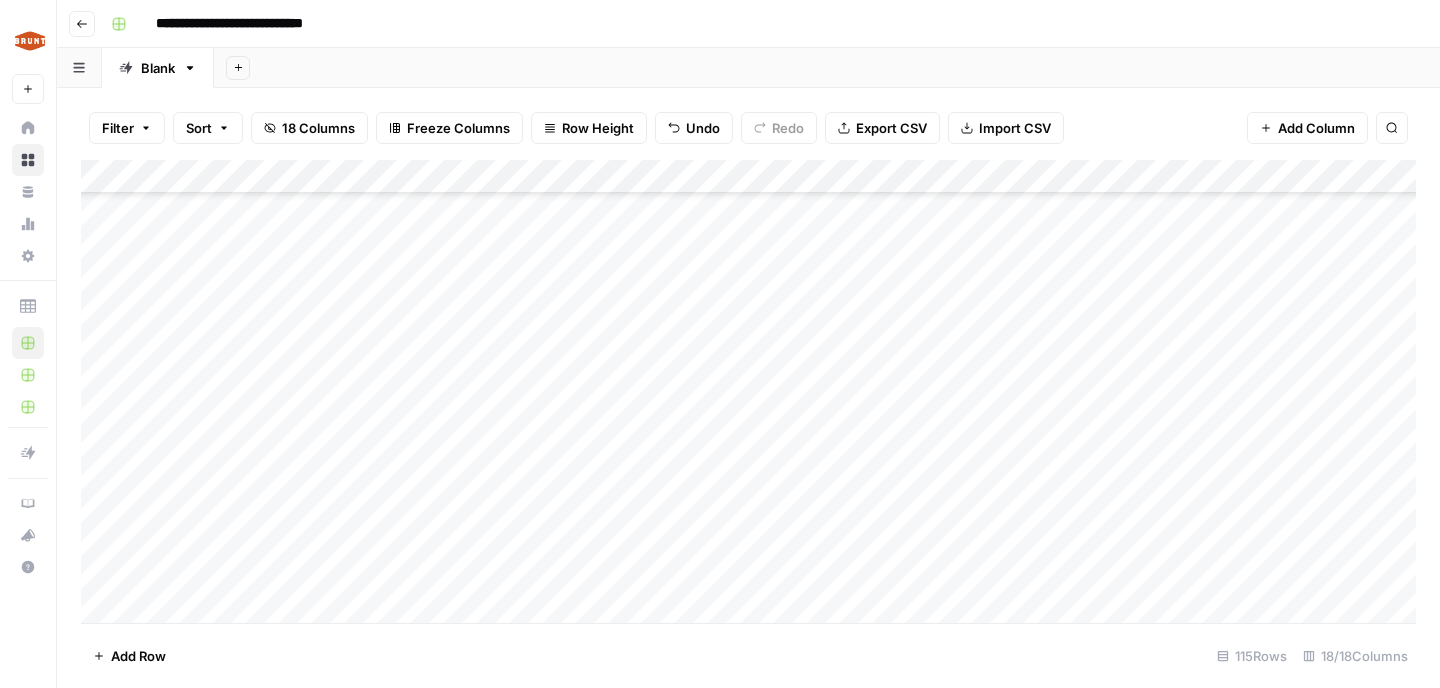 scroll, scrollTop: 3513, scrollLeft: 0, axis: vertical 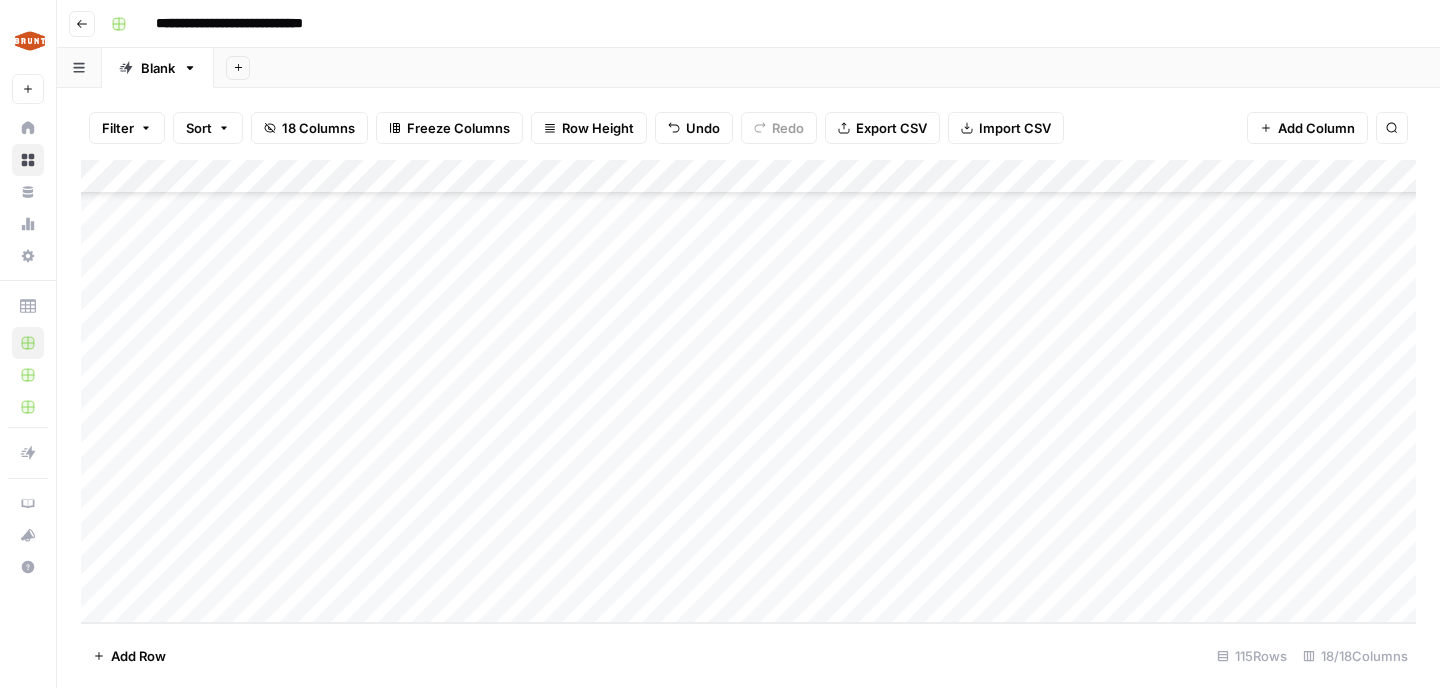 click on "Add Column" at bounding box center [748, 391] 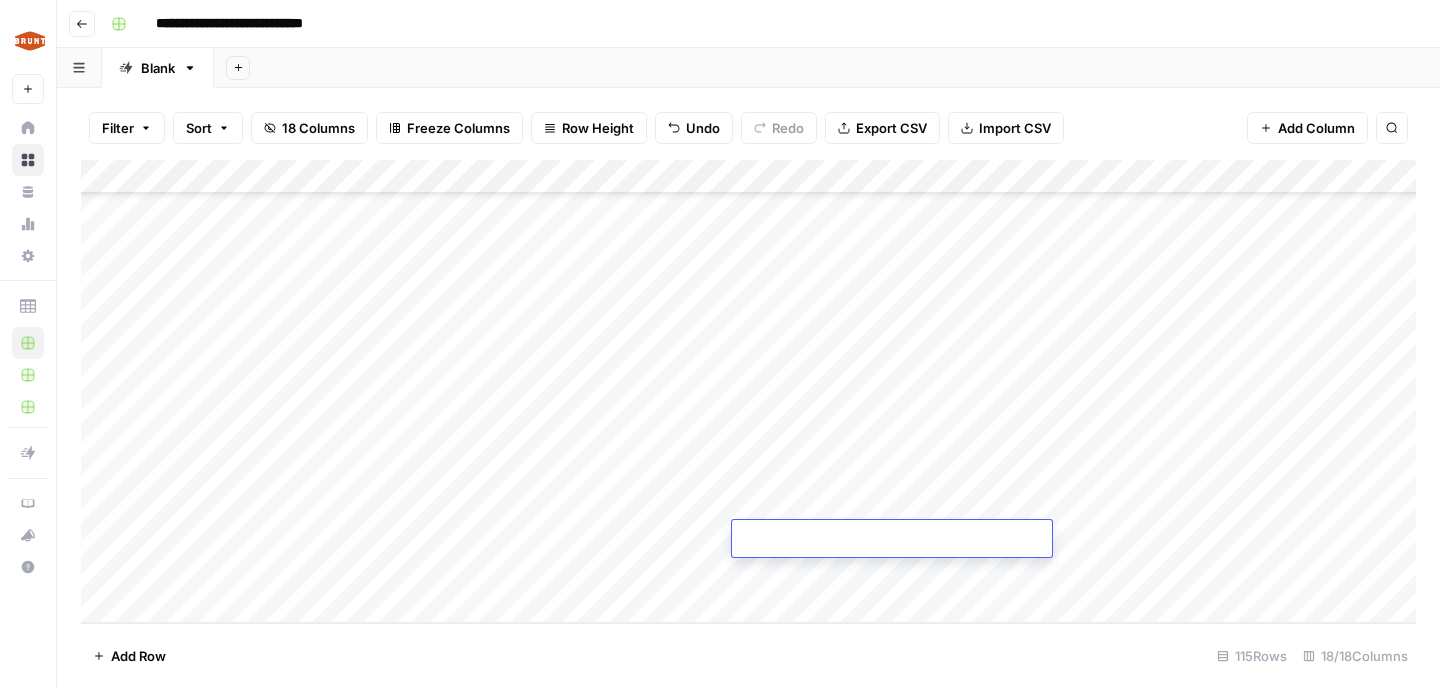 type on "**********" 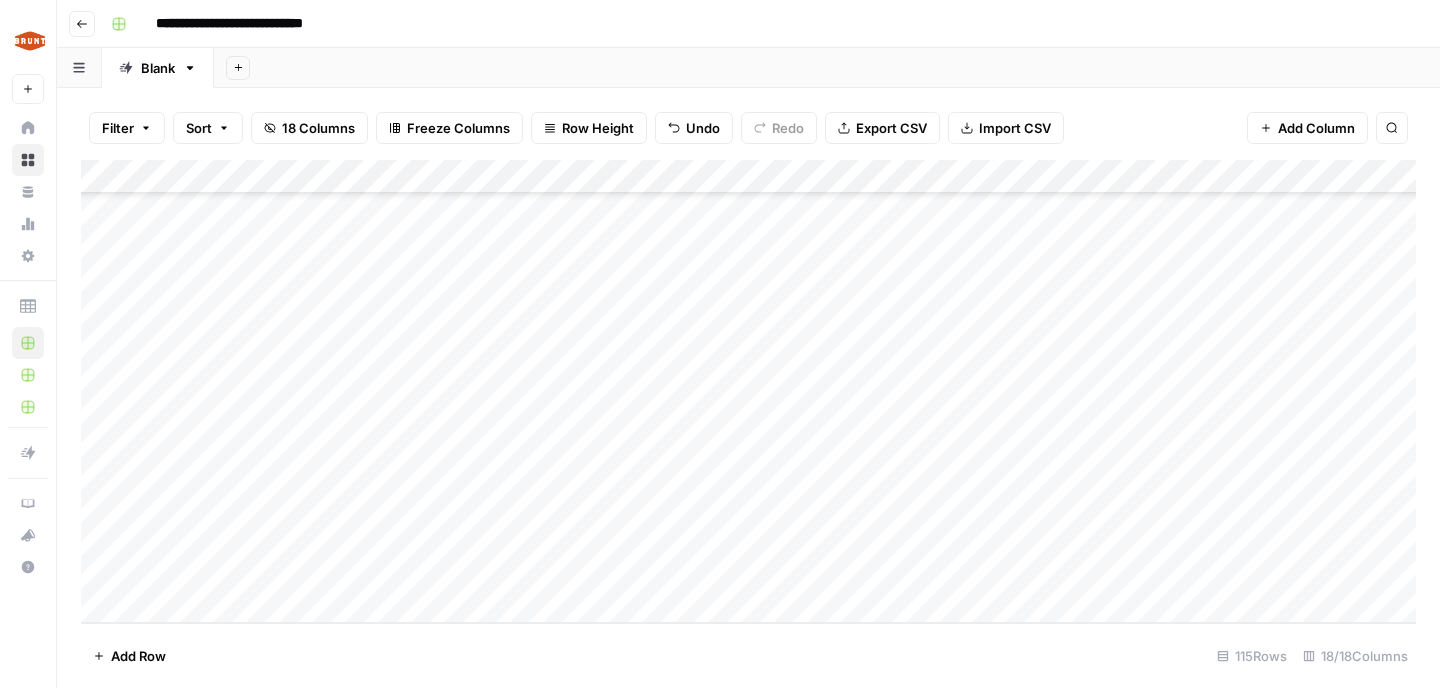 click on "Add Row [NUMBER]  Rows [NUMBER]/[NUMBER]  Columns" at bounding box center (748, 655) 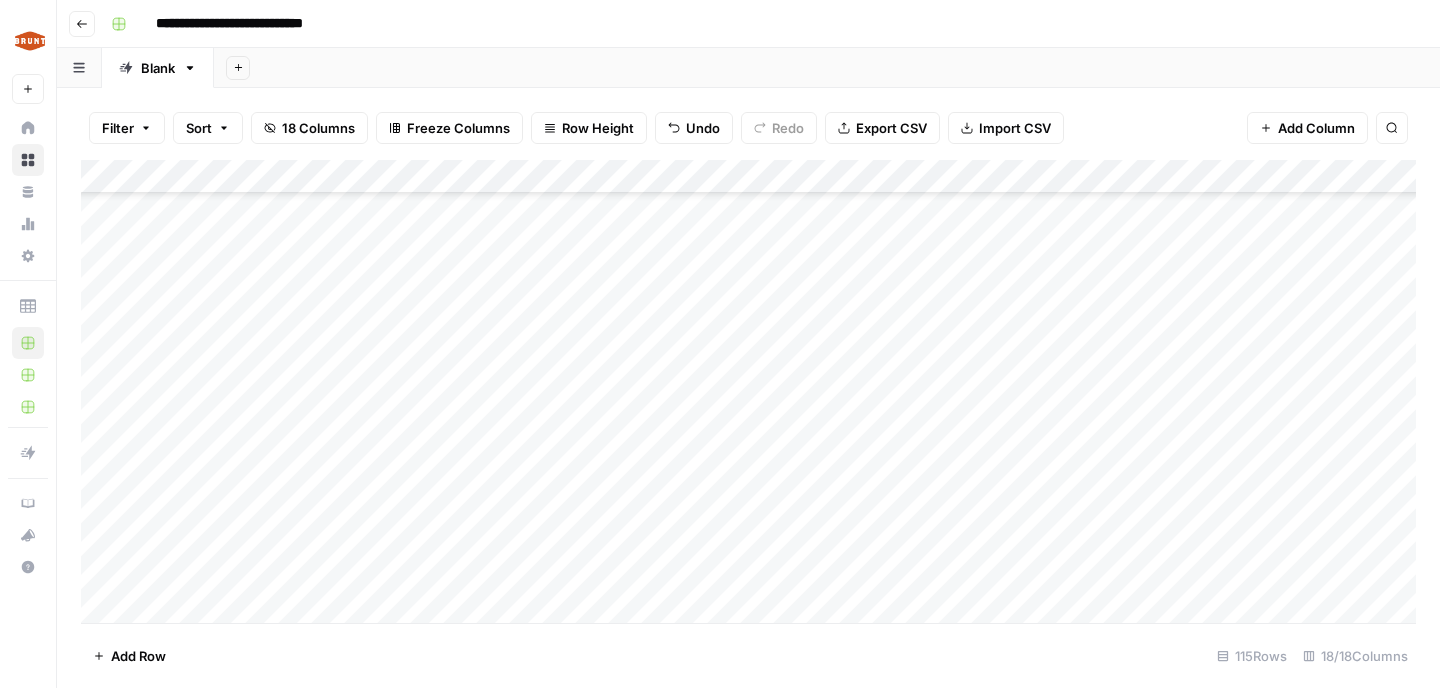 scroll, scrollTop: 1144, scrollLeft: 0, axis: vertical 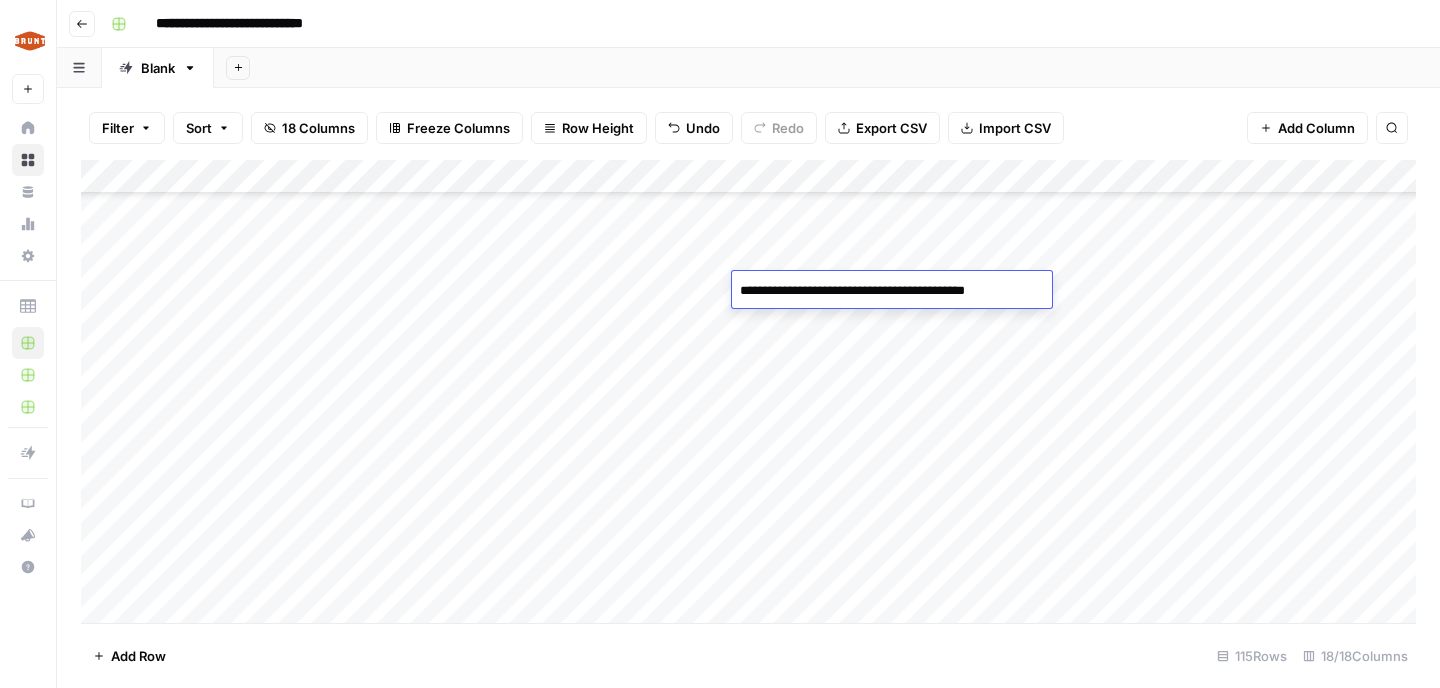 click on "**********" at bounding box center (892, 291) 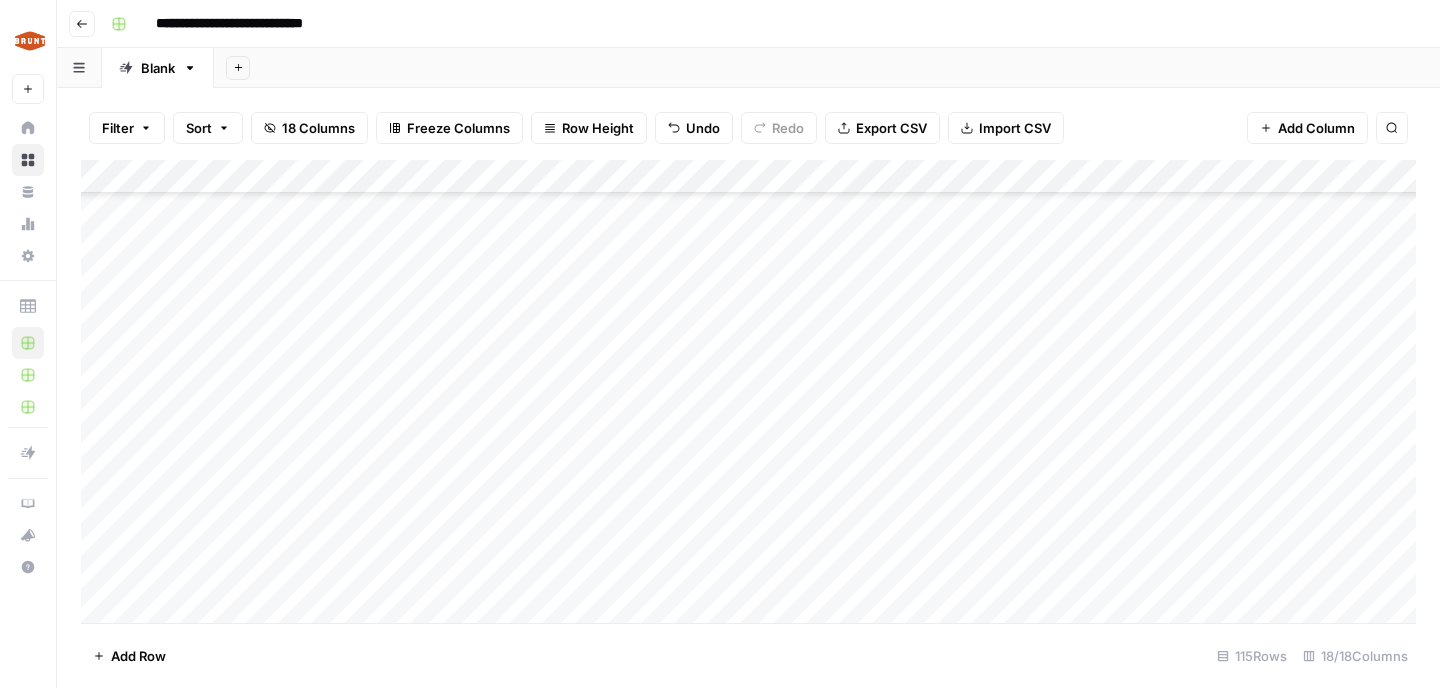 scroll, scrollTop: 3513, scrollLeft: 0, axis: vertical 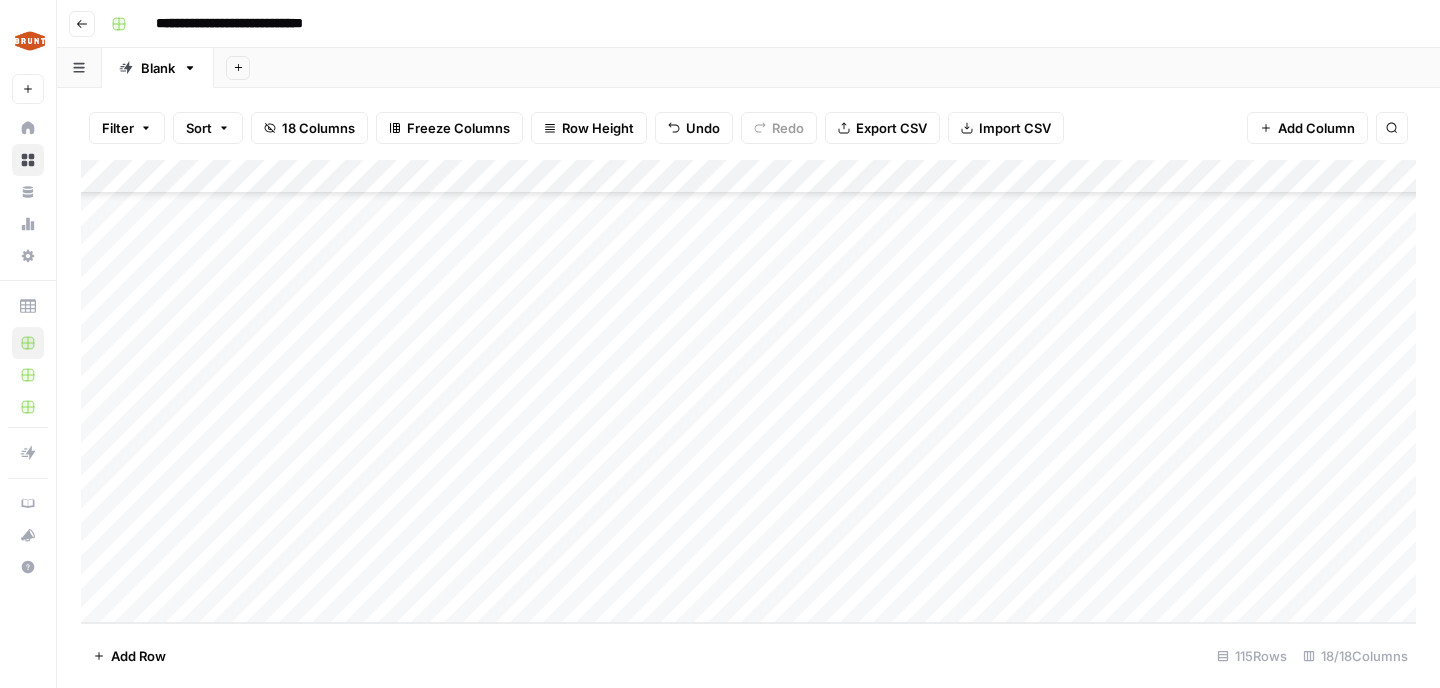 click on "Add Column" at bounding box center (748, 391) 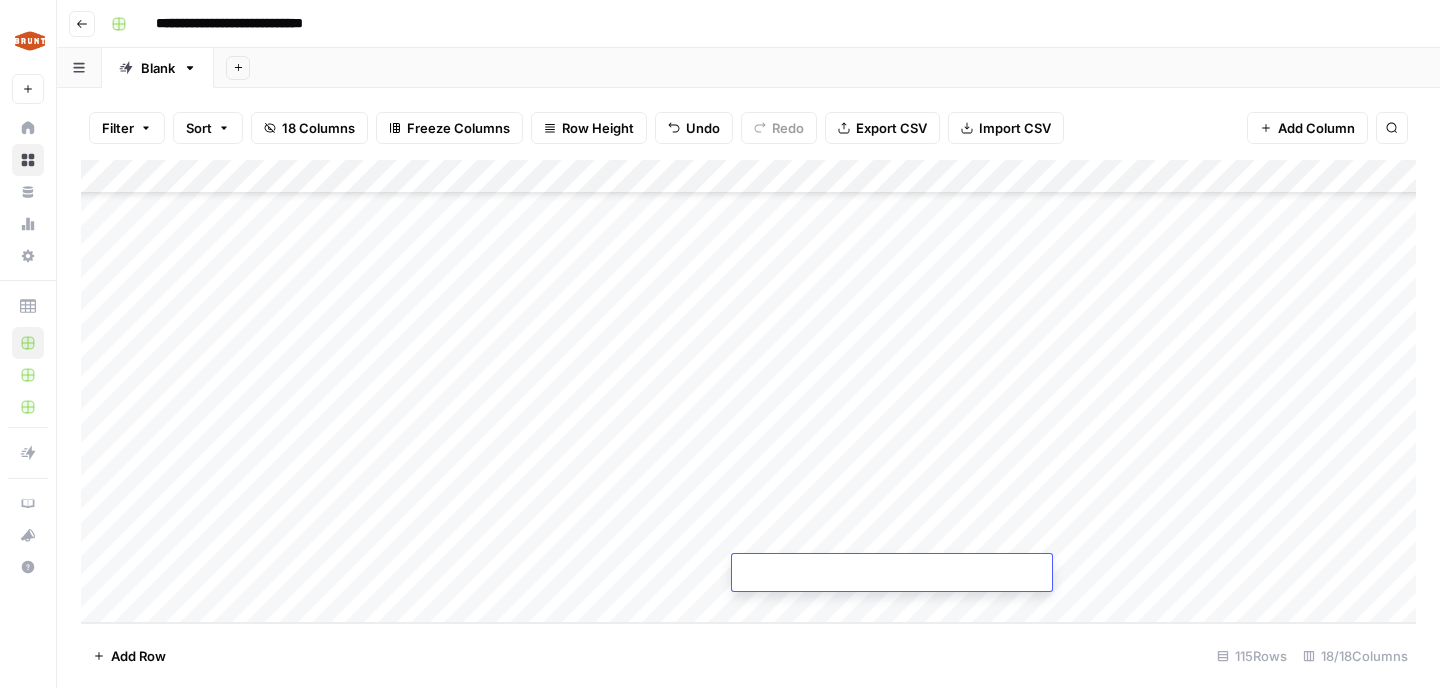 type on "**********" 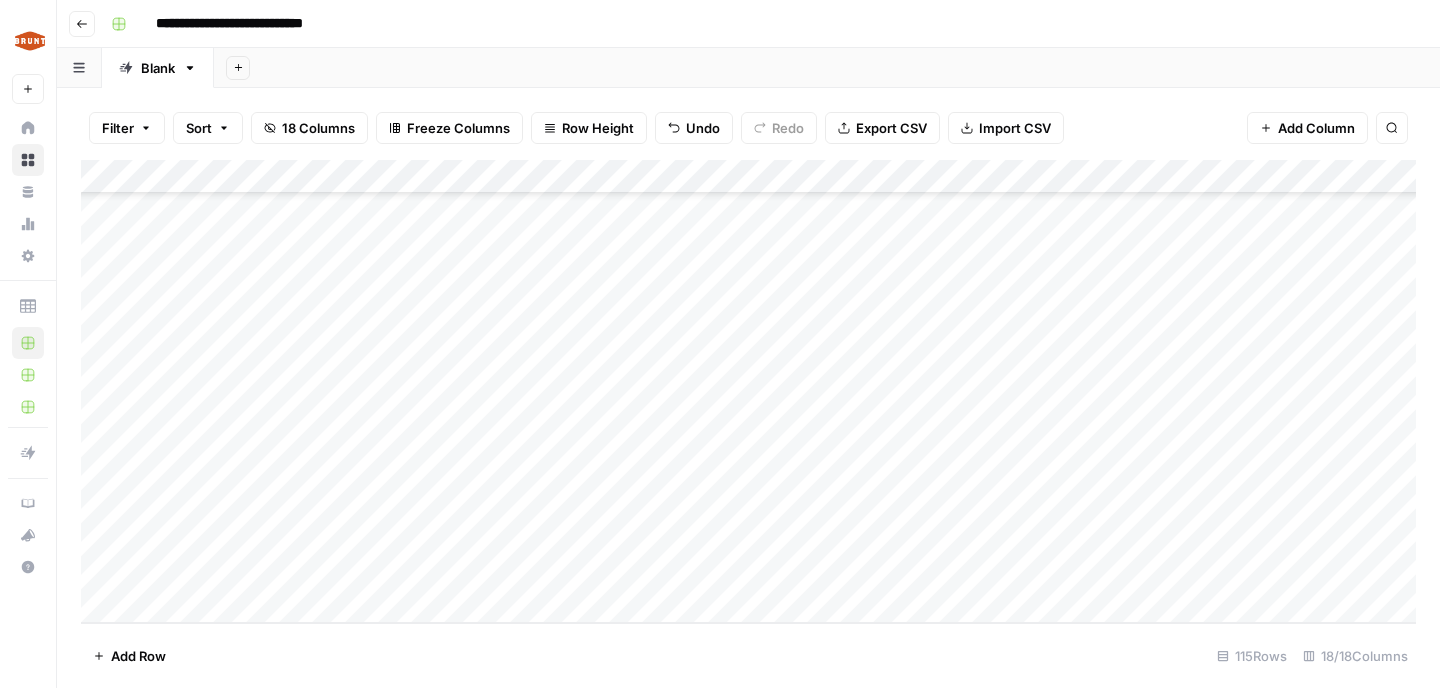 click on "Add Row [NUMBER]  Rows [NUMBER]/[NUMBER]  Columns" at bounding box center (748, 655) 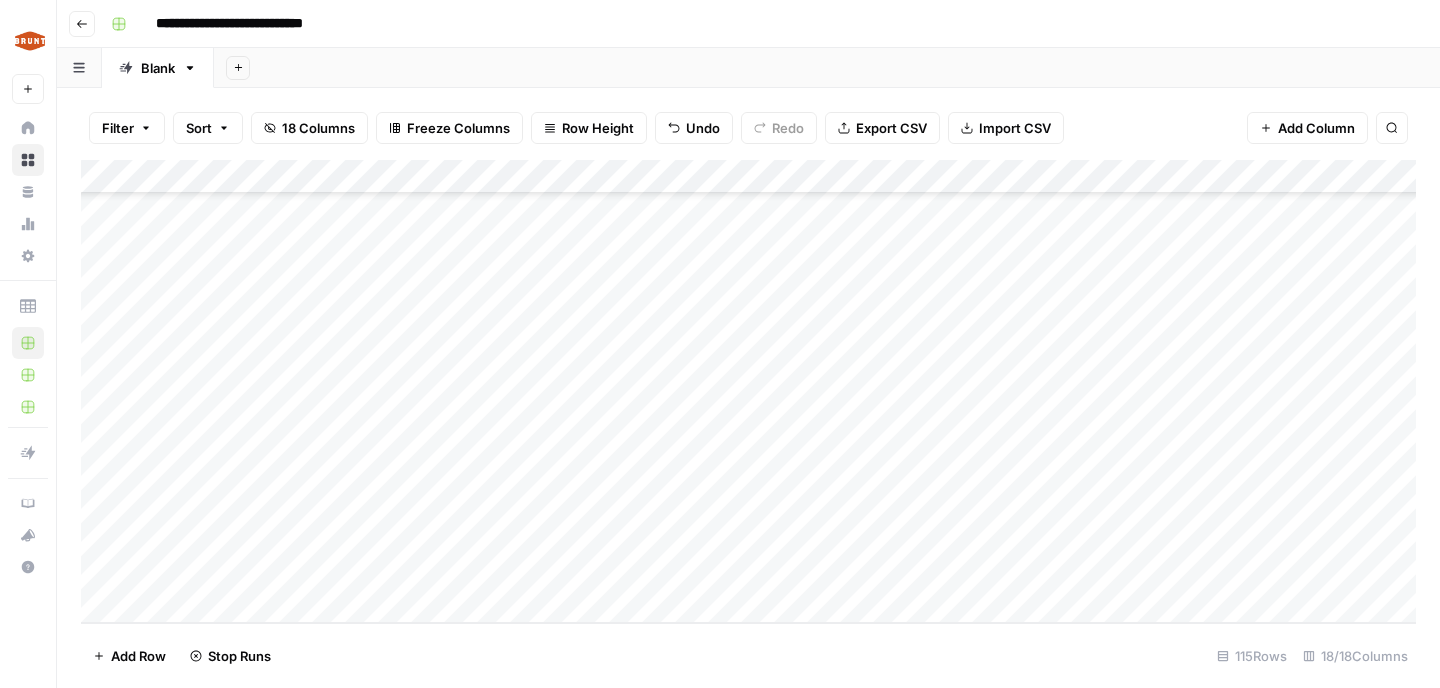 click on "Add Column" at bounding box center (748, 391) 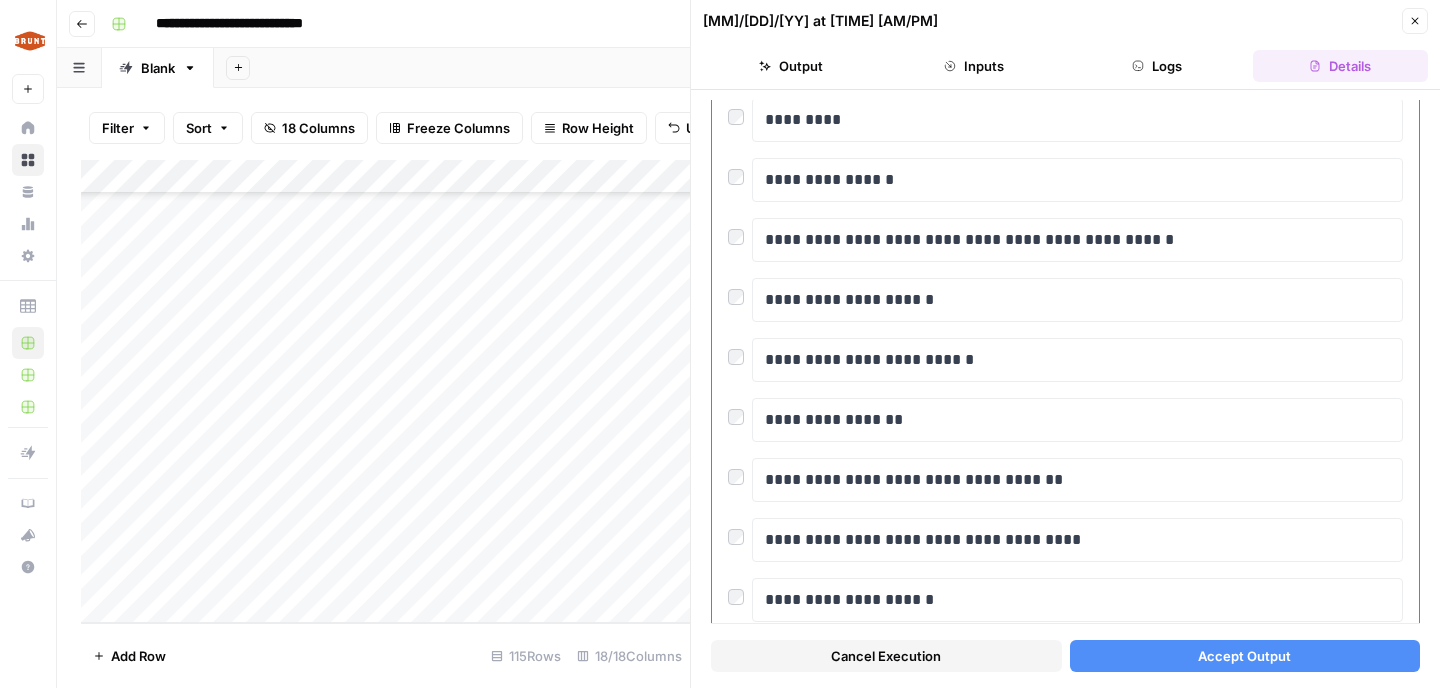 scroll, scrollTop: 2444, scrollLeft: 0, axis: vertical 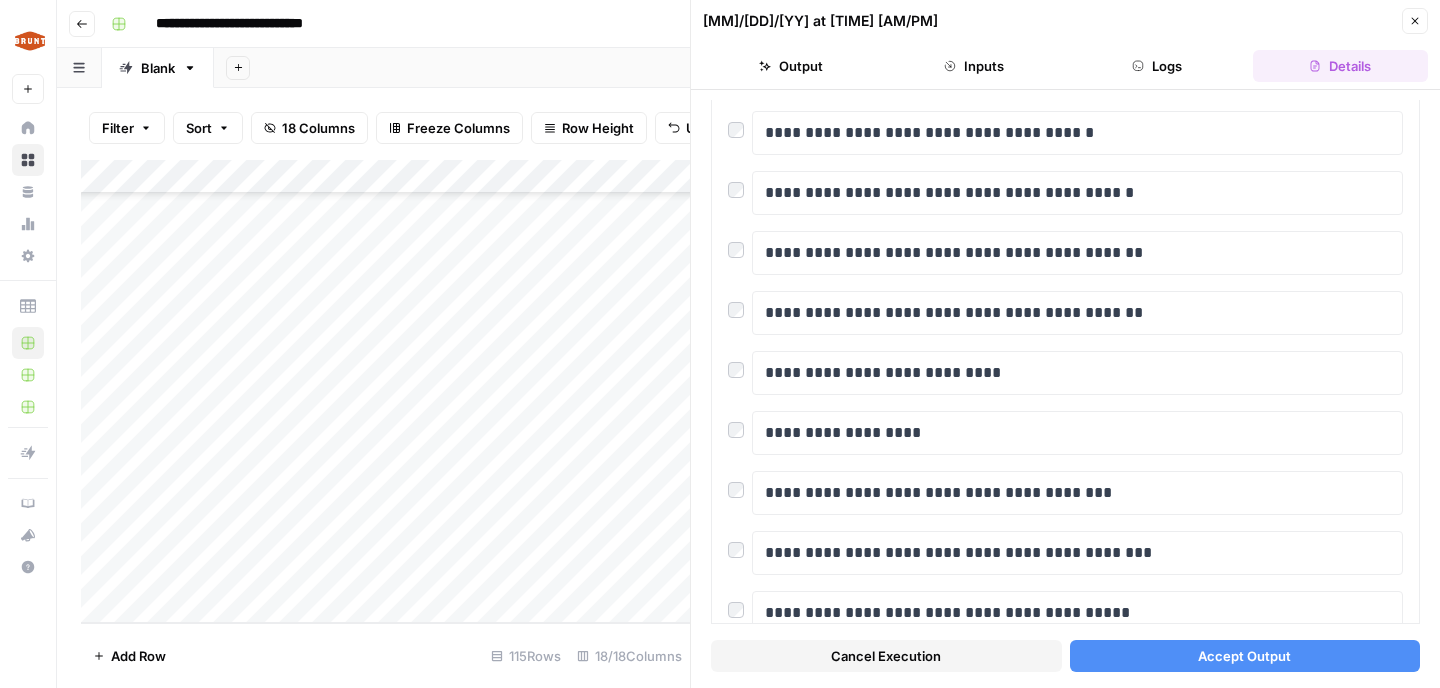 drag, startPoint x: 1223, startPoint y: 654, endPoint x: 522, endPoint y: 655, distance: 701.00073 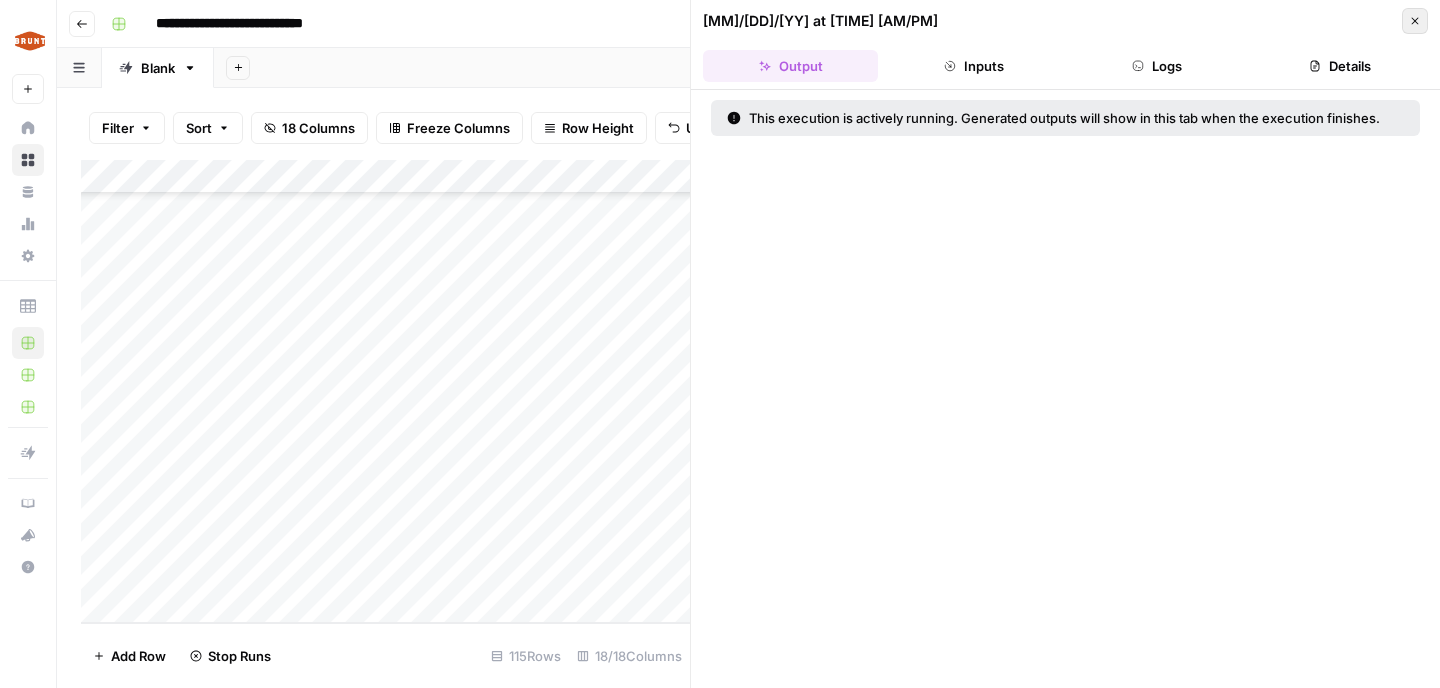 click 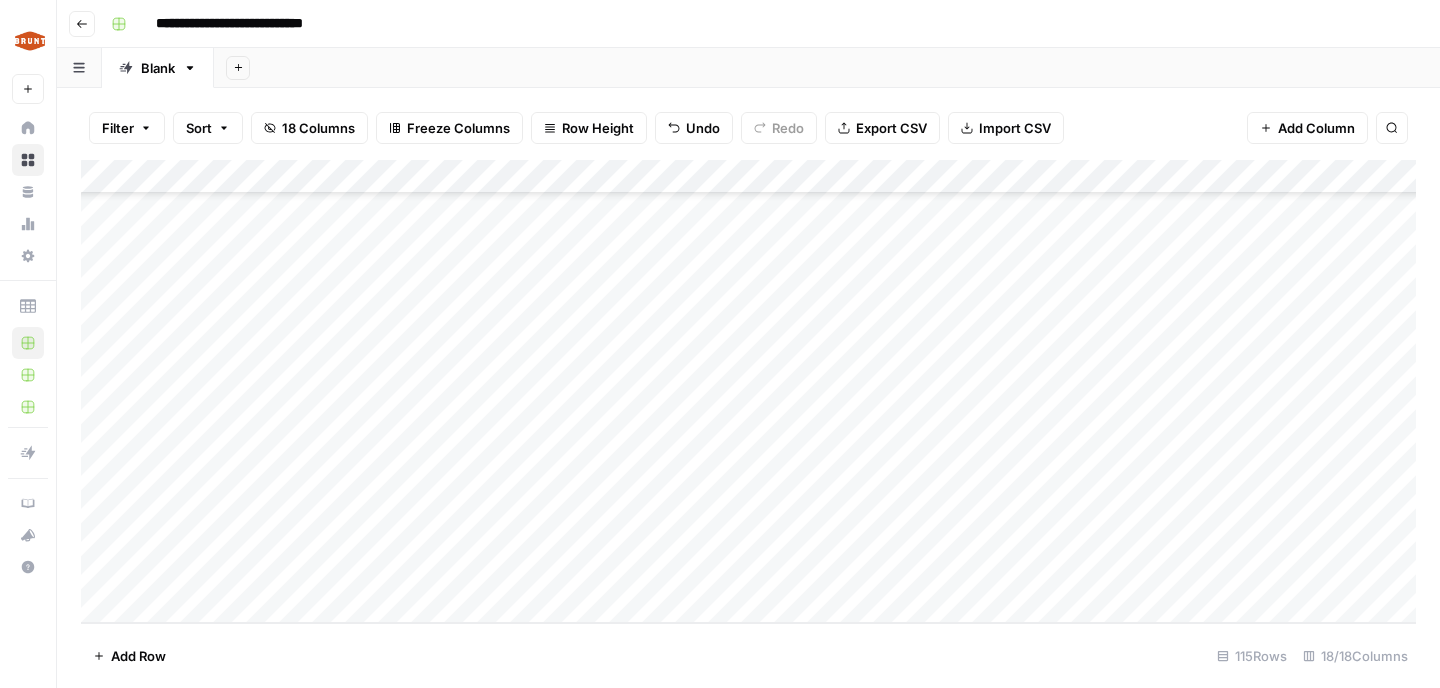 click on "Add Column" at bounding box center (748, 391) 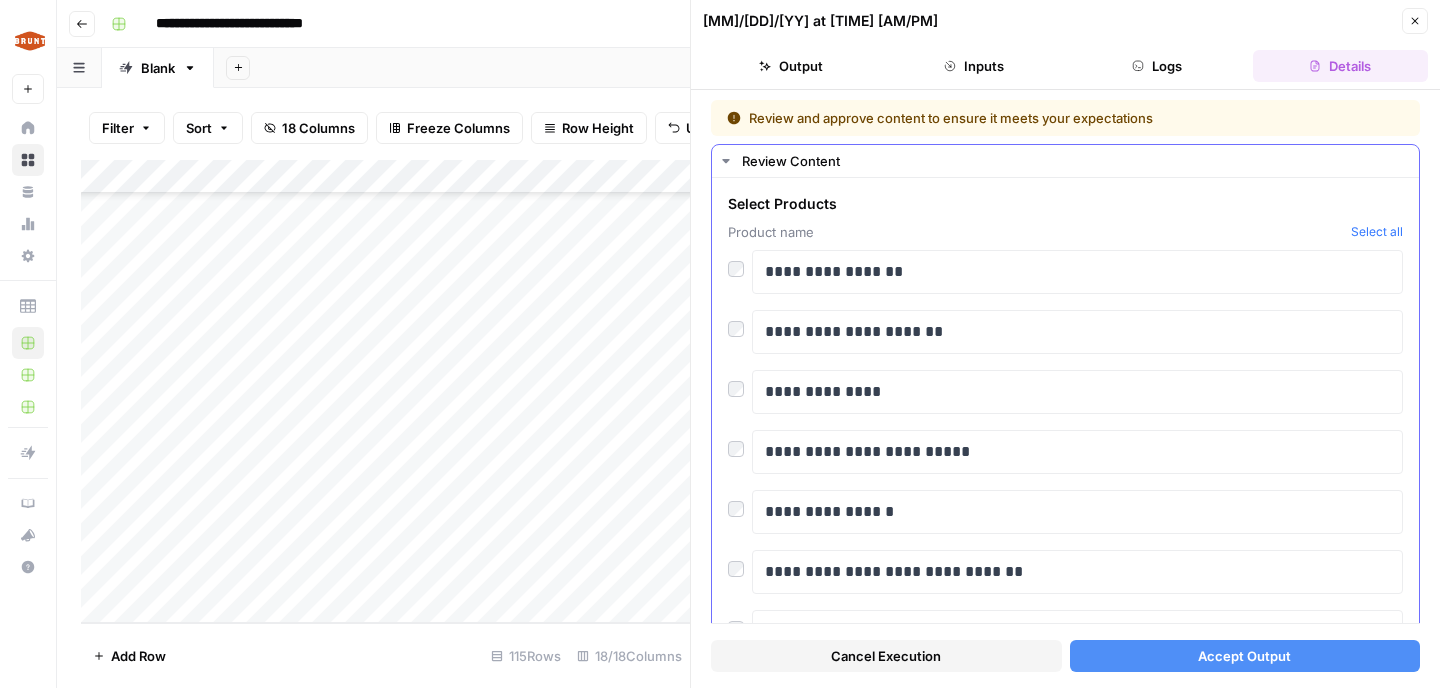 scroll, scrollTop: 39, scrollLeft: 0, axis: vertical 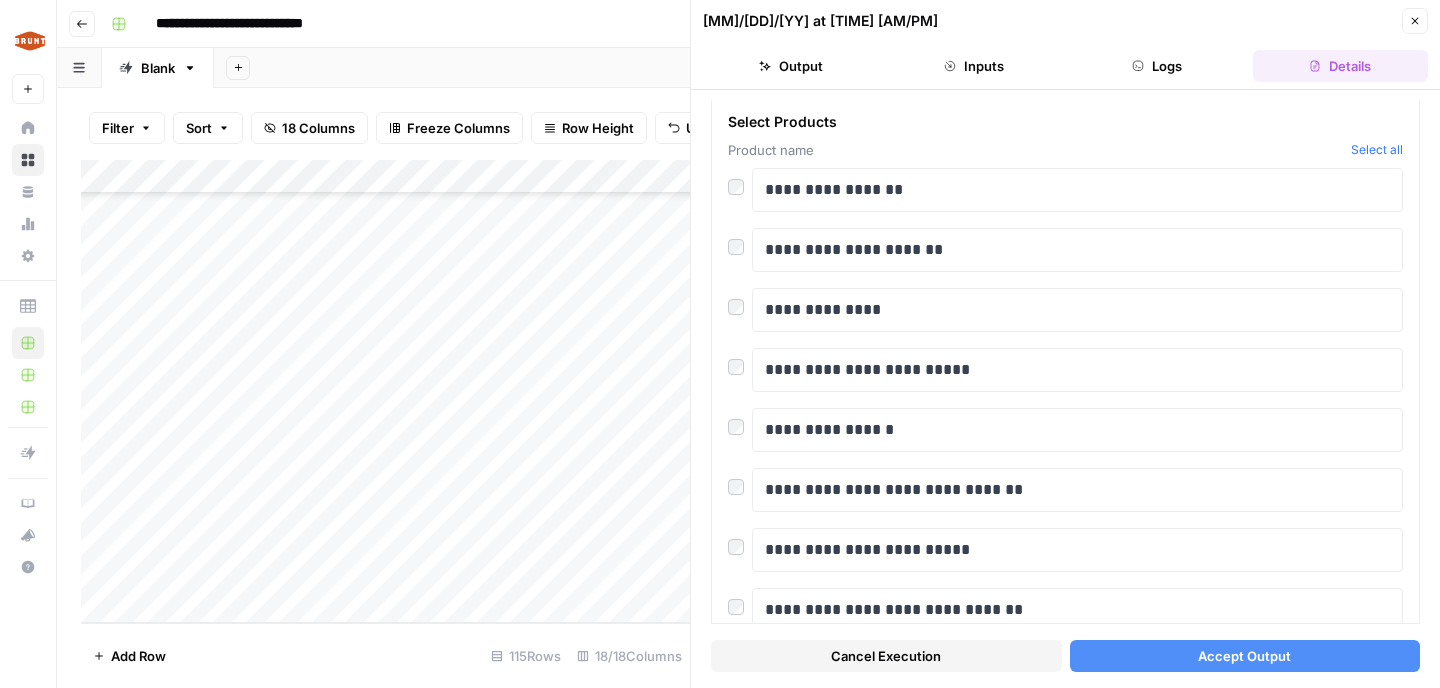 click on "Accept Output" at bounding box center [1244, 656] 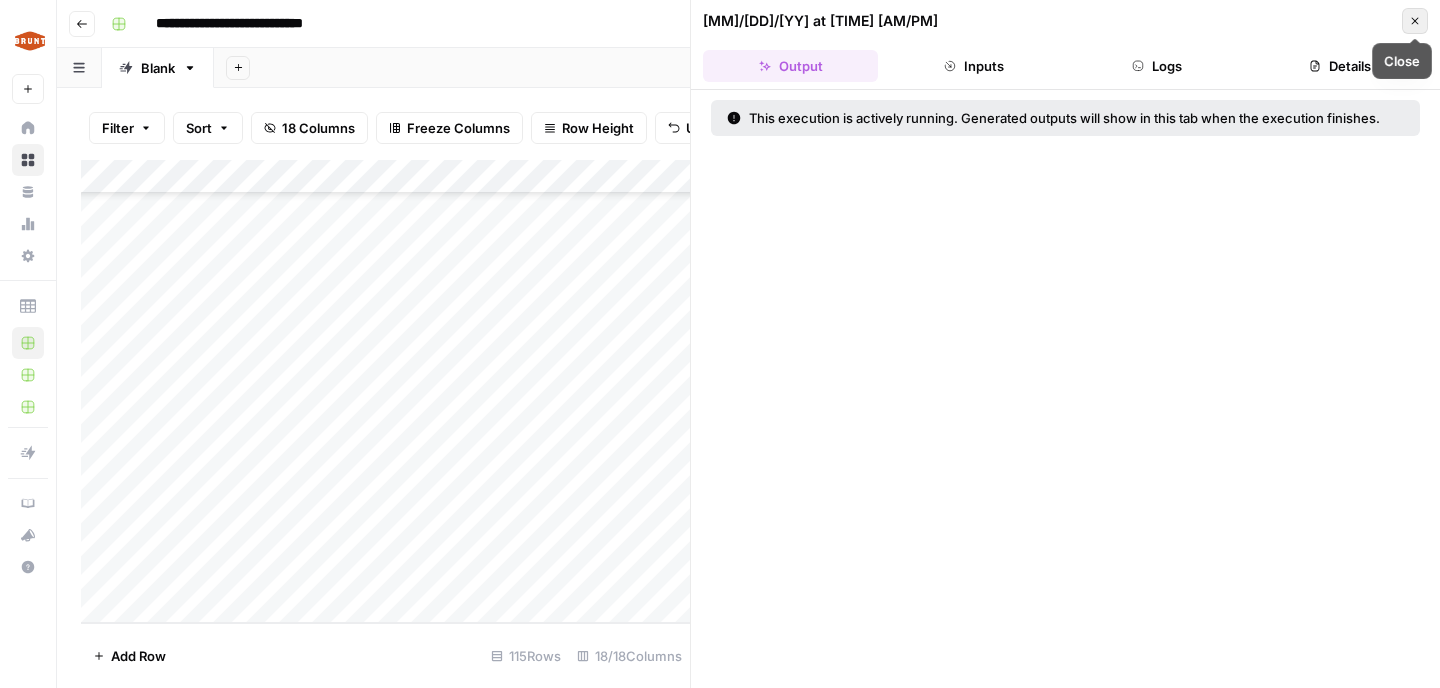 click 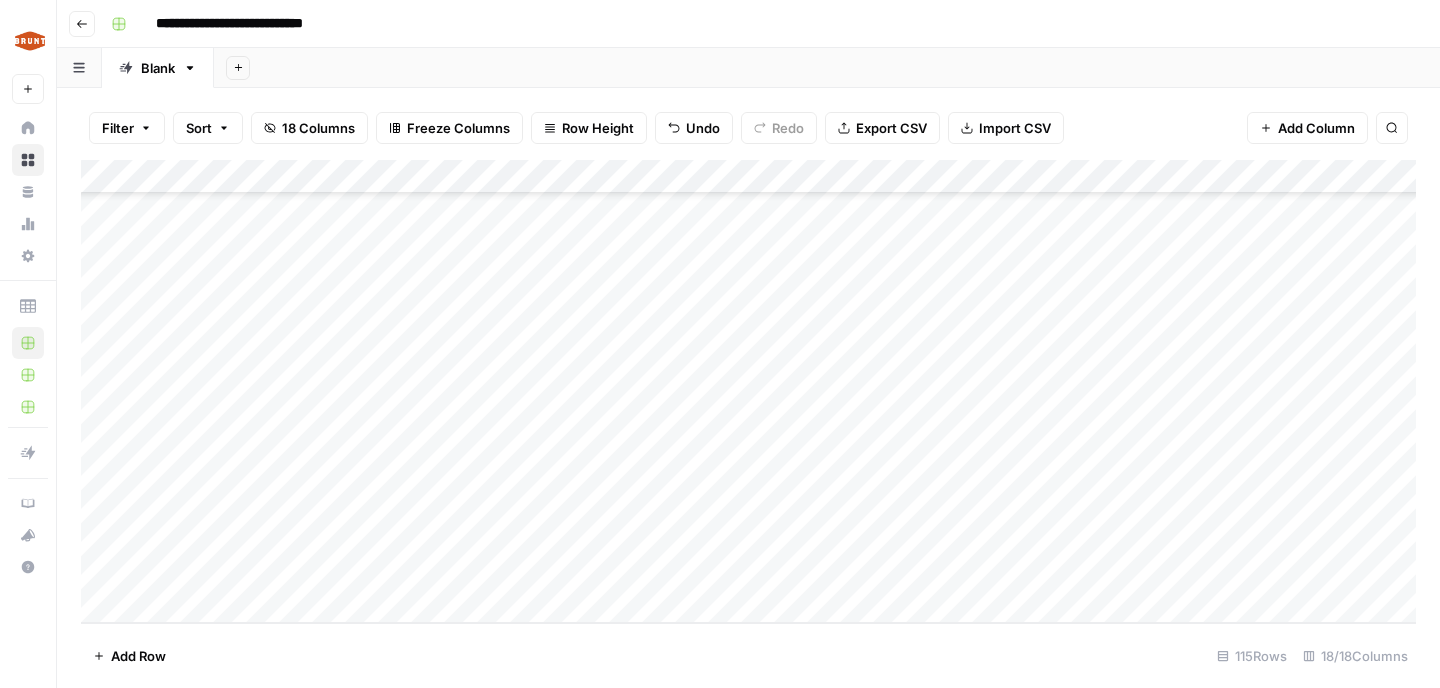 click on "Add Column" at bounding box center [748, 391] 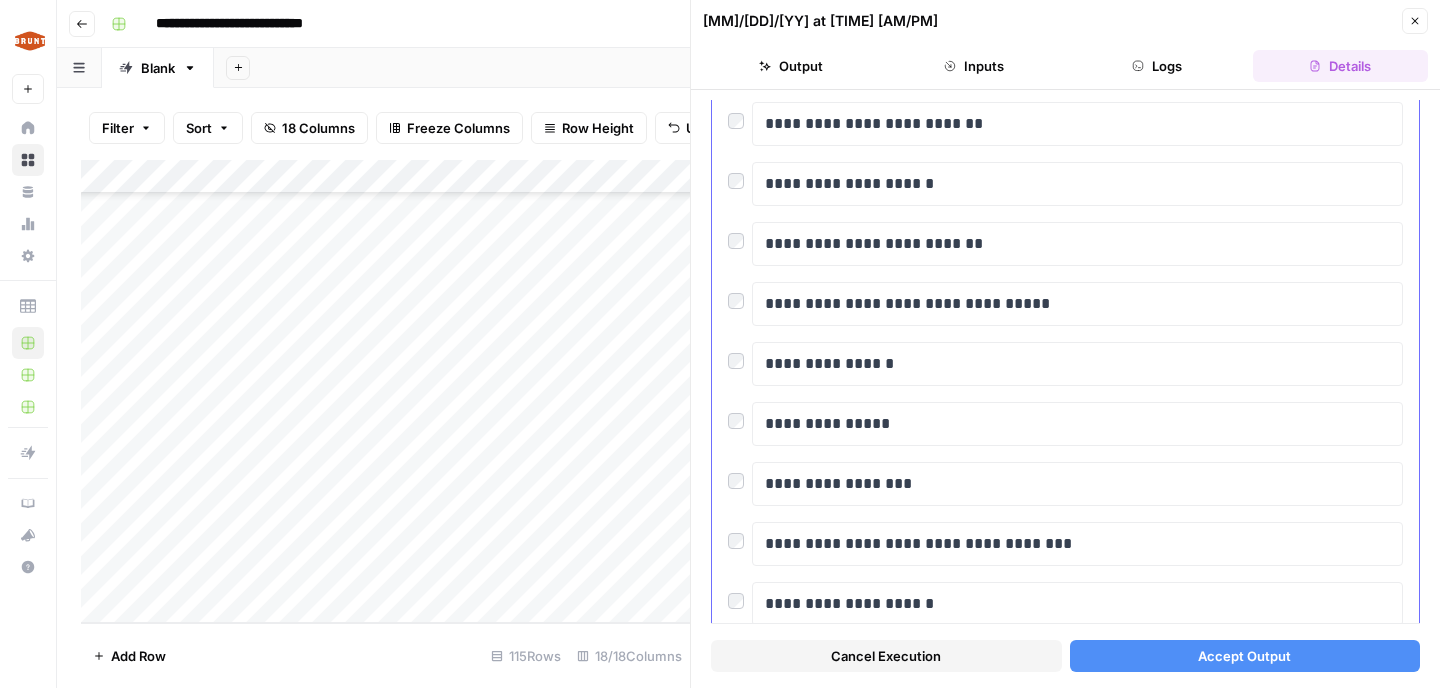 scroll, scrollTop: 744, scrollLeft: 0, axis: vertical 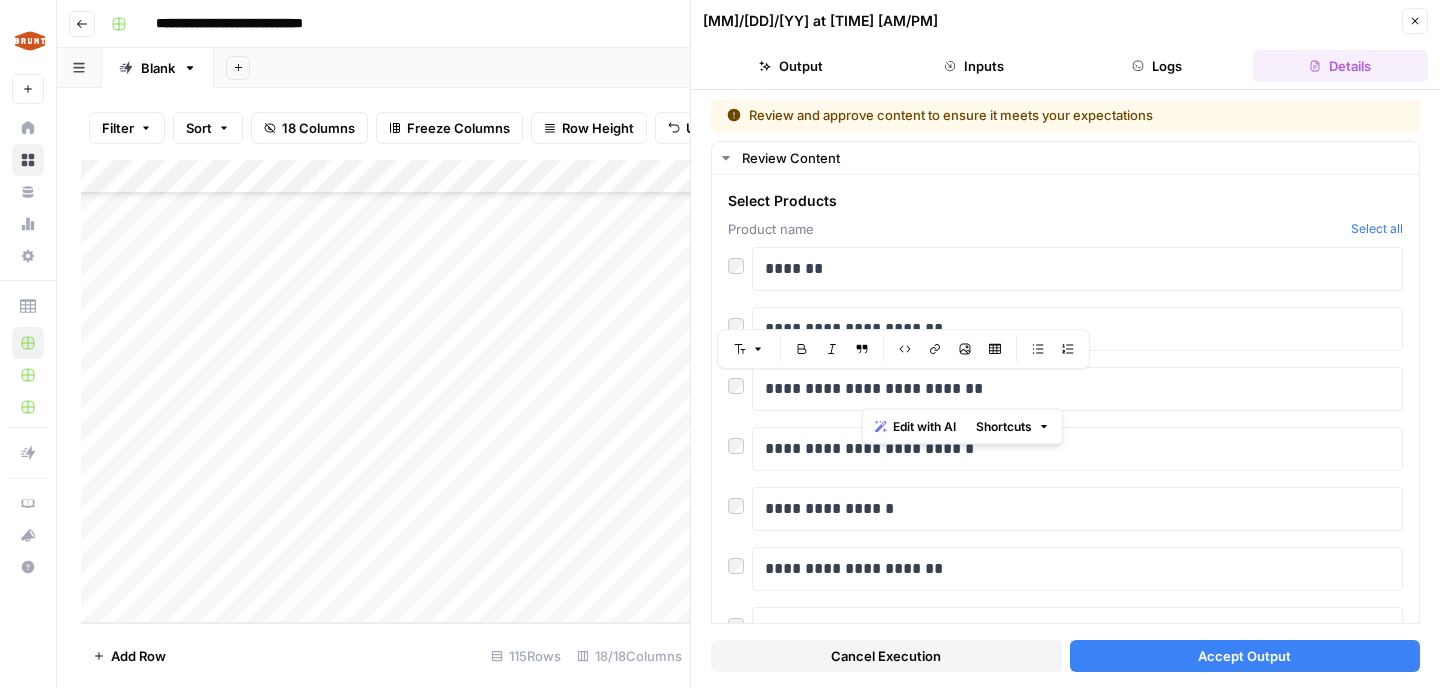 click on "Accept Output" at bounding box center (1245, 656) 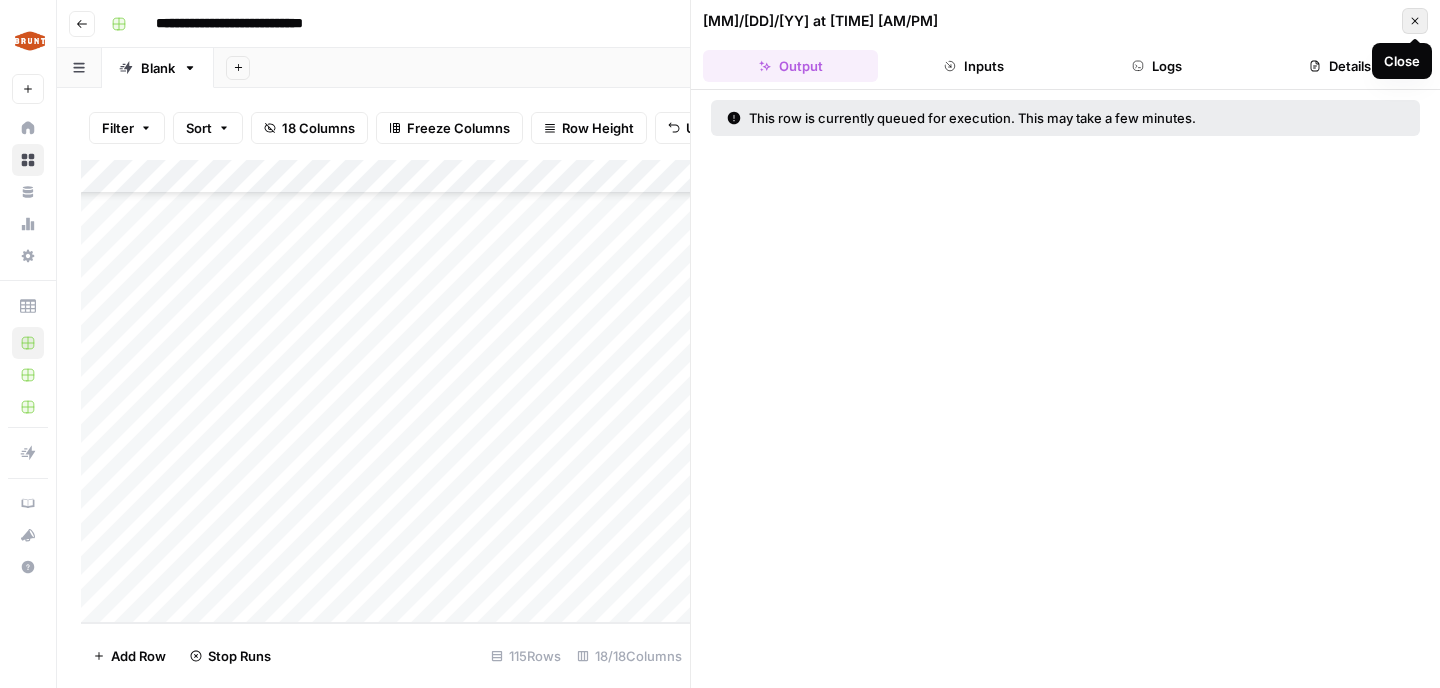 click 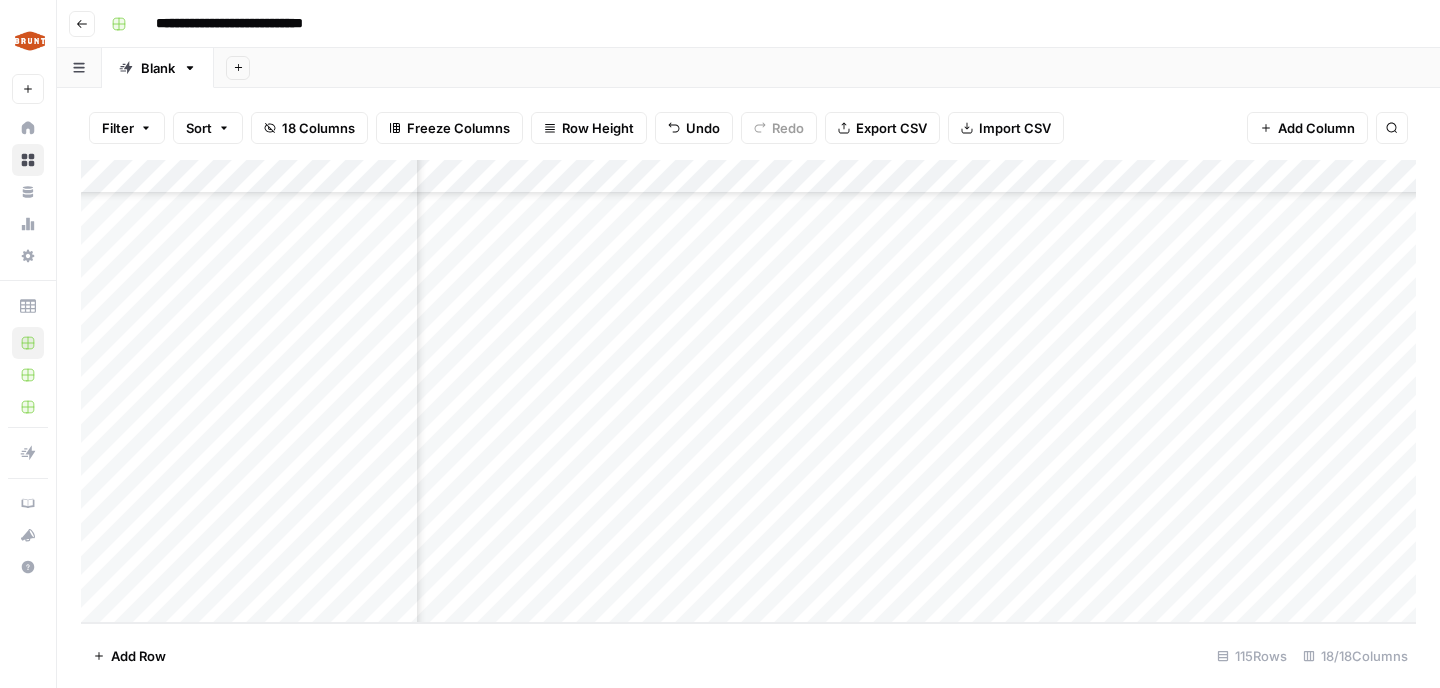 scroll, scrollTop: 3513, scrollLeft: 367, axis: both 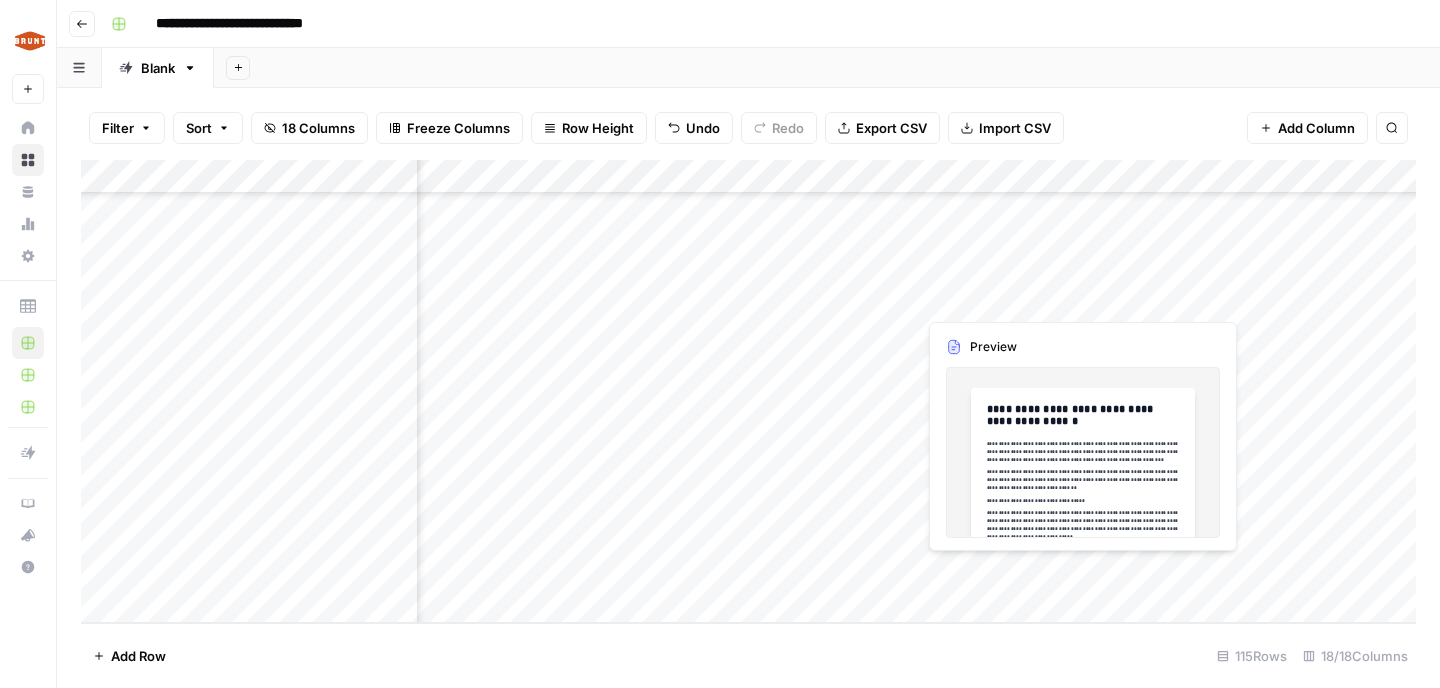 click on "Add Column" at bounding box center (748, 391) 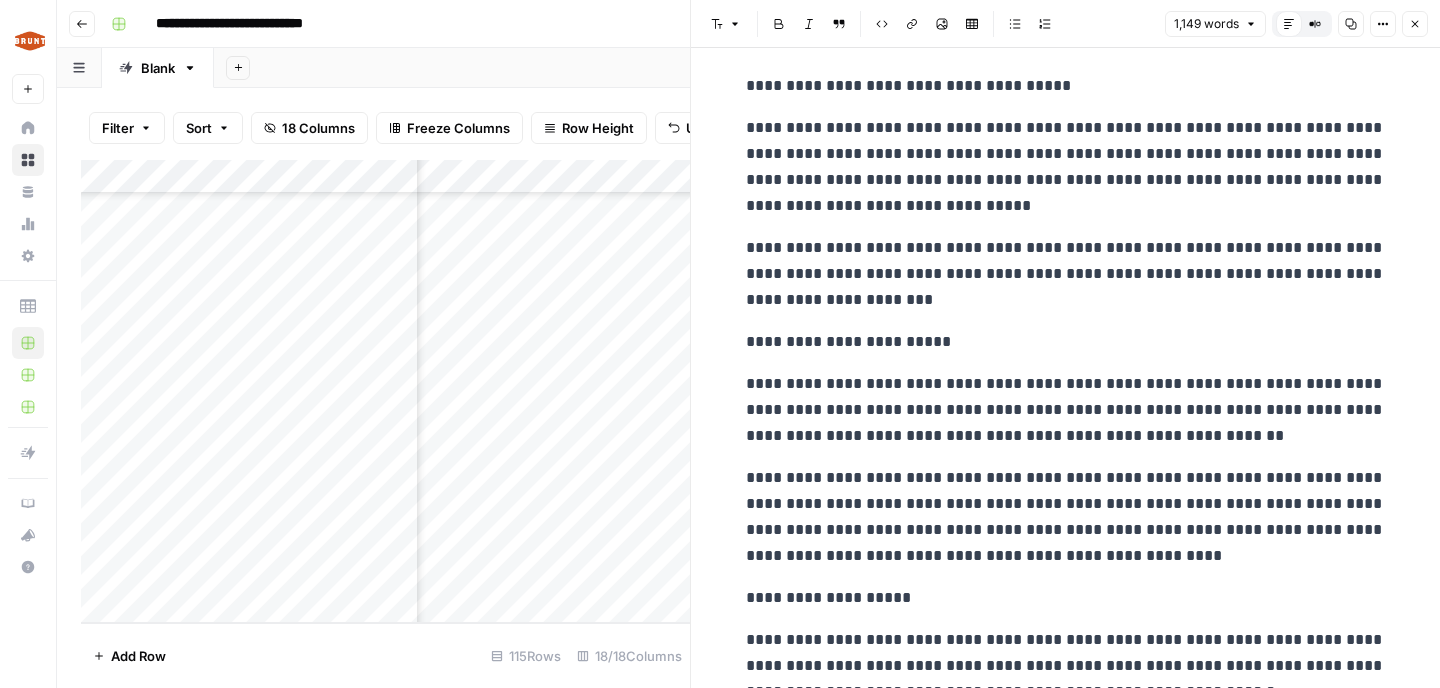 scroll, scrollTop: 0, scrollLeft: 0, axis: both 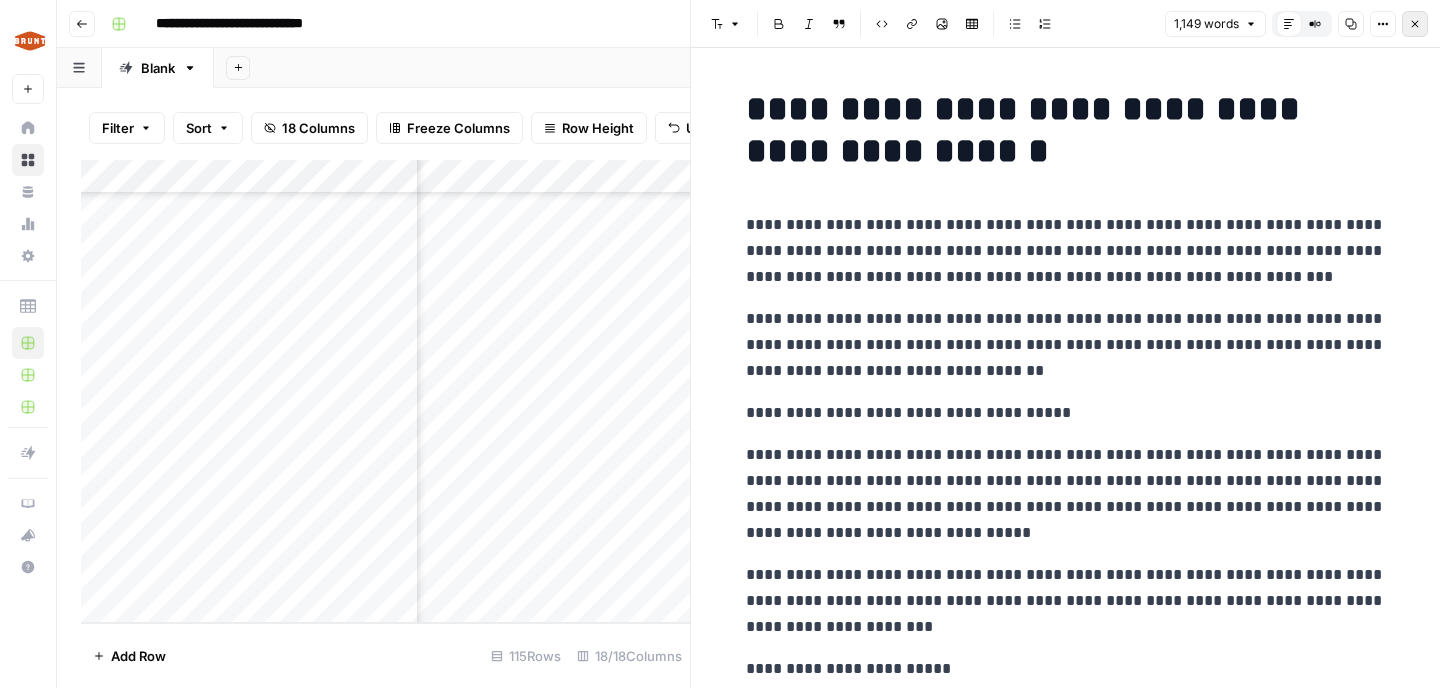 click on "Close" at bounding box center (1415, 24) 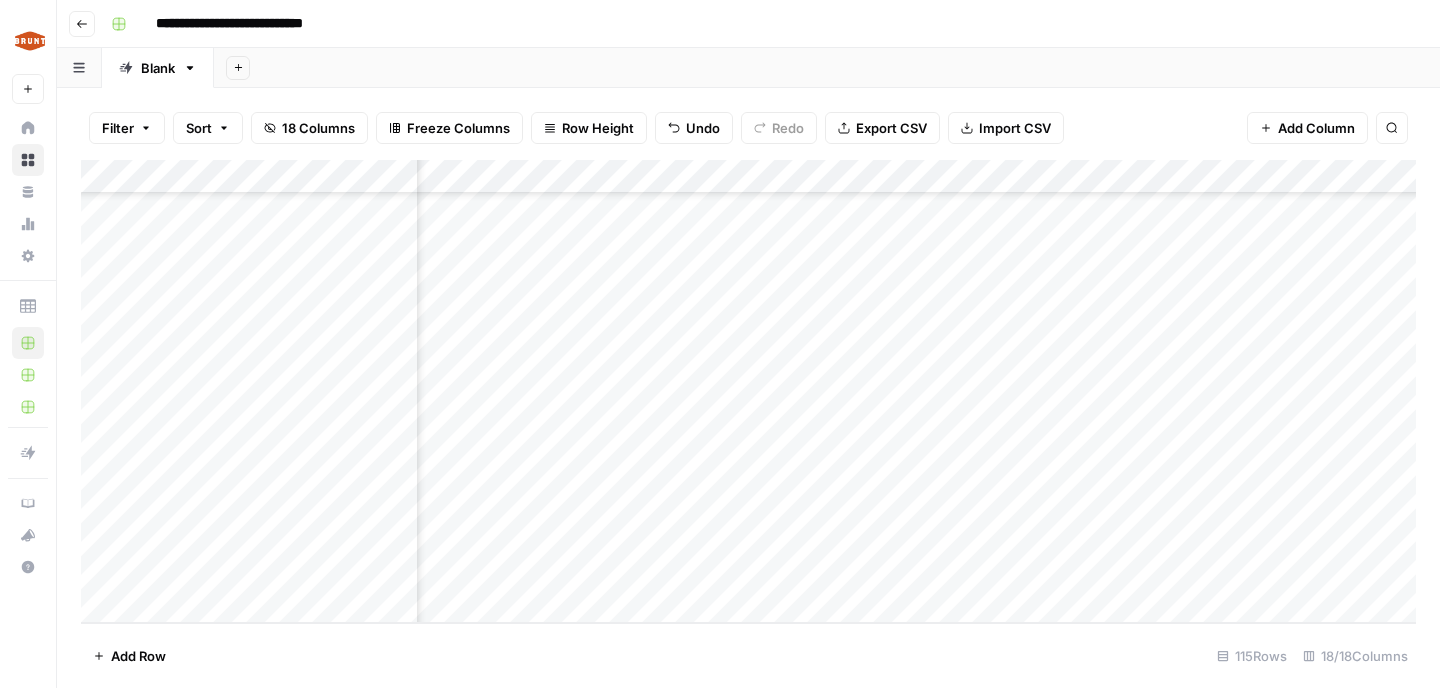 scroll, scrollTop: 3513, scrollLeft: 1668, axis: both 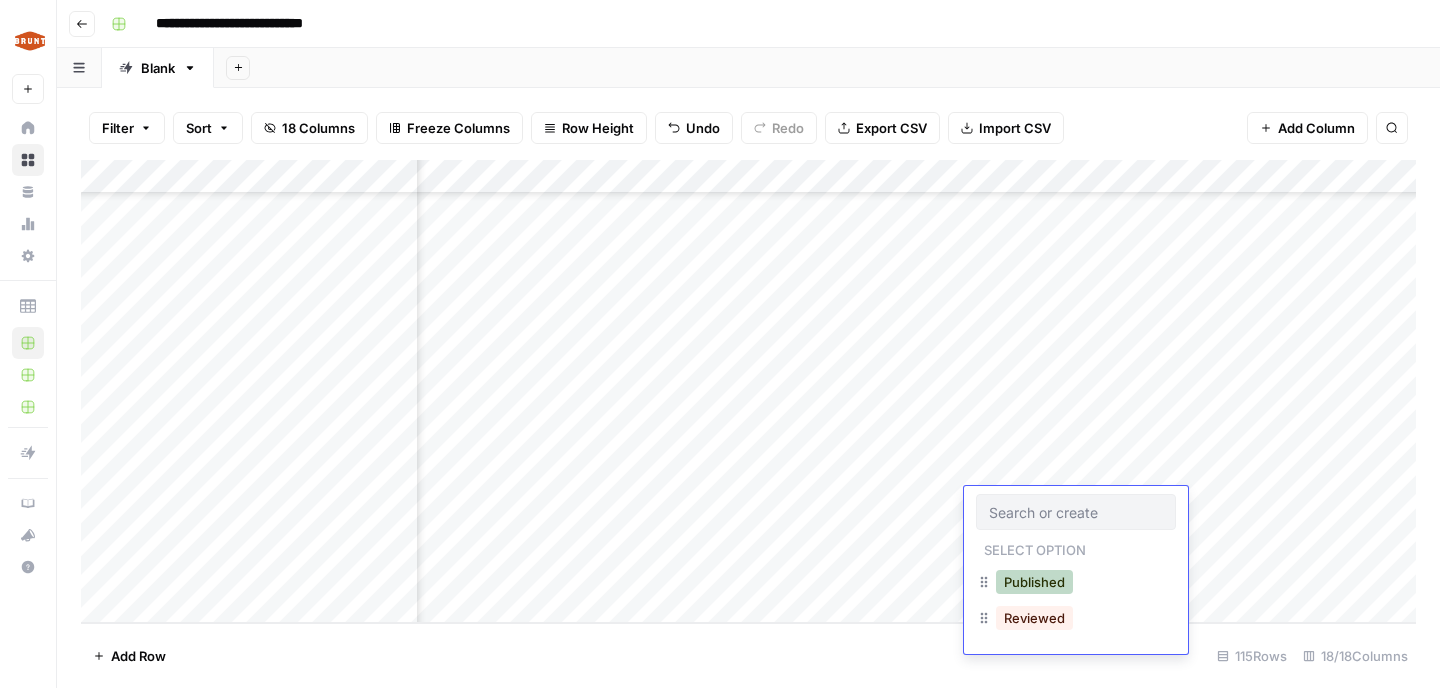 click on "Published" at bounding box center (1034, 582) 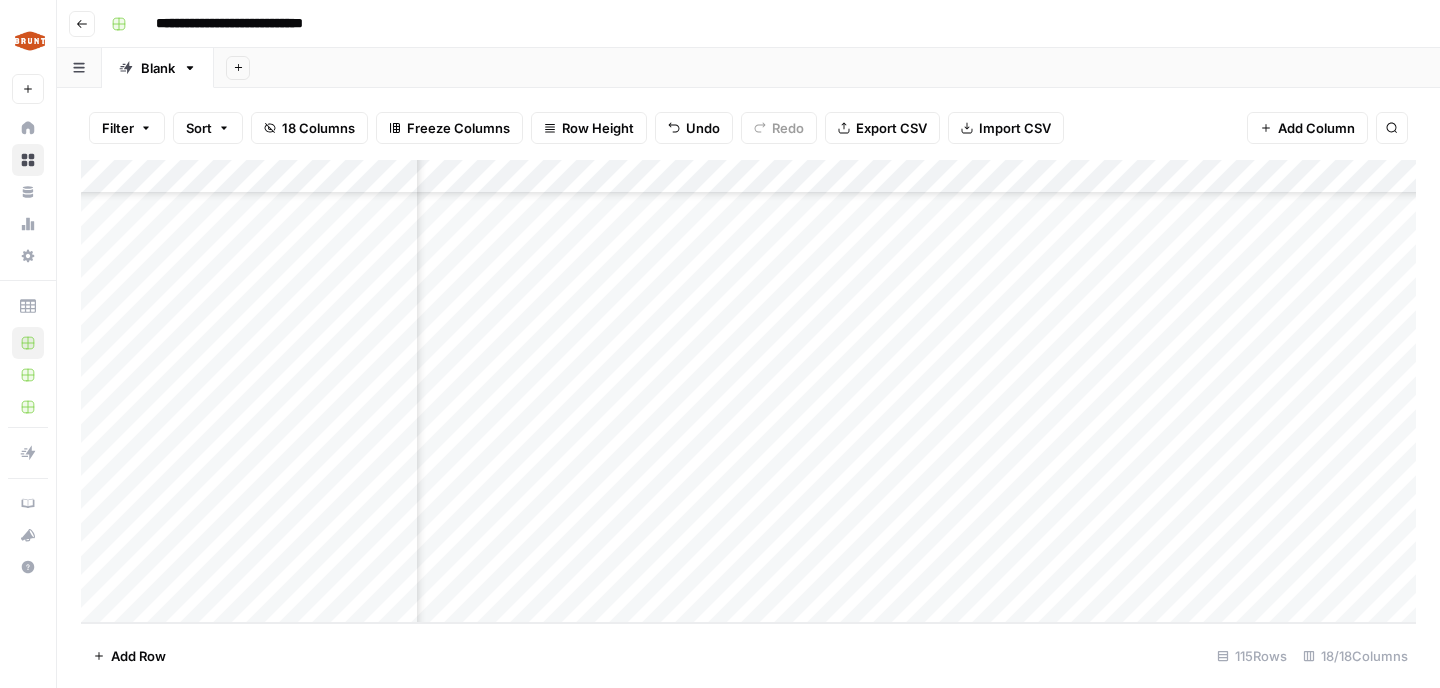 click on "Add Column" at bounding box center [748, 391] 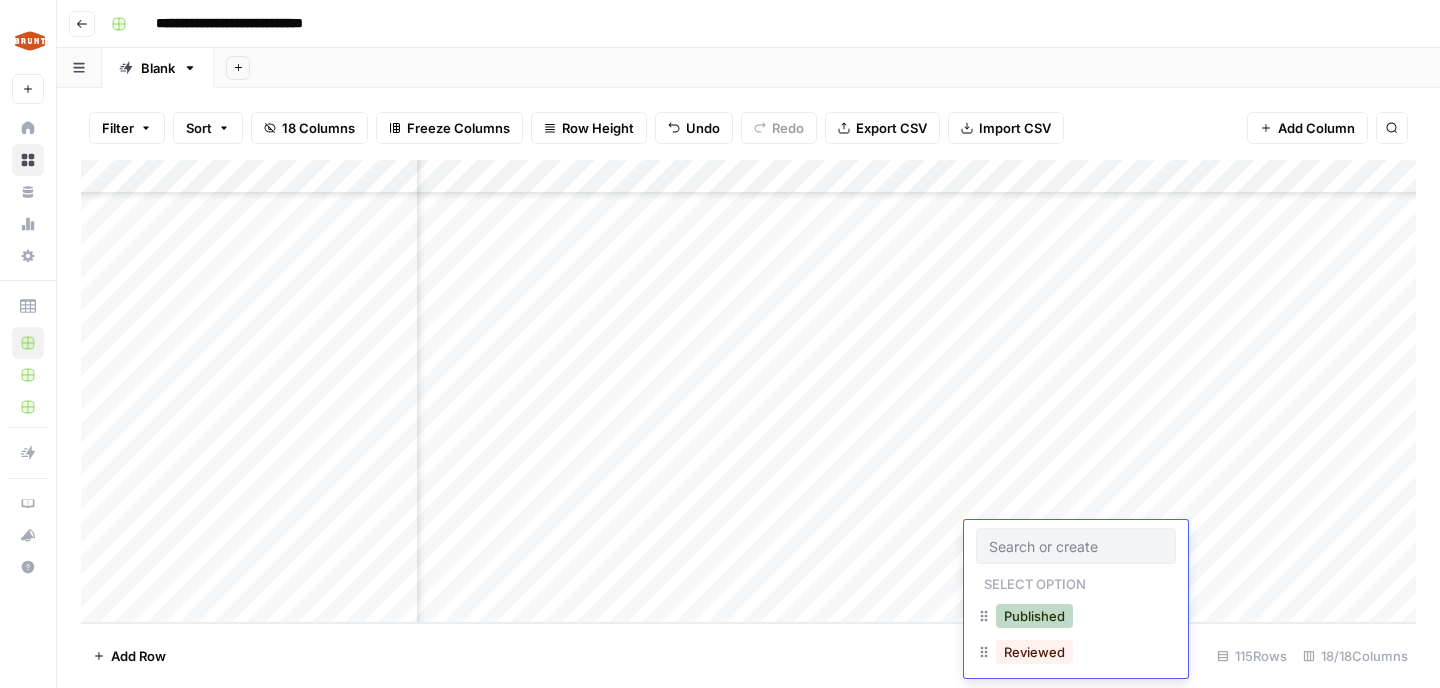 click on "Published" at bounding box center [1034, 616] 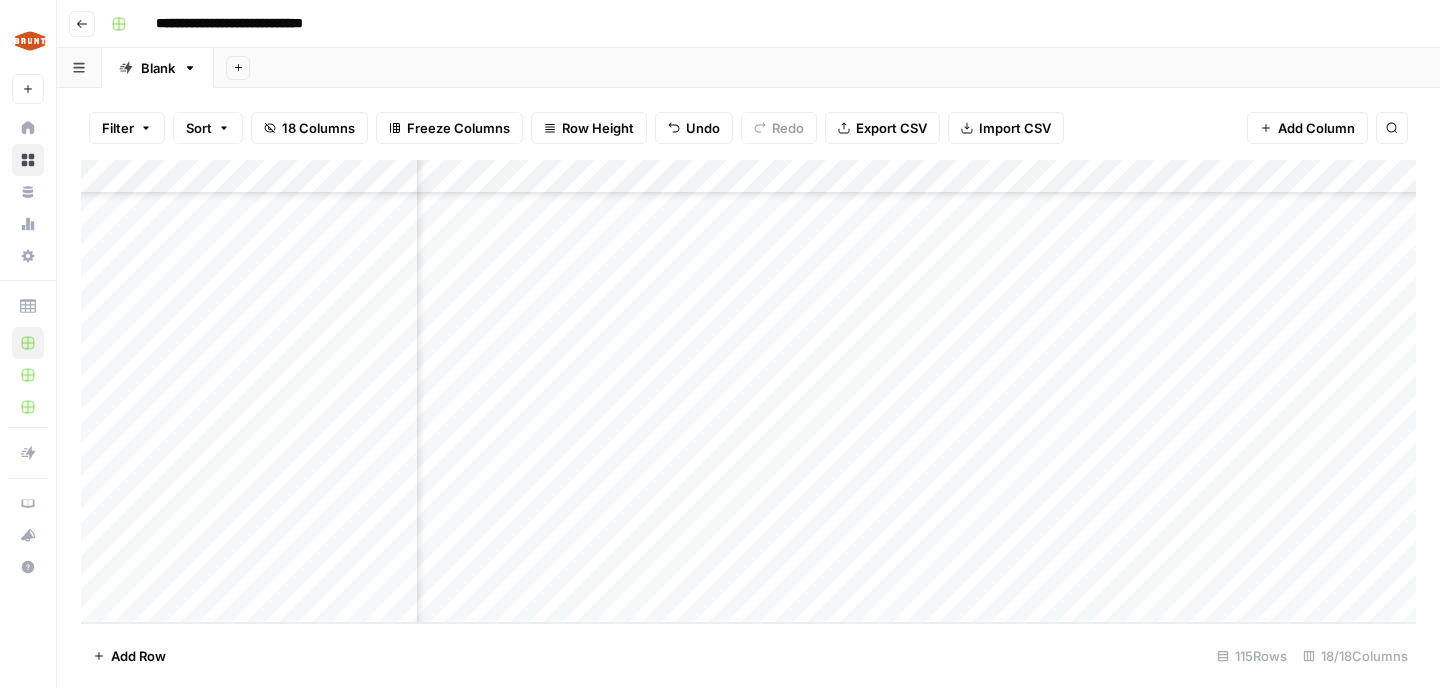 click on "Add Column" at bounding box center [748, 391] 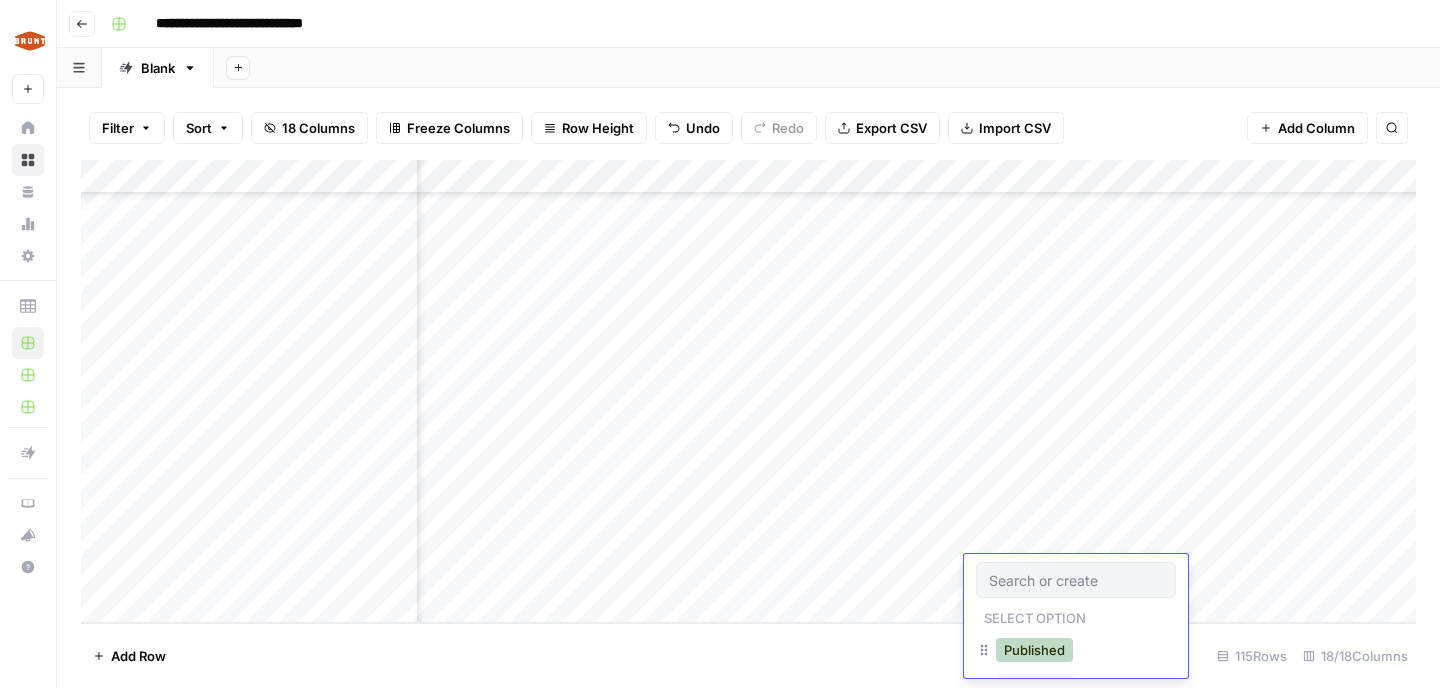 click on "Published" at bounding box center (1034, 650) 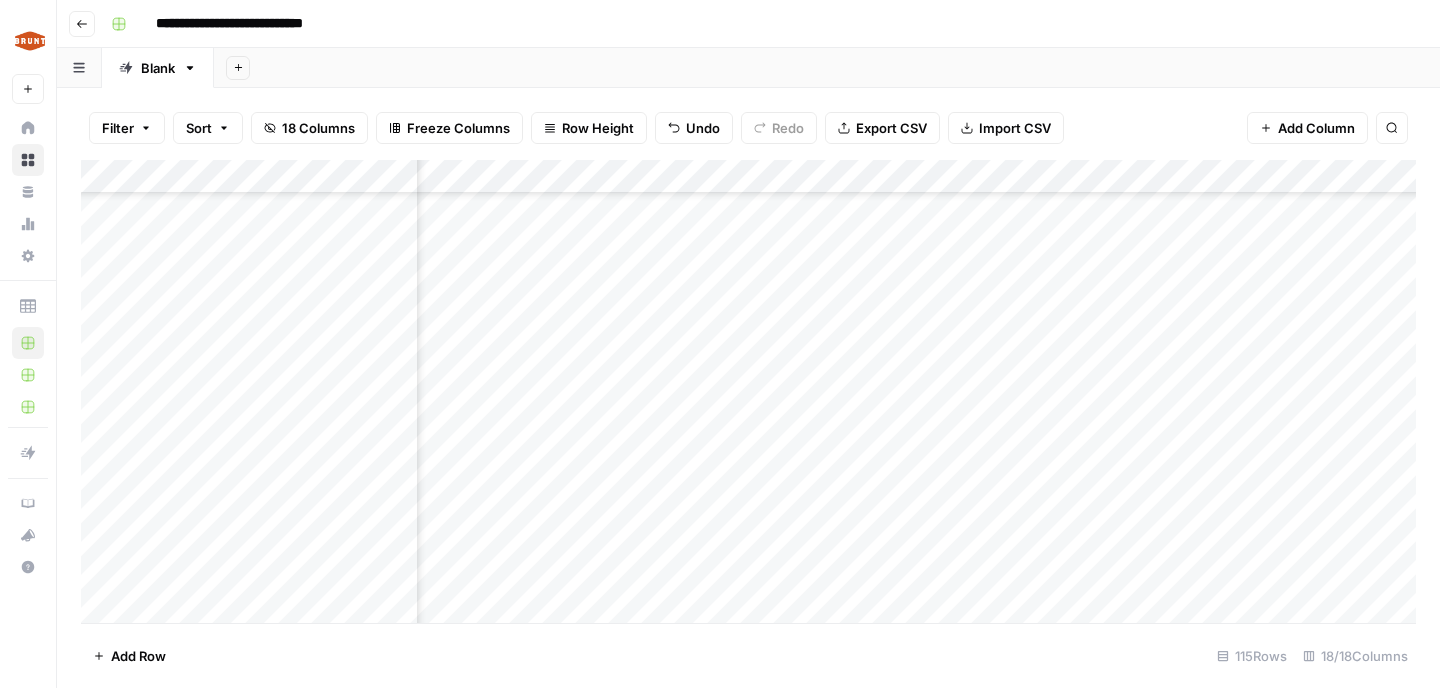 scroll, scrollTop: 2678, scrollLeft: 1668, axis: both 